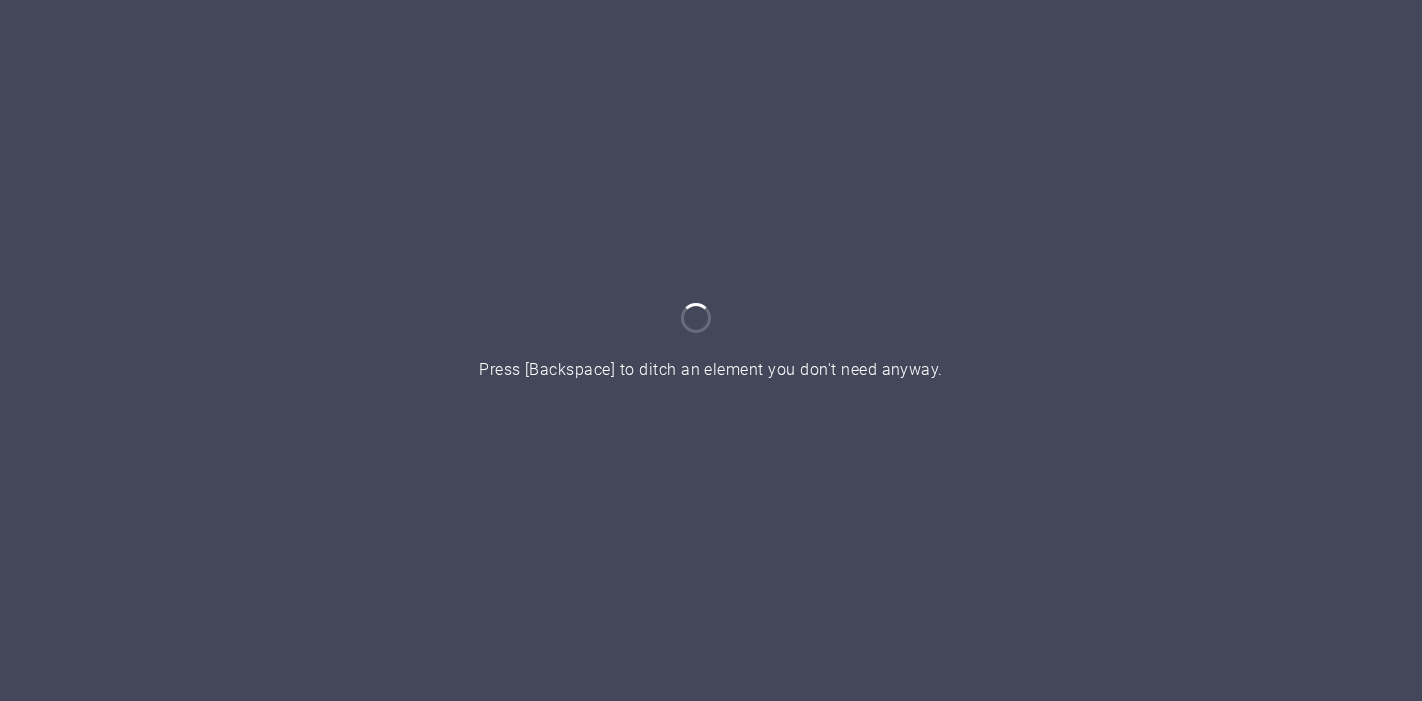 scroll, scrollTop: 0, scrollLeft: 0, axis: both 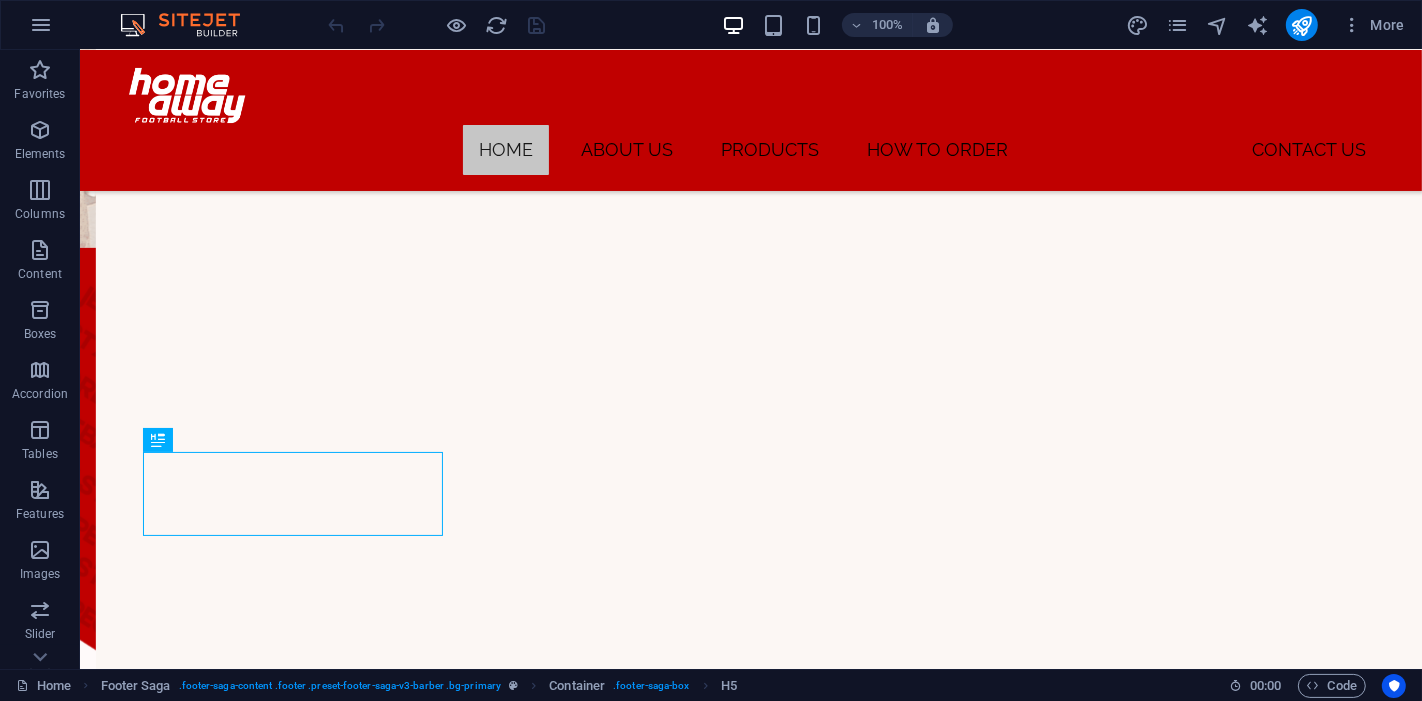 click on "More" at bounding box center (1269, 25) 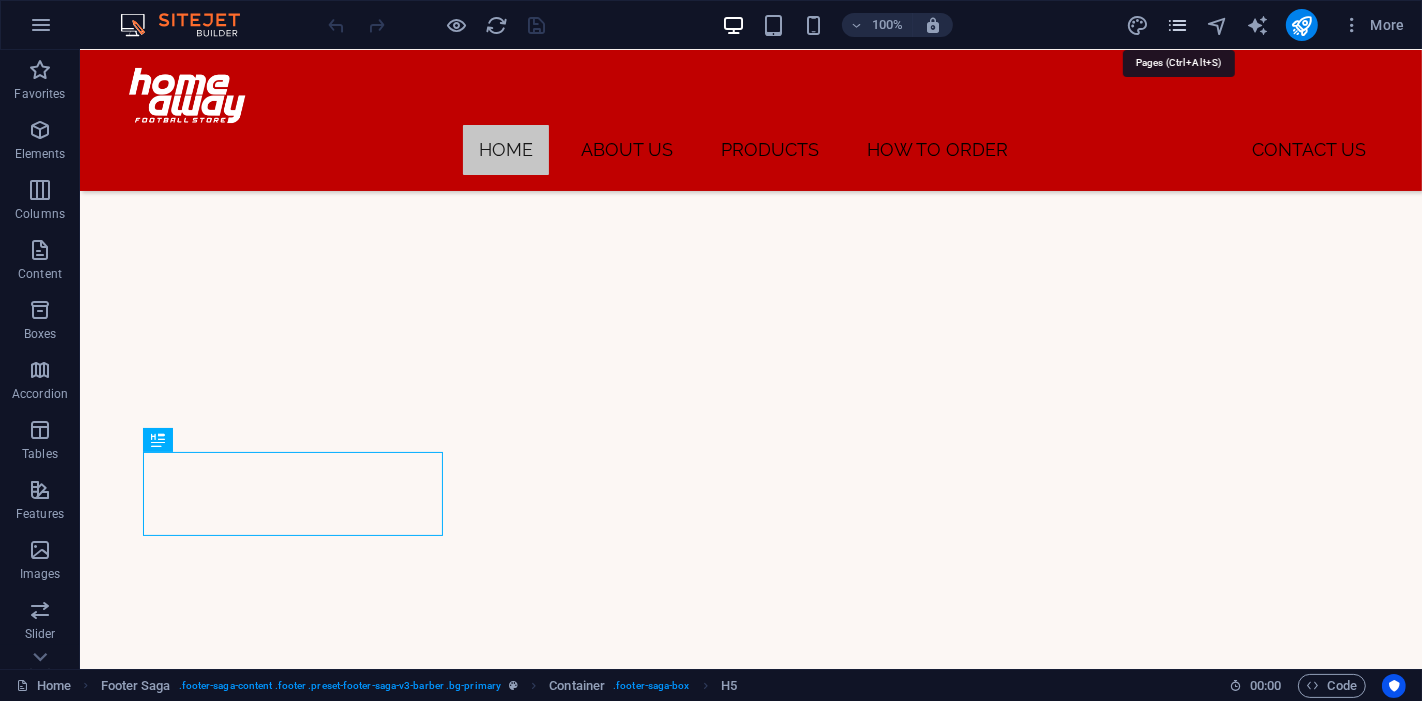 click at bounding box center [1177, 25] 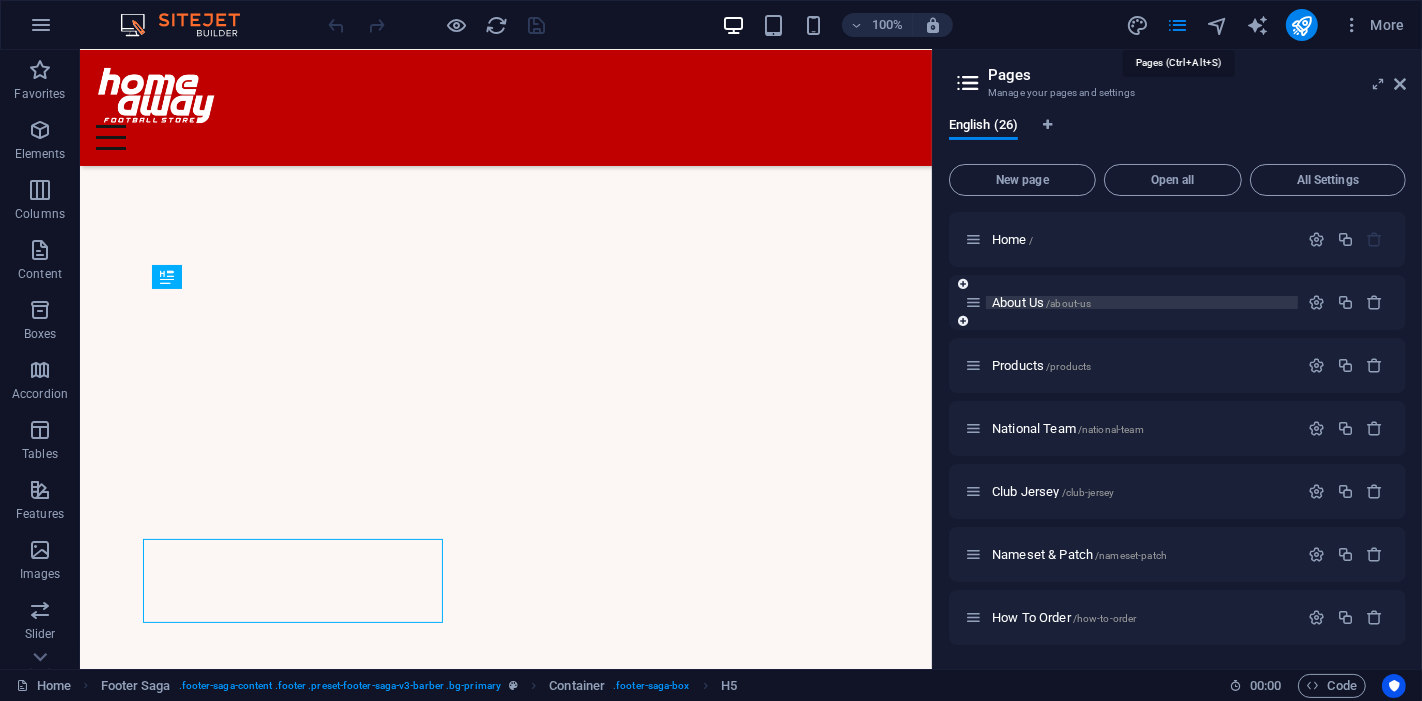 scroll, scrollTop: 934, scrollLeft: 0, axis: vertical 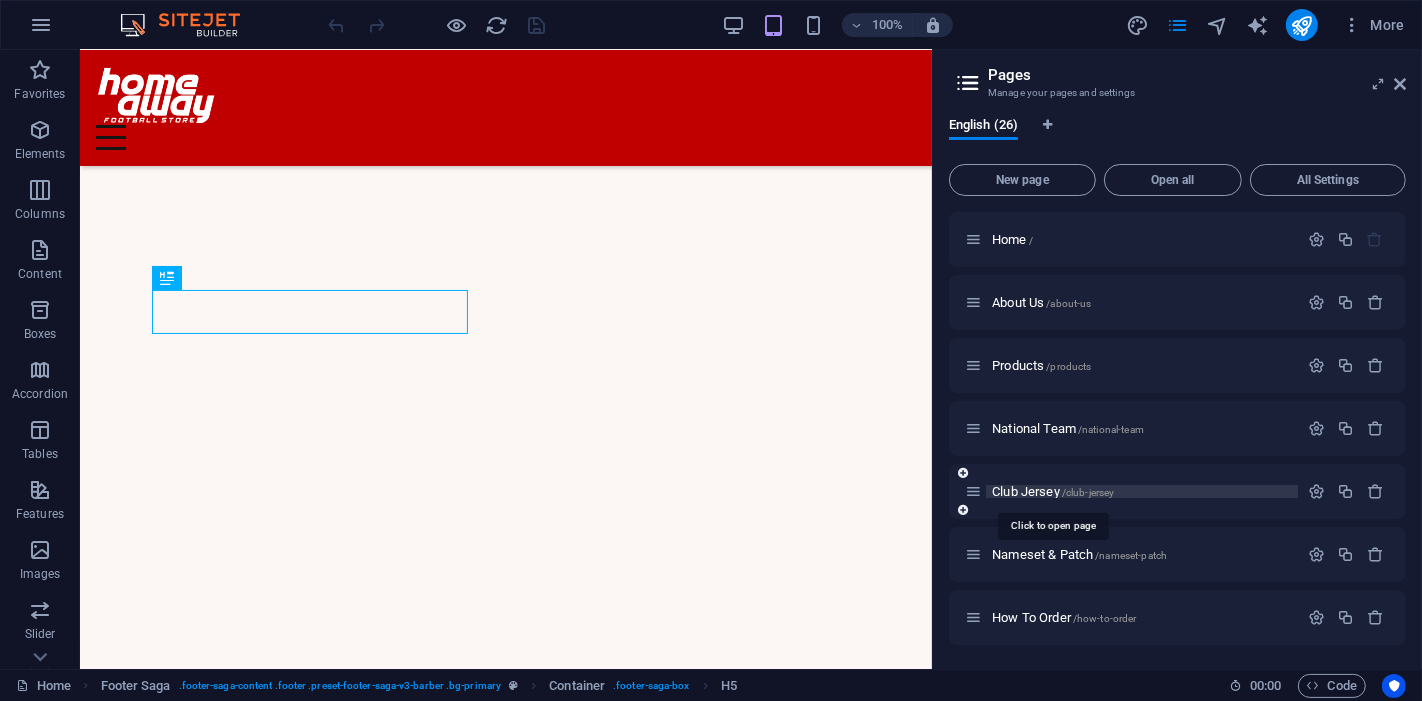 click on "Club Jersey /club-jersey" at bounding box center [1053, 491] 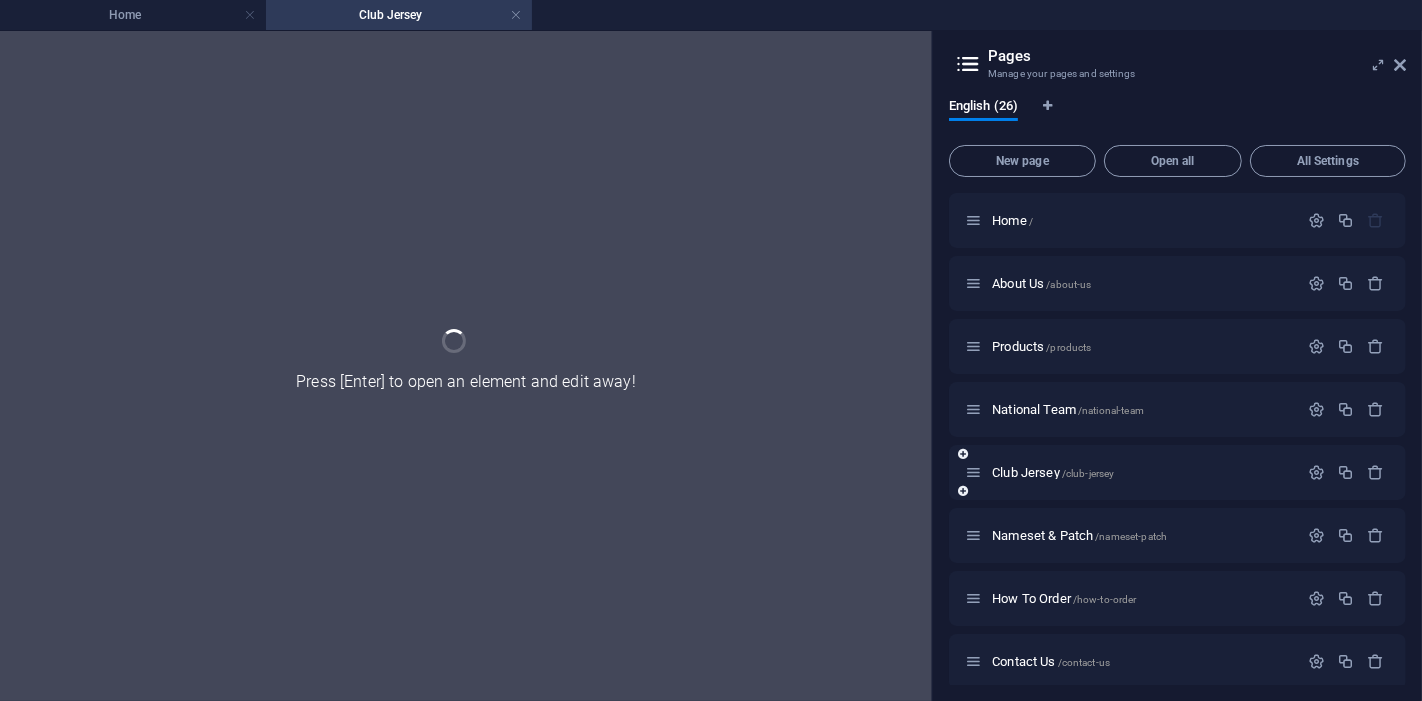scroll, scrollTop: 0, scrollLeft: 0, axis: both 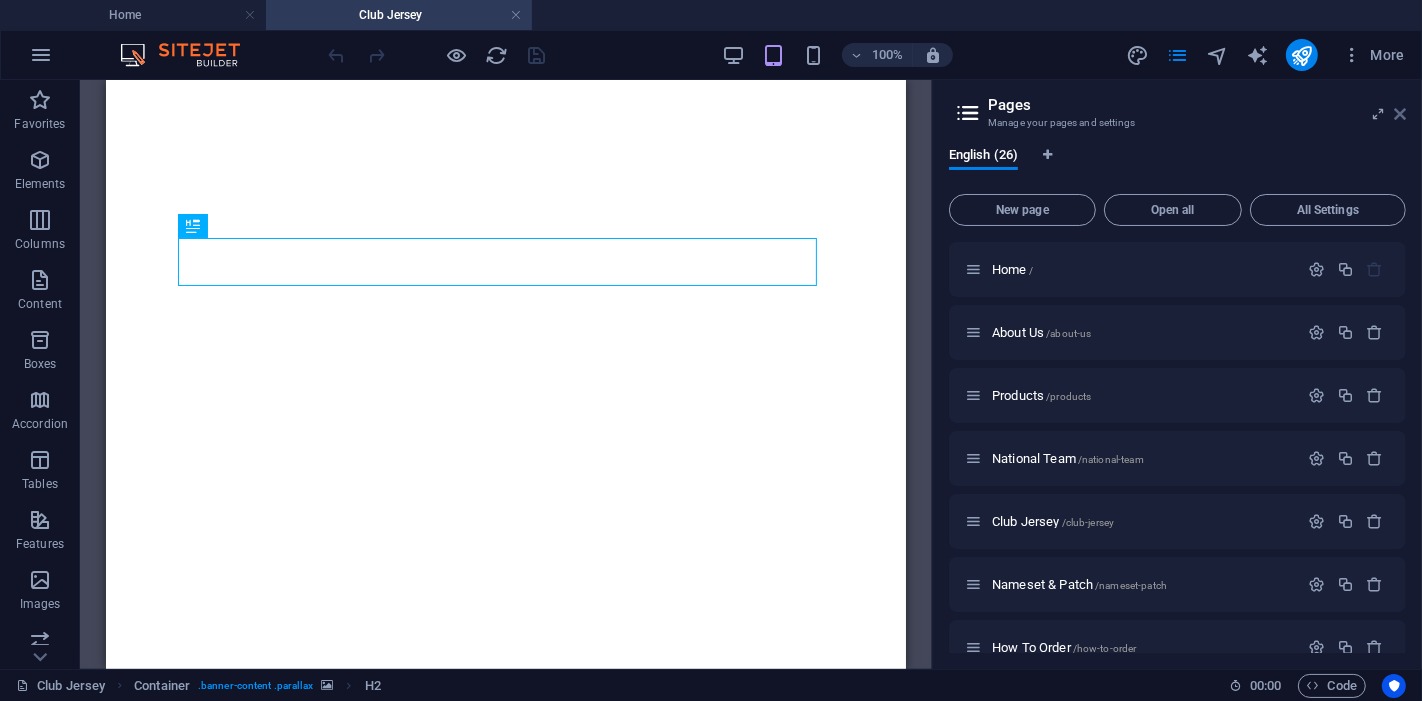 click at bounding box center (1400, 114) 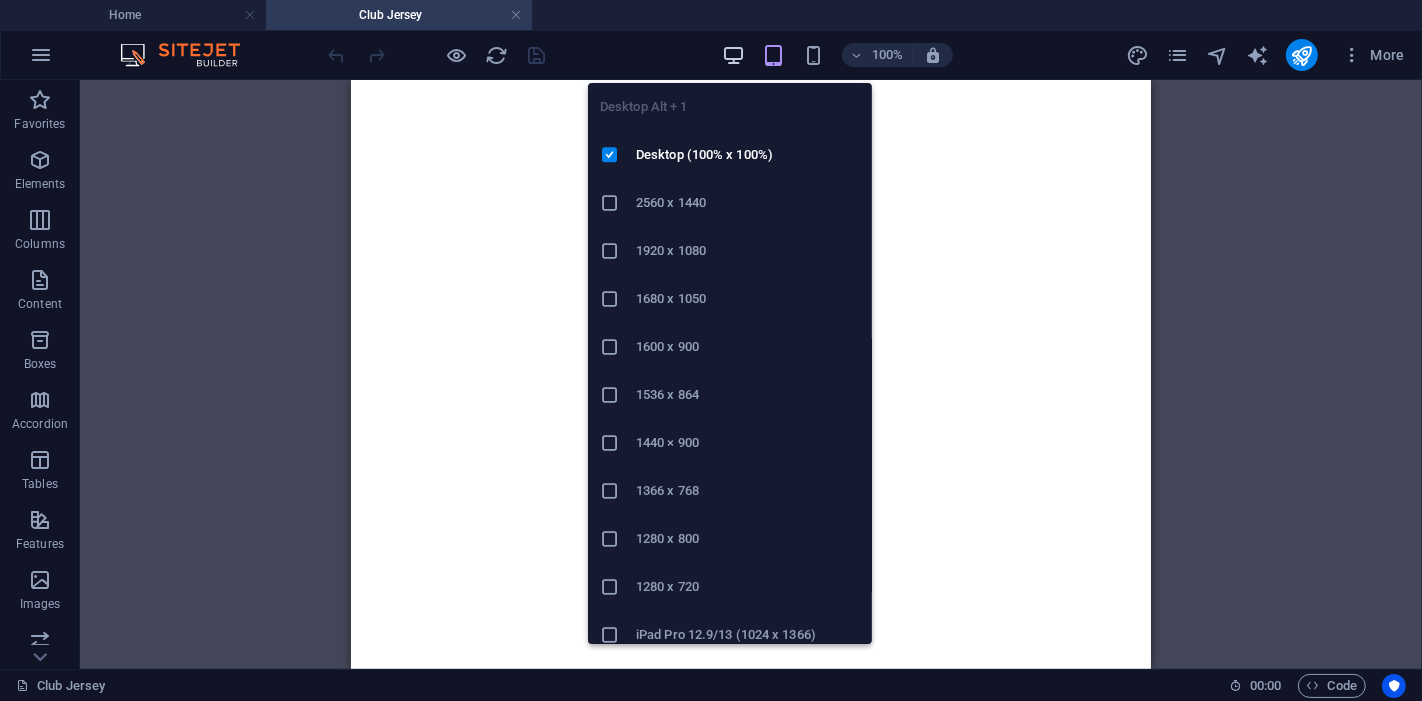 click at bounding box center (733, 55) 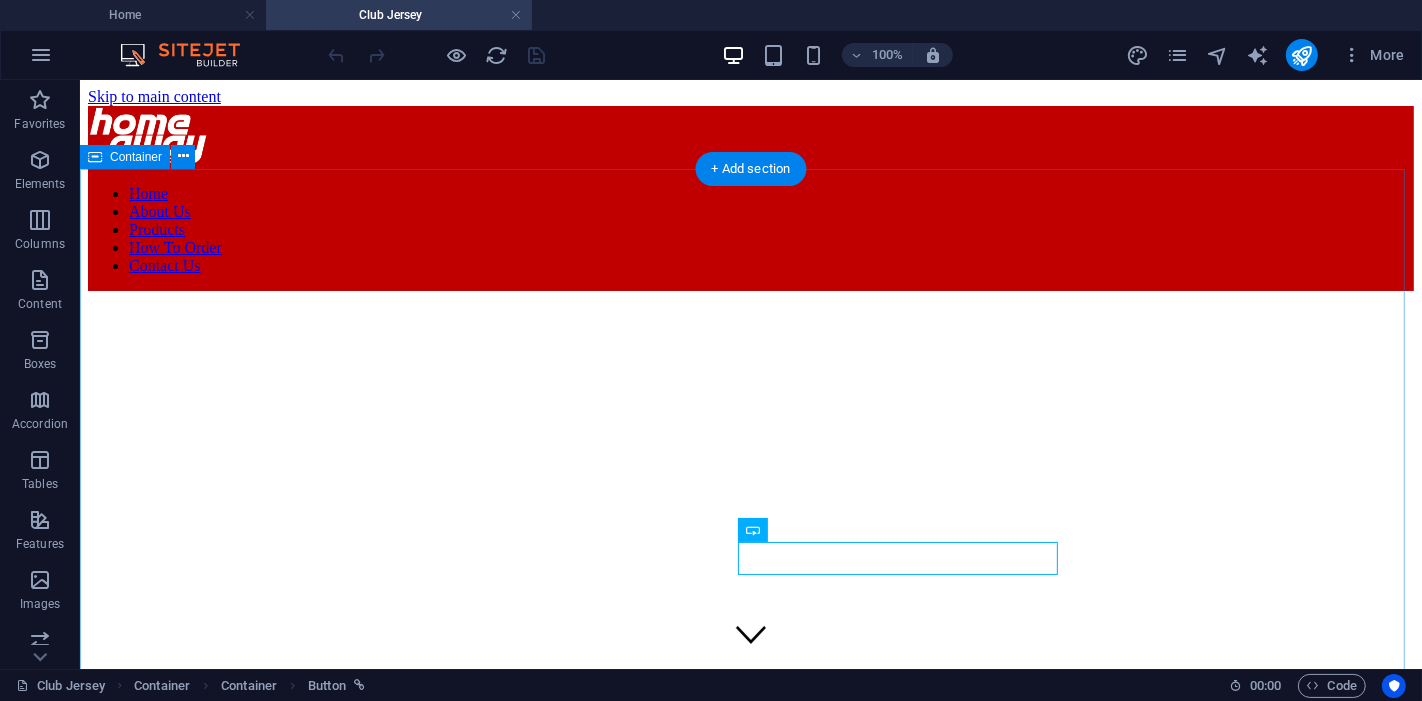 click on "BG Pathum United 2025/2026 Home Jersey MORE... BG Pathum United 2025/2026 Away Jersey More... BG Pathum United Class of 2012 Retro Jersey More... Chonburi Bluewave 2025 Home Jersey More... Chonburi Bluewave 2025 Away Jersey More... Chonburi Bluewave 2025 Third Jersey More..." at bounding box center [750, 11820] 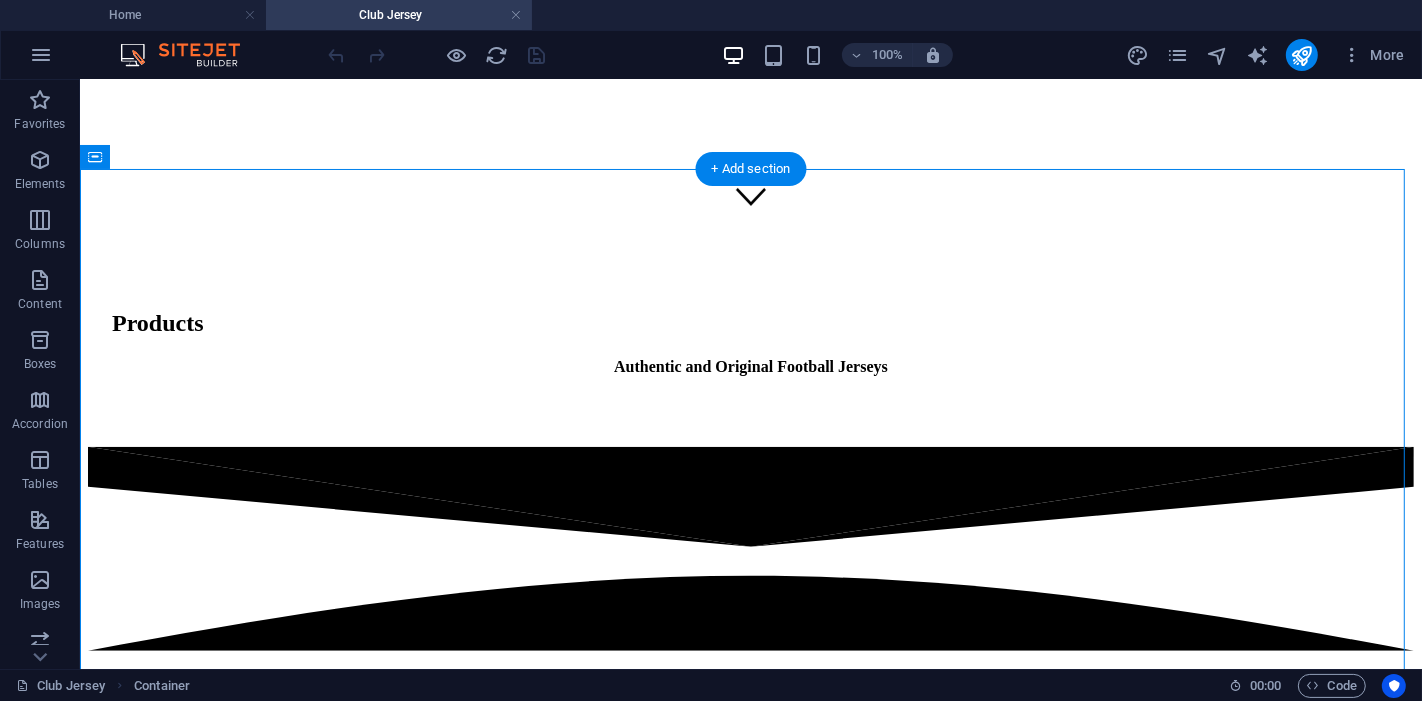 drag, startPoint x: 1039, startPoint y: 451, endPoint x: 993, endPoint y: 493, distance: 62.289646 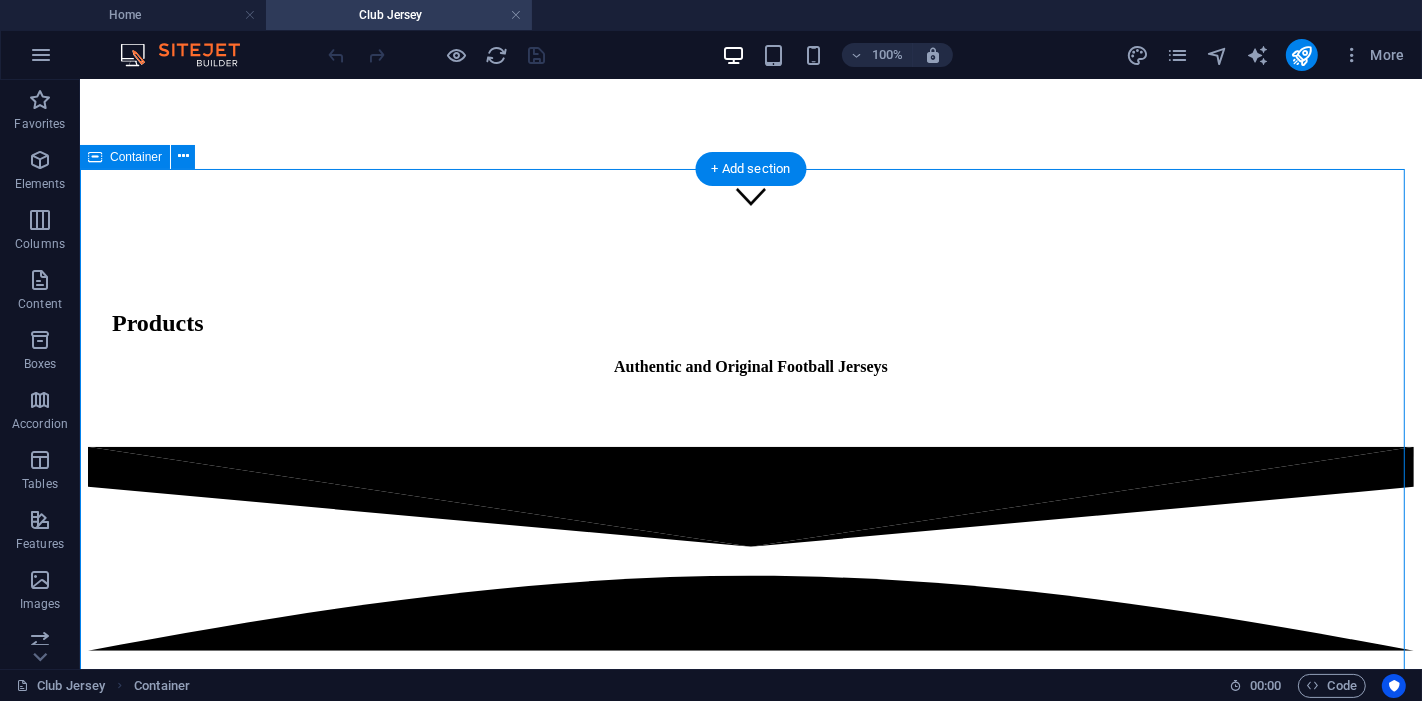 click on "BG Pathum United 2025/2026 Home Jersey MORE... BG Pathum United 2025/2026 Away Jersey More... BG Pathum United Class of 2012 Retro Jersey More... Chonburi Bluewave 2025 Home Jersey More... Chonburi Bluewave 2025 Away Jersey More... Chonburi Bluewave 2025 Third Jersey More..." at bounding box center (750, 11382) 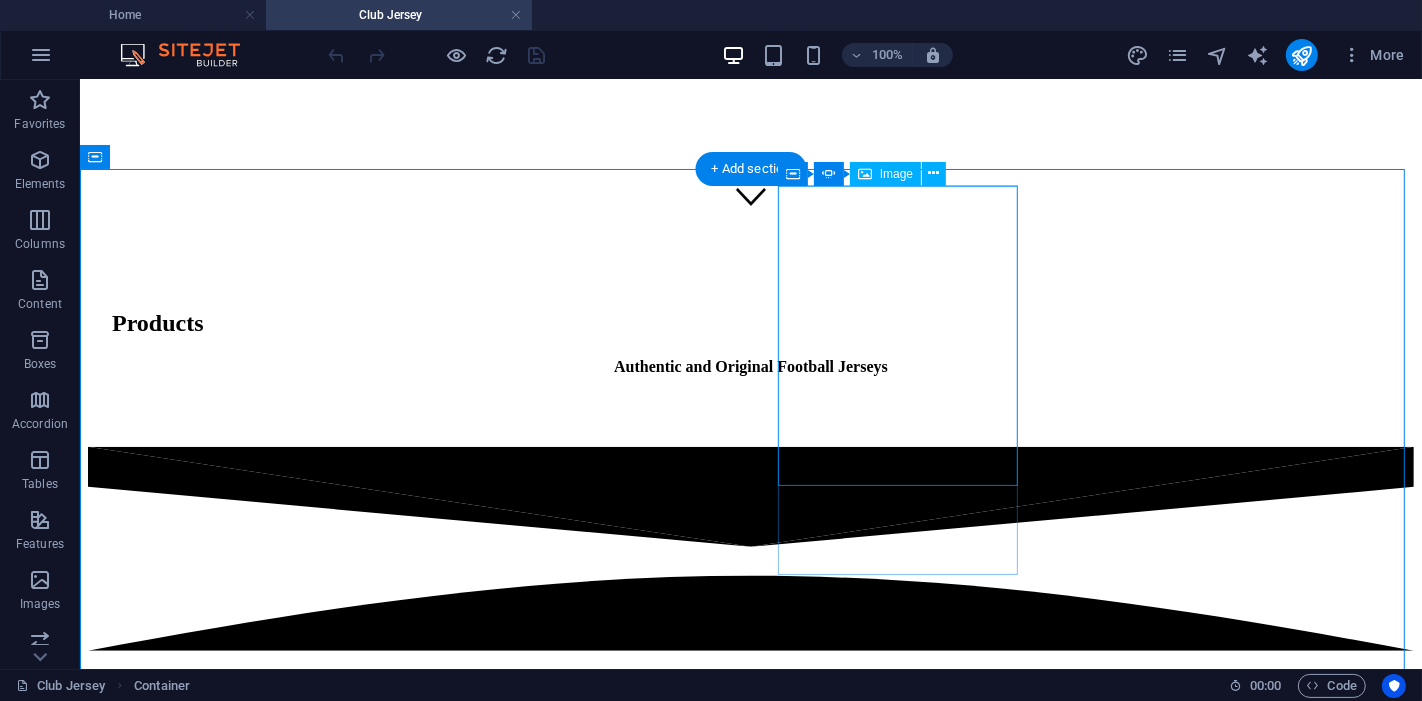 click at bounding box center [-17, 5203] 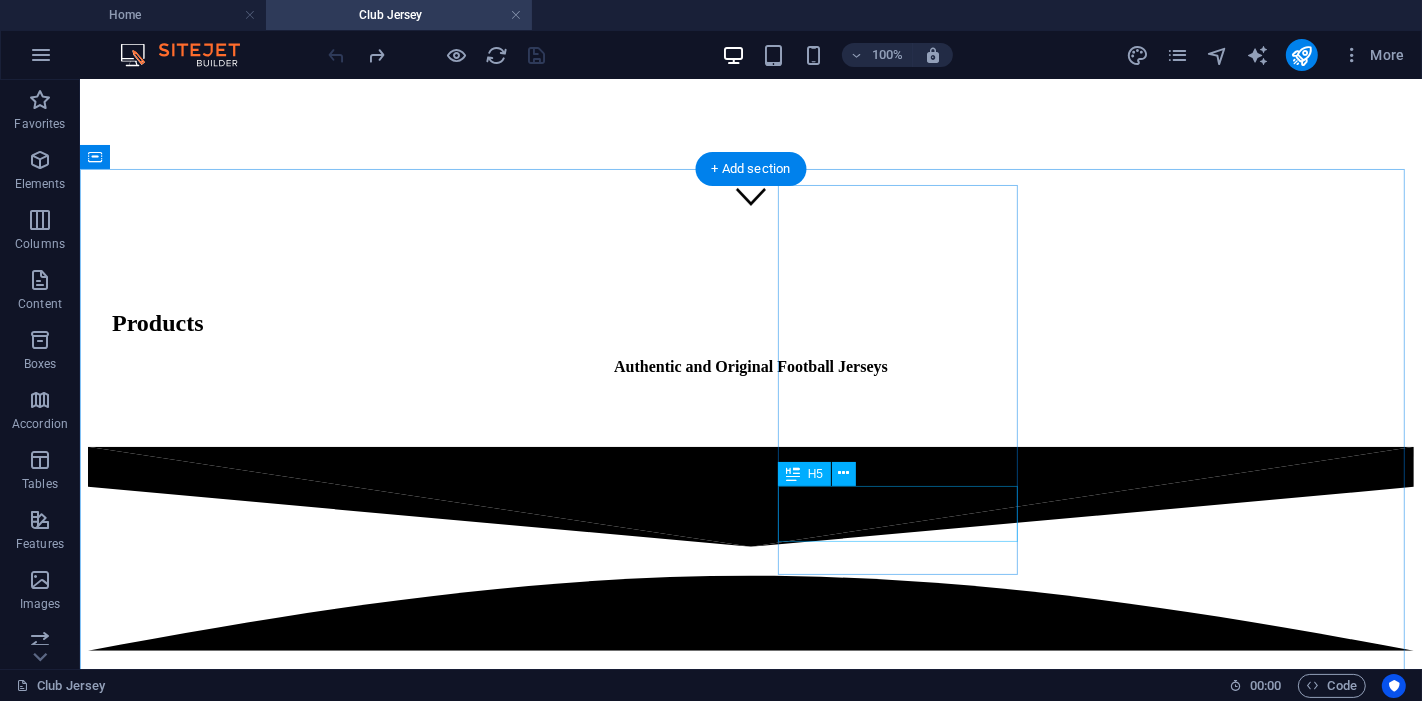 click on "BG Pathum United Class of 2012 Retro Jersey" at bounding box center (223, 6269) 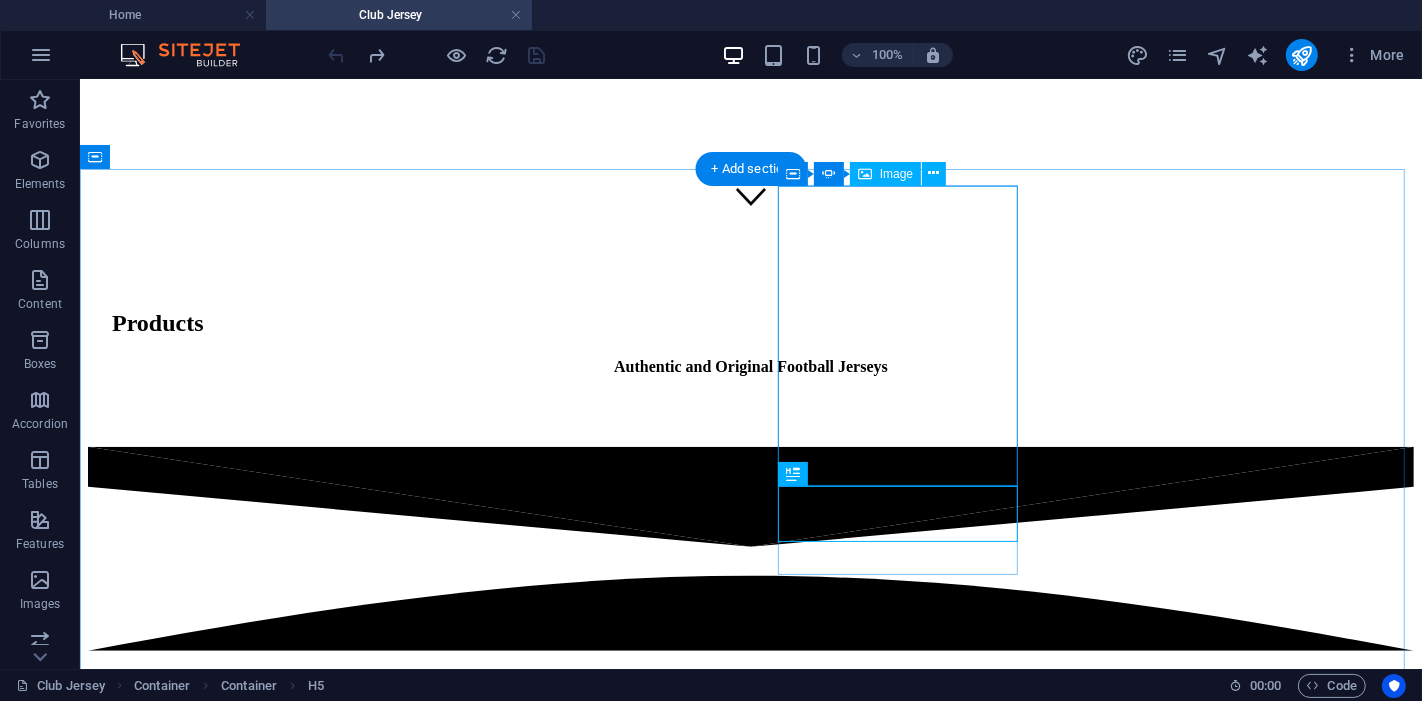 click at bounding box center (-17, 5203) 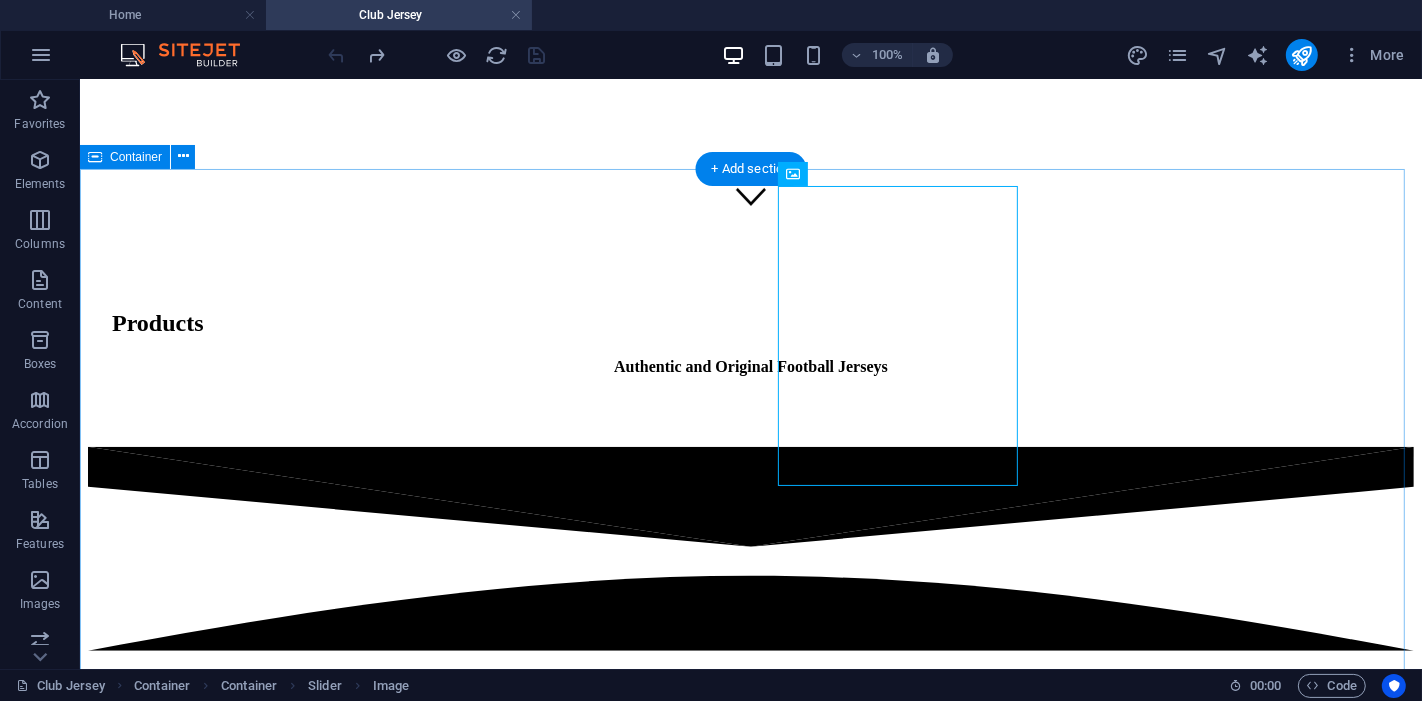 click on "BG Pathum United 2025/2026 Home Jersey MORE... BG Pathum United 2025/2026 Away Jersey More... BG Pathum United Class of 2012 Retro Jersey More... Chonburi Bluewave 2025 Home Jersey More... Chonburi Bluewave 2025 Away Jersey More... Chonburi Bluewave 2025 Third Jersey More..." at bounding box center (750, 11382) 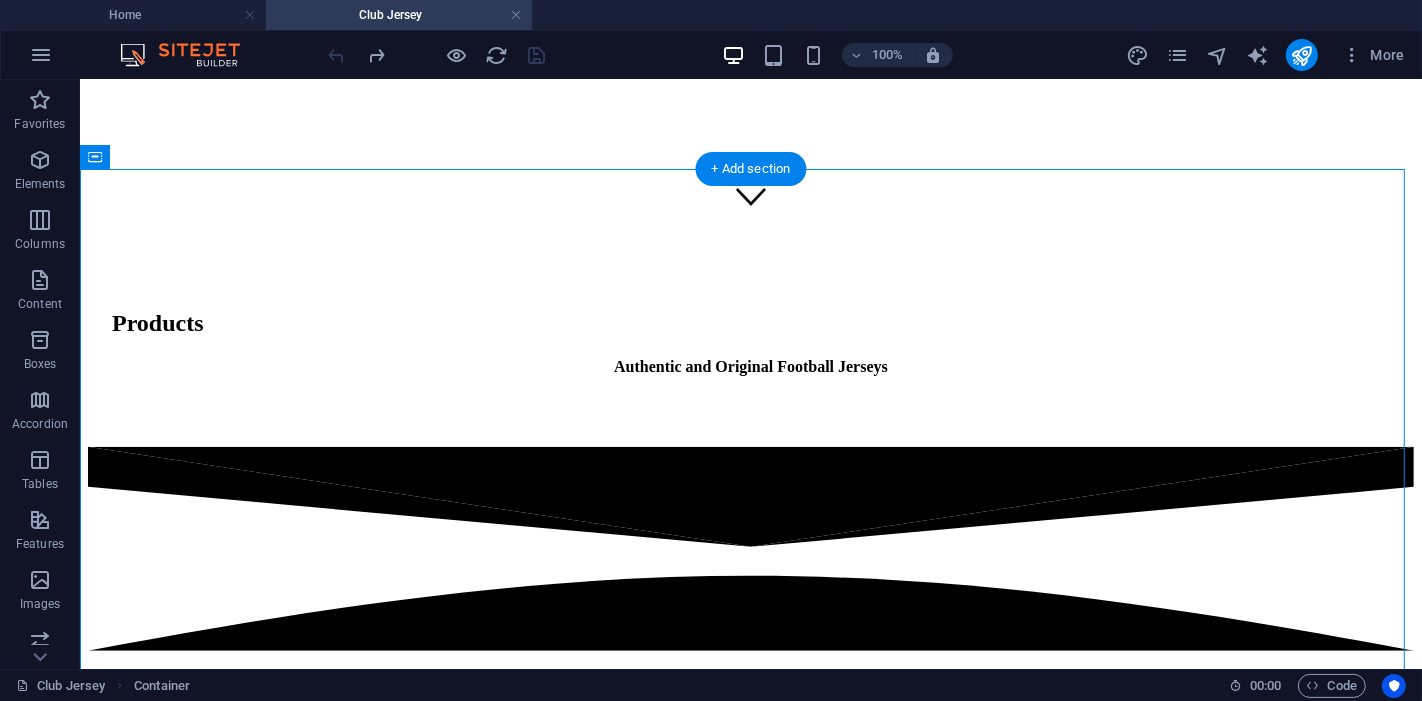 drag, startPoint x: 749, startPoint y: 311, endPoint x: 1020, endPoint y: 558, distance: 366.67426 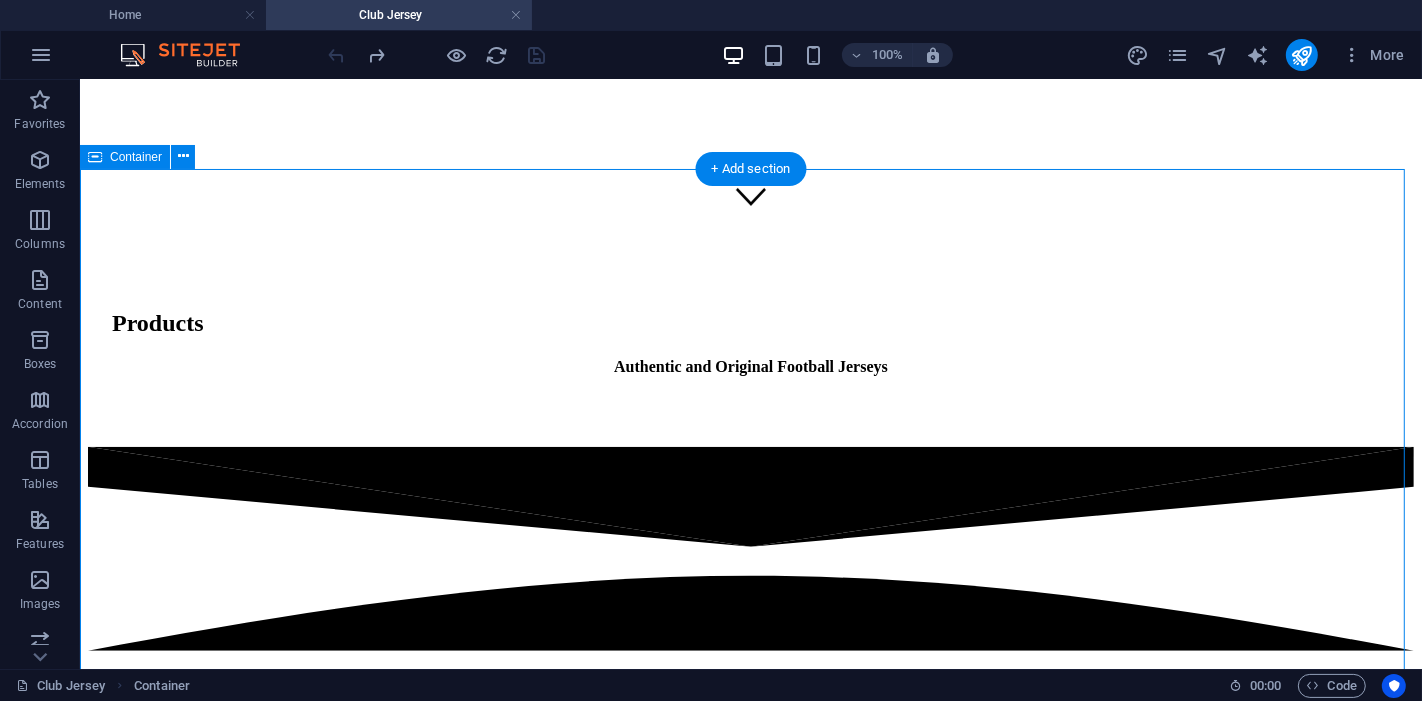 drag, startPoint x: 1042, startPoint y: 227, endPoint x: 969, endPoint y: 426, distance: 211.96698 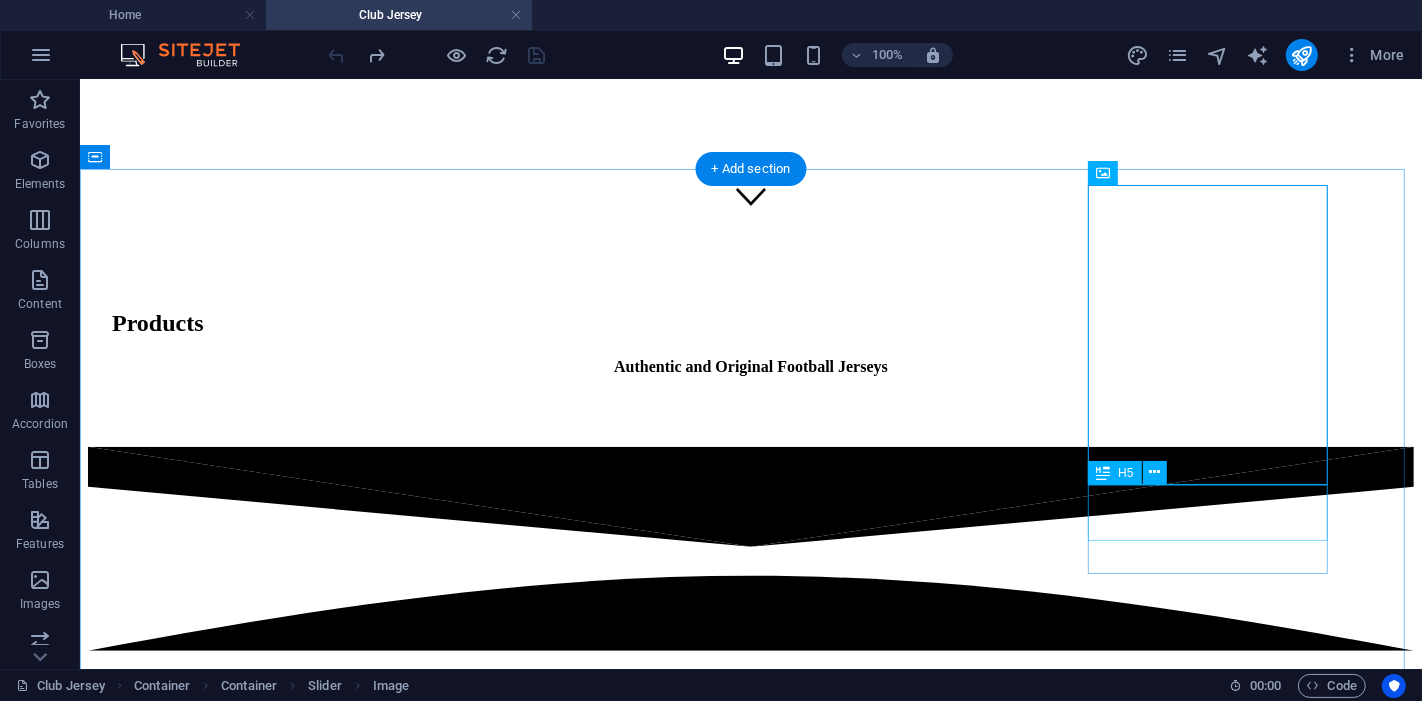 click on "Chonburi Bluewave 2025 Home Jersey" at bounding box center (223, 8023) 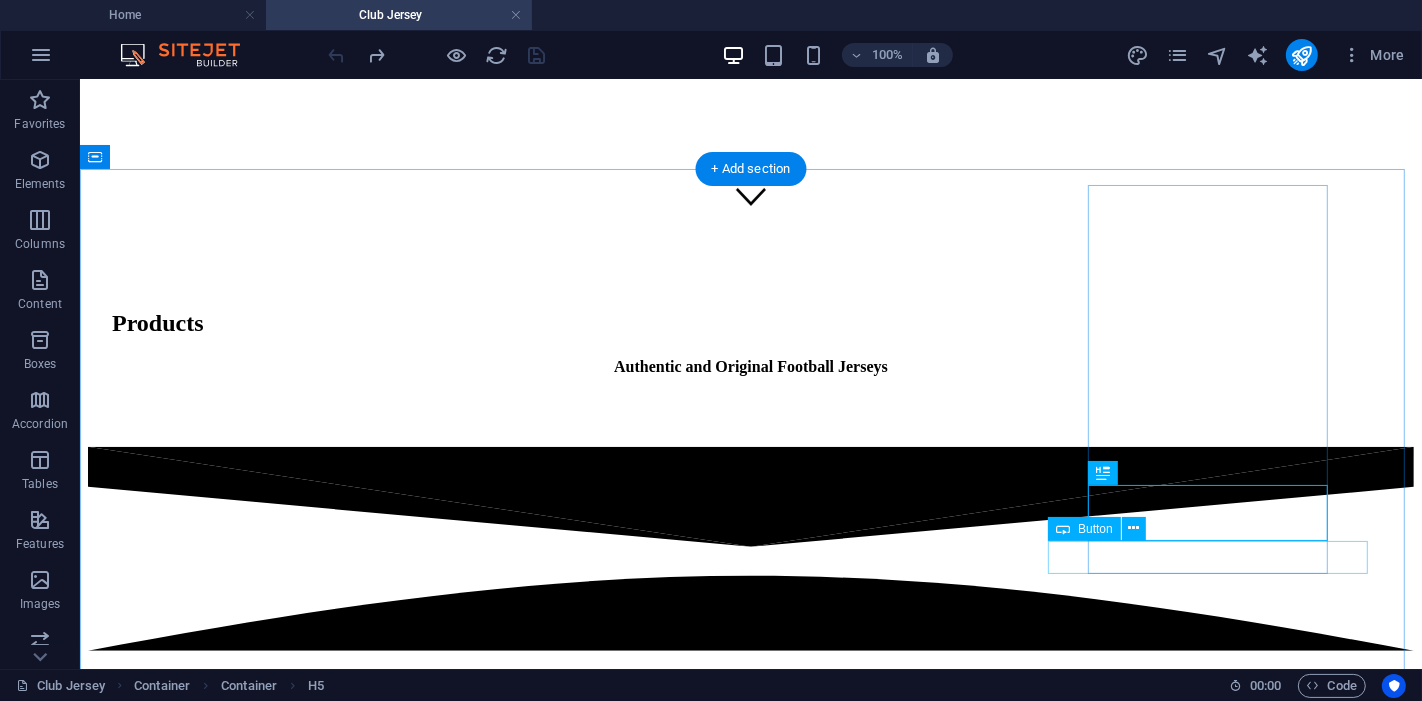 click on "More..." at bounding box center [223, 8062] 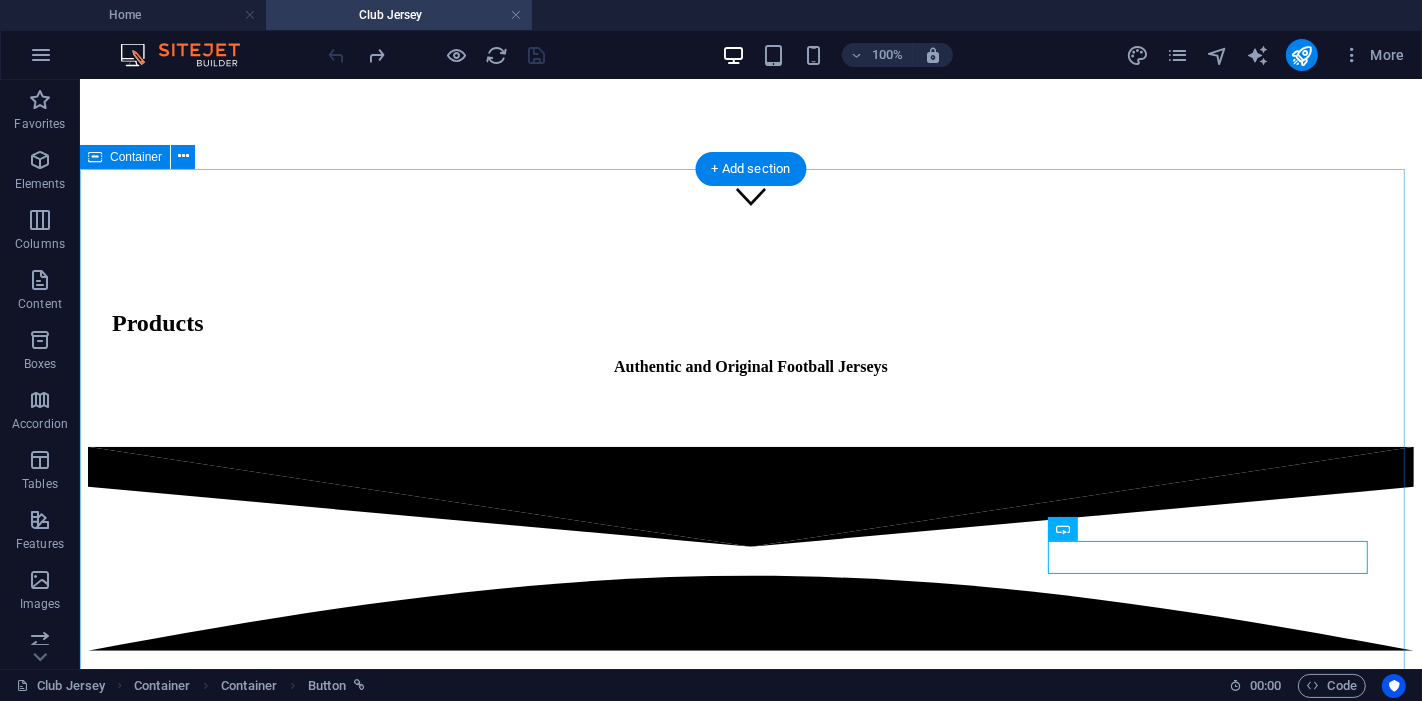 click on "BG Pathum United 2025/2026 Home Jersey MORE... BG Pathum United 2025/2026 Away Jersey More... BG Pathum United Class of 2012 Retro Jersey More... Chonburi Bluewave 2025 Home Jersey More... Chonburi Bluewave 2025 Away Jersey More... Chonburi Bluewave 2025 Third Jersey More..." at bounding box center (750, 11382) 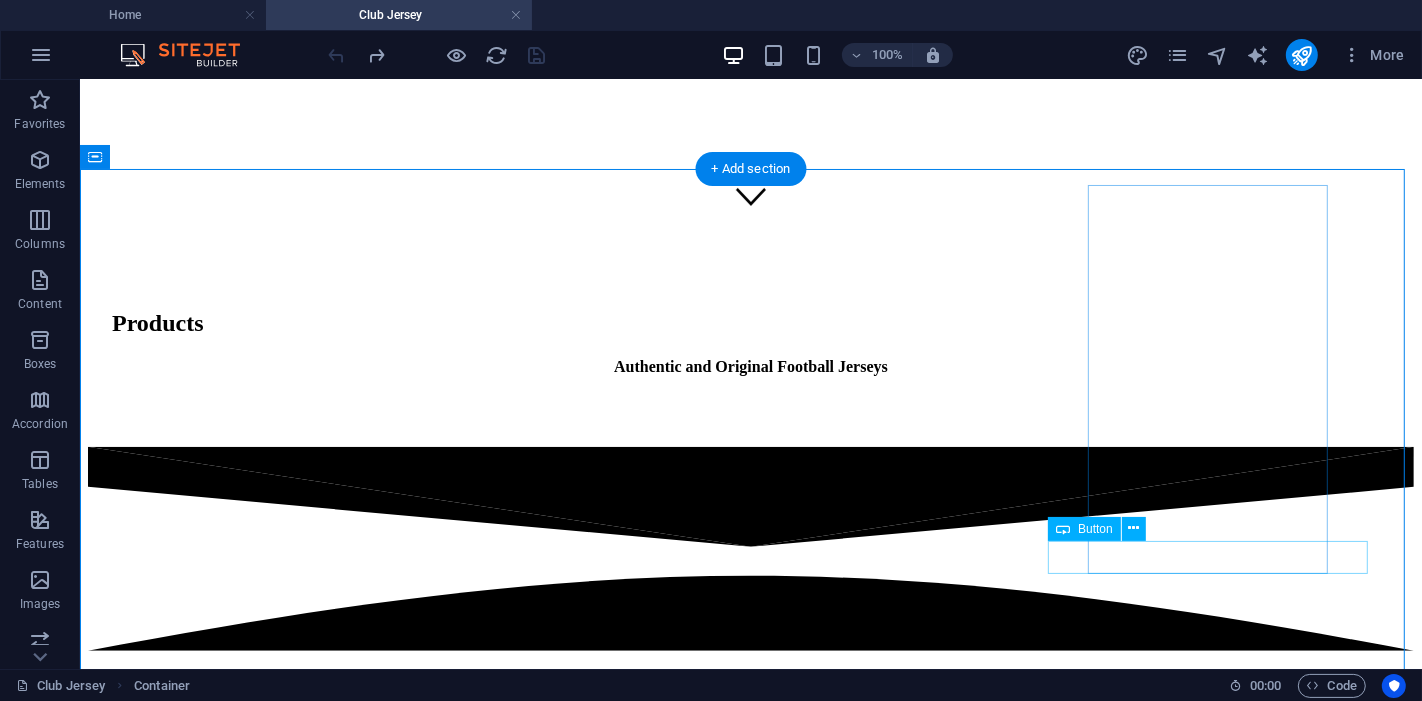 click on "More..." at bounding box center [223, 8062] 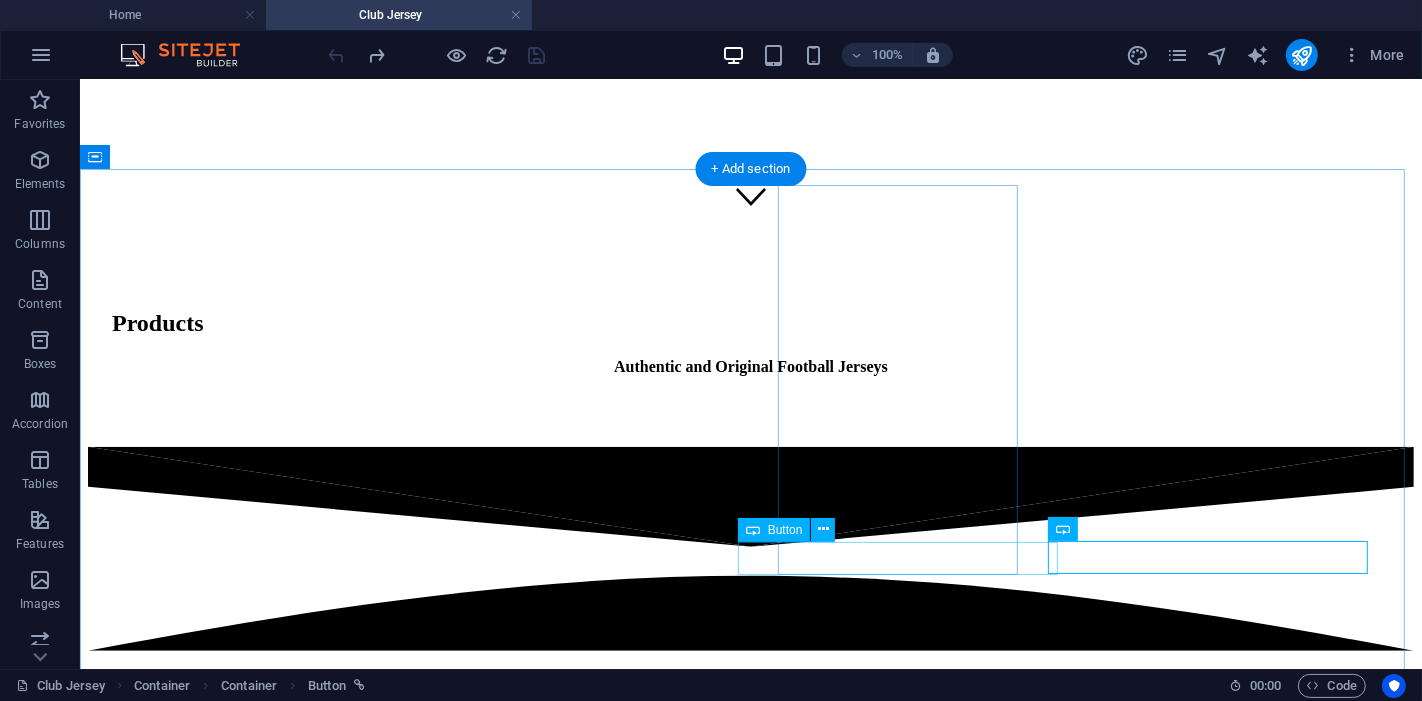 click on "More..." at bounding box center (223, 6316) 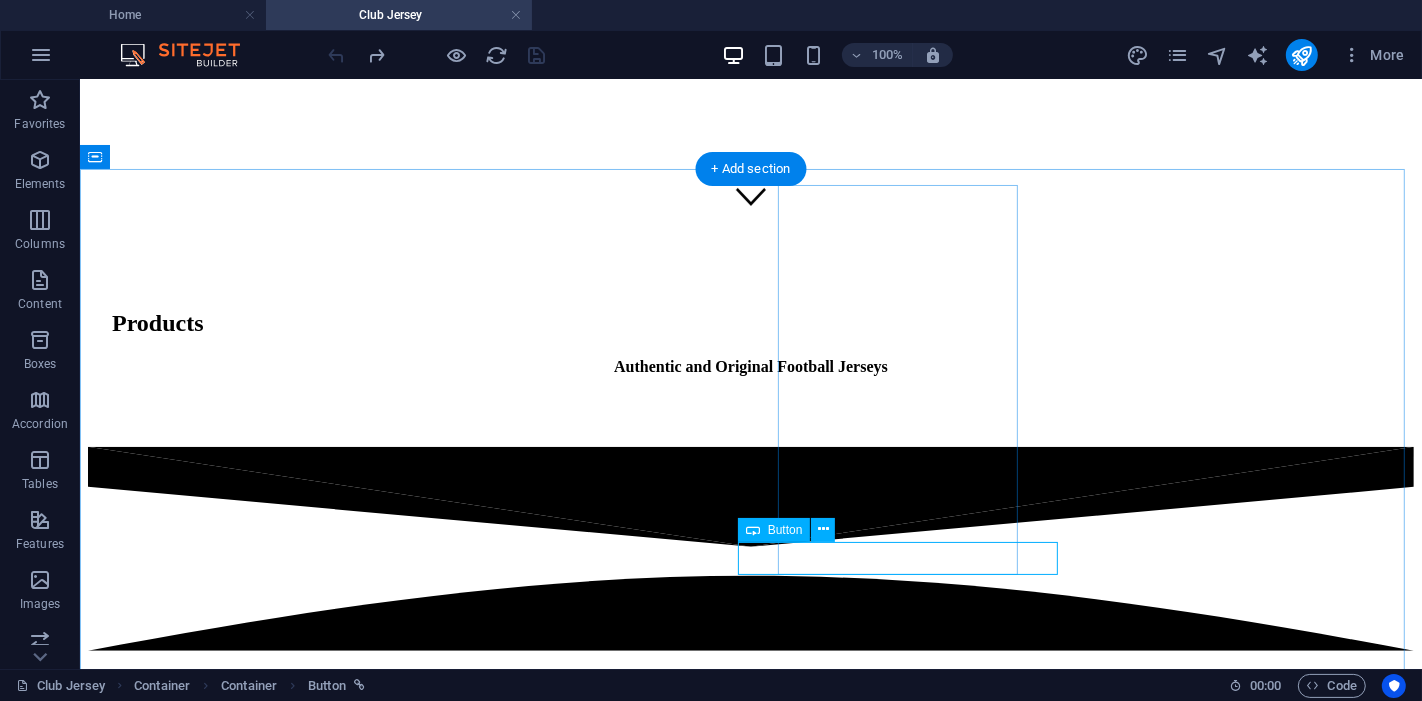click on "More..." at bounding box center [223, 6316] 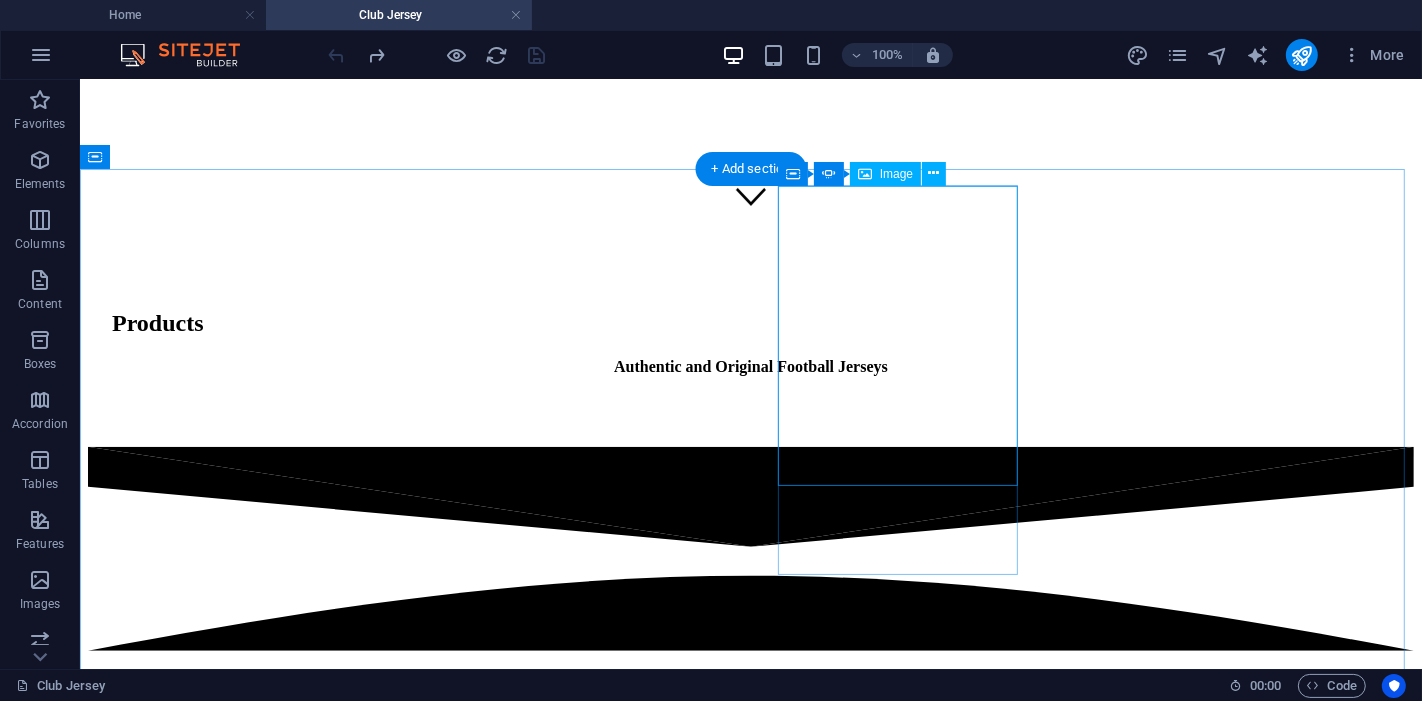 click at bounding box center (-17, 5203) 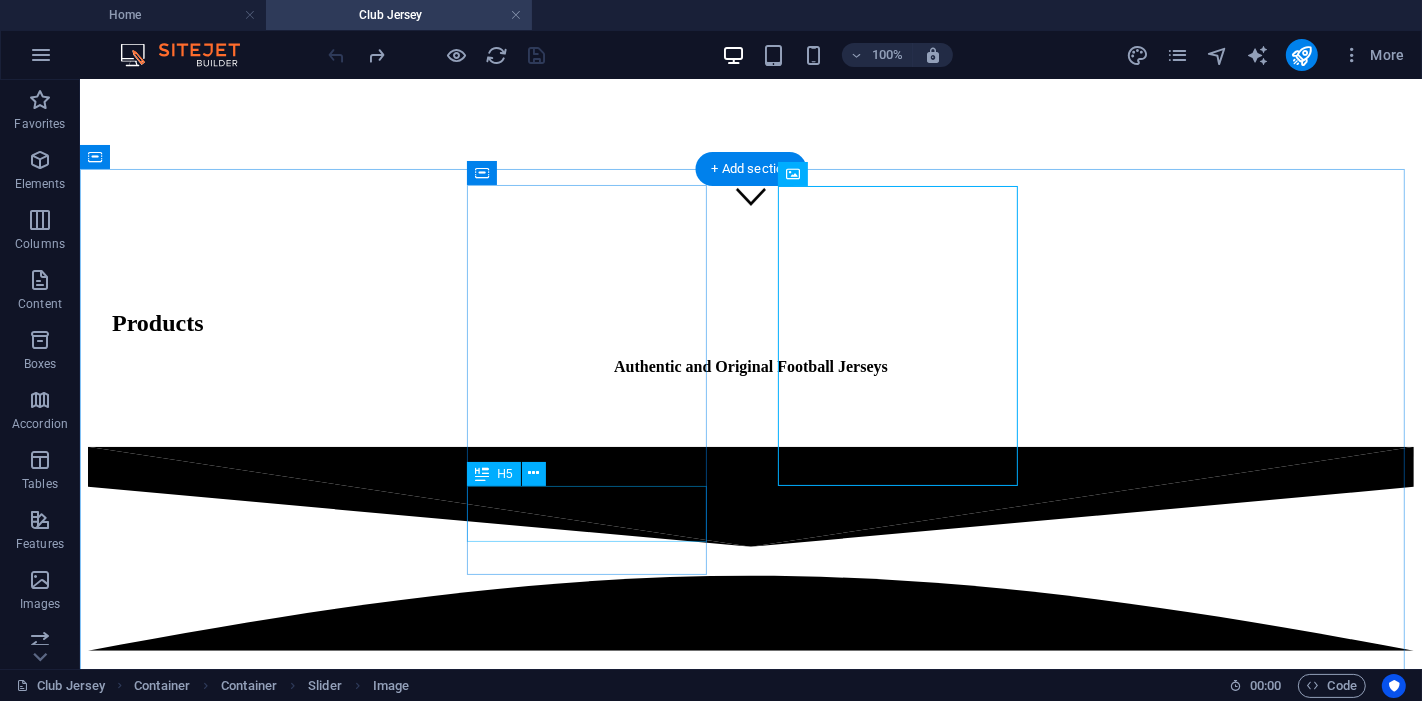 click on "BG Pathum United 2025/2026 Away Jersey" at bounding box center (223, 4469) 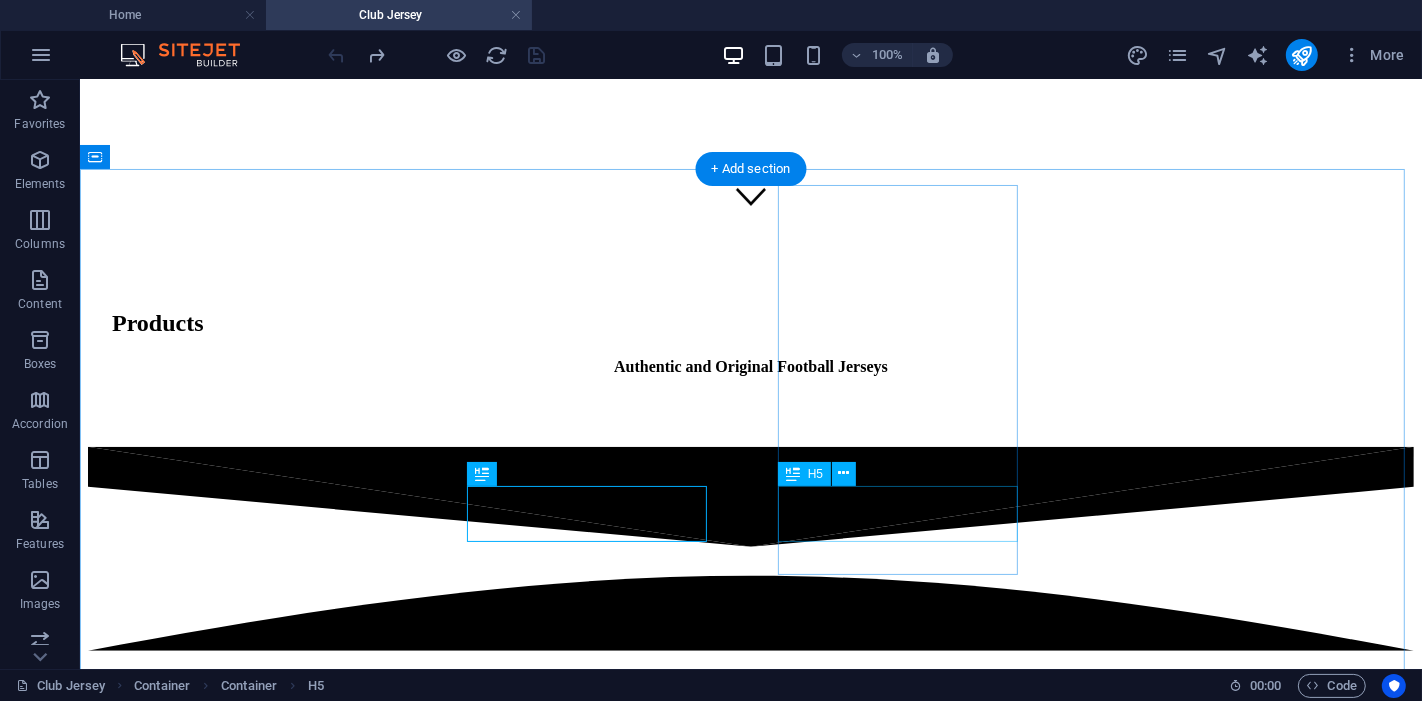 click on "BG Pathum United Class of 2012 Retro Jersey" at bounding box center [223, 6269] 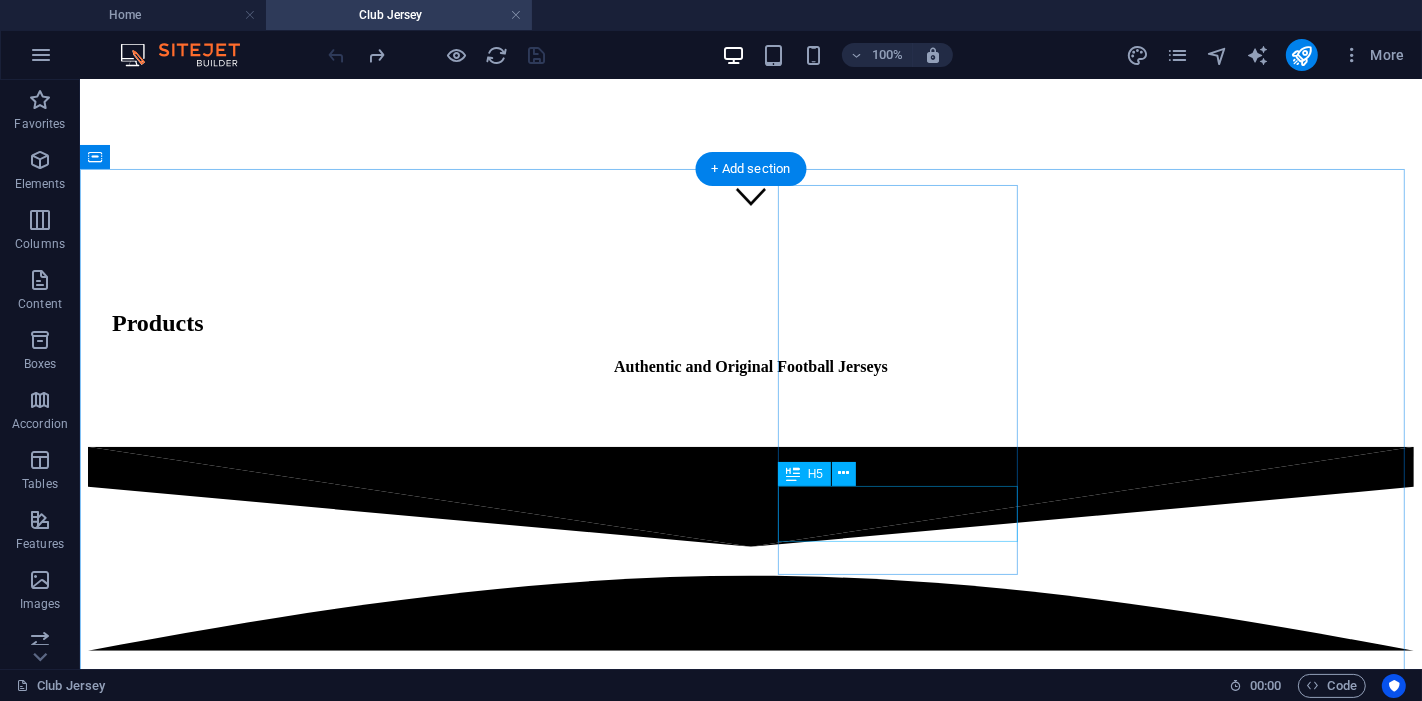 drag, startPoint x: 1054, startPoint y: 227, endPoint x: 941, endPoint y: 518, distance: 312.16983 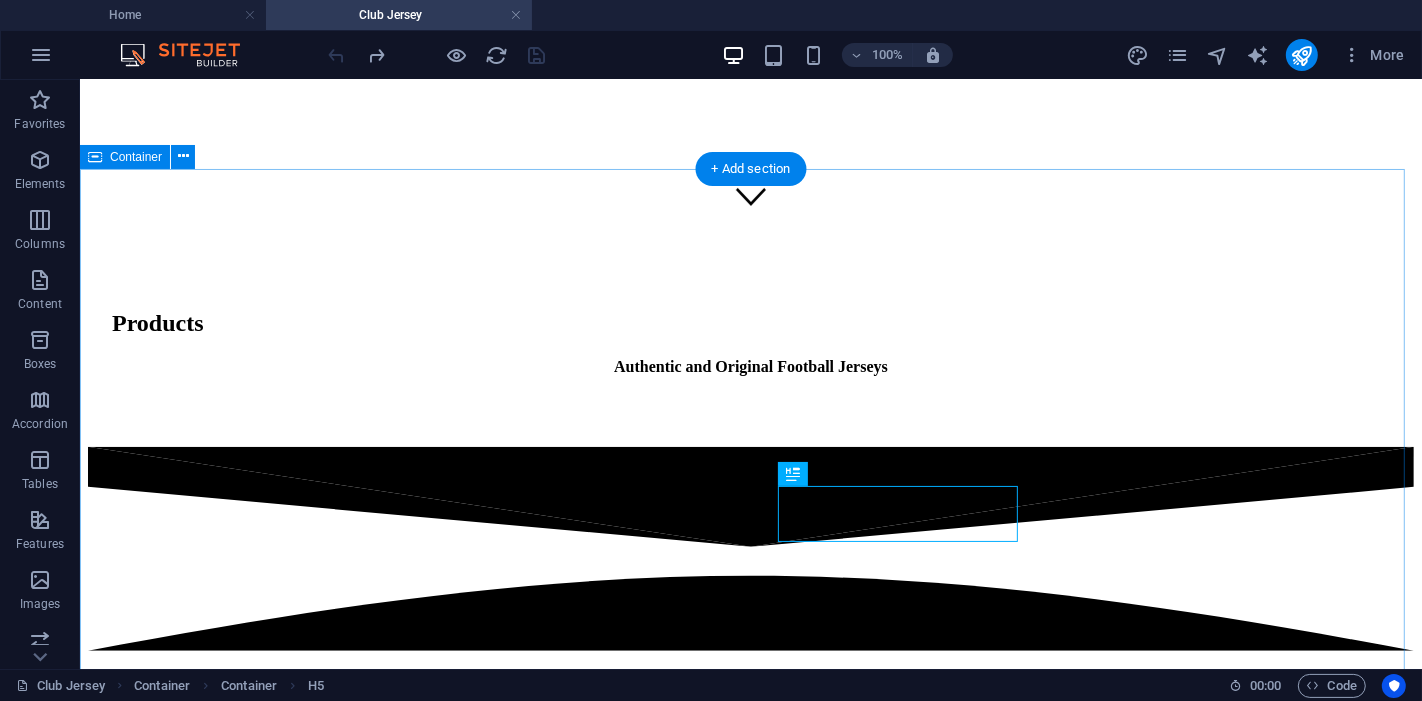 click on "BG Pathum United 2025/2026 Home Jersey MORE... BG Pathum United 2025/2026 Away Jersey More... BG Pathum United Class of 2012 Retro Jersey More... Chonburi Bluewave 2025 Home Jersey More... Chonburi Bluewave 2025 Away Jersey More... Chonburi Bluewave 2025 Third Jersey More..." at bounding box center [750, 11382] 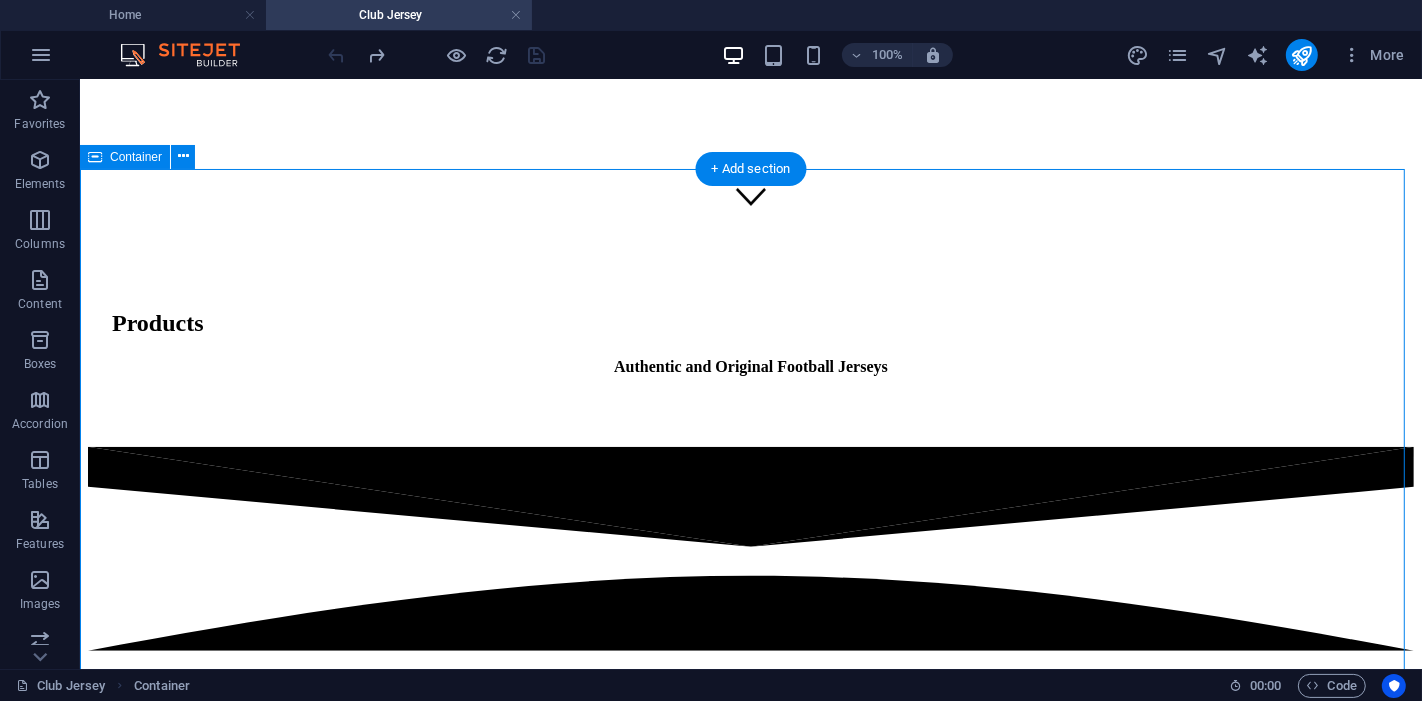 scroll, scrollTop: 327, scrollLeft: 0, axis: vertical 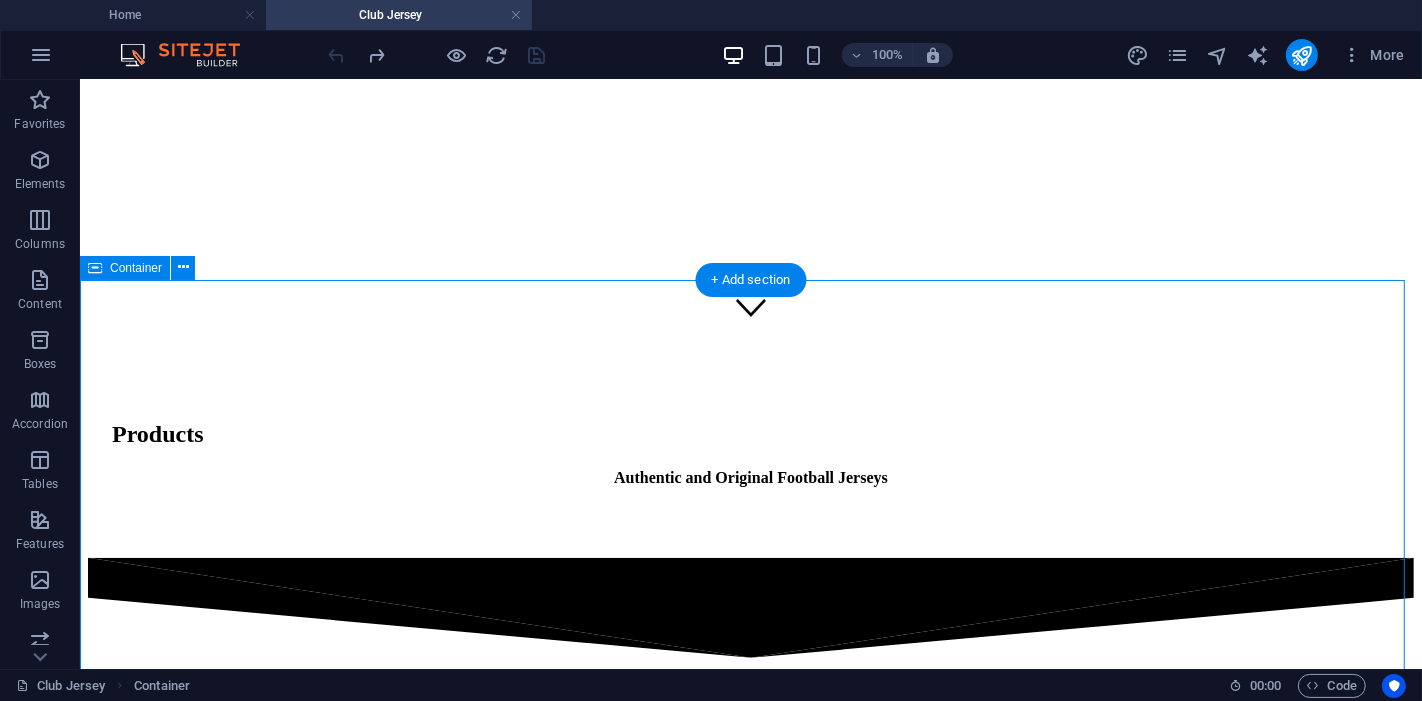 click on "BG Pathum United 2025/2026 Home Jersey MORE... BG Pathum United 2025/2026 Away Jersey More... BG Pathum United Class of 2012 Retro Jersey More... Chonburi Bluewave 2025 Home Jersey More... Chonburi Bluewave 2025 Away Jersey More... Chonburi Bluewave 2025 Third Jersey More..." at bounding box center [750, 11493] 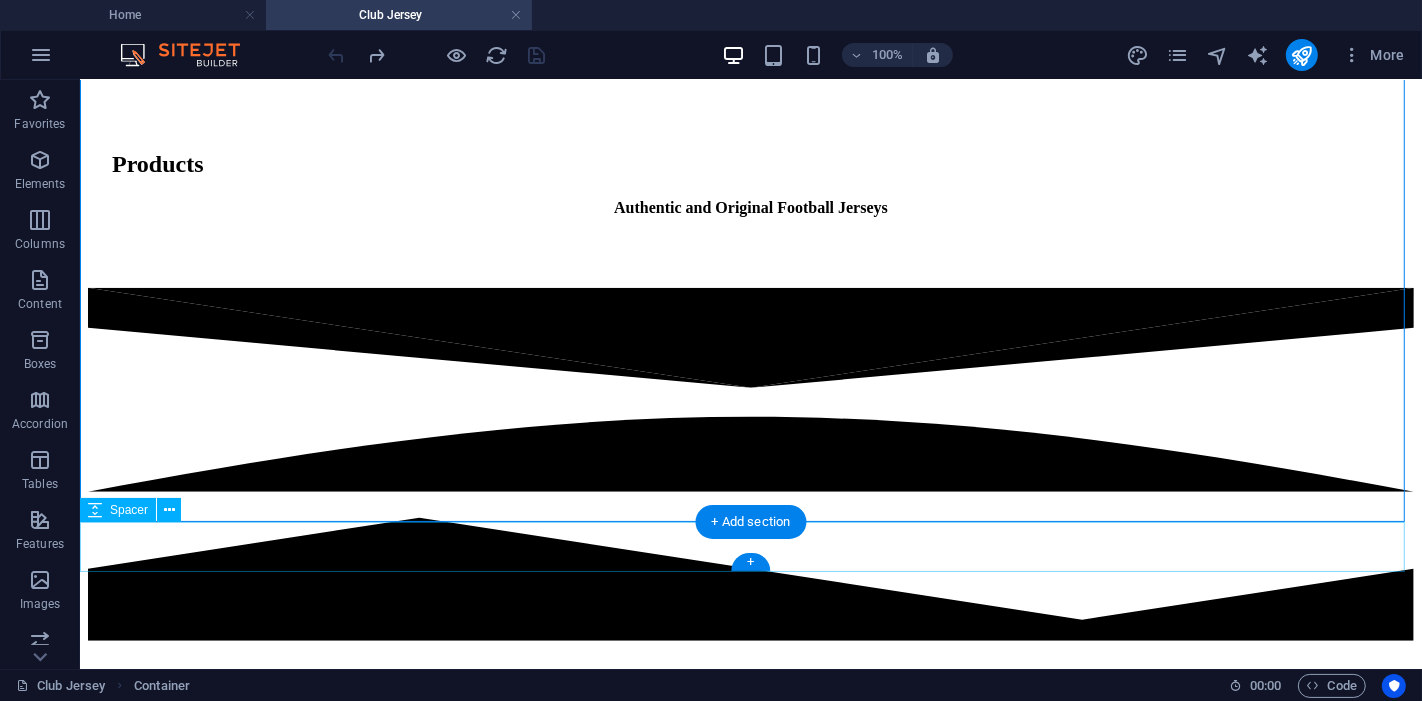 scroll, scrollTop: 660, scrollLeft: 0, axis: vertical 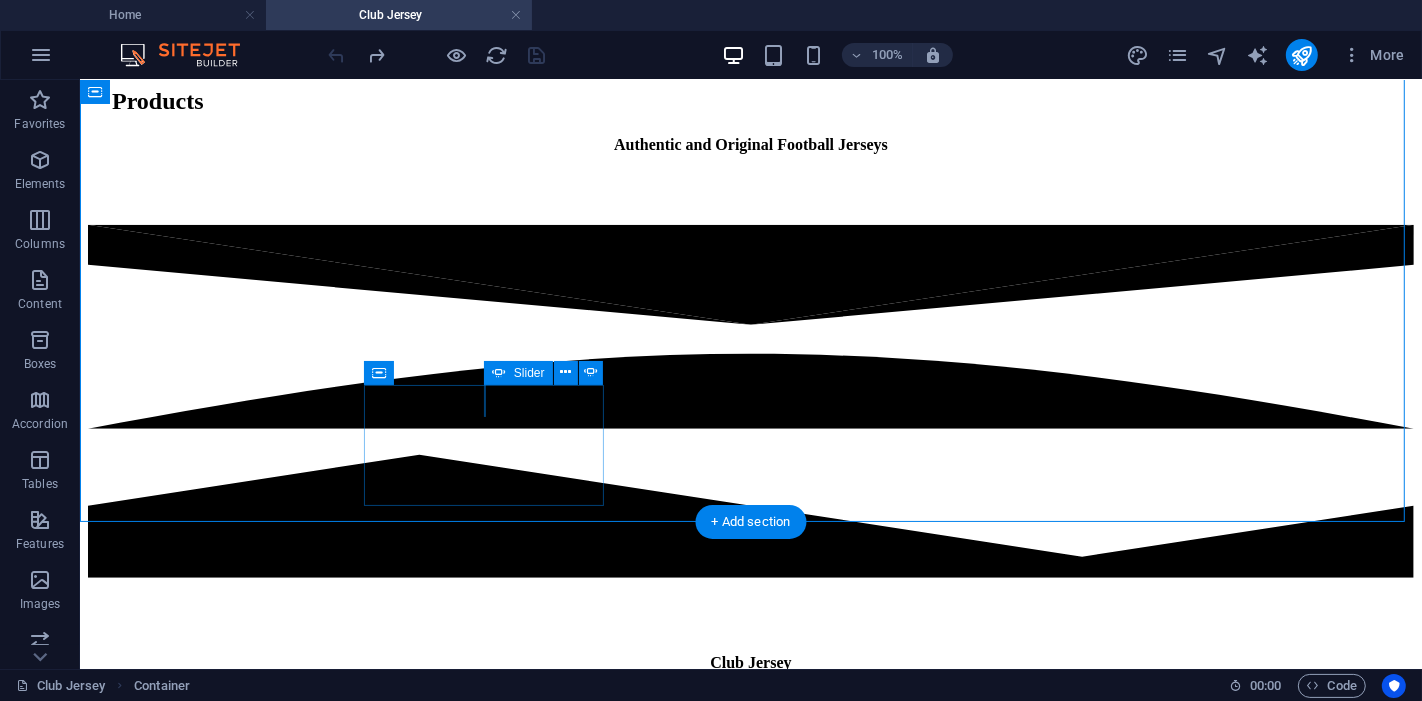 click at bounding box center [111, 7879] 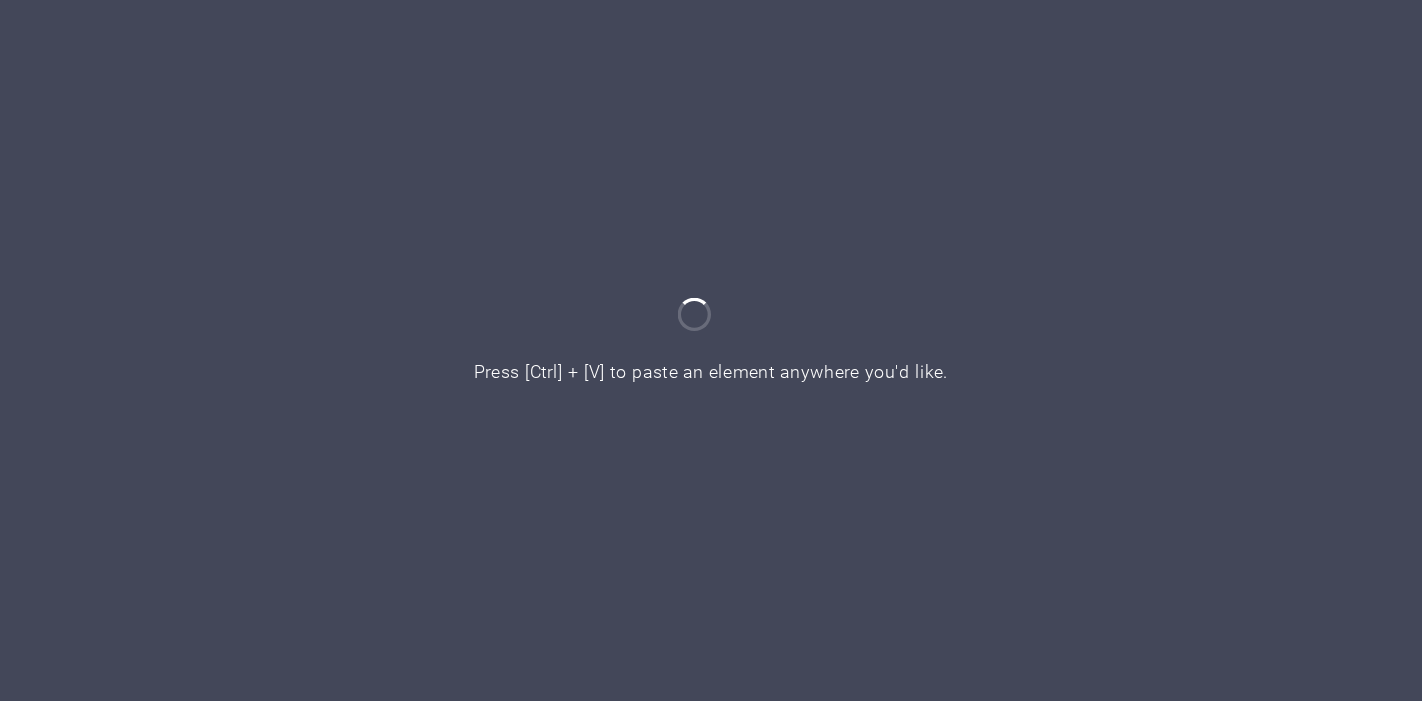 scroll, scrollTop: 0, scrollLeft: 0, axis: both 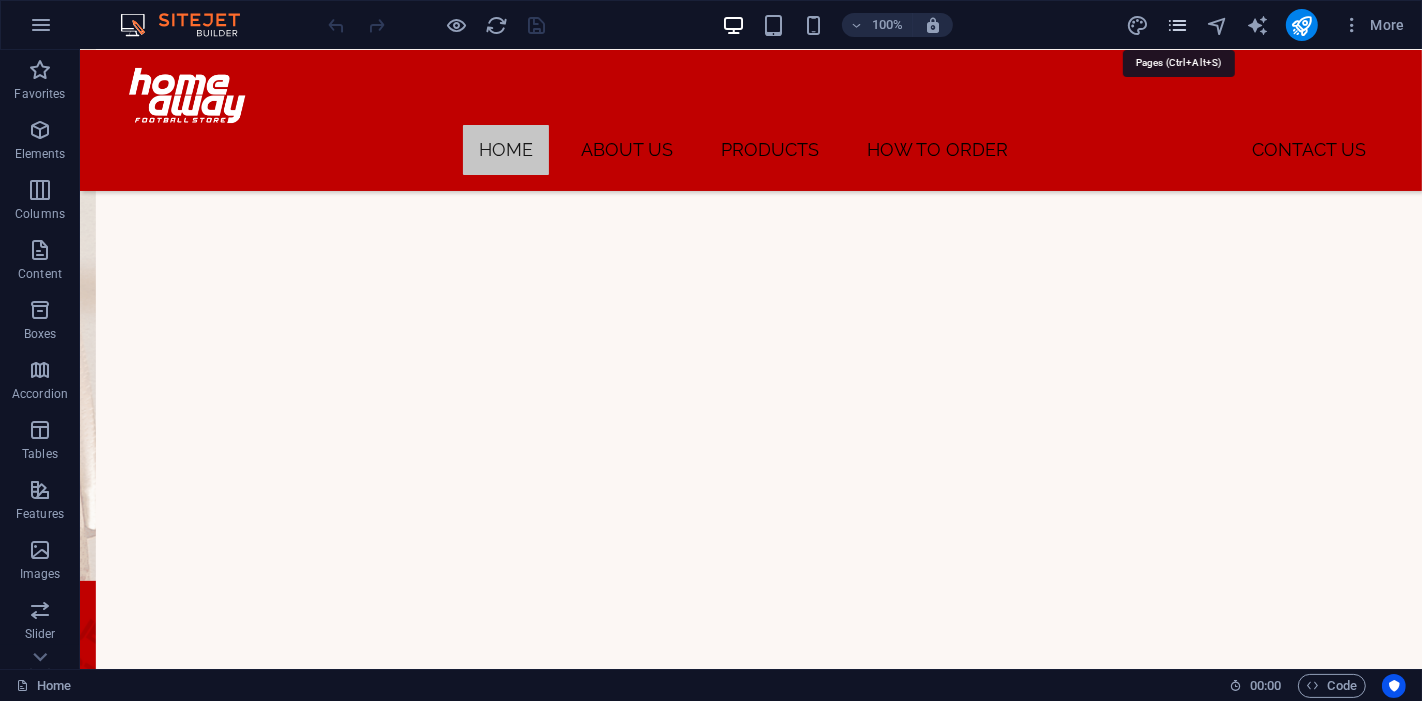 click at bounding box center (1177, 25) 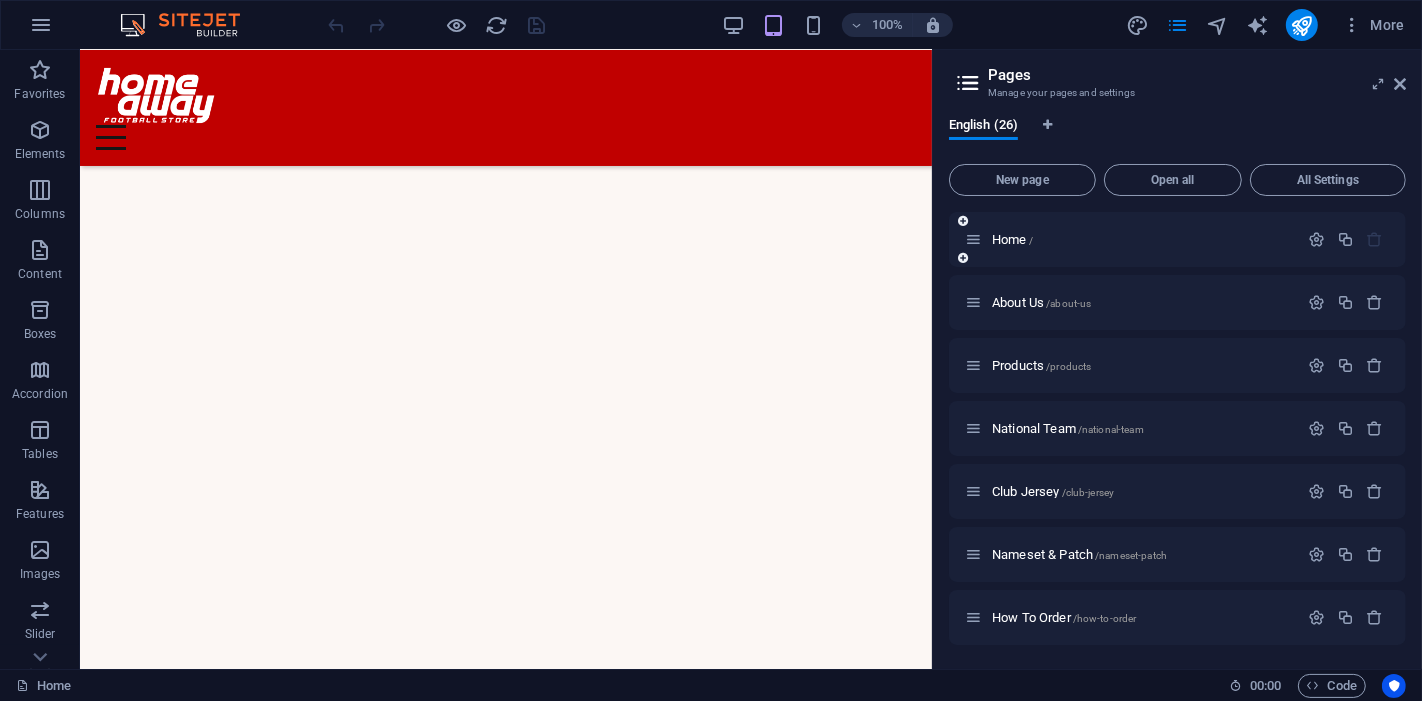 scroll, scrollTop: 688, scrollLeft: 0, axis: vertical 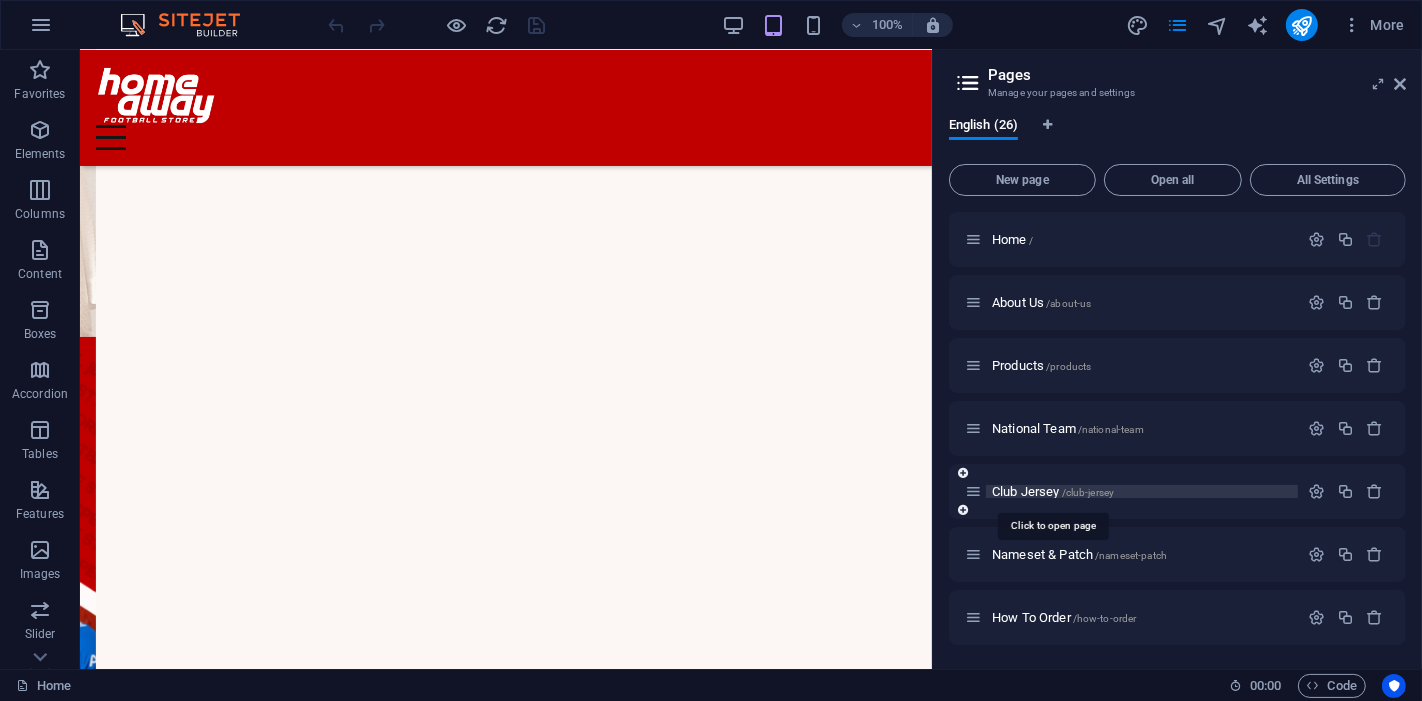 click on "Club Jersey /club-jersey" at bounding box center (1053, 491) 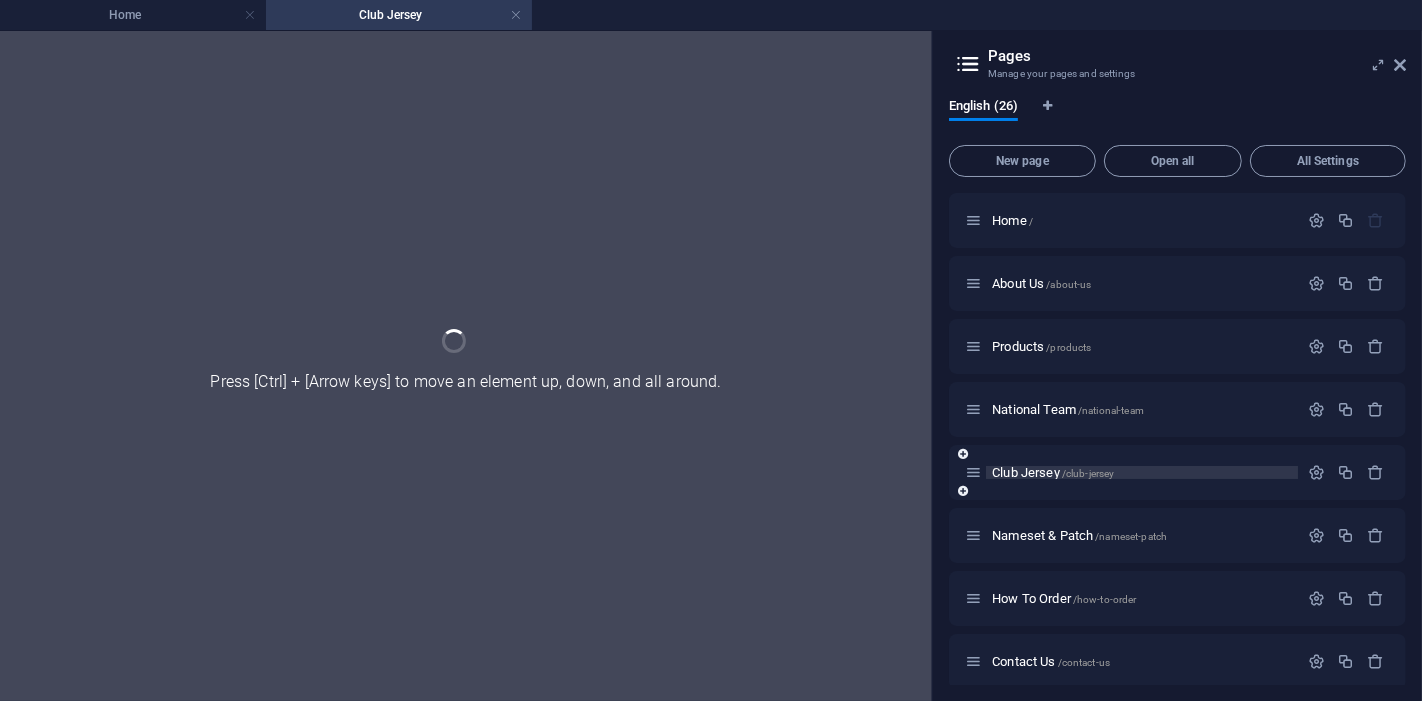 scroll, scrollTop: 0, scrollLeft: 0, axis: both 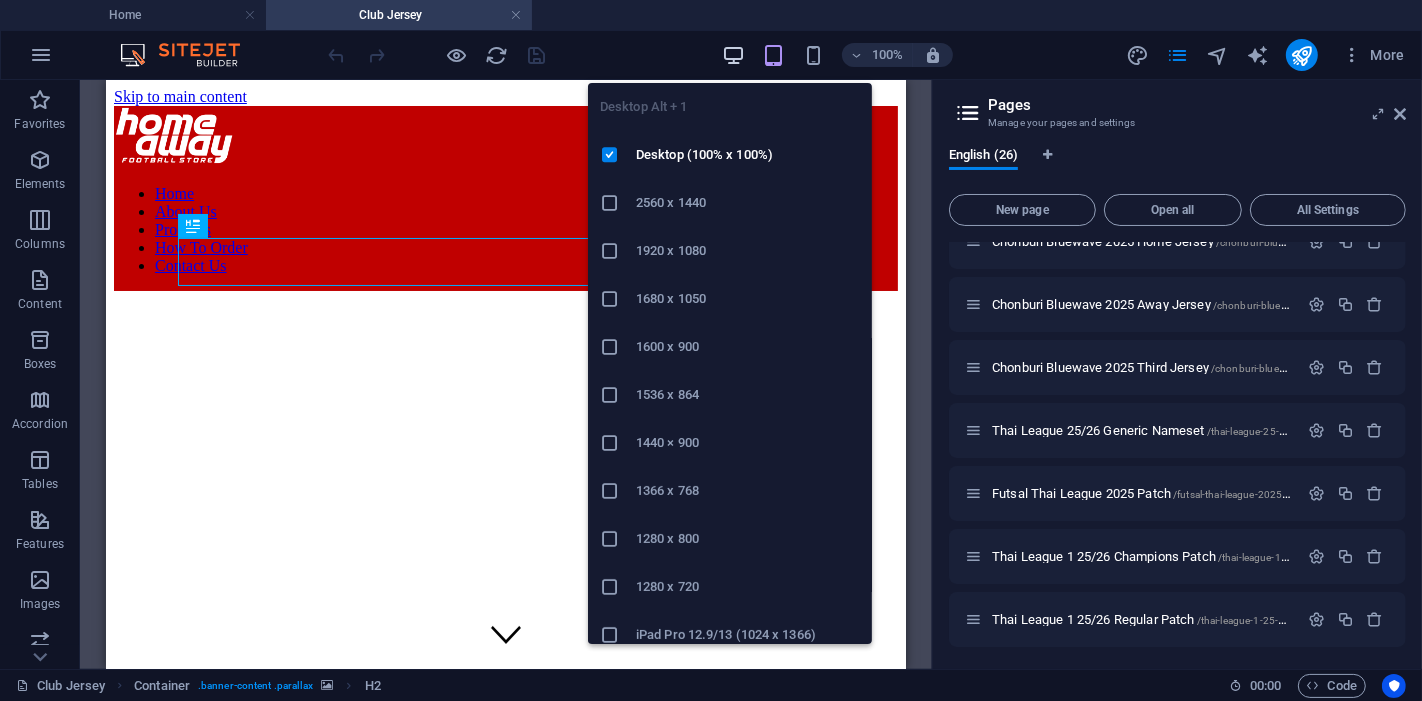 click at bounding box center (733, 55) 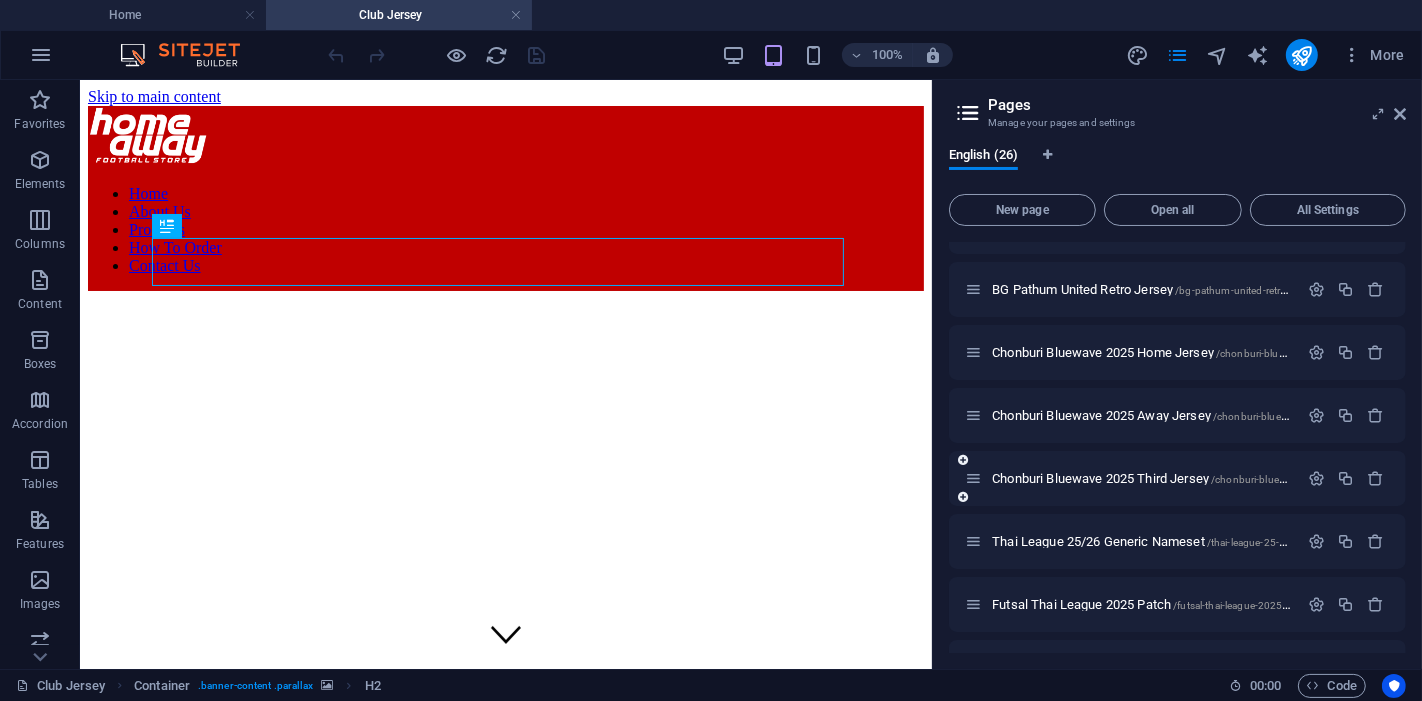 scroll, scrollTop: 1003, scrollLeft: 0, axis: vertical 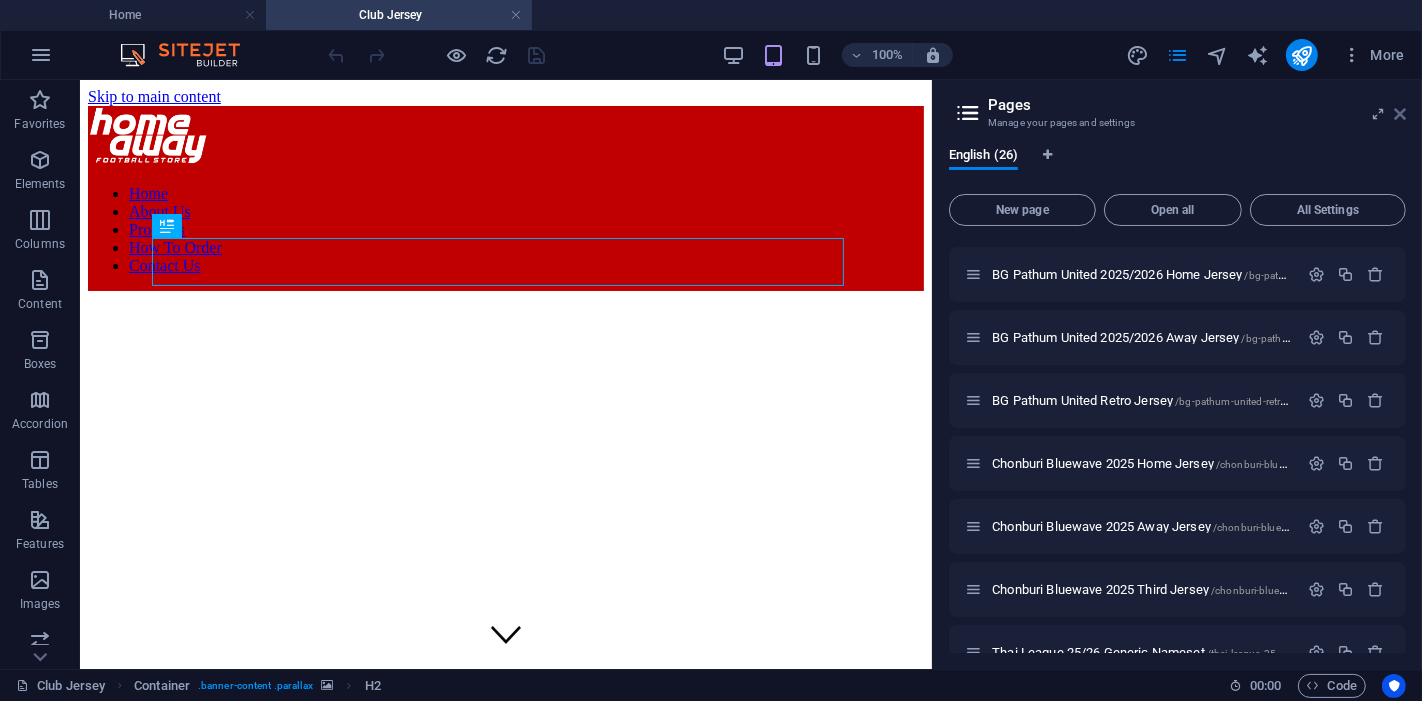 click at bounding box center [1400, 114] 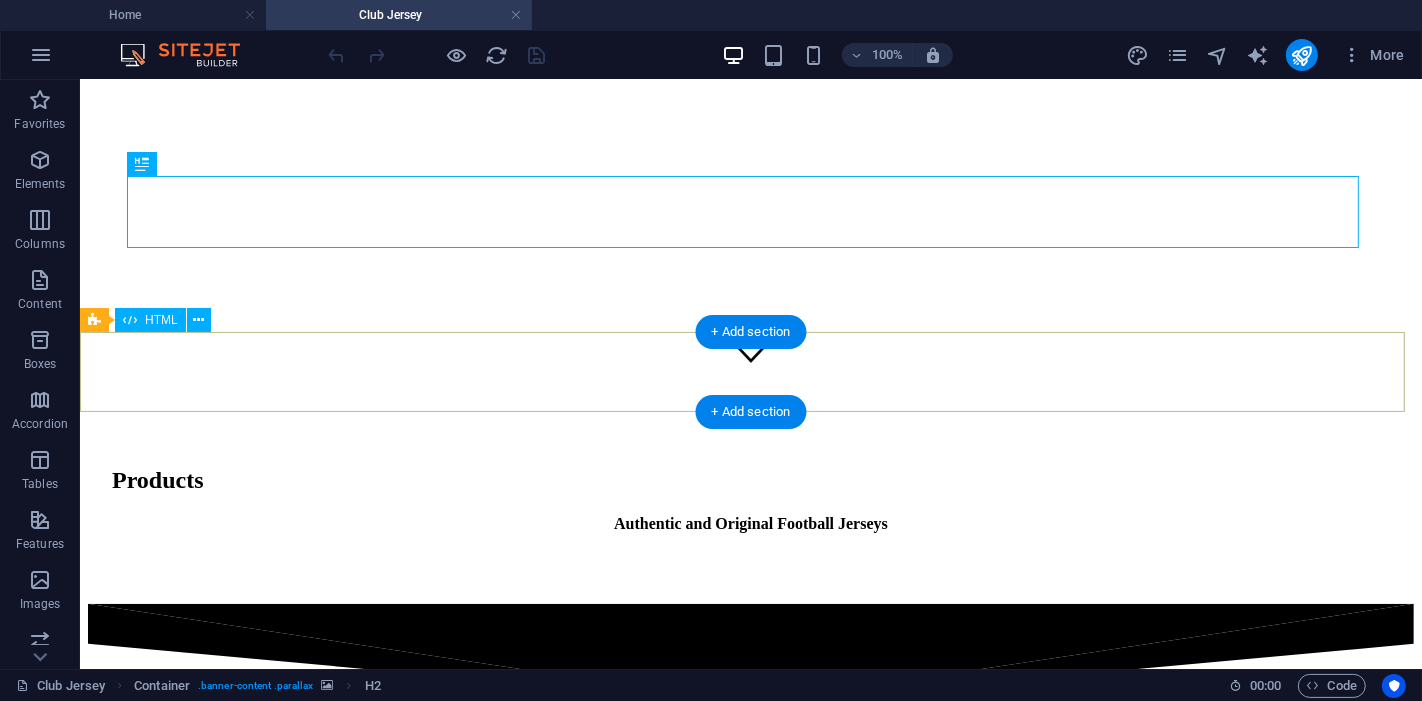 scroll, scrollTop: 444, scrollLeft: 0, axis: vertical 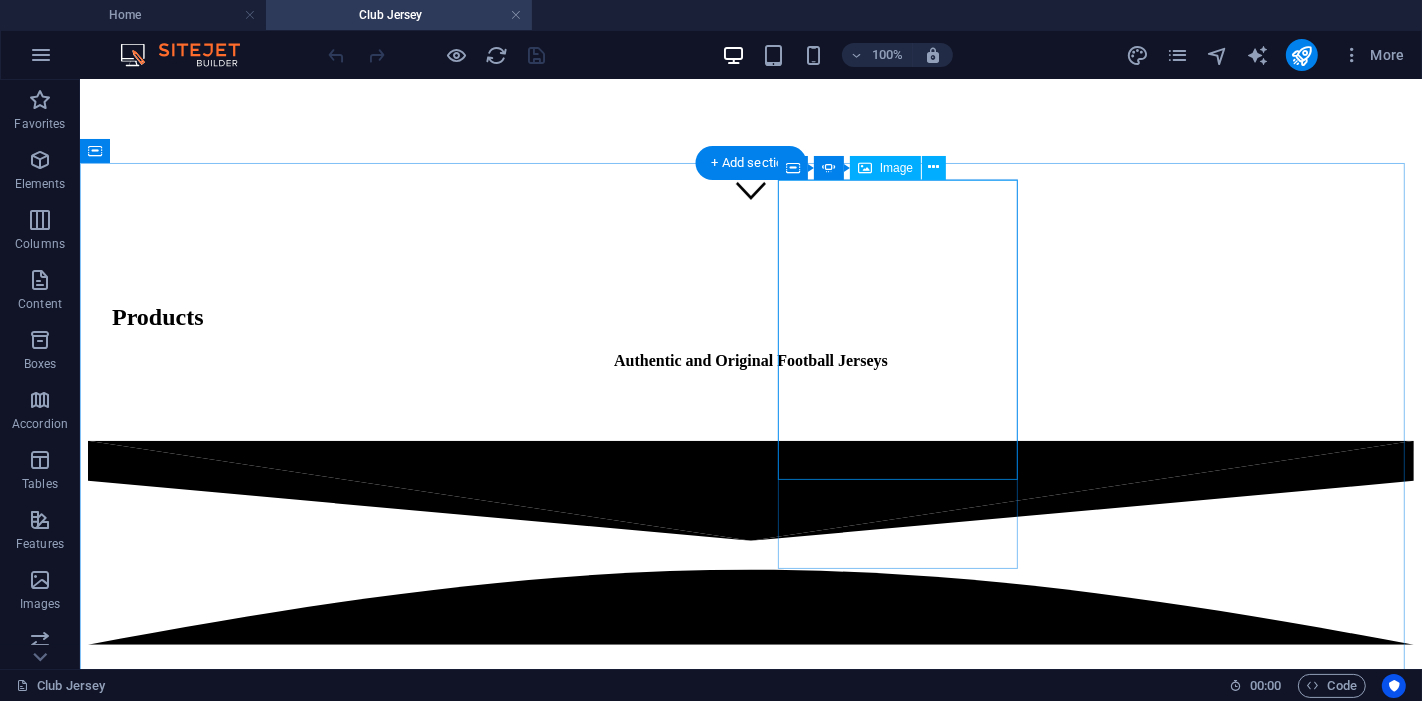 click at bounding box center [-17, 5197] 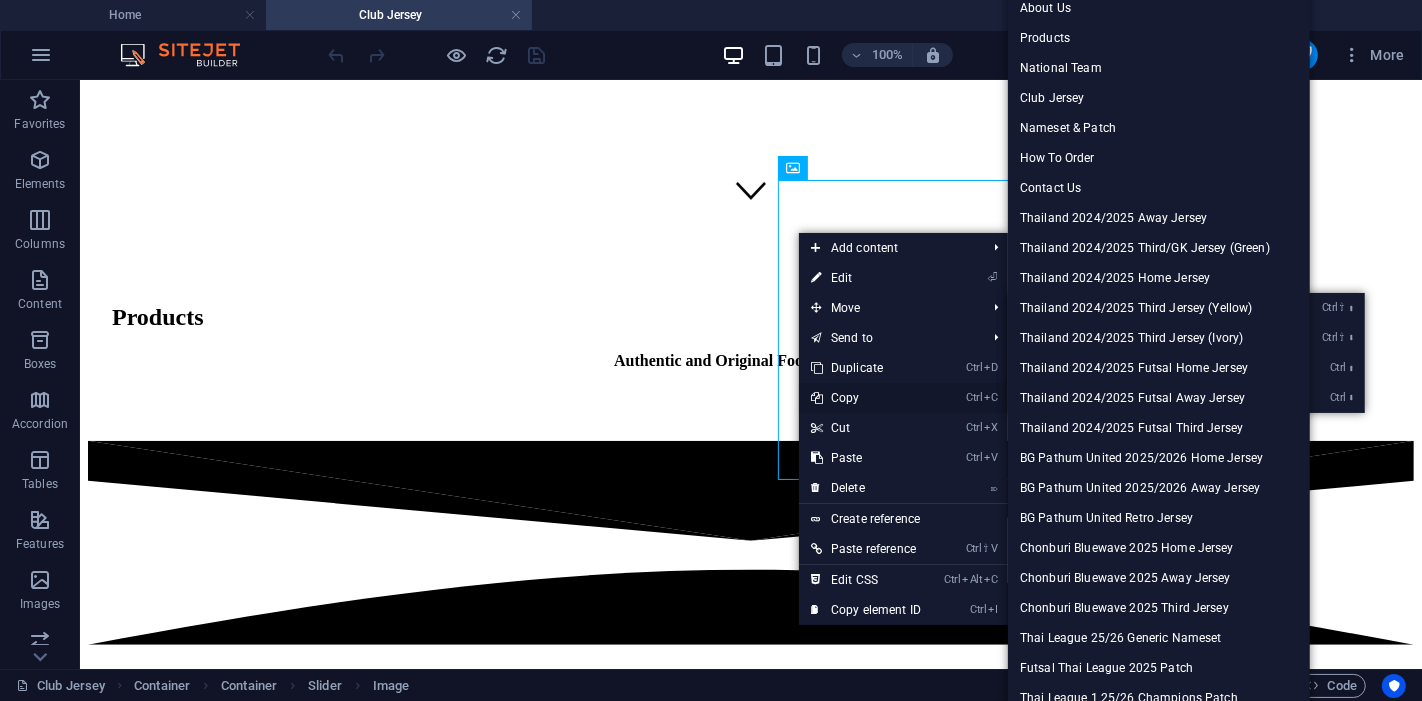 drag, startPoint x: 782, startPoint y: 311, endPoint x: 862, endPoint y: 391, distance: 113.137085 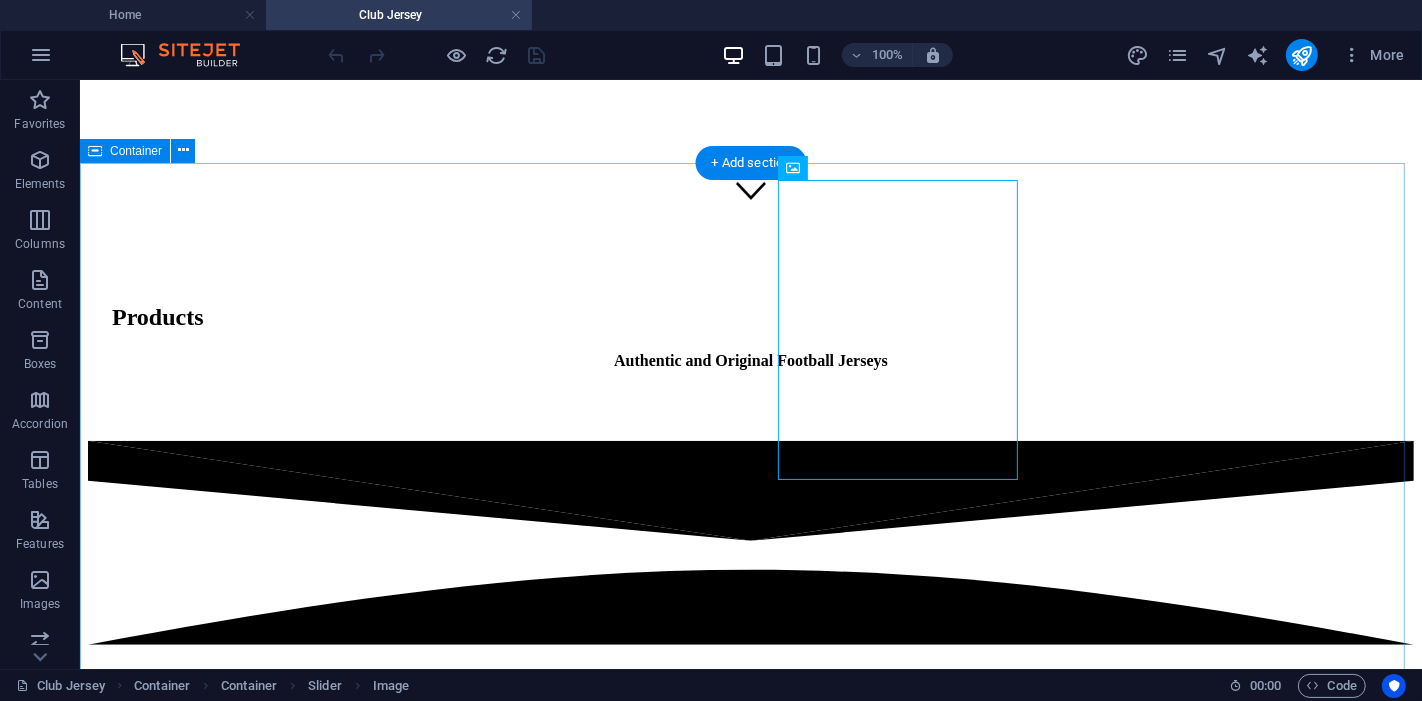click on "BG Pathum United 2025/2026 Home Jersey MORE... BG Pathum United 2025/2026 Away Jersey More... BG Pathum United Class of 2012 Retro Jersey More... Chonburi Bluewave 2025 Home Jersey More... Chonburi Bluewave 2025 Away Jersey More... Chonburi Bluewave 2025 Third Jersey More..." at bounding box center [750, 11376] 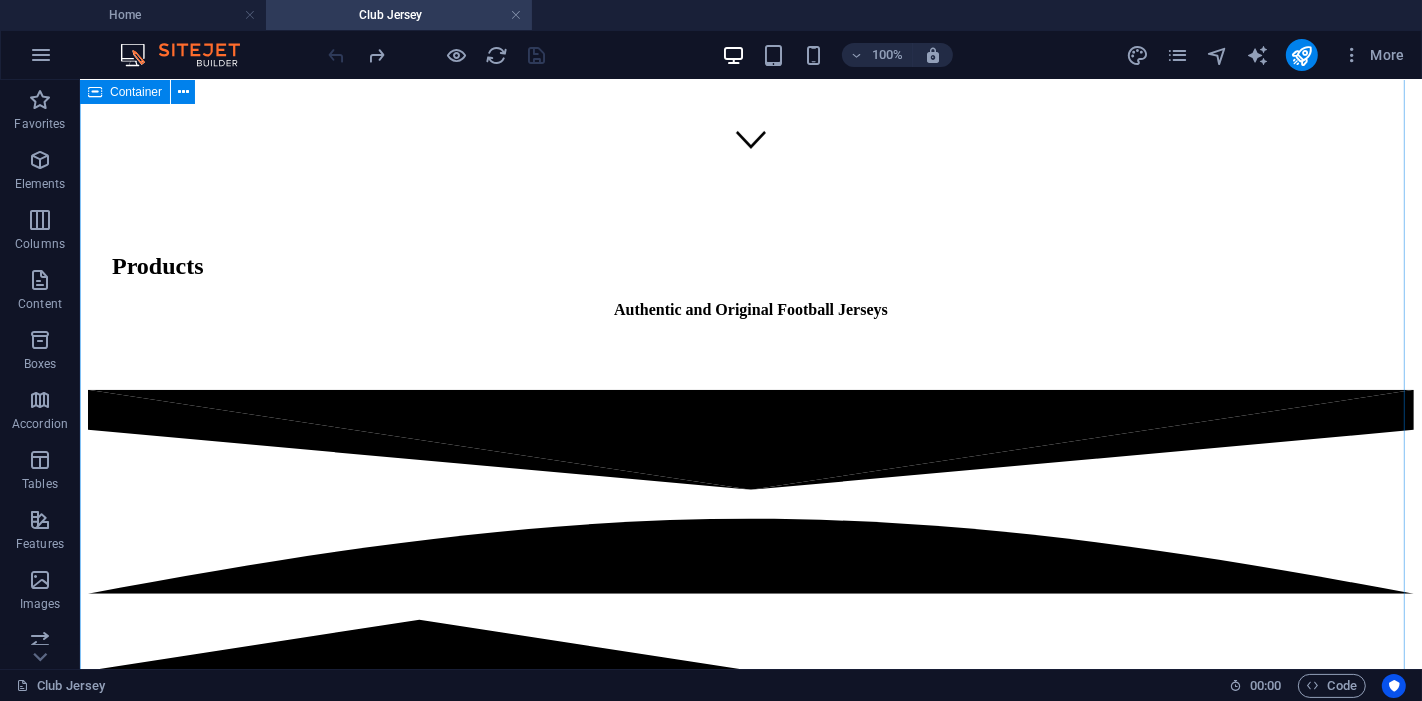 scroll, scrollTop: 460, scrollLeft: 0, axis: vertical 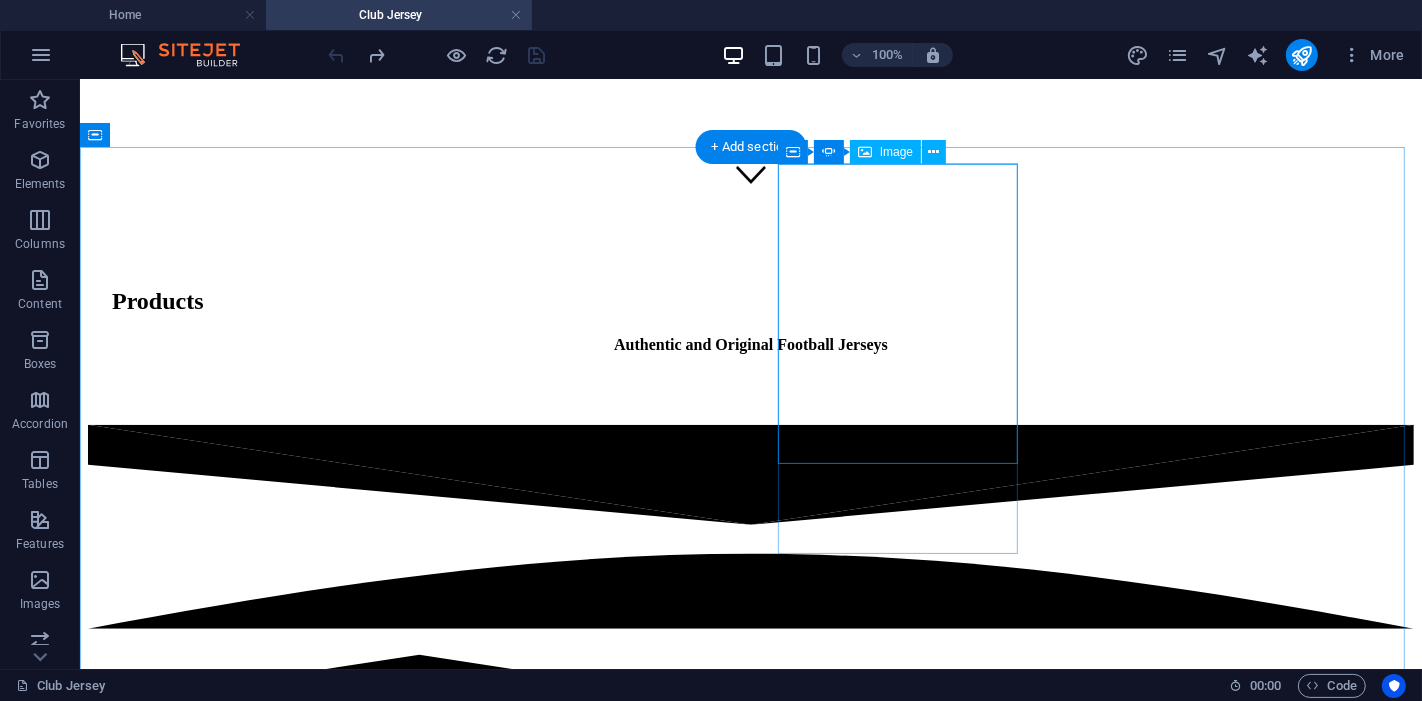 click at bounding box center (-17, 5181) 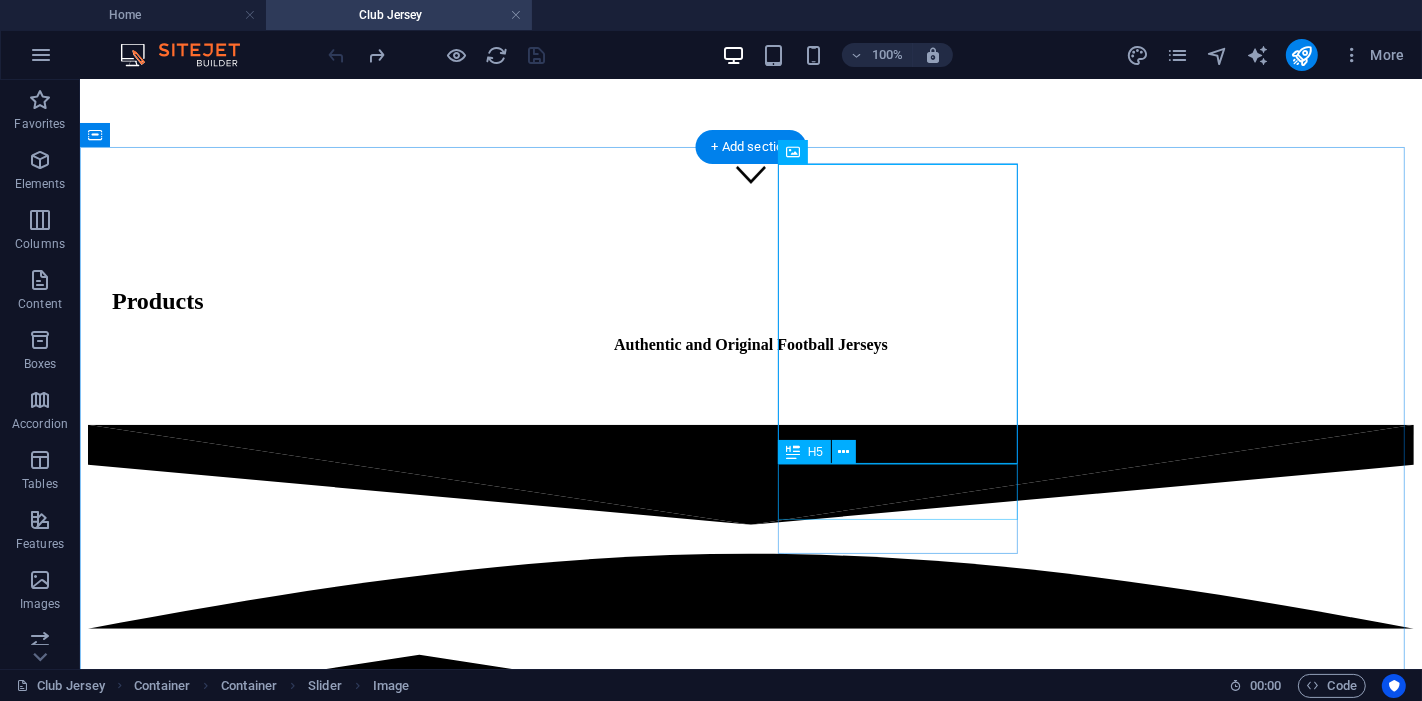 click on "BG Pathum United Class of 2012 Retro Jersey" at bounding box center [223, 6247] 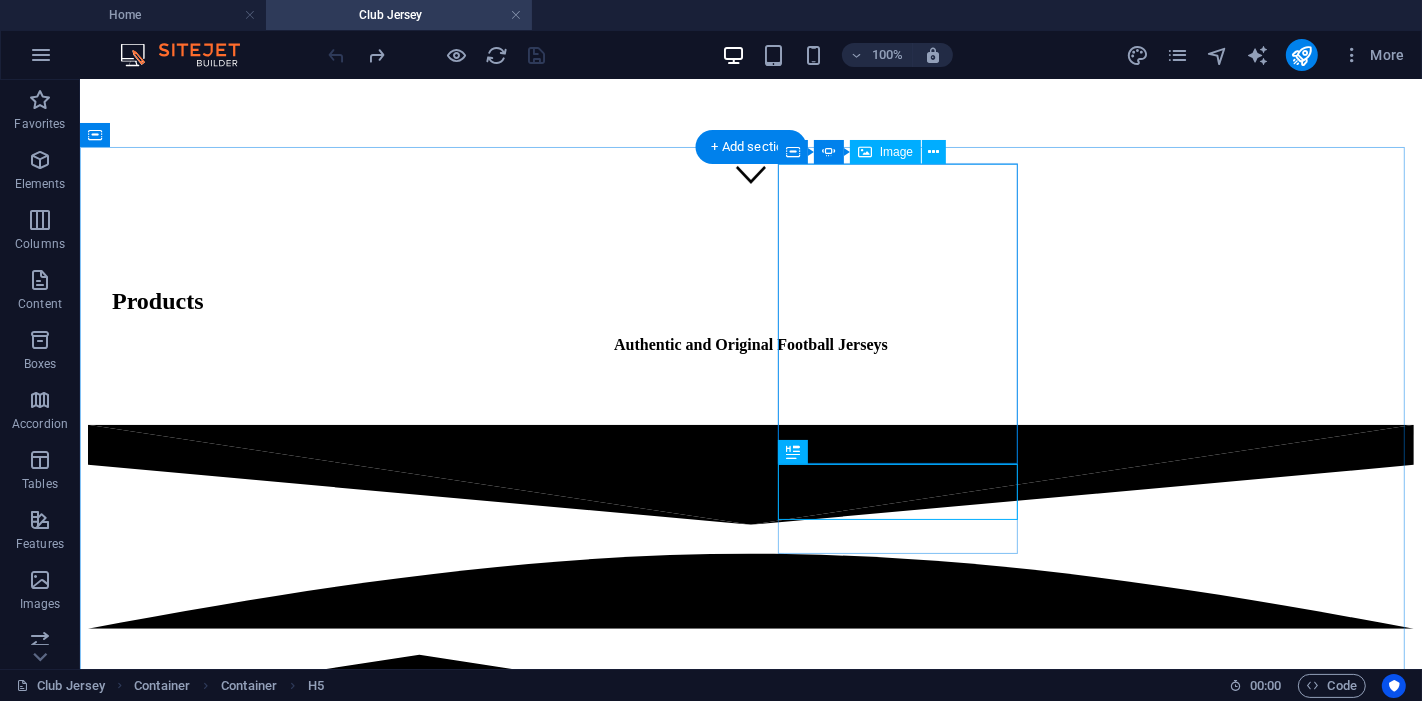 click at bounding box center (-17, 5181) 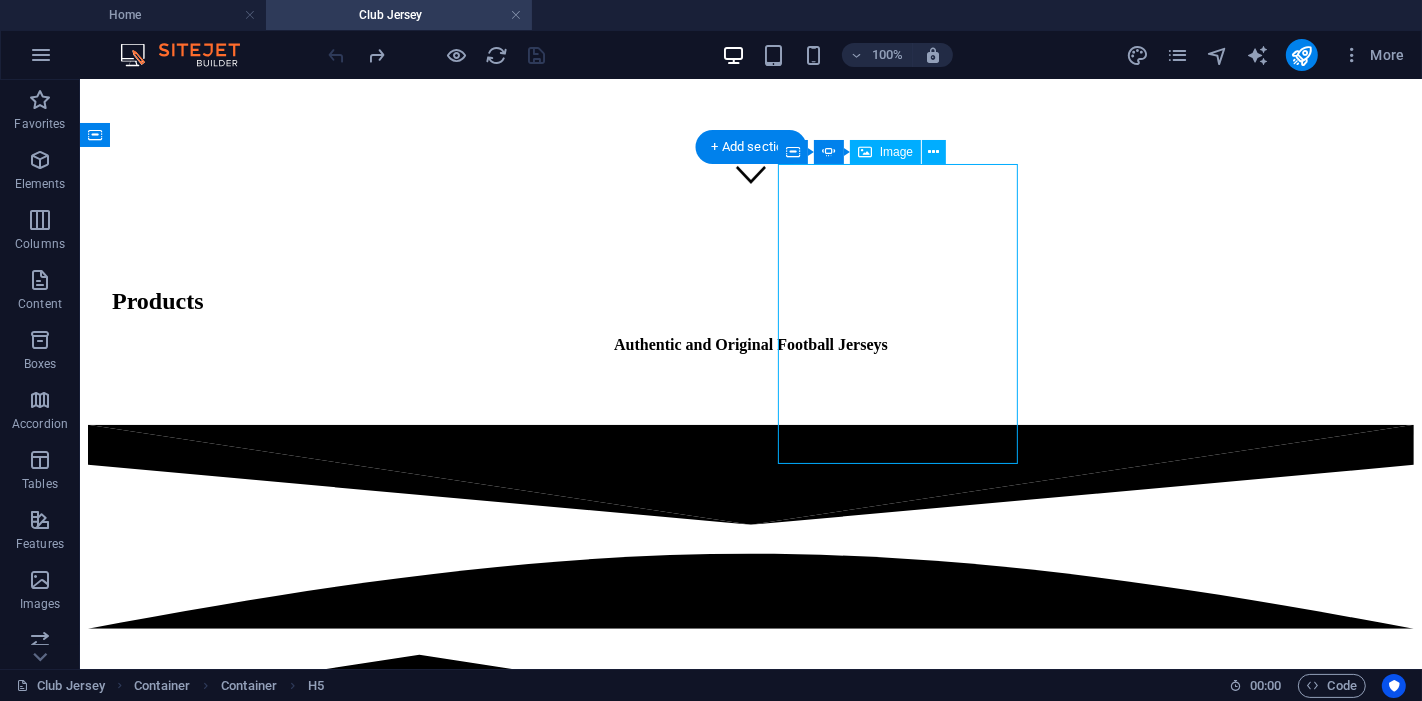 click at bounding box center (-17, 5181) 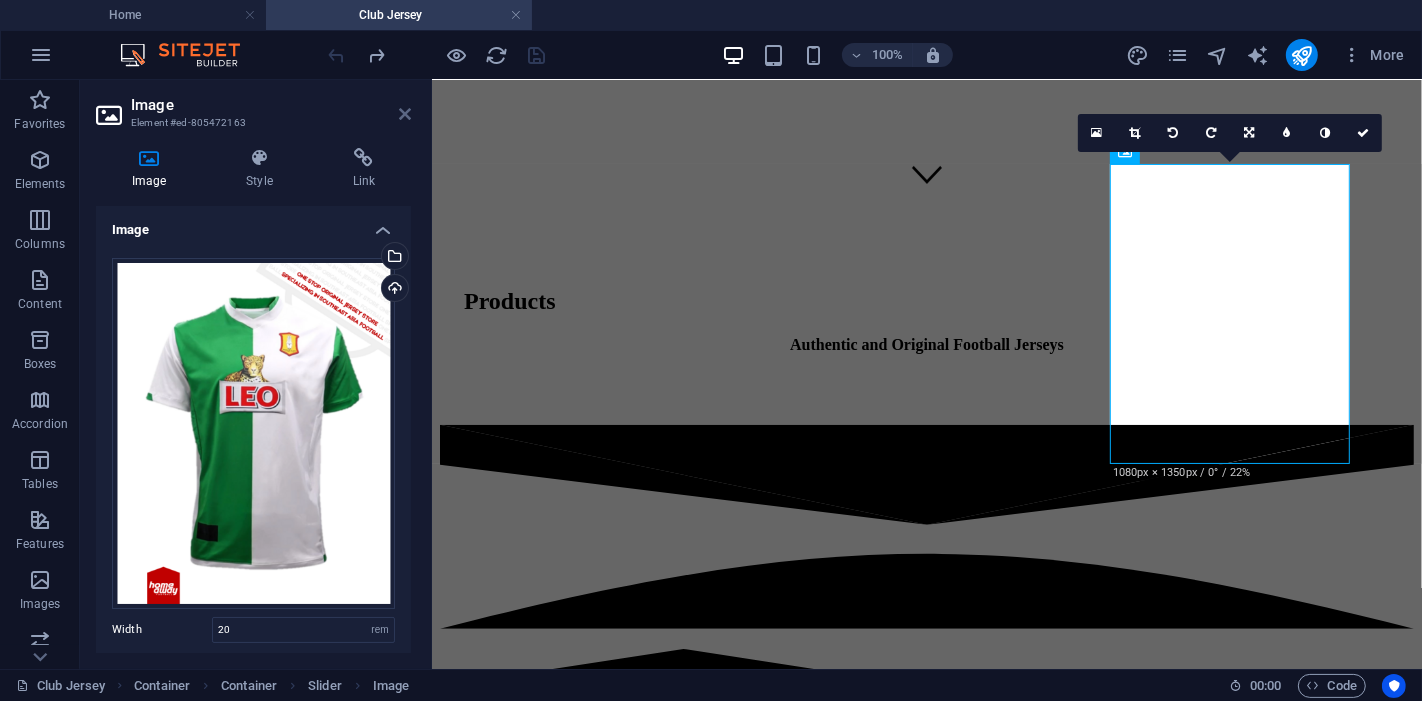 drag, startPoint x: 398, startPoint y: 117, endPoint x: 349, endPoint y: 53, distance: 80.60397 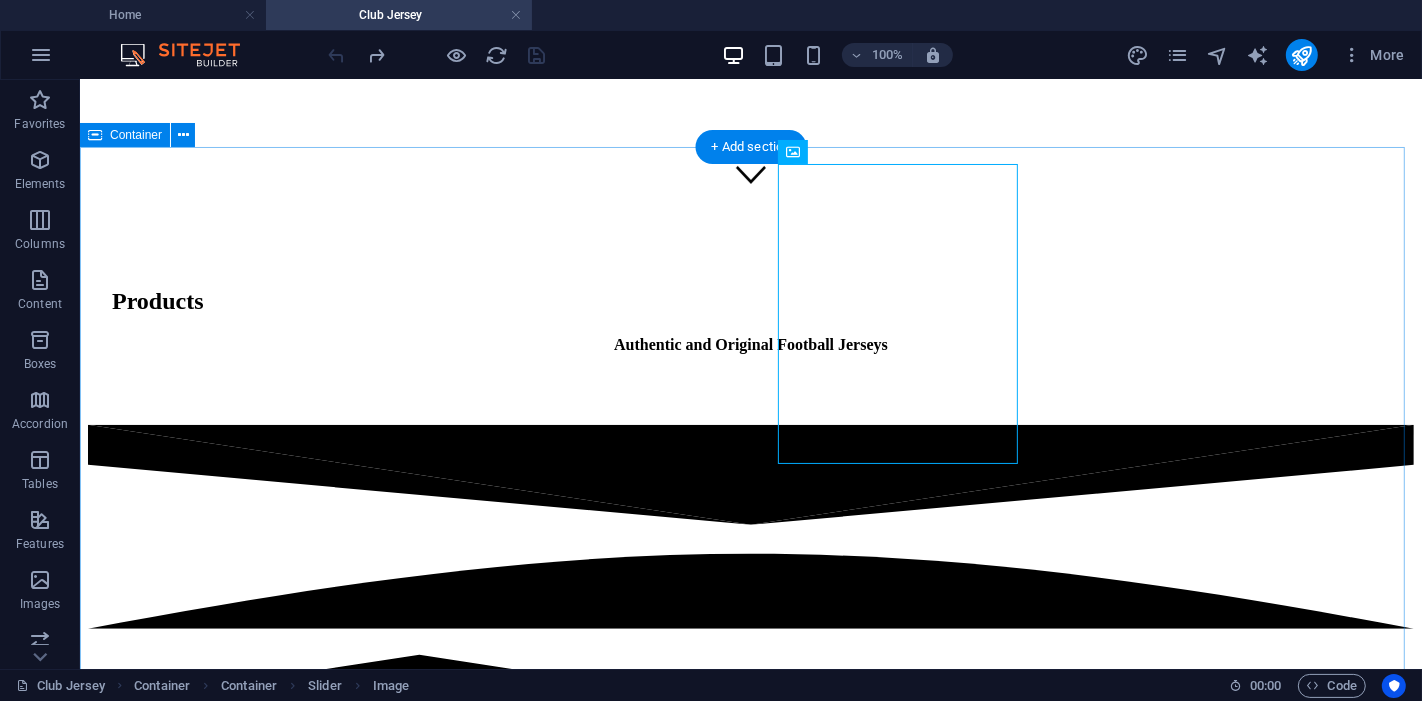 click on "BG Pathum United 2025/2026 Home Jersey MORE... BG Pathum United 2025/2026 Away Jersey More... BG Pathum United Class of 2012 Retro Jersey More... Chonburi Bluewave 2025 Home Jersey More... Chonburi Bluewave 2025 Away Jersey More... Chonburi Bluewave 2025 Third Jersey More..." at bounding box center [750, 11360] 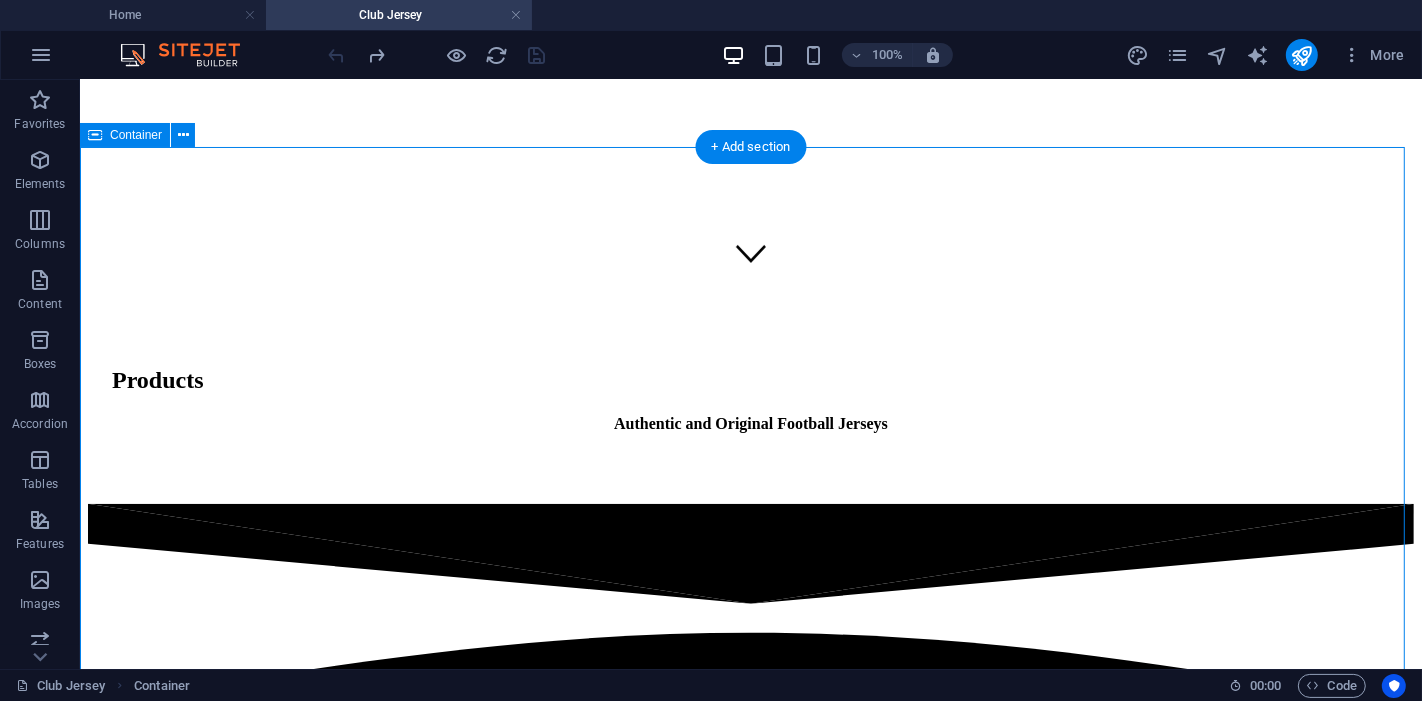 scroll, scrollTop: 348, scrollLeft: 0, axis: vertical 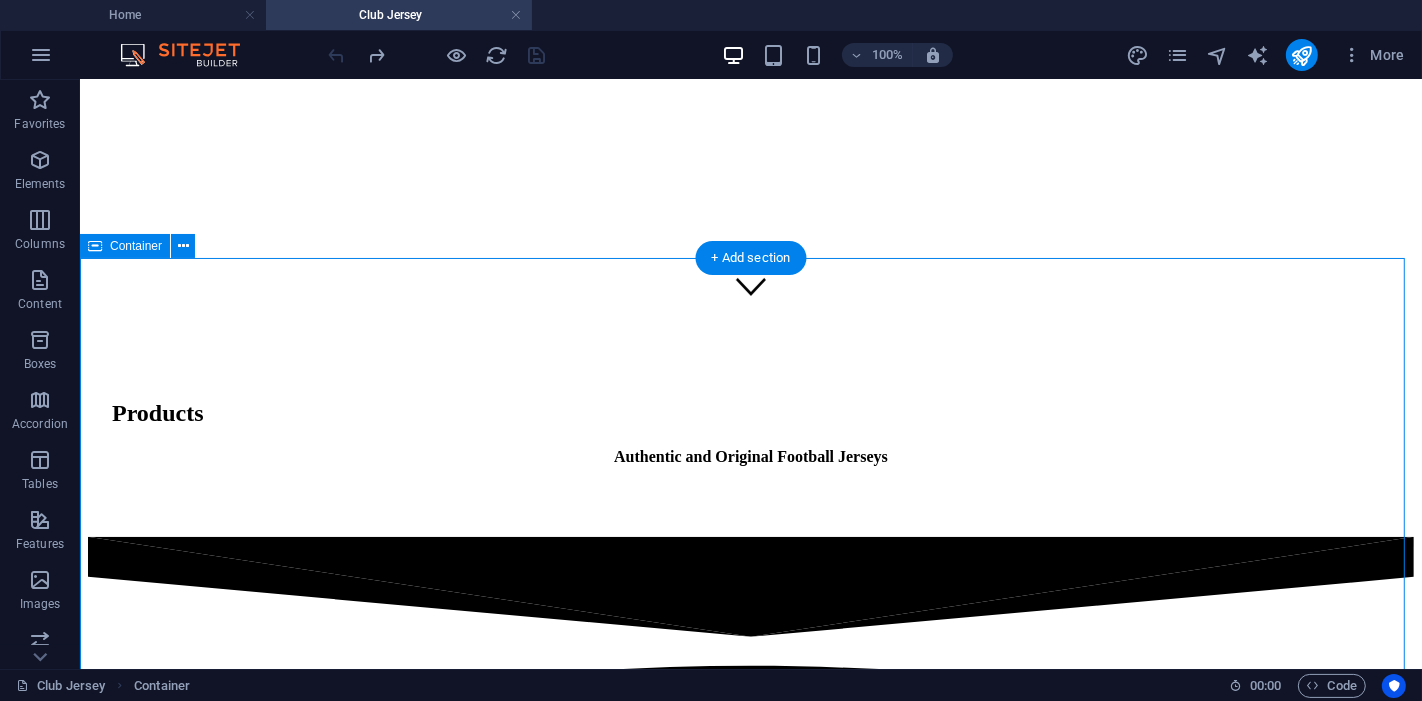 click on "BG Pathum United 2025/2026 Home Jersey MORE... BG Pathum United 2025/2026 Away Jersey More... BG Pathum United Class of 2012 Retro Jersey More... Chonburi Bluewave 2025 Home Jersey More... Chonburi Bluewave 2025 Away Jersey More... Chonburi Bluewave 2025 Third Jersey More..." at bounding box center [750, 11472] 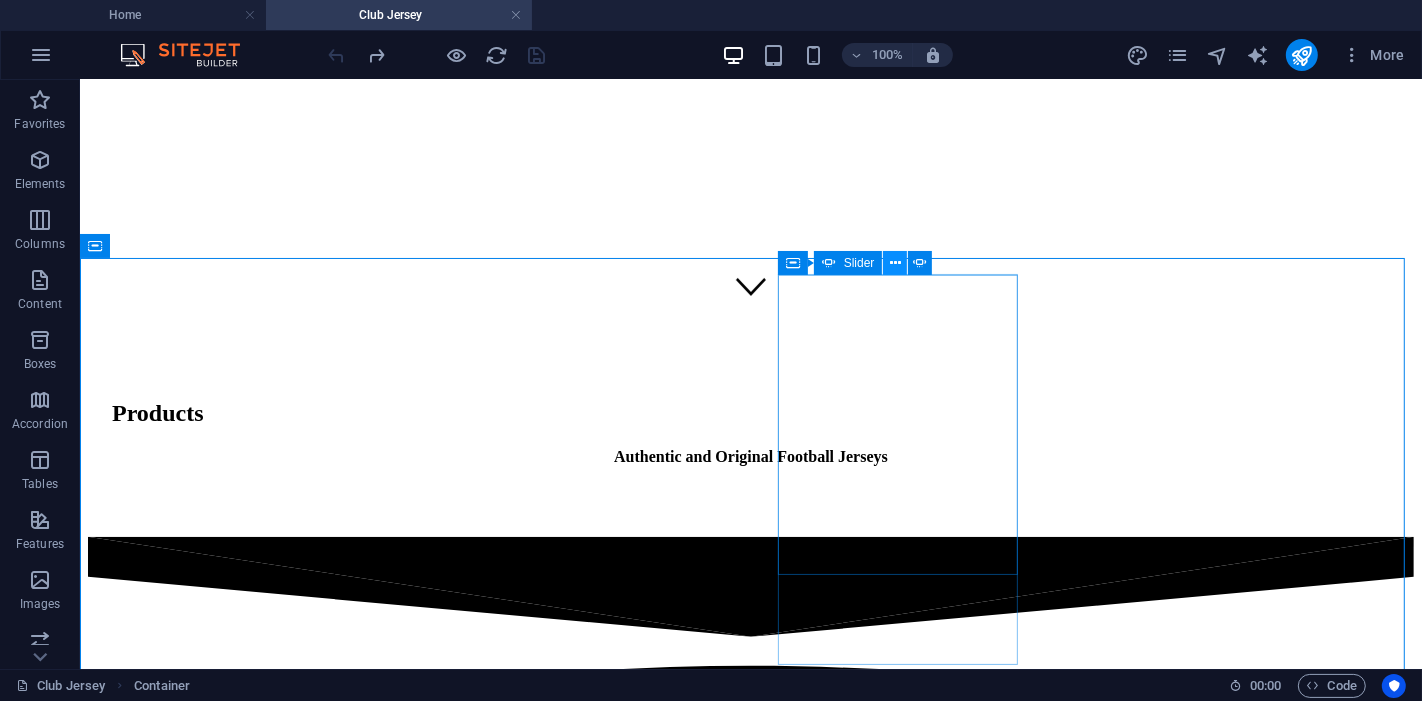 click at bounding box center [895, 263] 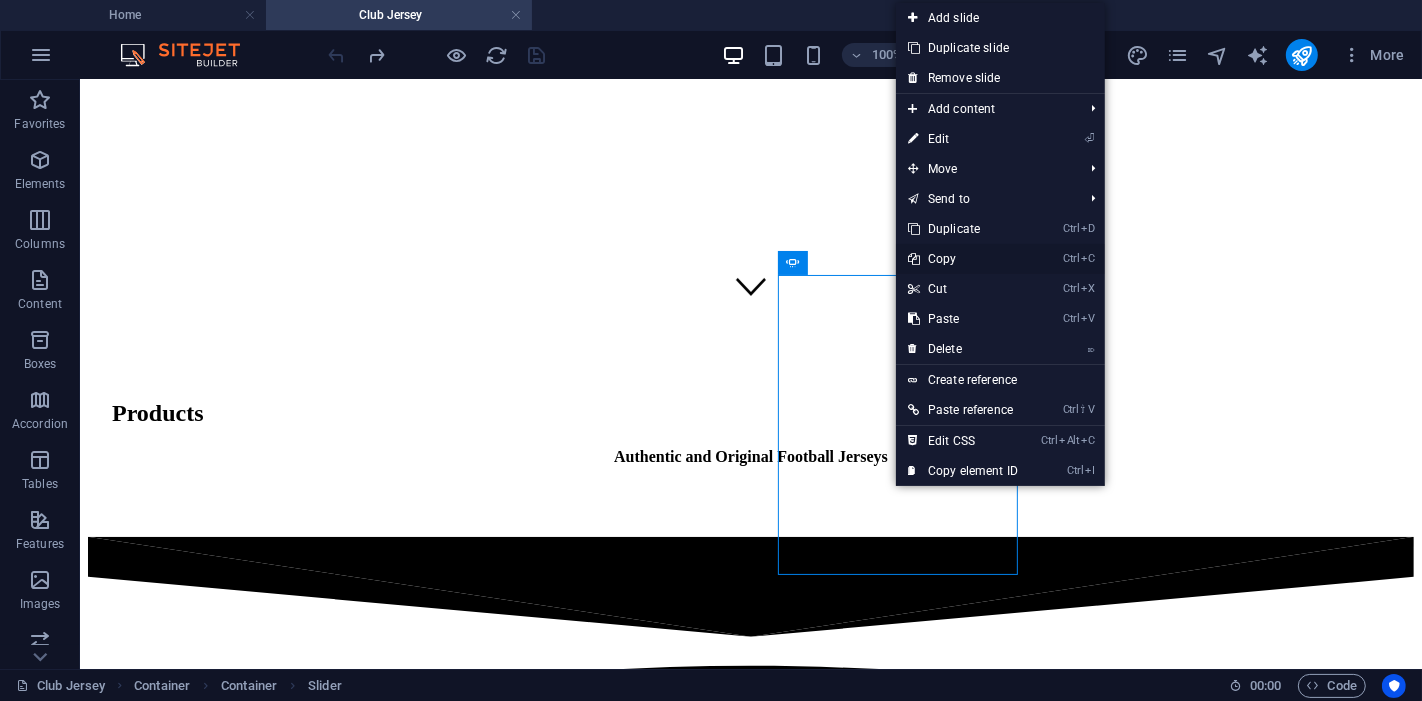 click on "Ctrl C  Copy" at bounding box center [963, 259] 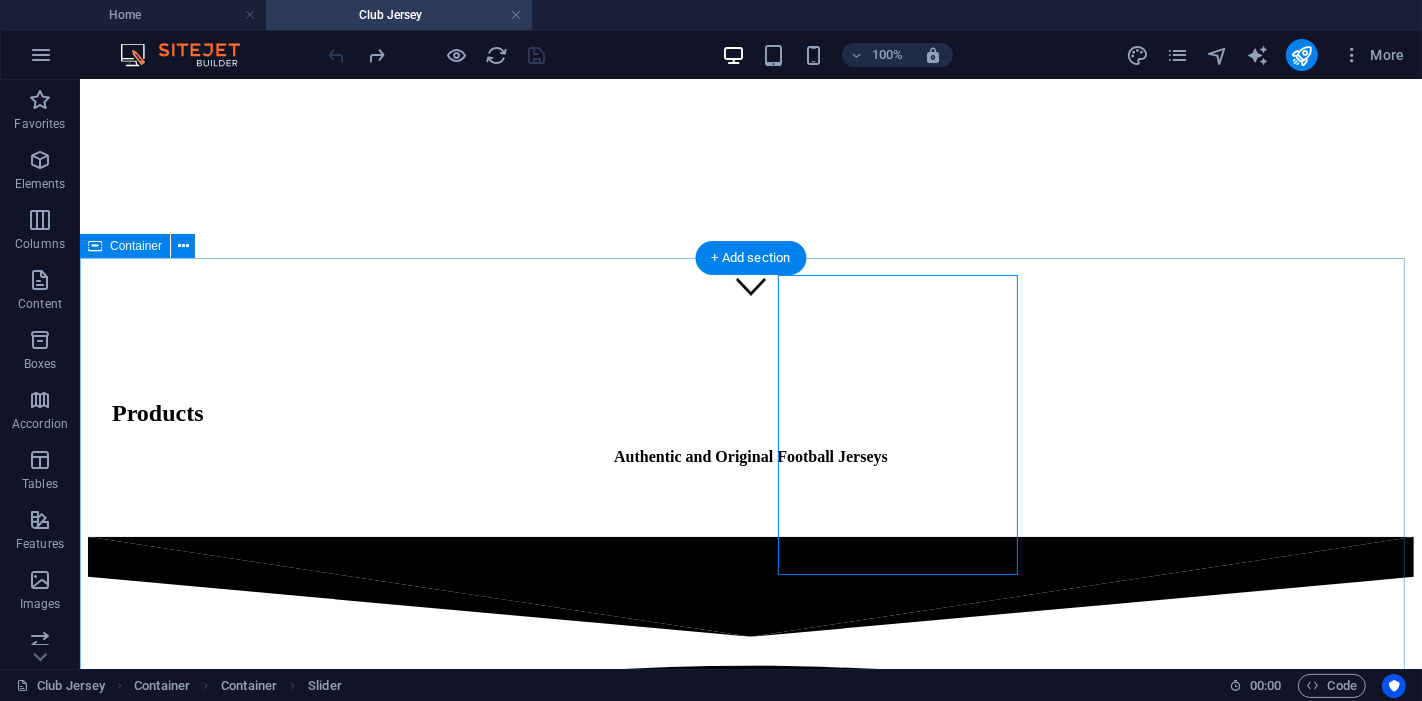 click on "BG Pathum United 2025/2026 Home Jersey MORE... BG Pathum United 2025/2026 Away Jersey More... BG Pathum United Class of 2012 Retro Jersey More... Chonburi Bluewave 2025 Home Jersey More... Chonburi Bluewave 2025 Away Jersey More... Chonburi Bluewave 2025 Third Jersey More..." at bounding box center (750, 11472) 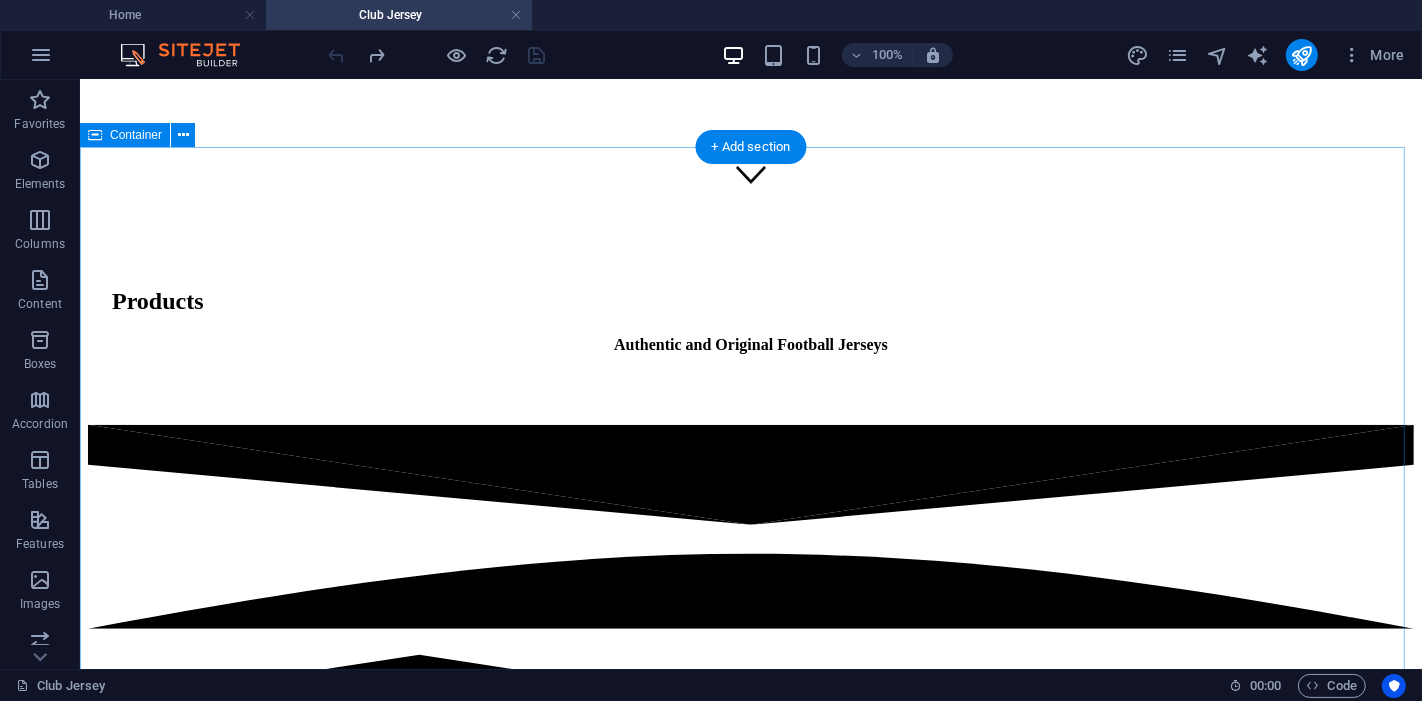 click on "BG Pathum United 2025/2026 Home Jersey MORE... BG Pathum United 2025/2026 Away Jersey More... BG Pathum United Class of 2012 Retro Jersey More... Chonburi Bluewave 2025 Home Jersey More... Chonburi Bluewave 2025 Away Jersey More... Chonburi Bluewave 2025 Third Jersey More..." at bounding box center (750, 11360) 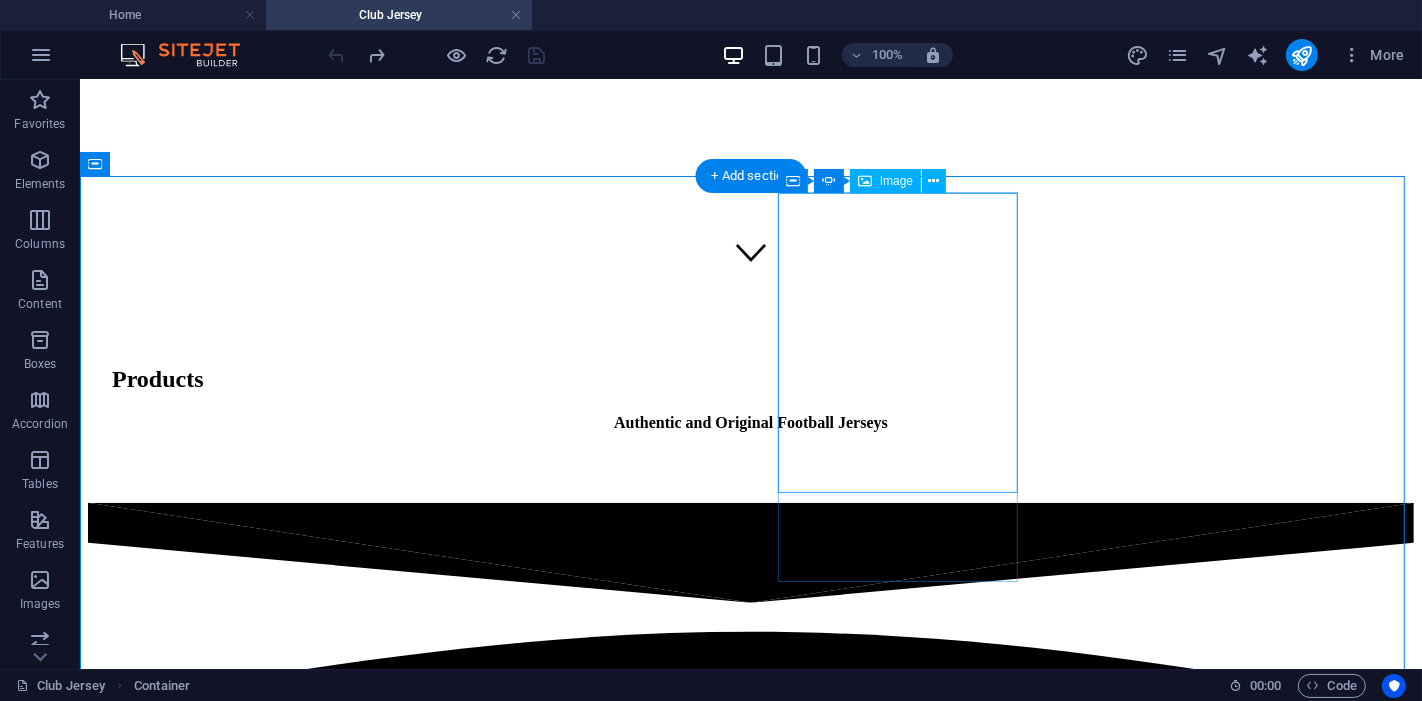 scroll, scrollTop: 348, scrollLeft: 0, axis: vertical 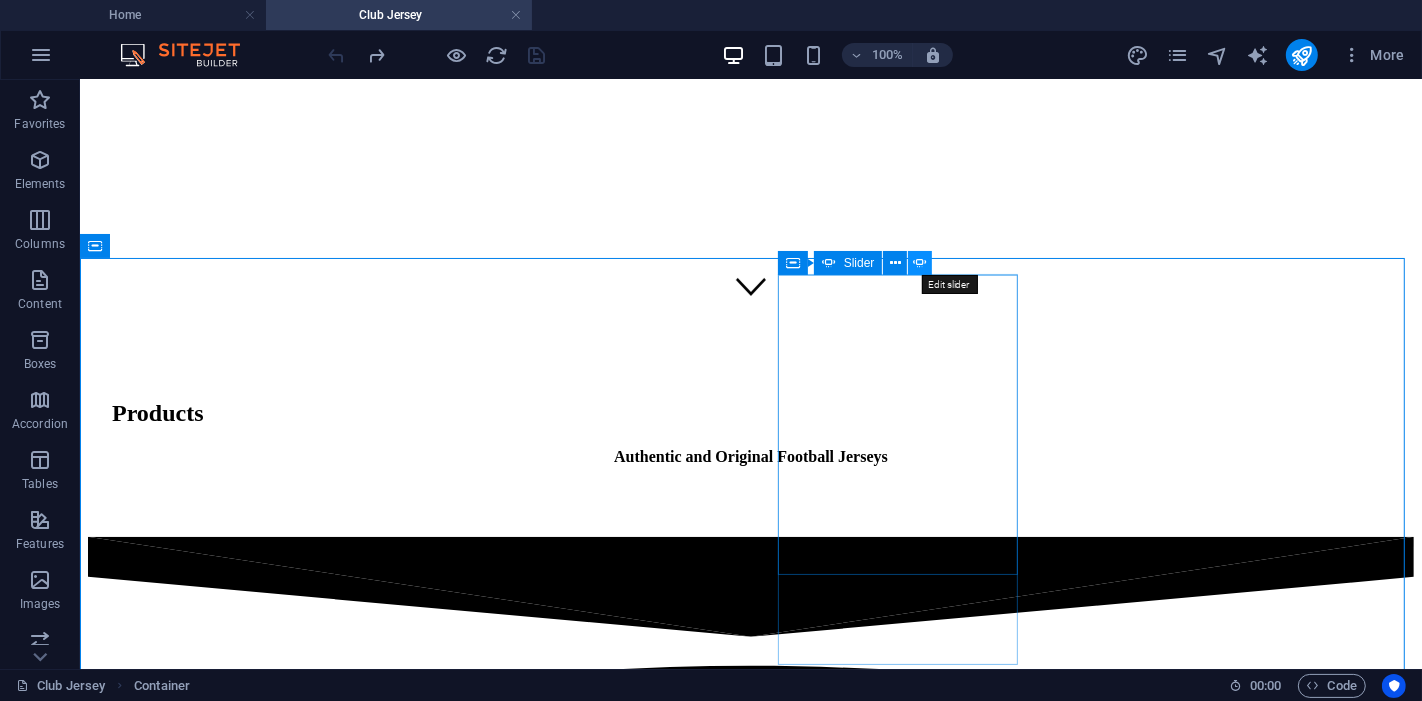 drag, startPoint x: 920, startPoint y: 259, endPoint x: 487, endPoint y: 179, distance: 440.32828 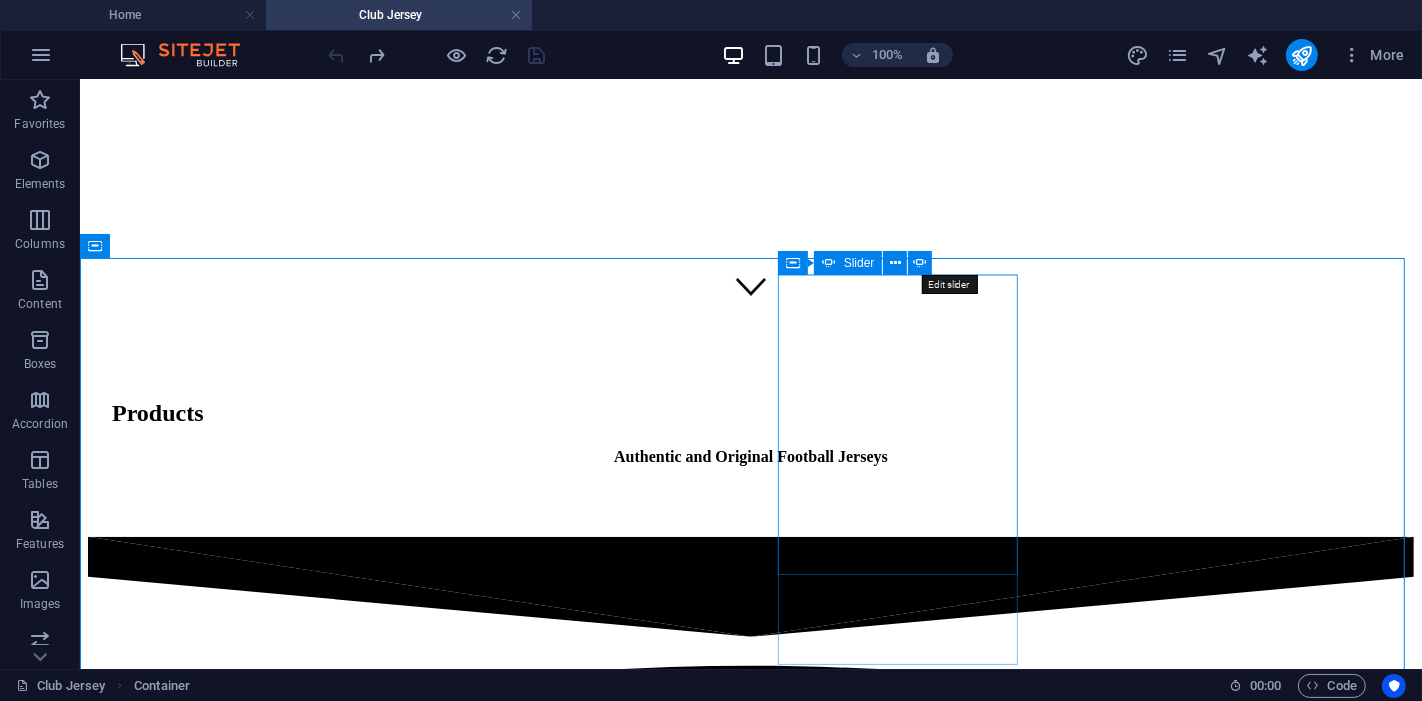 select on "ms" 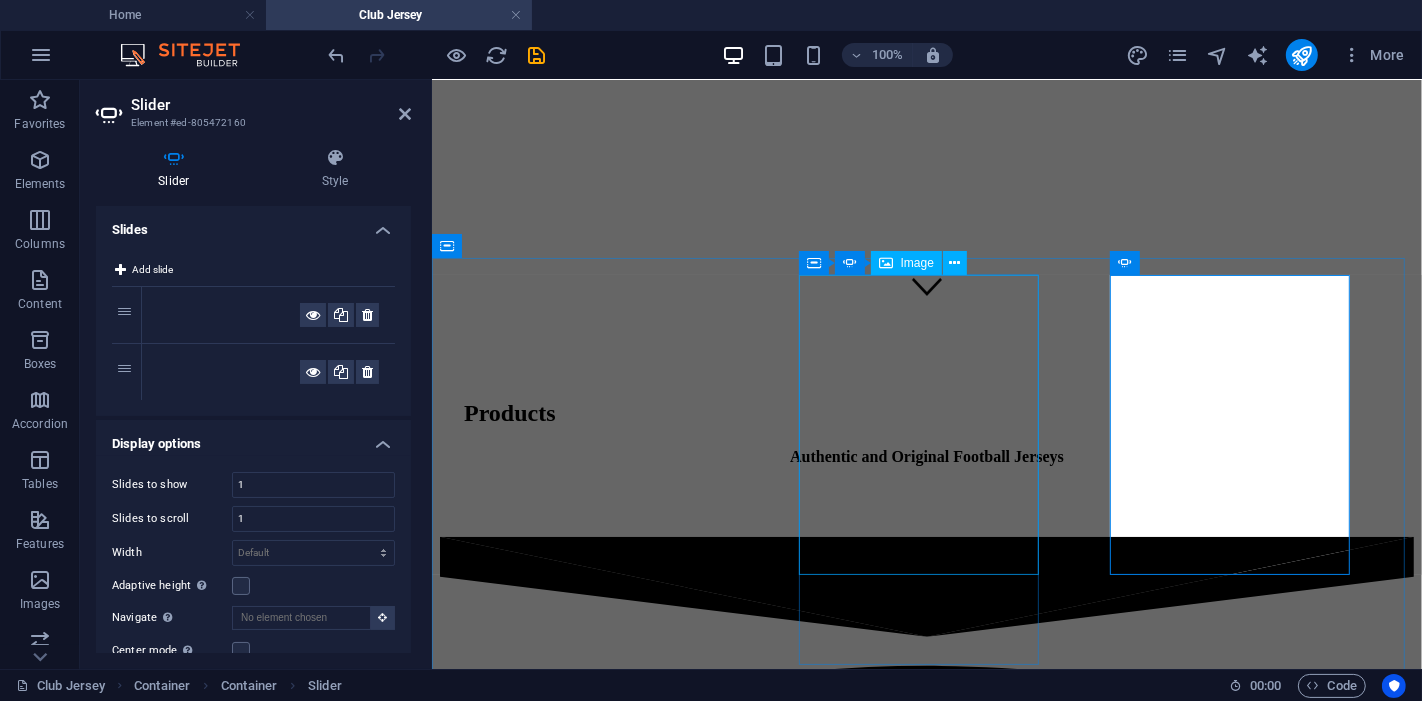 click at bounding box center [335, 3455] 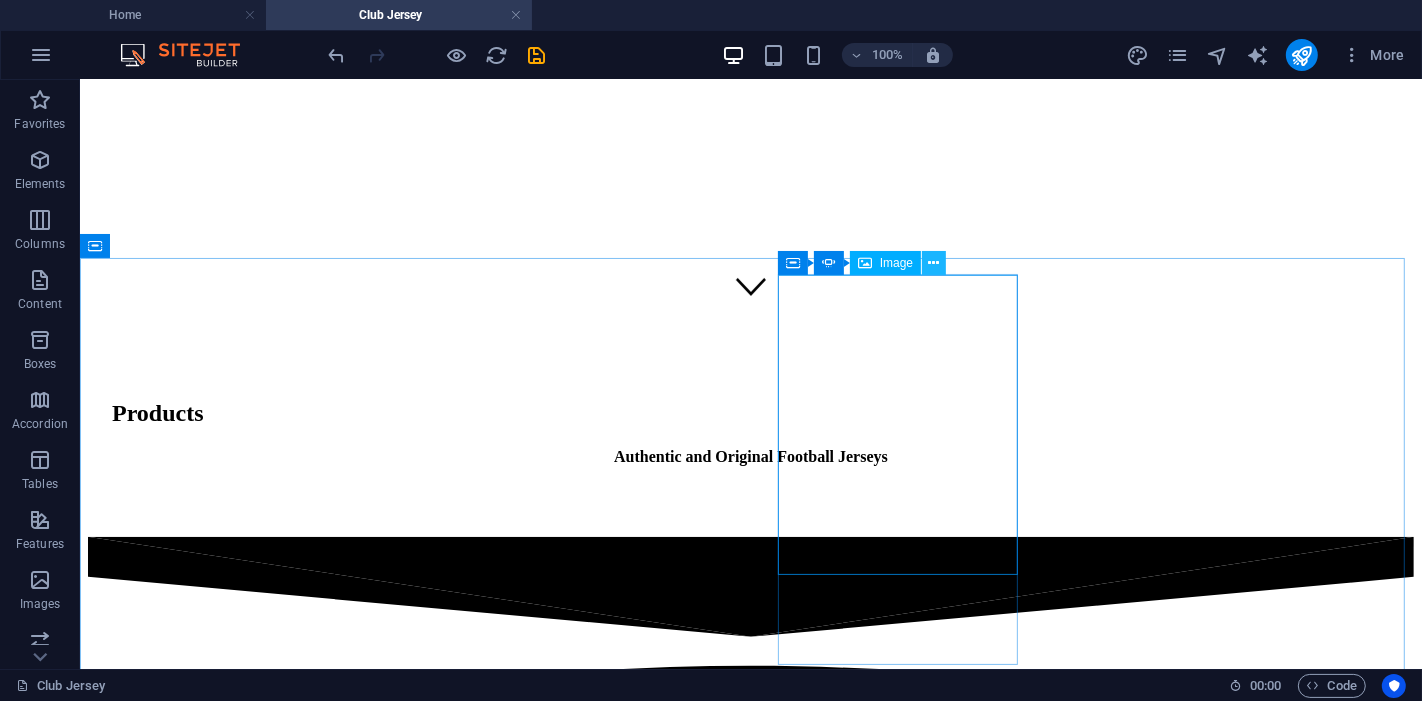 click at bounding box center (934, 263) 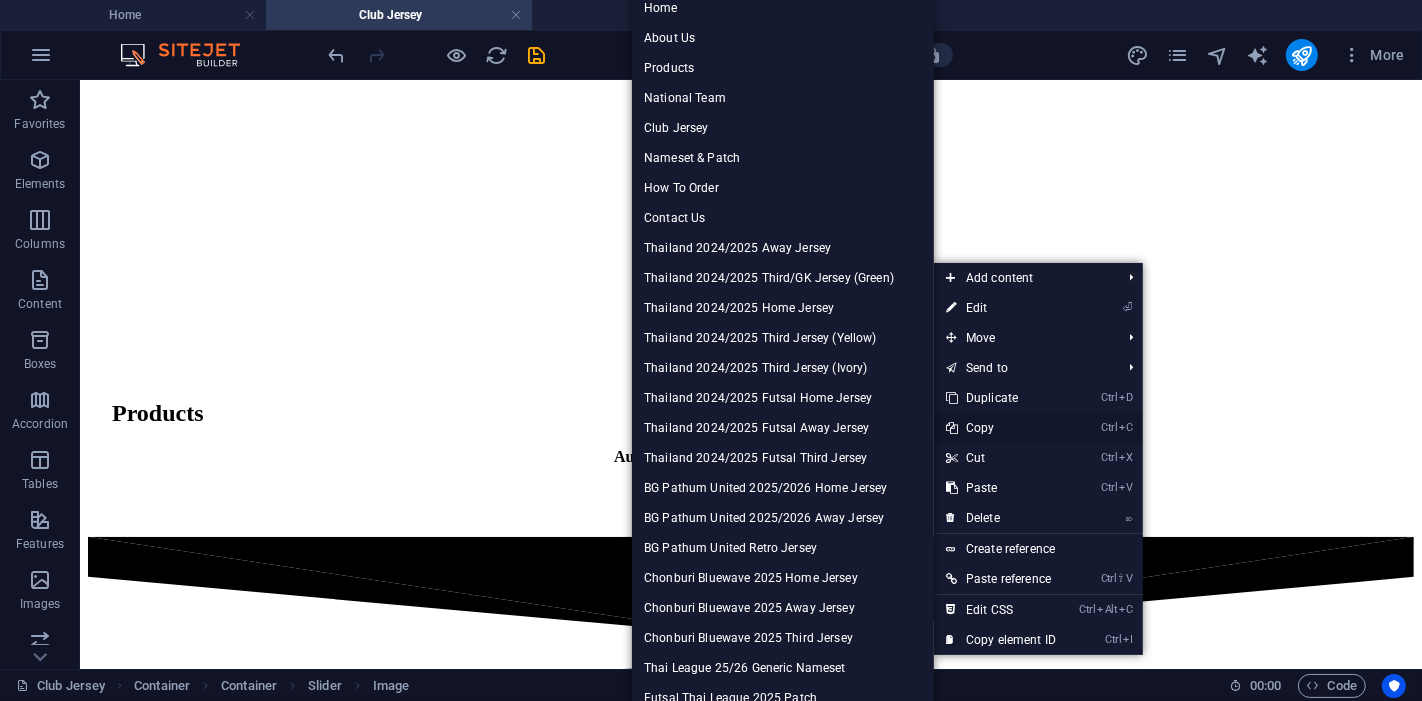 click on "Ctrl C  Copy" at bounding box center [1001, 428] 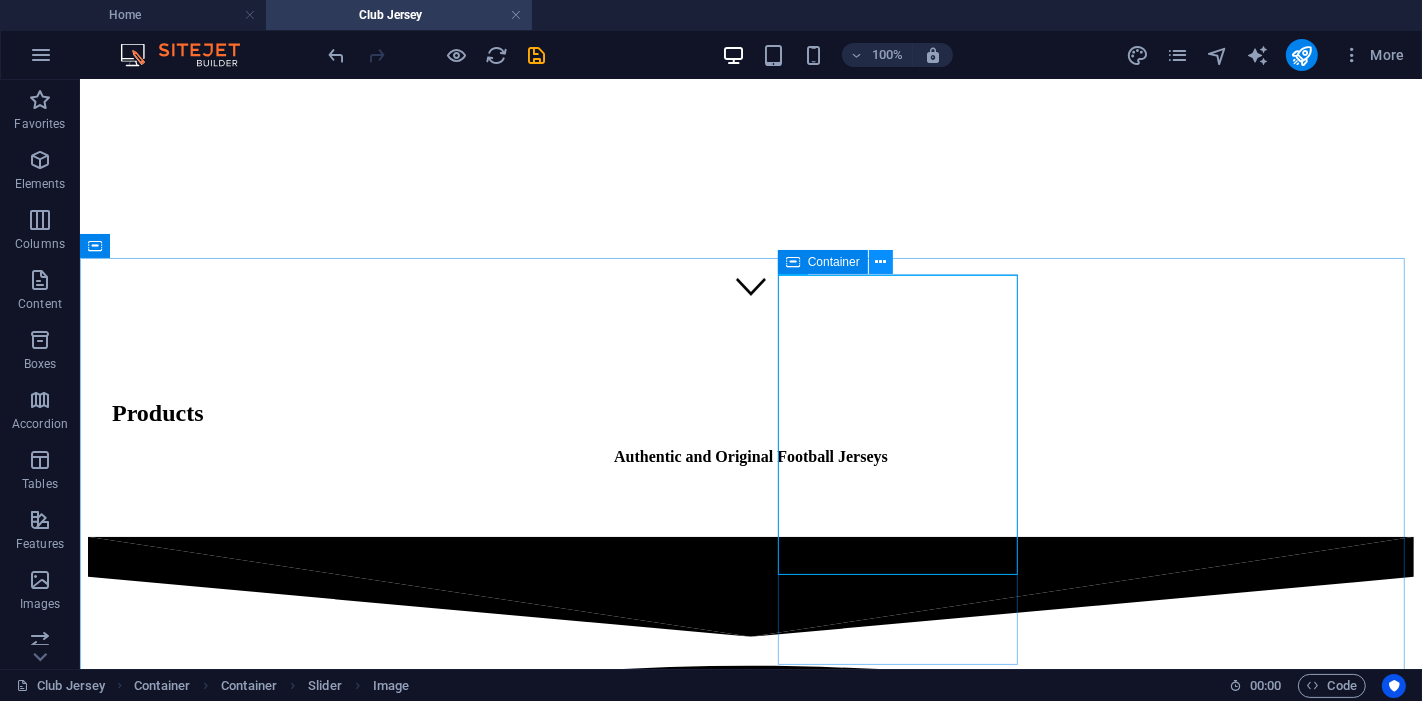 click at bounding box center (880, 262) 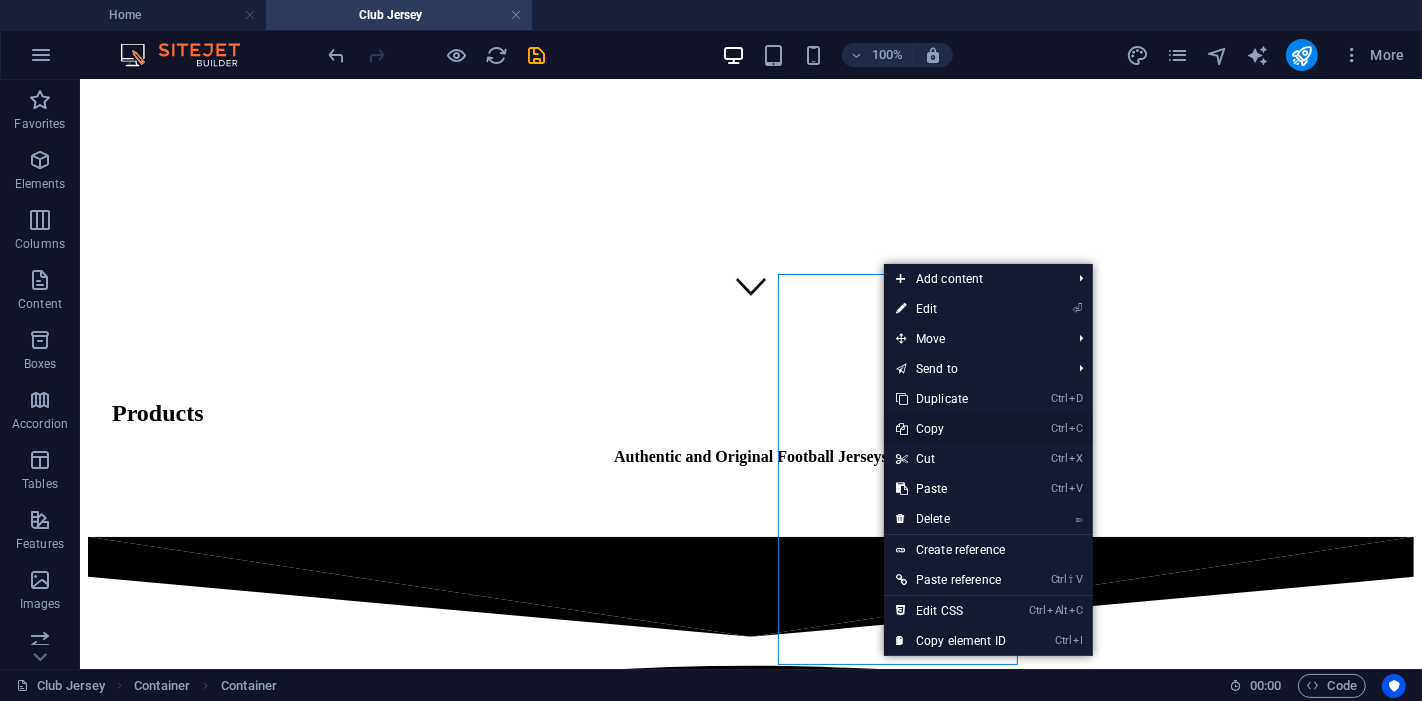 click on "Ctrl C  Copy" at bounding box center (951, 429) 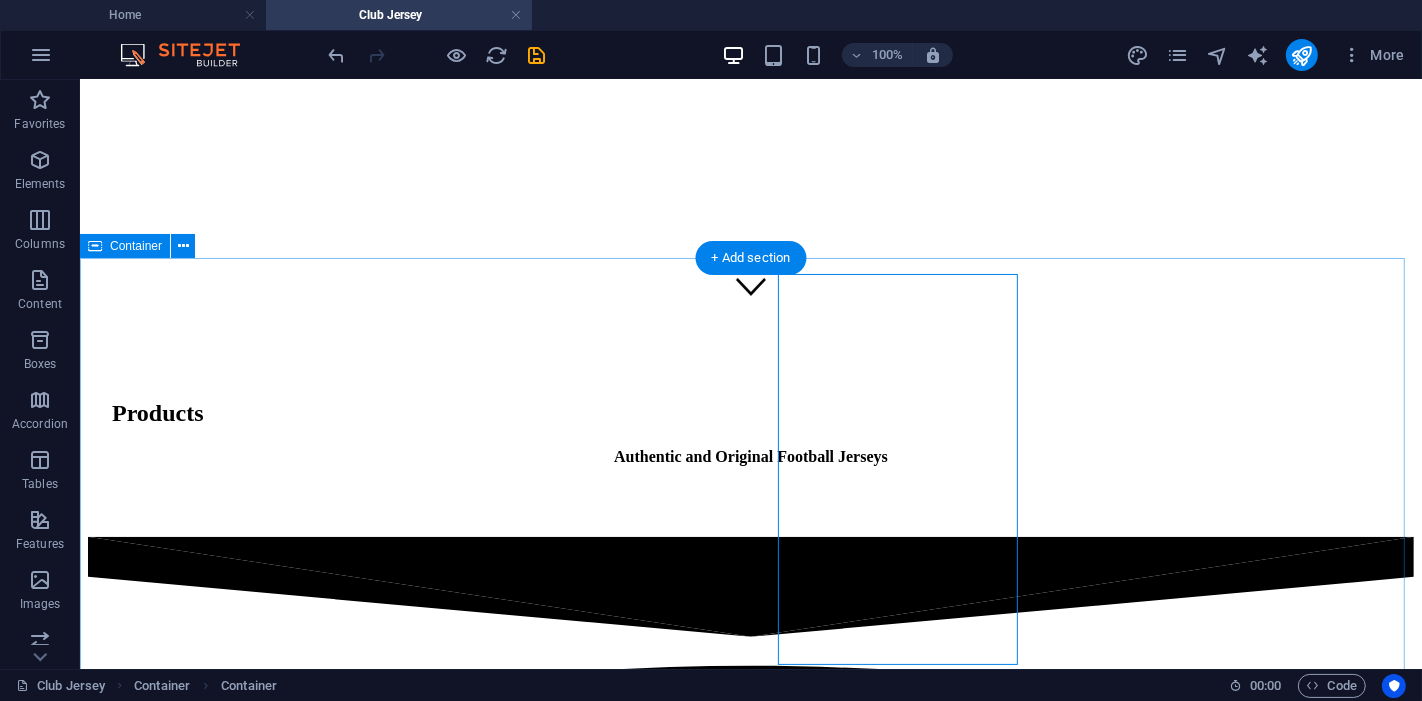 click on "BG Pathum United 2025/2026 Home Jersey MORE... BG Pathum United 2025/2026 Away Jersey More... BG Pathum United Class of 2012 Retro Jersey More... Chonburi Bluewave 2025 Home Jersey More... Chonburi Bluewave 2025 Away Jersey More... Chonburi Bluewave 2025 Third Jersey More..." at bounding box center [750, 11472] 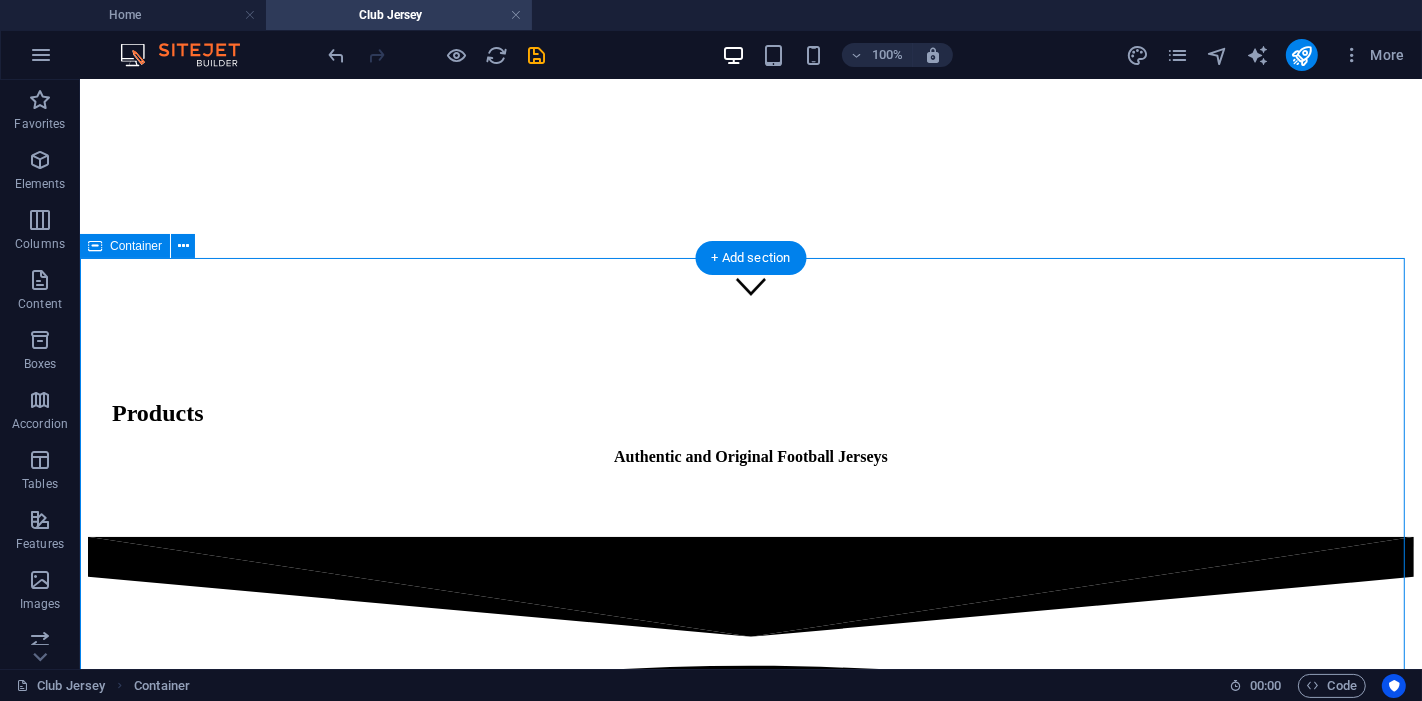 drag, startPoint x: 1033, startPoint y: 409, endPoint x: 681, endPoint y: 409, distance: 352 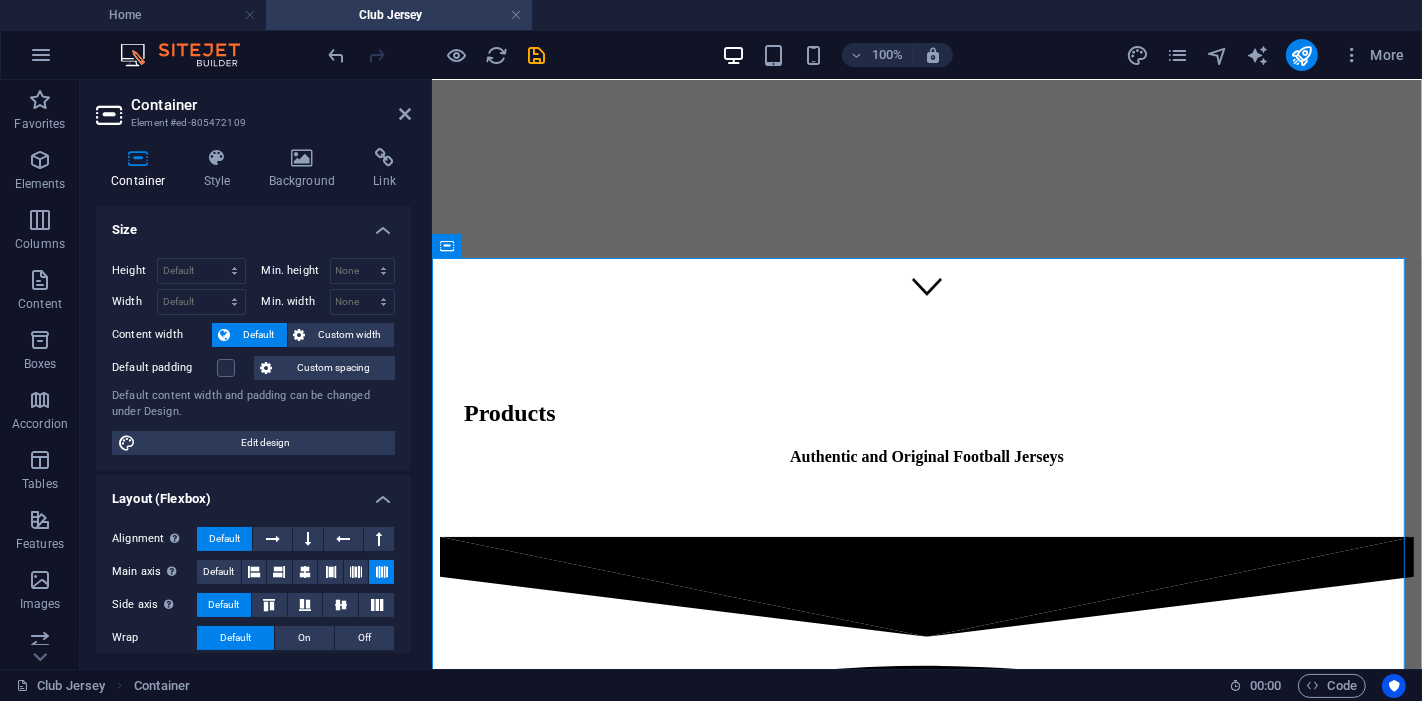 click on "Container Element #ed-805472109
Container Style Background Link Size Height Default px rem % vh vw Min. height None px rem % vh vw Width Default px rem % em vh vw Min. width None px rem % vh vw Content width Default Custom width Width Default px rem % em vh vw Min. width None px rem % vh vw Default padding Custom spacing Default content width and padding can be changed under Design. Edit design Layout (Flexbox) Alignment Determines the flex direction. Default Main axis Determine how elements should behave along the main axis inside this container (justify content). Default Side axis Control the vertical direction of the element inside of the container (align items). Default Wrap Default On Off Fill Controls the distances and direction of elements on the y-axis across several lines (align content). Default Accessibility ARIA helps assistive technologies (like screen readers) to understand the role, state, and behavior of web elements Role The ARIA role defines the purpose of an element.  None" at bounding box center [256, 374] 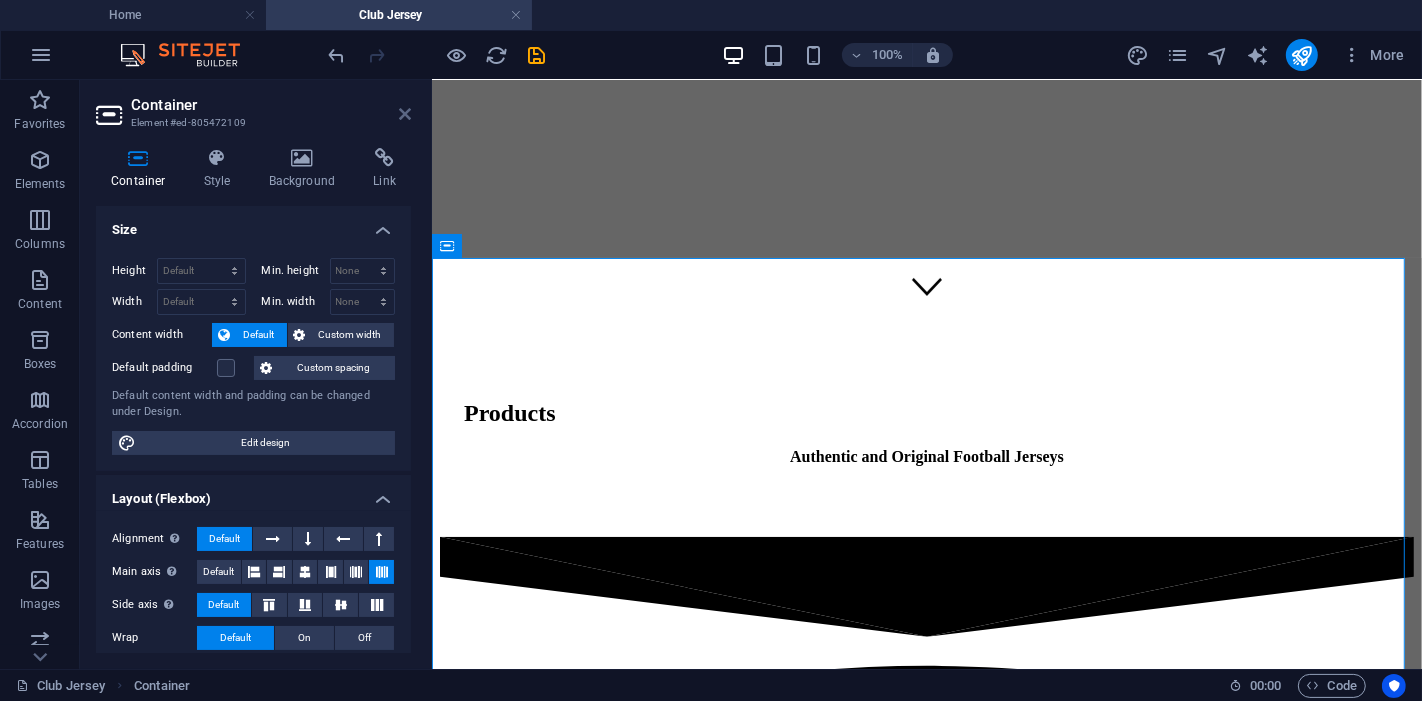 click at bounding box center (405, 114) 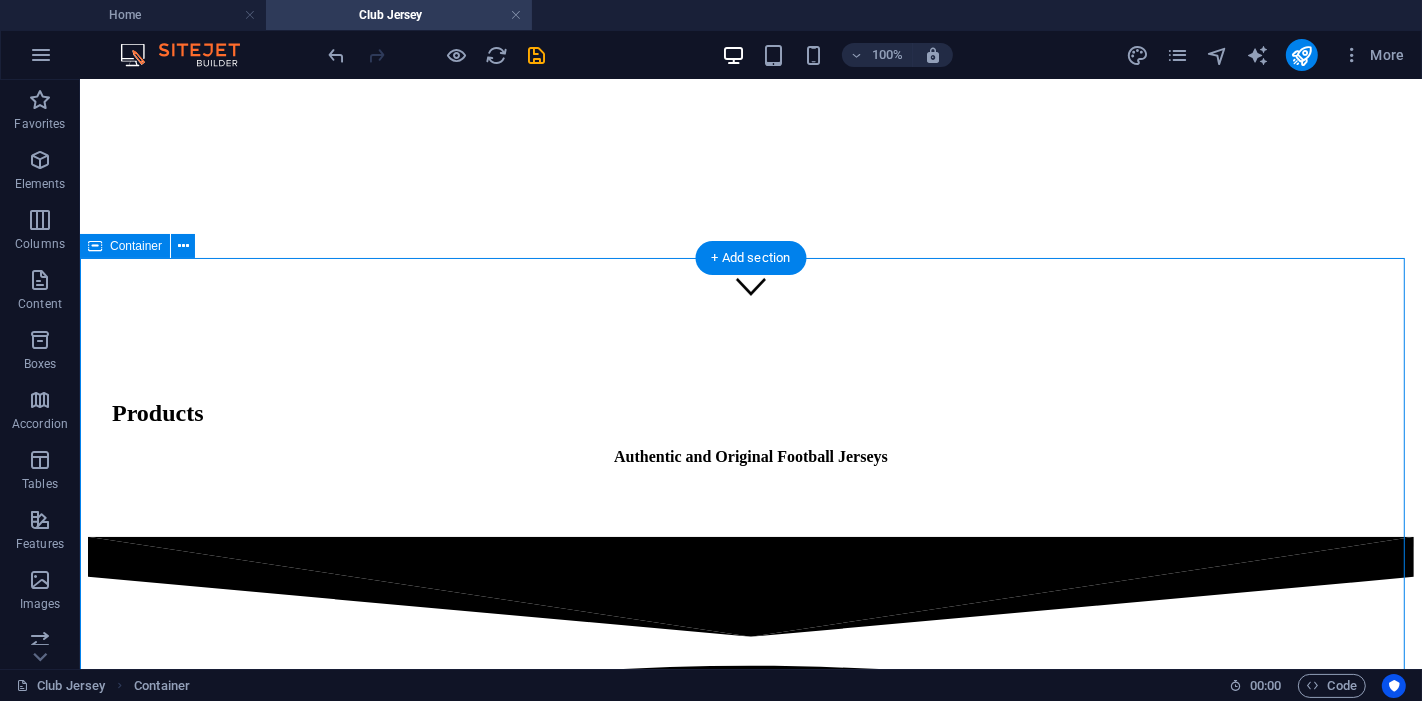 click on "BG Pathum United 2025/2026 Home Jersey MORE... BG Pathum United 2025/2026 Away Jersey More... BG Pathum United Class of 2012 Retro Jersey More... Chonburi Bluewave 2025 Home Jersey More... Chonburi Bluewave 2025 Away Jersey More... Chonburi Bluewave 2025 Third Jersey More..." at bounding box center (750, 11472) 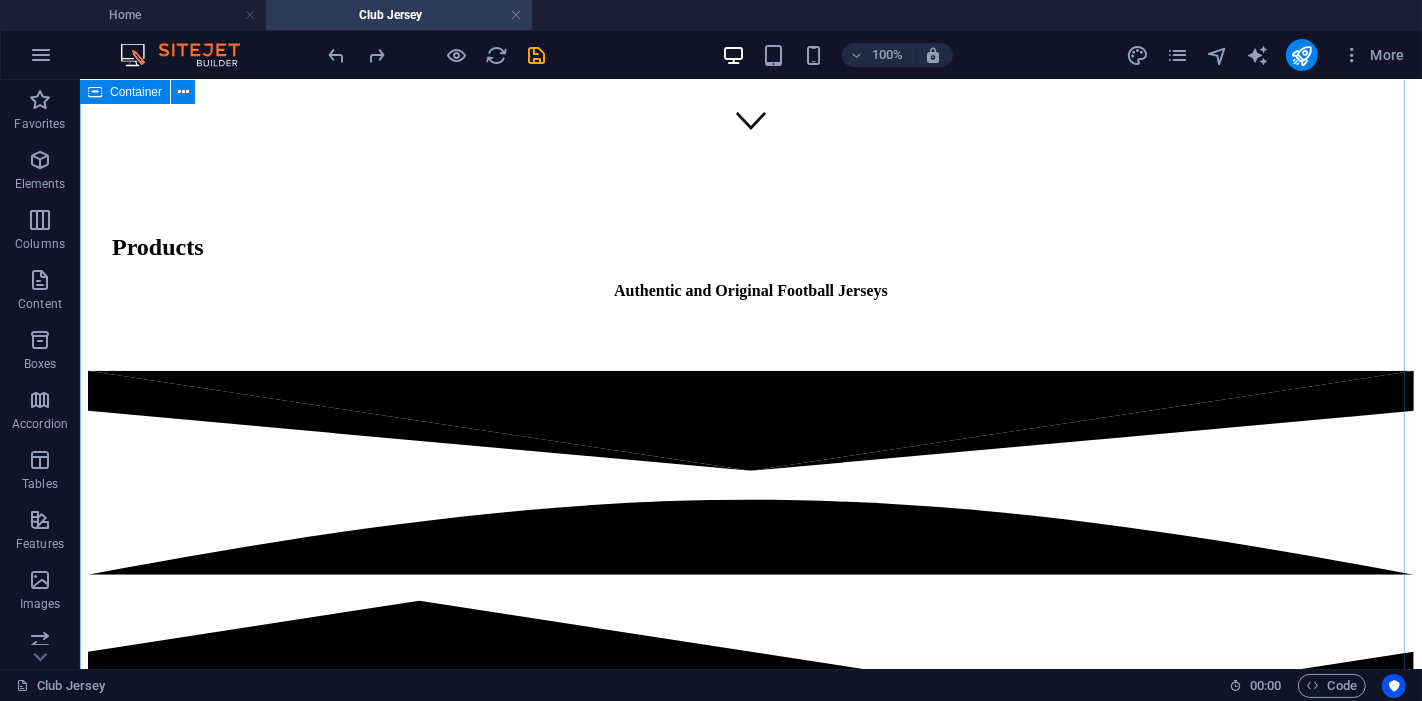 scroll, scrollTop: 486, scrollLeft: 0, axis: vertical 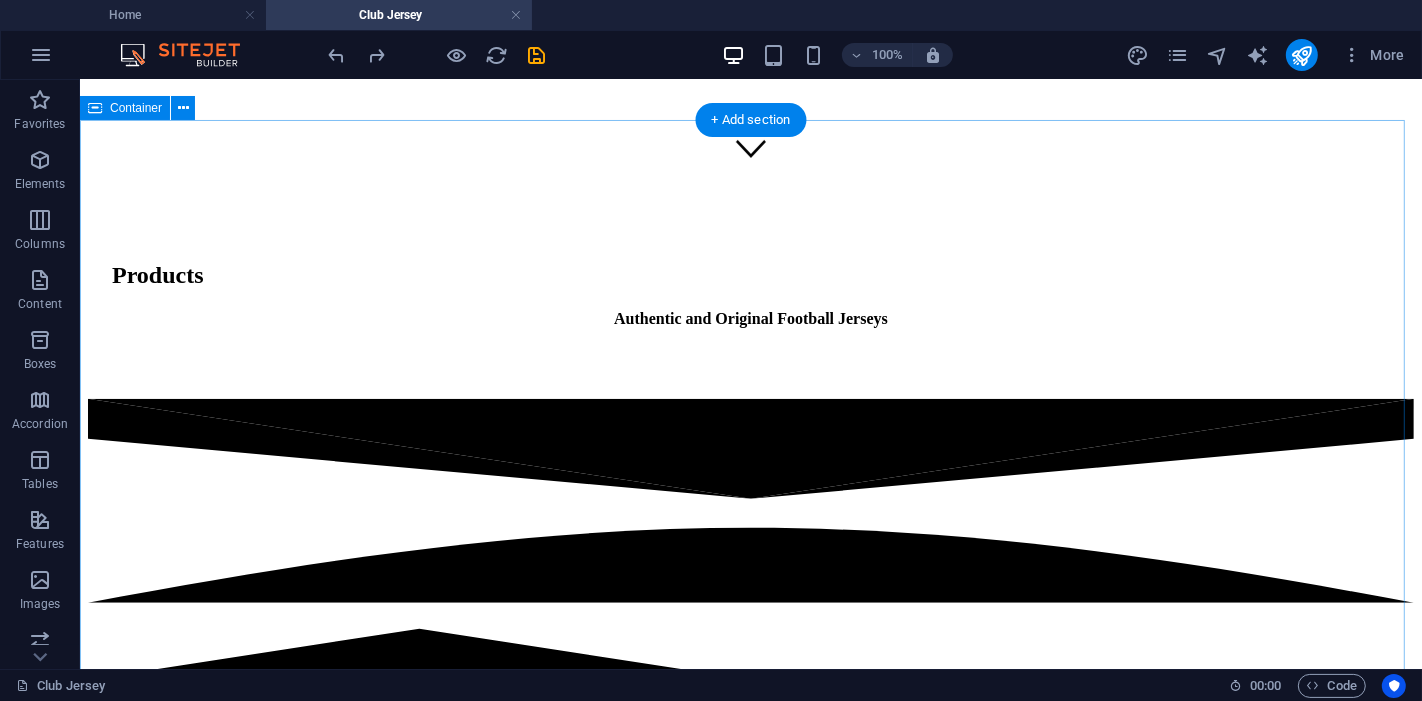 click on "BG Pathum United 2025/2026 Home Jersey MORE... BG Pathum United 2025/2026 Away Jersey More... BG Pathum United Class of 2012 Retro Jersey More... Chonburi Bluewave 2025 Home Jersey More... Chonburi Bluewave 2025 Away Jersey More... Chonburi Bluewave 2025 Third Jersey More..." at bounding box center [750, 11334] 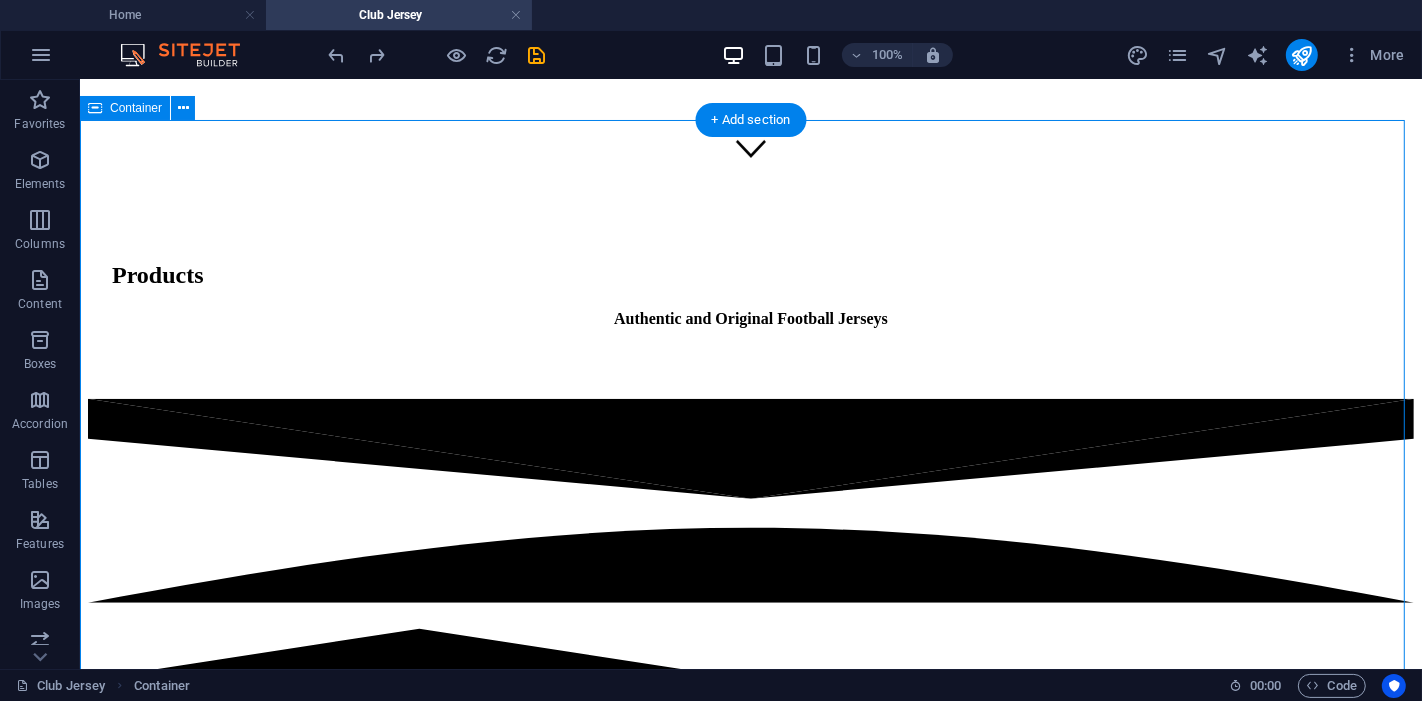 click on "BG Pathum United 2025/2026 Home Jersey MORE... BG Pathum United 2025/2026 Away Jersey More... BG Pathum United Class of 2012 Retro Jersey More... Chonburi Bluewave 2025 Home Jersey More... Chonburi Bluewave 2025 Away Jersey More... Chonburi Bluewave 2025 Third Jersey More..." at bounding box center [750, 11334] 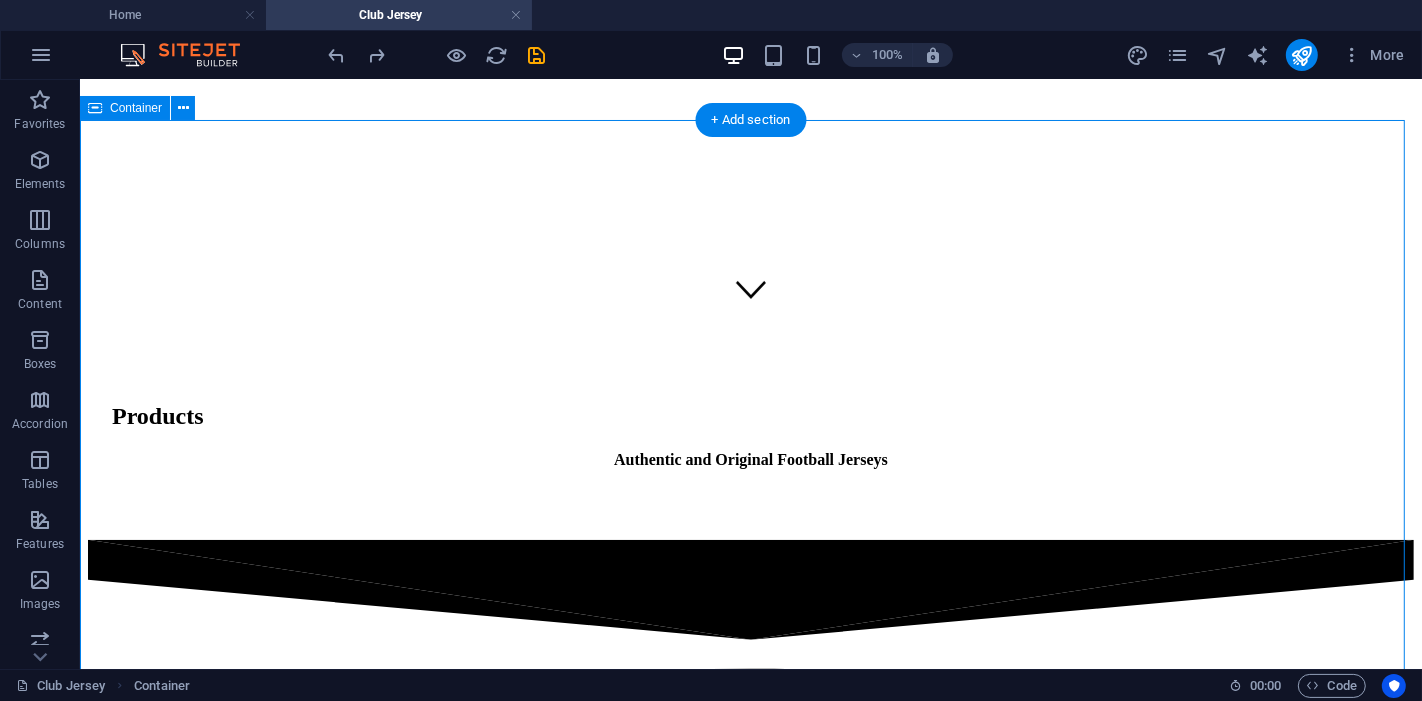 scroll, scrollTop: 264, scrollLeft: 0, axis: vertical 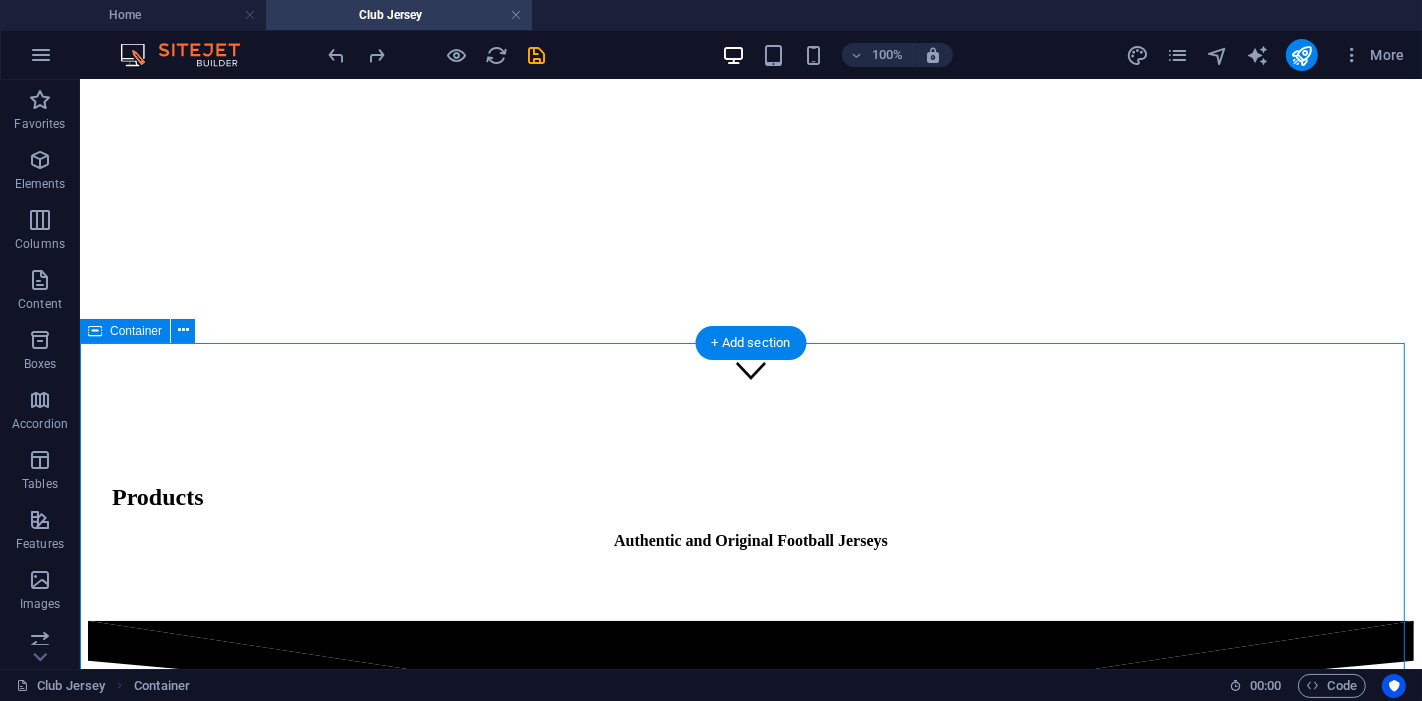 click on "BG Pathum United 2025/2026 Home Jersey MORE... BG Pathum United 2025/2026 Away Jersey More... BG Pathum United Class of 2012 Retro Jersey More... Chonburi Bluewave 2025 Home Jersey More... Chonburi Bluewave 2025 Away Jersey More... Chonburi Bluewave 2025 Third Jersey More..." at bounding box center (750, 11556) 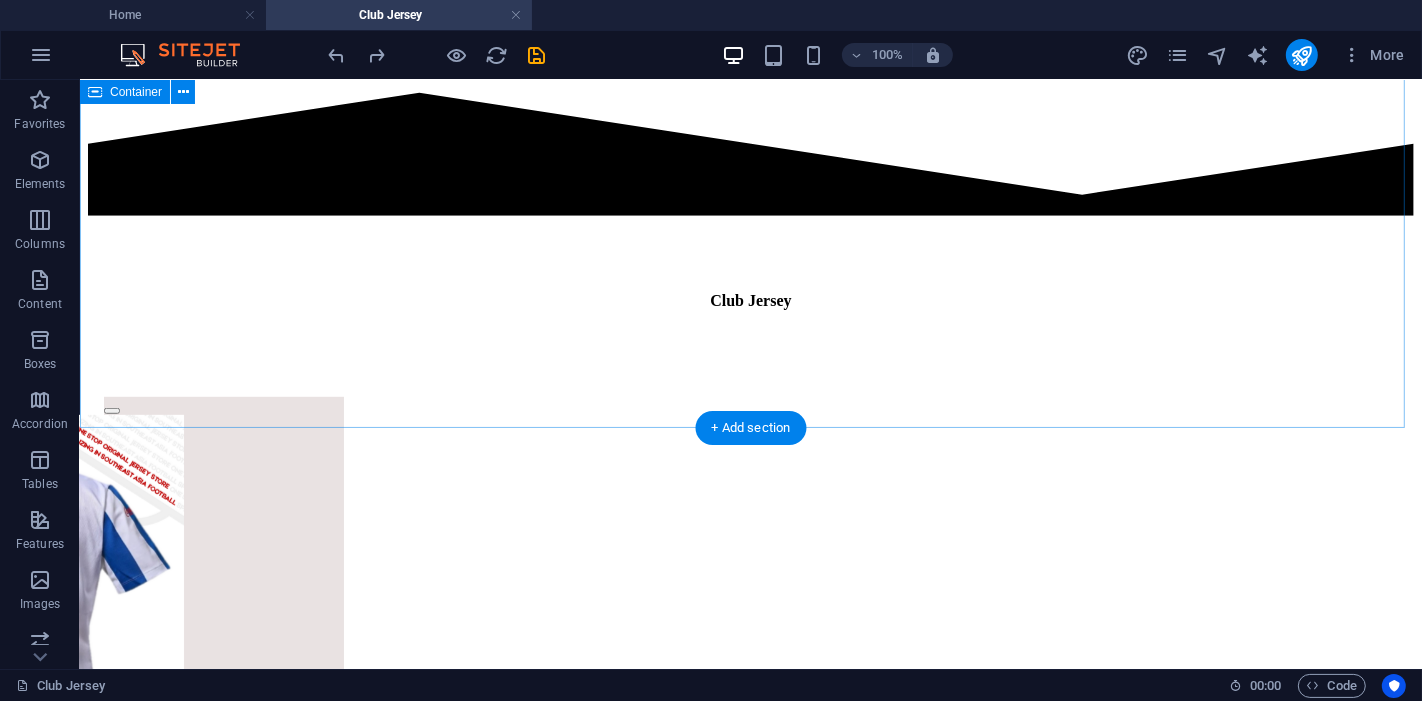 scroll, scrollTop: 931, scrollLeft: 0, axis: vertical 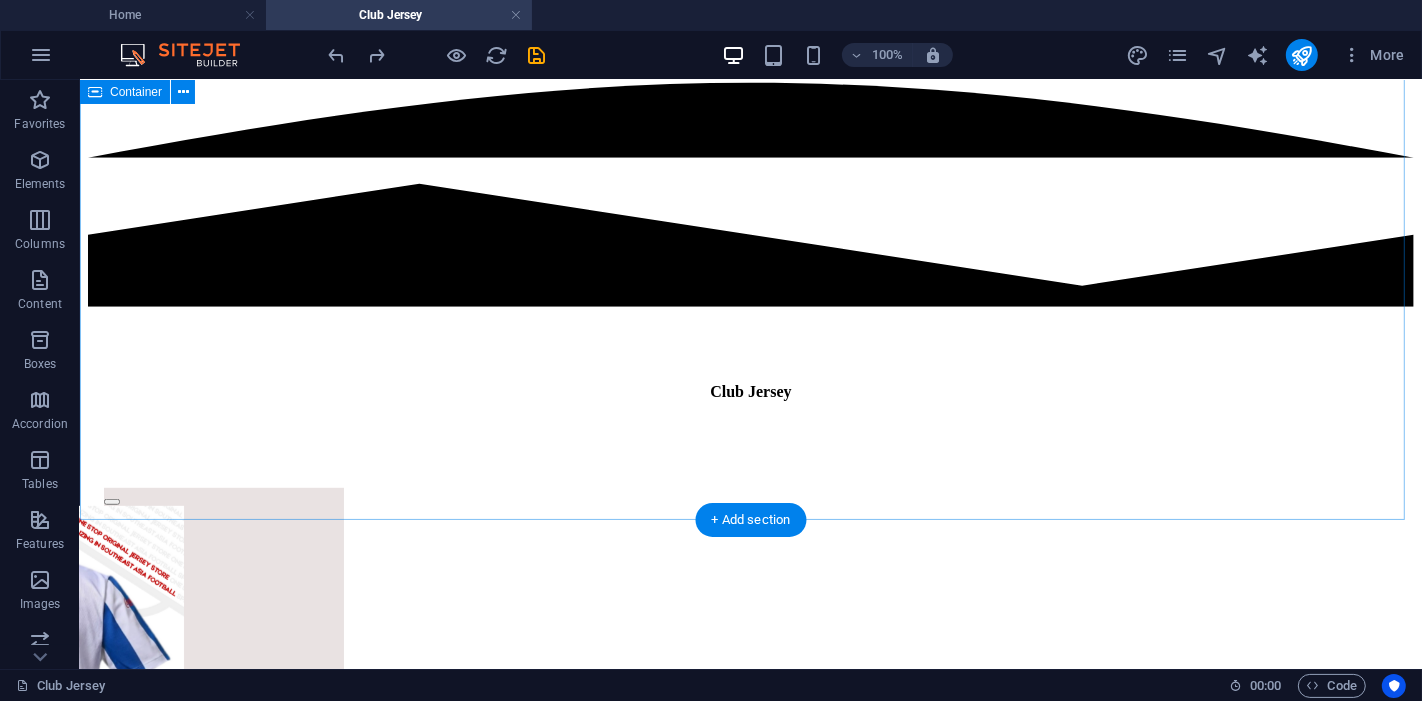 click on "BG Pathum United 2025/2026 Home Jersey MORE... BG Pathum United 2025/2026 Away Jersey More... BG Pathum United Class of 2012 Retro Jersey More... Chonburi Bluewave 2025 Home Jersey More... Chonburi Bluewave 2025 Away Jersey More... Chonburi Bluewave 2025 Third Jersey More..." at bounding box center (750, 10889) 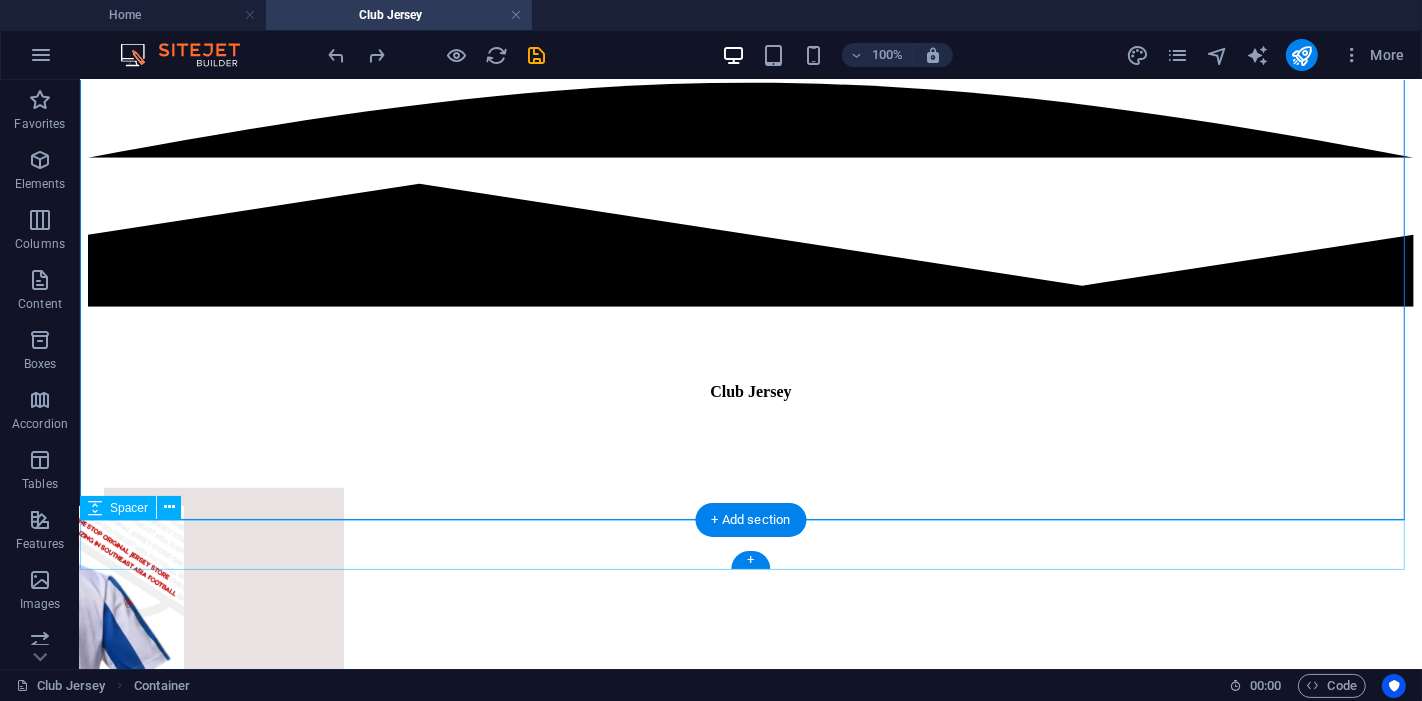 click at bounding box center [750, 21332] 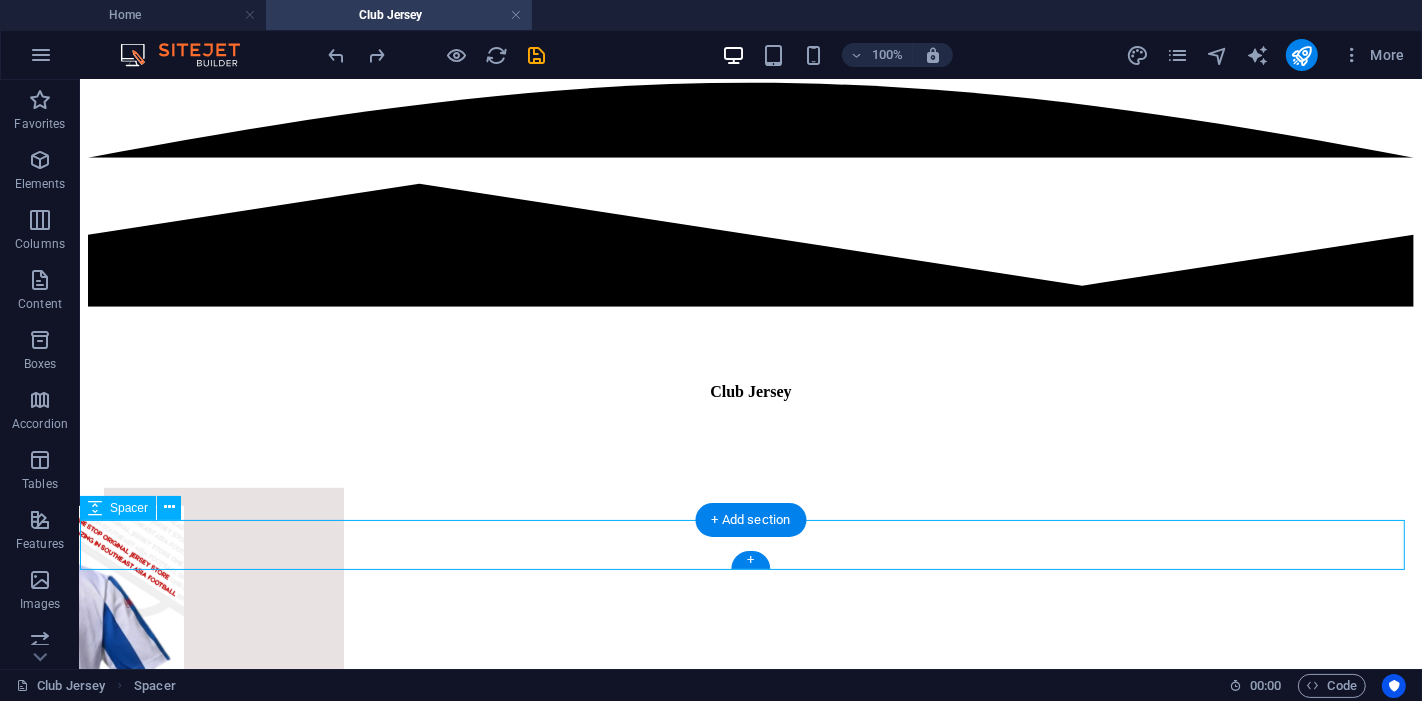 click at bounding box center [750, 21332] 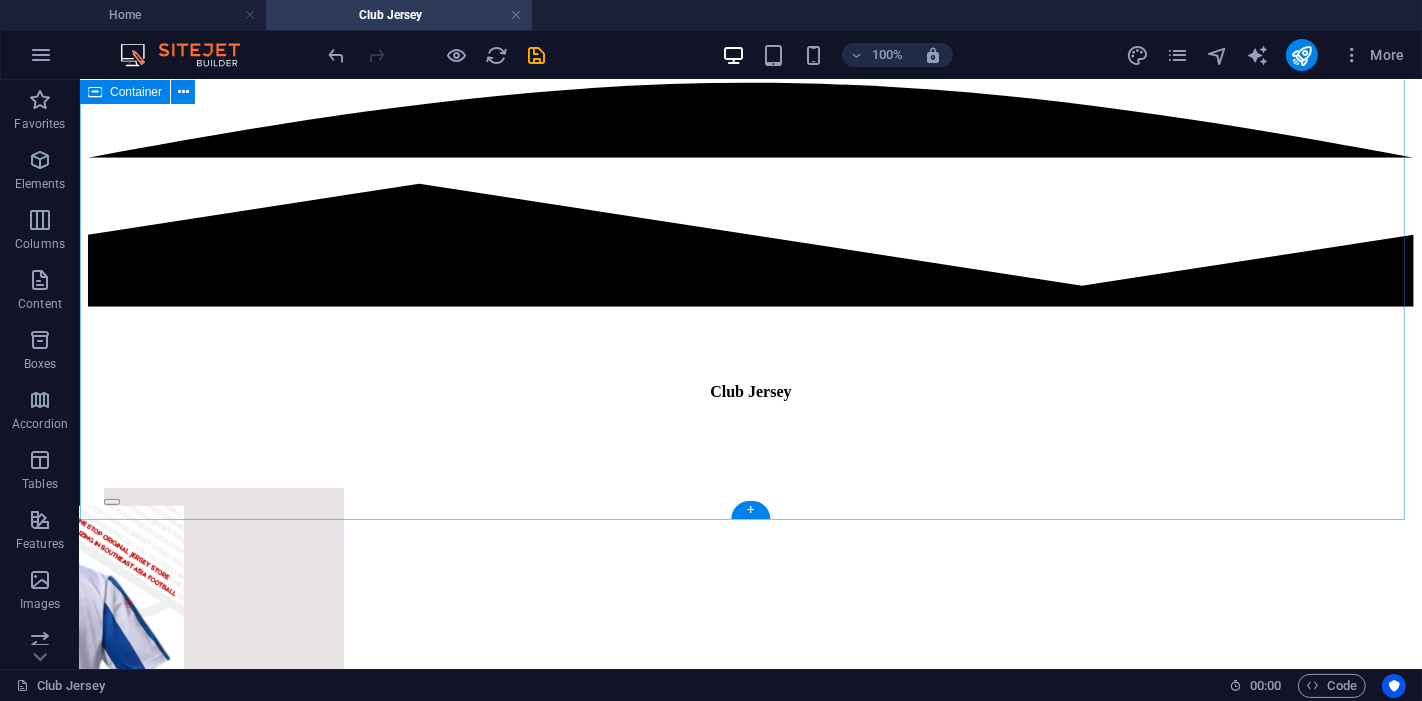click on "BG Pathum United 2025/2026 Home Jersey MORE... BG Pathum United 2025/2026 Away Jersey More... BG Pathum United Class of 2012 Retro Jersey More... Chonburi Bluewave 2025 Home Jersey More... Chonburi Bluewave 2025 Away Jersey More... Chonburi Bluewave 2025 Third Jersey More..." at bounding box center [750, 10889] 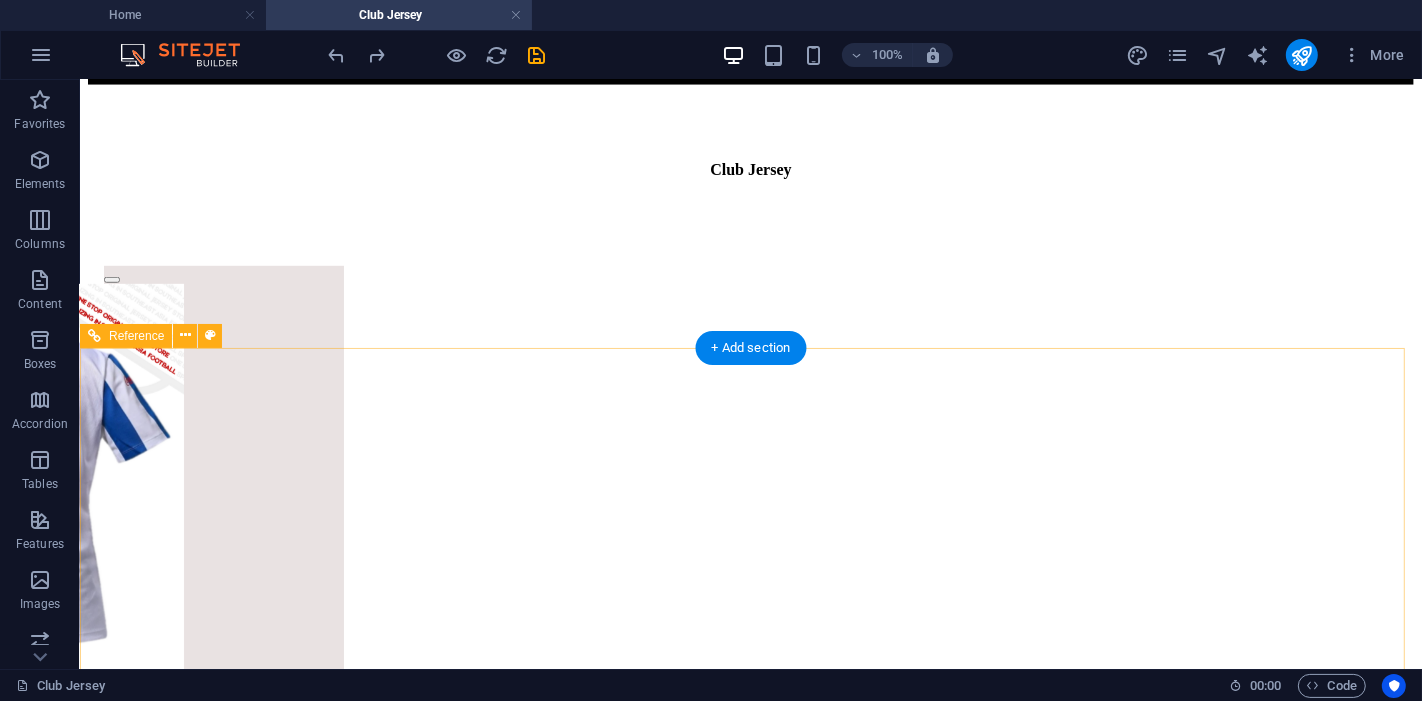 scroll, scrollTop: 708, scrollLeft: 0, axis: vertical 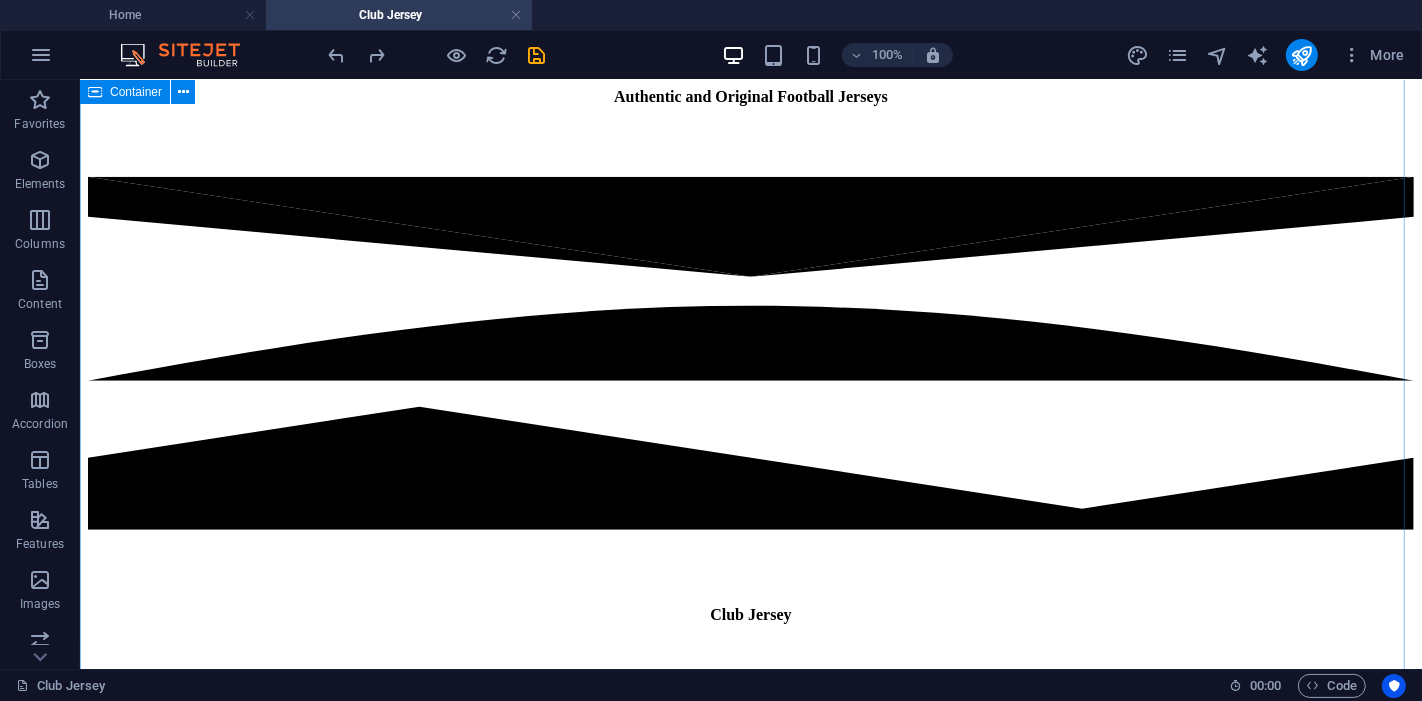 click on "BG Pathum United 2025/2026 Home Jersey MORE... BG Pathum United 2025/2026 Away Jersey More... BG Pathum United Class of 2012 Retro Jersey More... Chonburi Bluewave 2025 Home Jersey More... Chonburi Bluewave 2025 Away Jersey More... Chonburi Bluewave 2025 Third Jersey More..." at bounding box center [750, 11112] 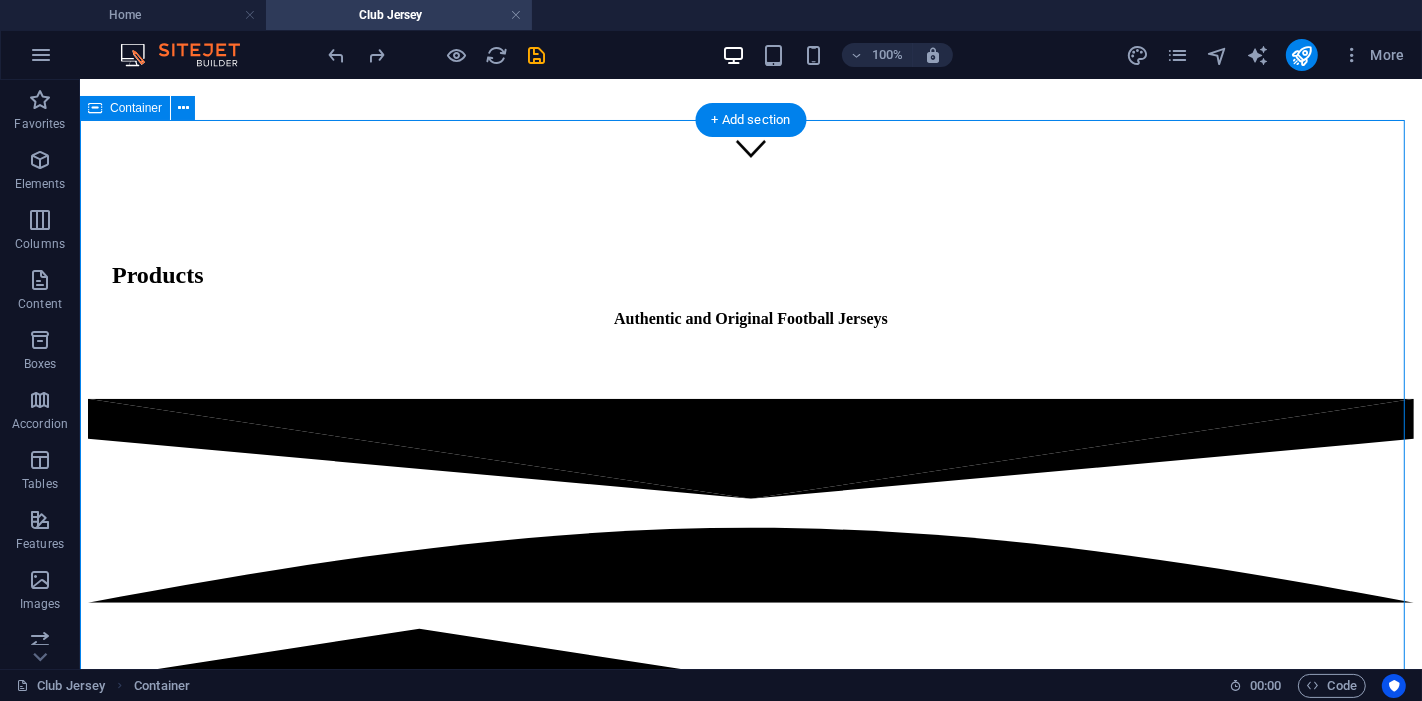 scroll, scrollTop: 375, scrollLeft: 0, axis: vertical 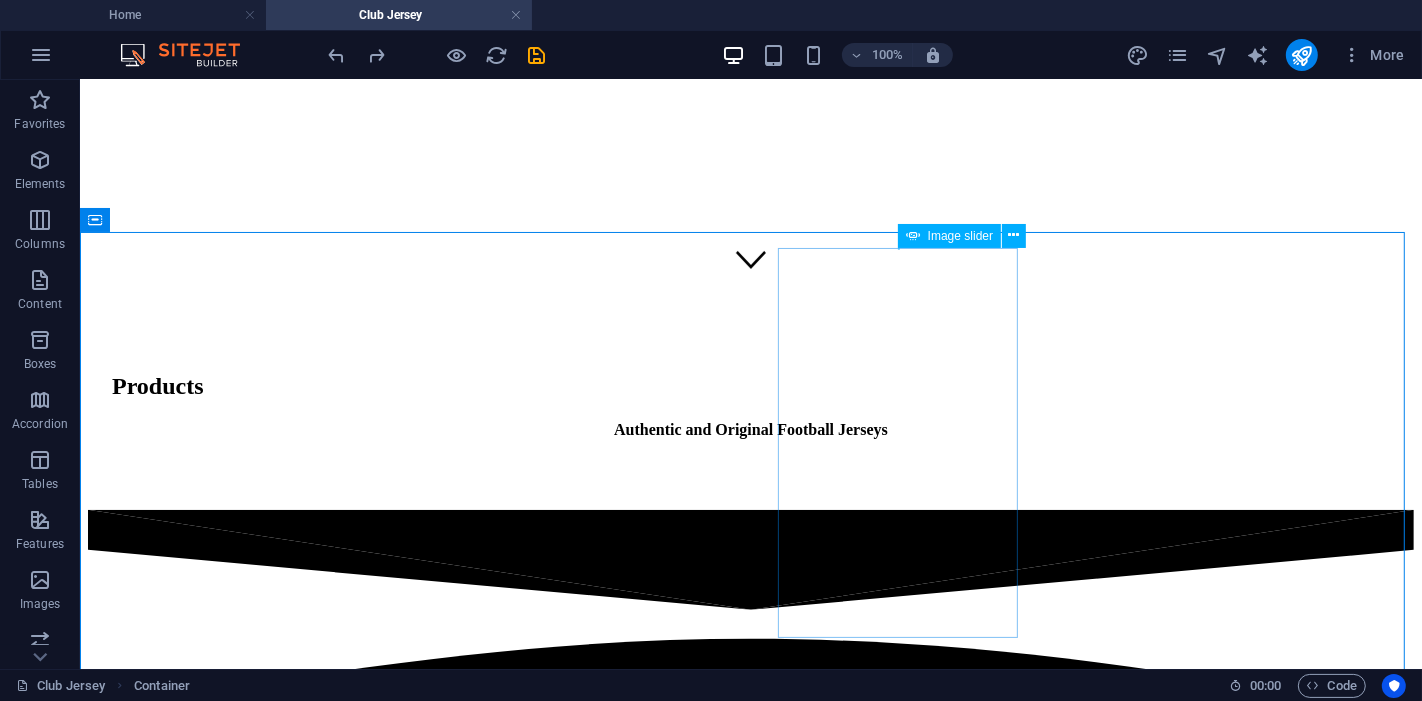 click on "Image slider" at bounding box center (960, 236) 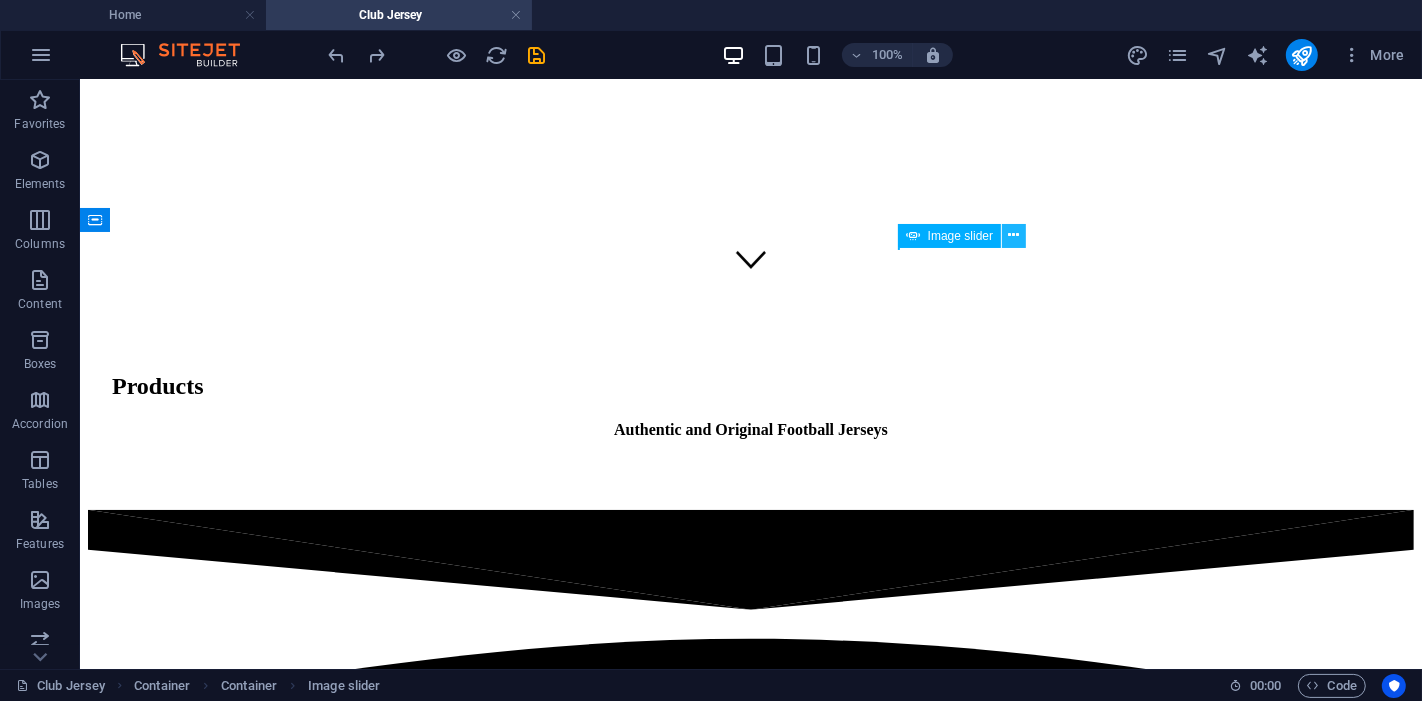 click at bounding box center [1014, 235] 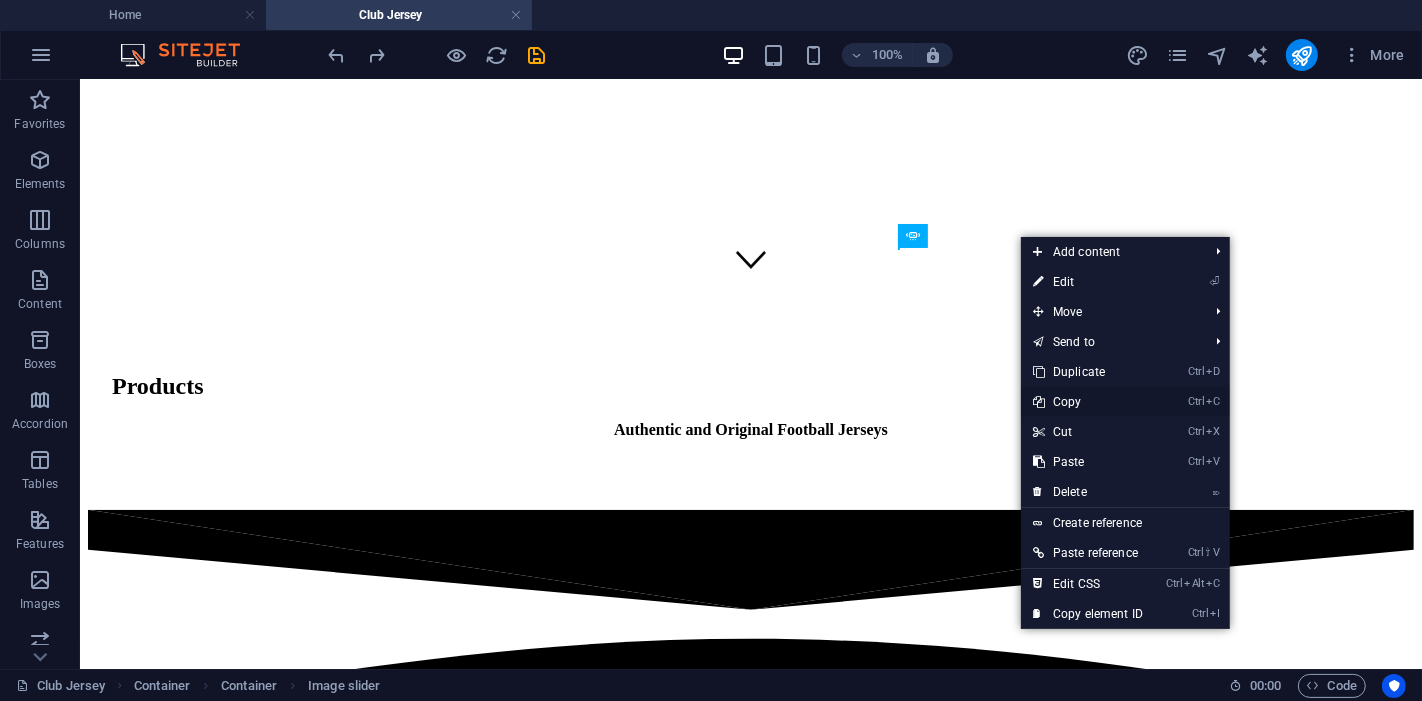 click on "Ctrl C  Copy" at bounding box center [1088, 402] 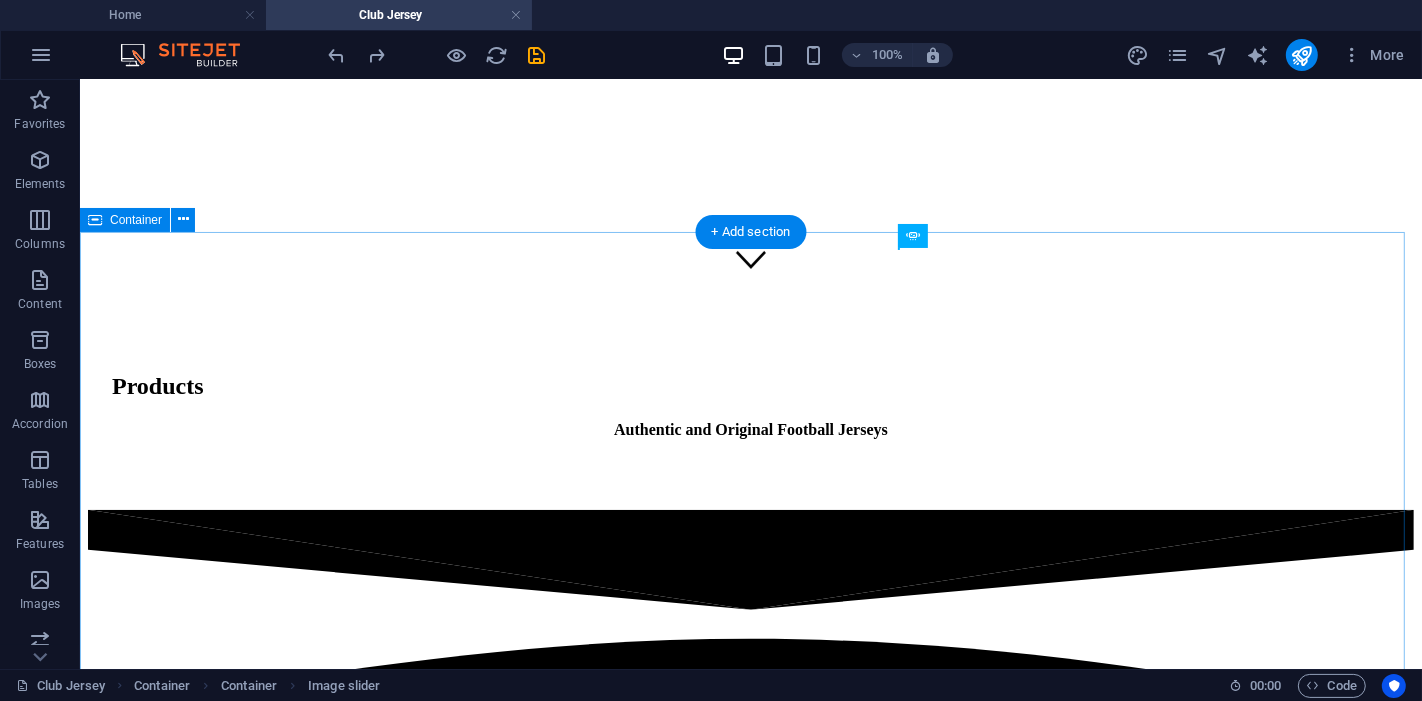 click on "BG Pathum United 2025/2026 Home Jersey MORE... BG Pathum United 2025/2026 Away Jersey More... BG Pathum United Class of 2012 Retro Jersey More... Chonburi Bluewave 2025 Home Jersey More... Chonburi Bluewave 2025 Away Jersey More... Chonburi Bluewave 2025 Third Jersey More..." at bounding box center [750, 11445] 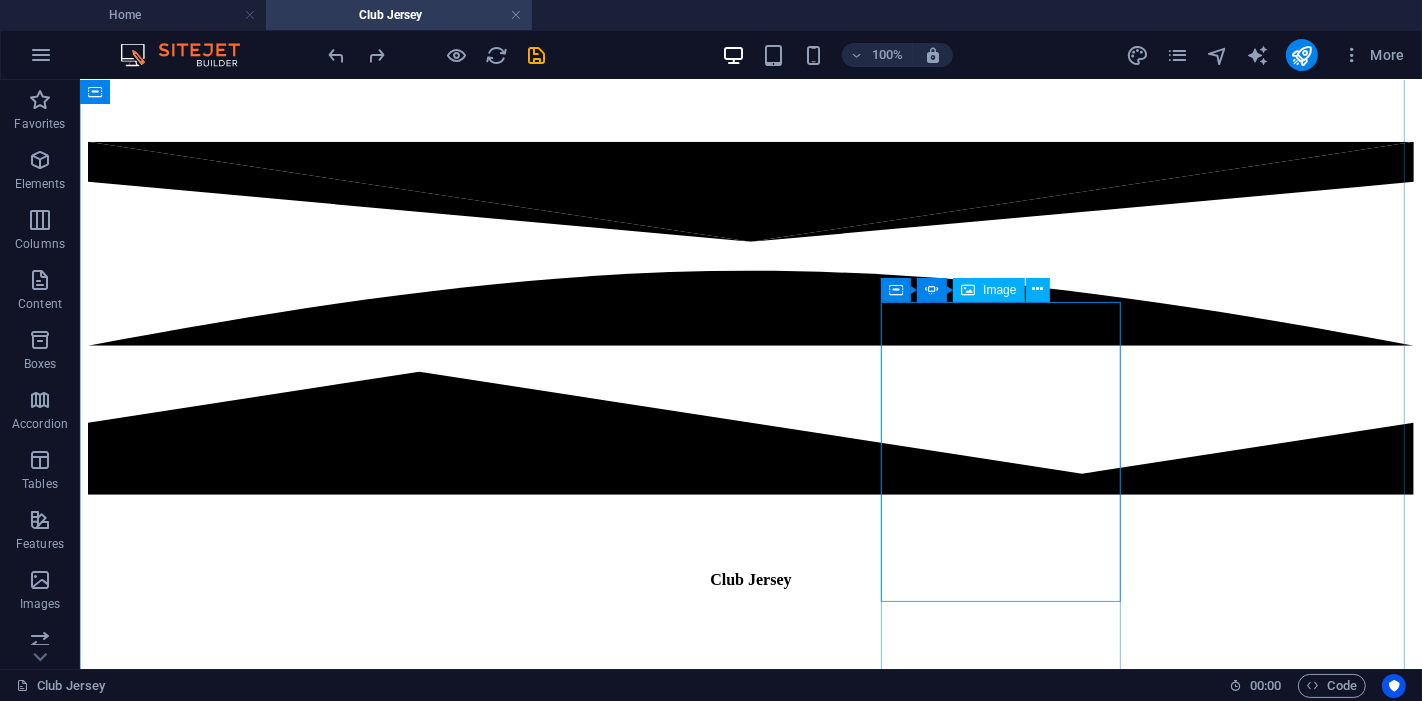 scroll, scrollTop: 410, scrollLeft: 0, axis: vertical 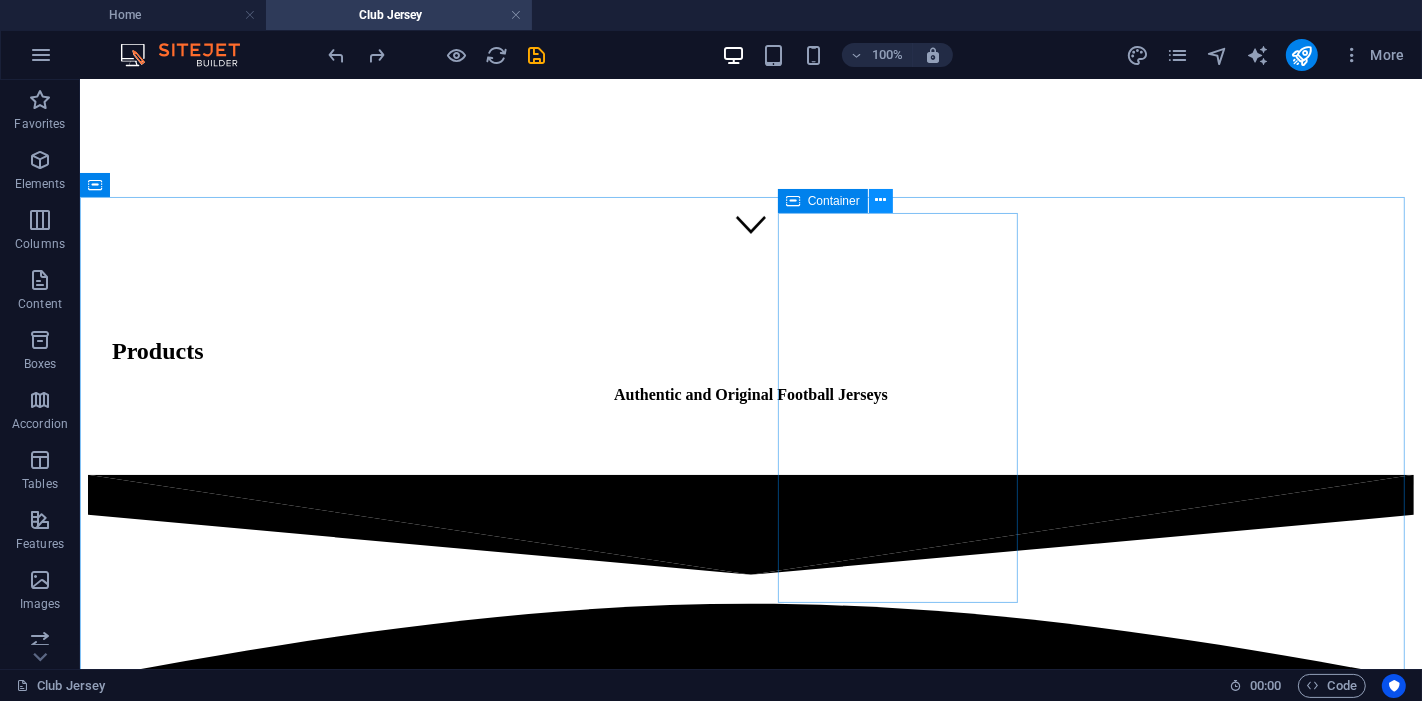 click at bounding box center [880, 200] 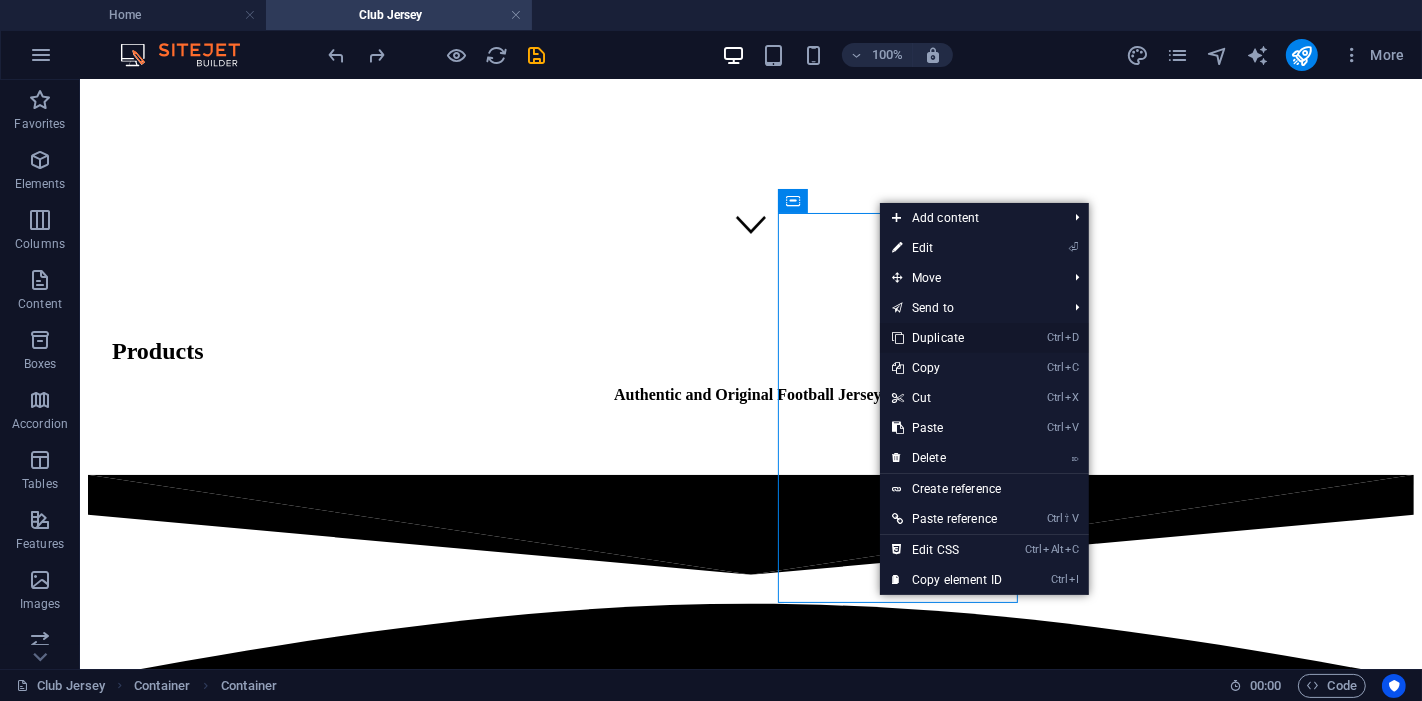 click on "Ctrl D  Duplicate" at bounding box center (947, 338) 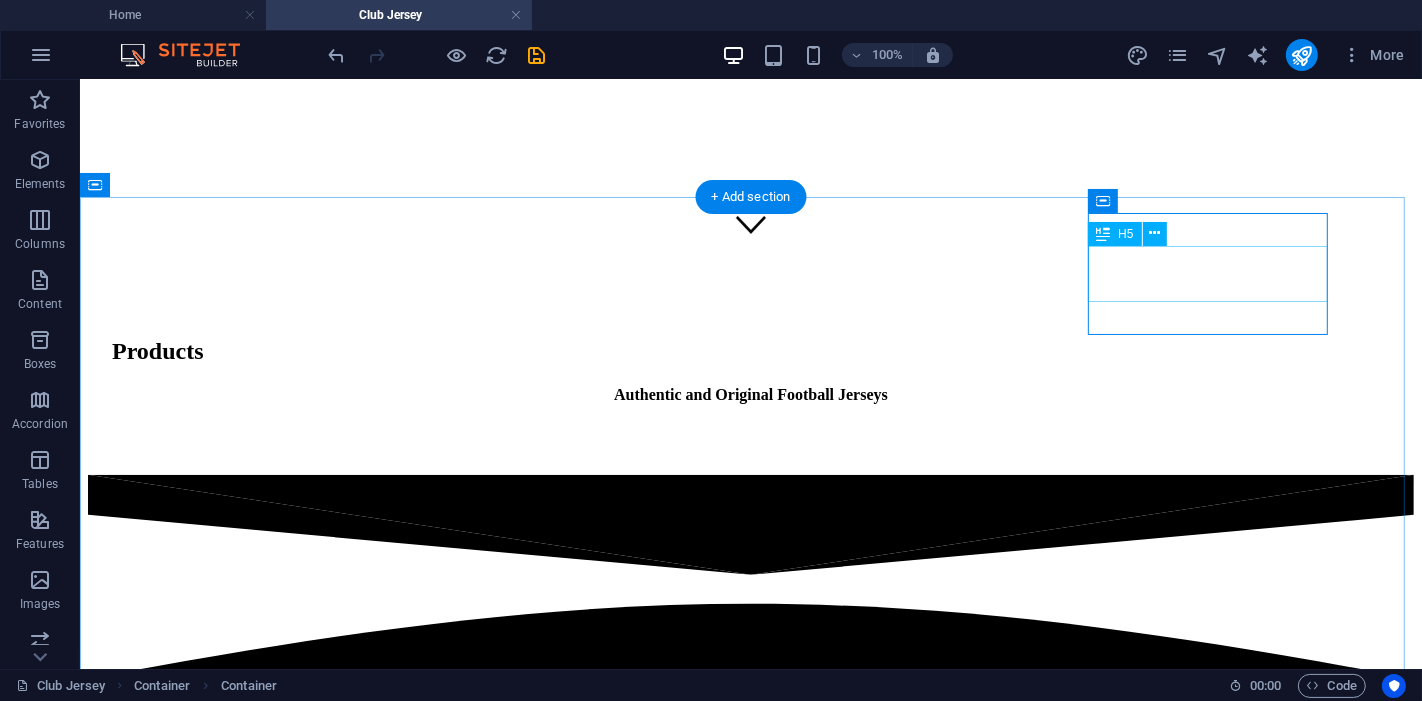 click on "BG Pathum United Class of 2012 Retro Jersey" at bounding box center [223, 8096] 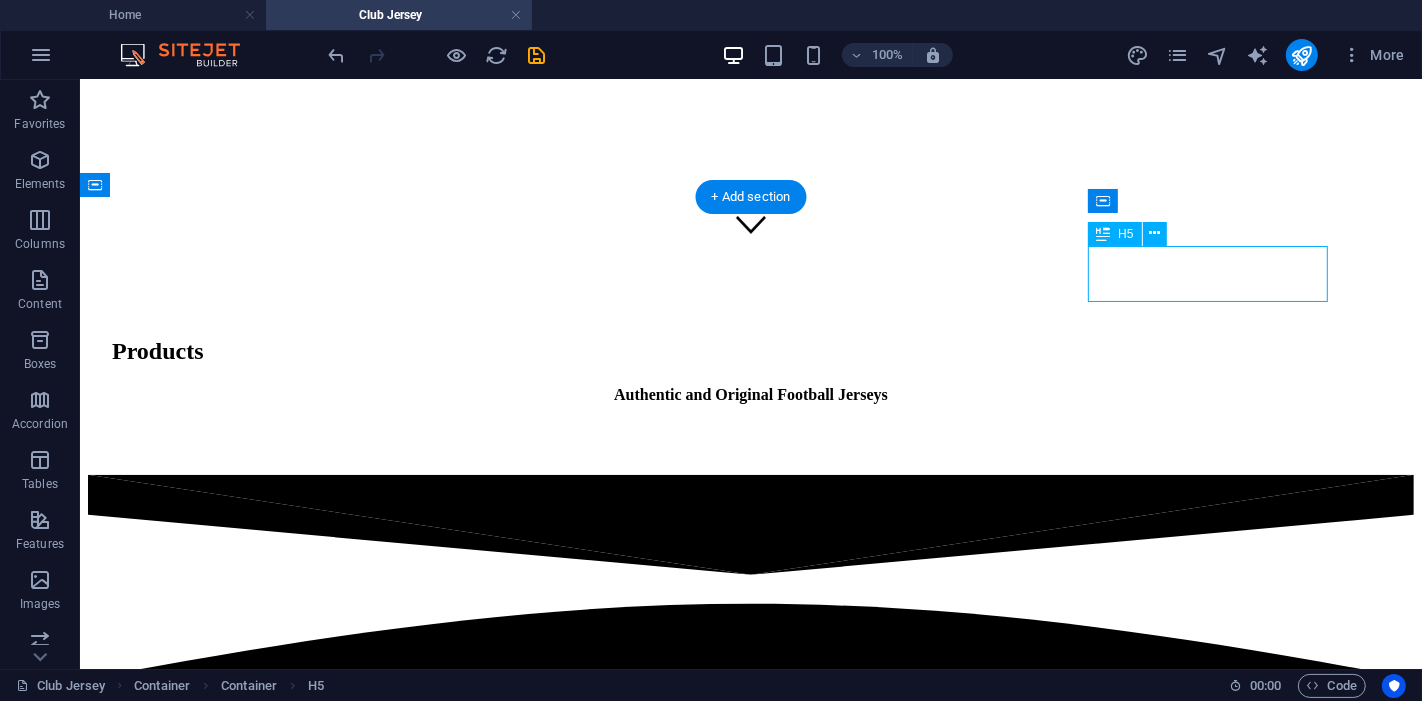 click on "BG Pathum United Class of 2012 Retro Jersey" at bounding box center (223, 8096) 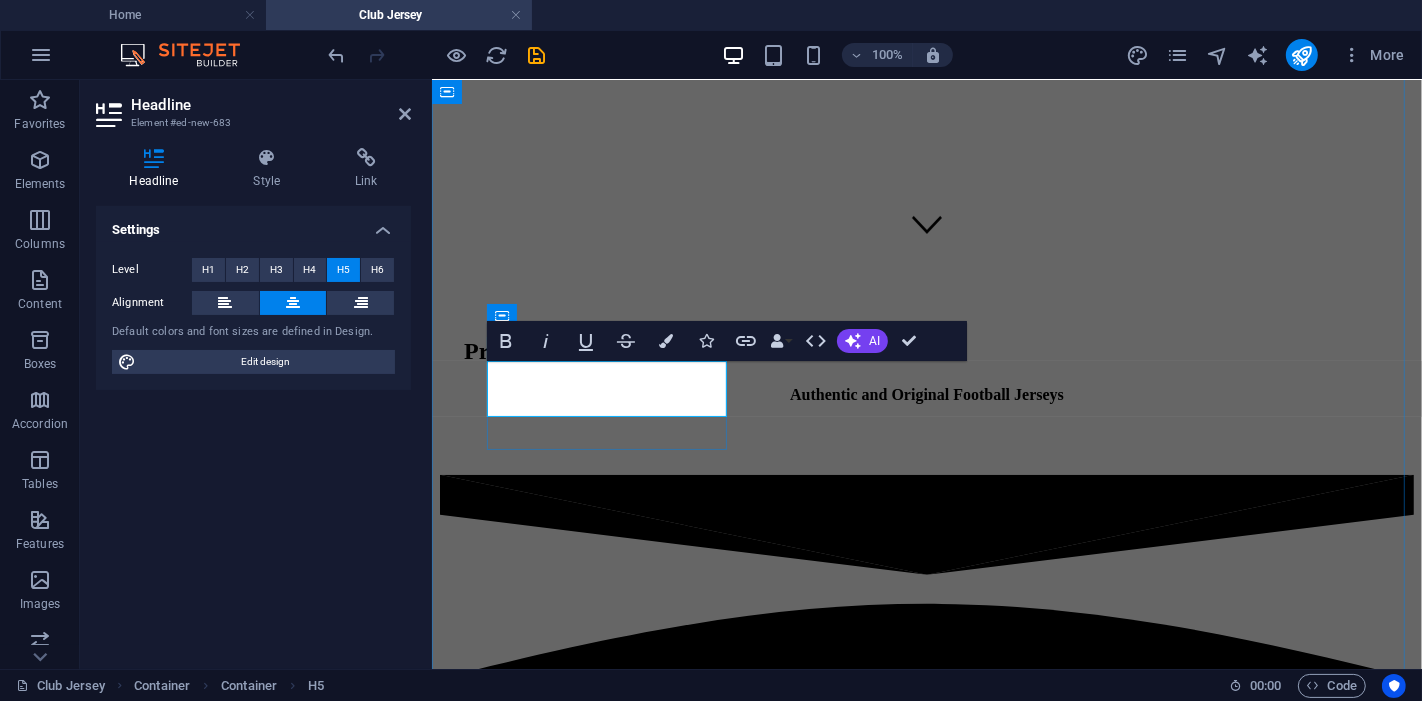 scroll, scrollTop: 717, scrollLeft: 0, axis: vertical 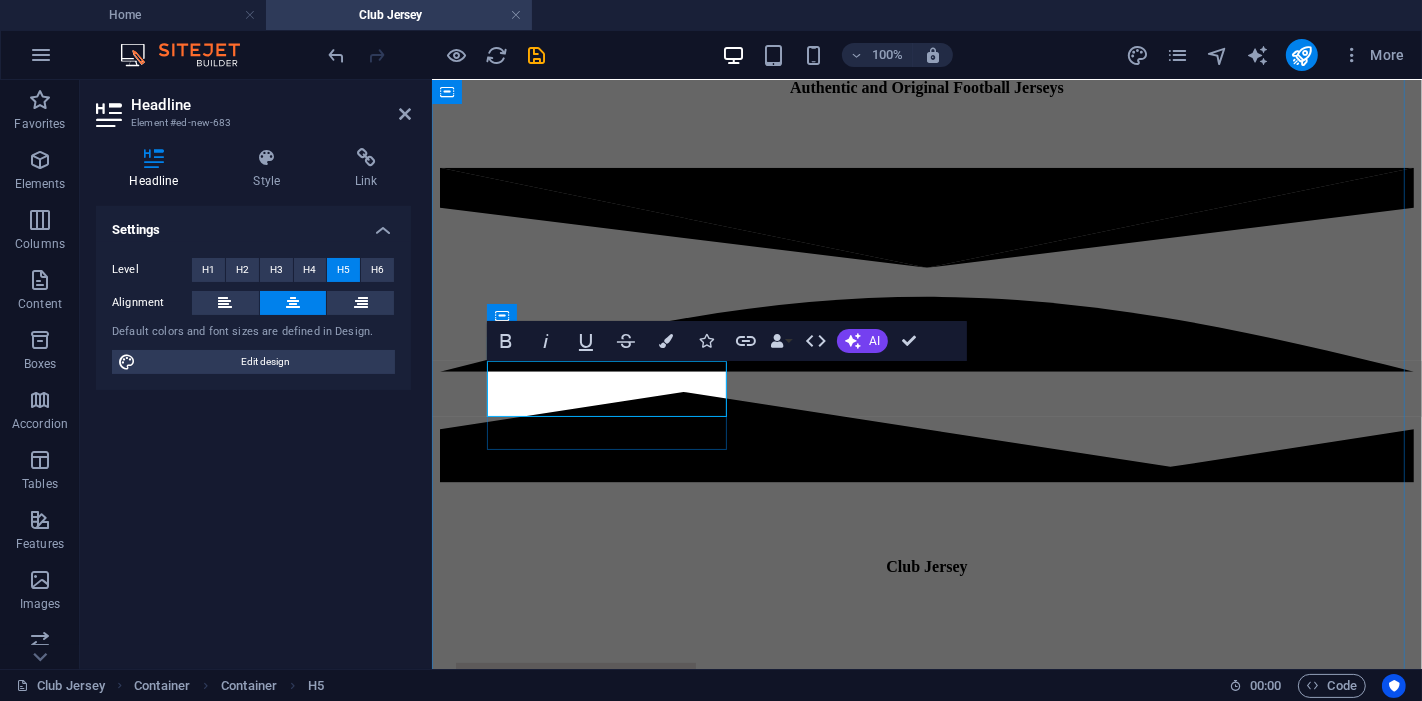 click on "BG Pathum United Class of 2012 Retro Jersey" at bounding box center [575, 7751] 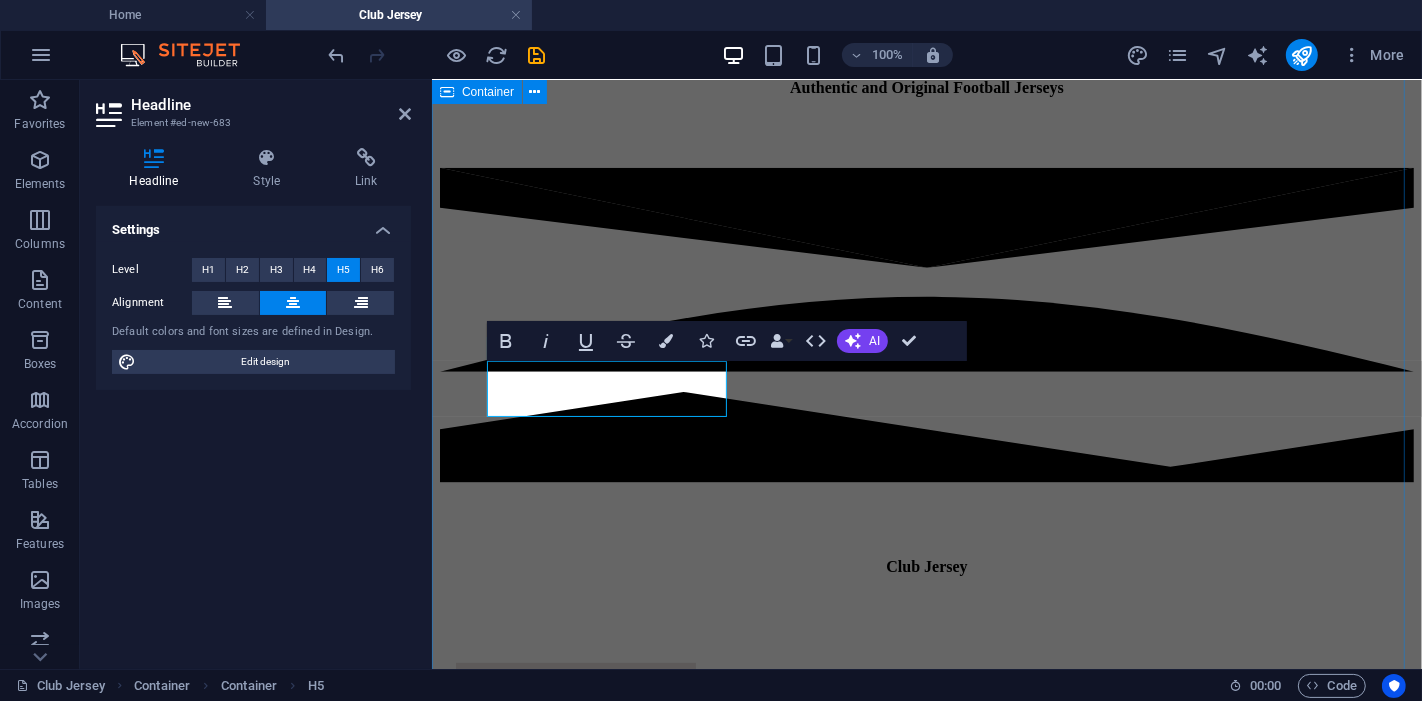drag, startPoint x: 496, startPoint y: 373, endPoint x: 730, endPoint y: 370, distance: 234.01923 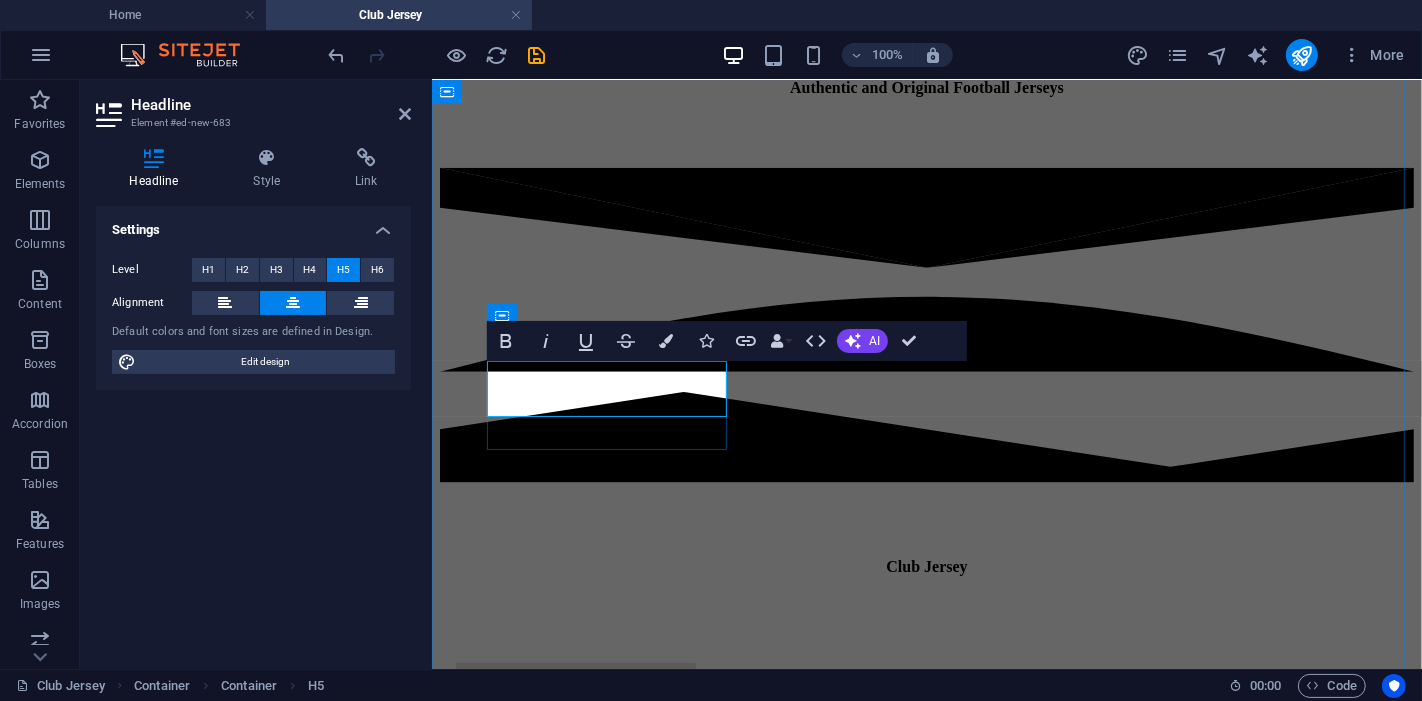 type 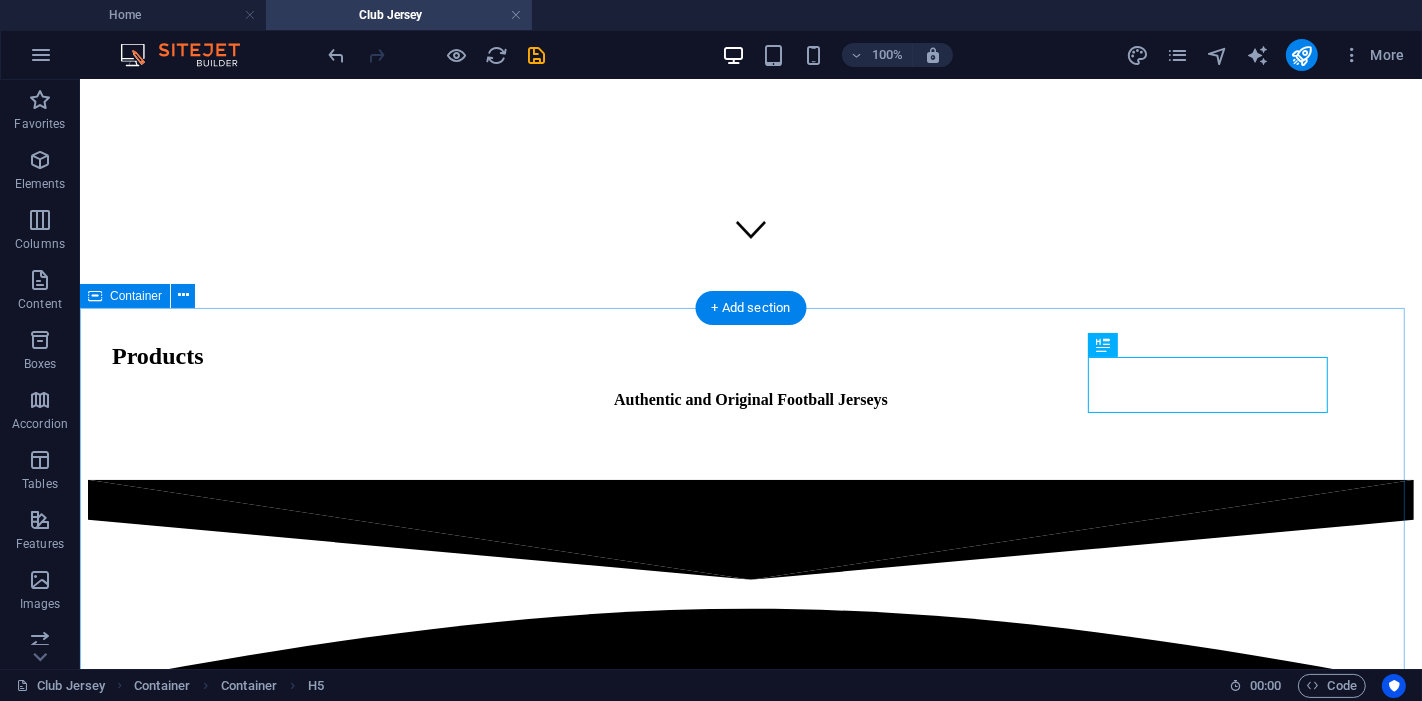 scroll, scrollTop: 406, scrollLeft: 0, axis: vertical 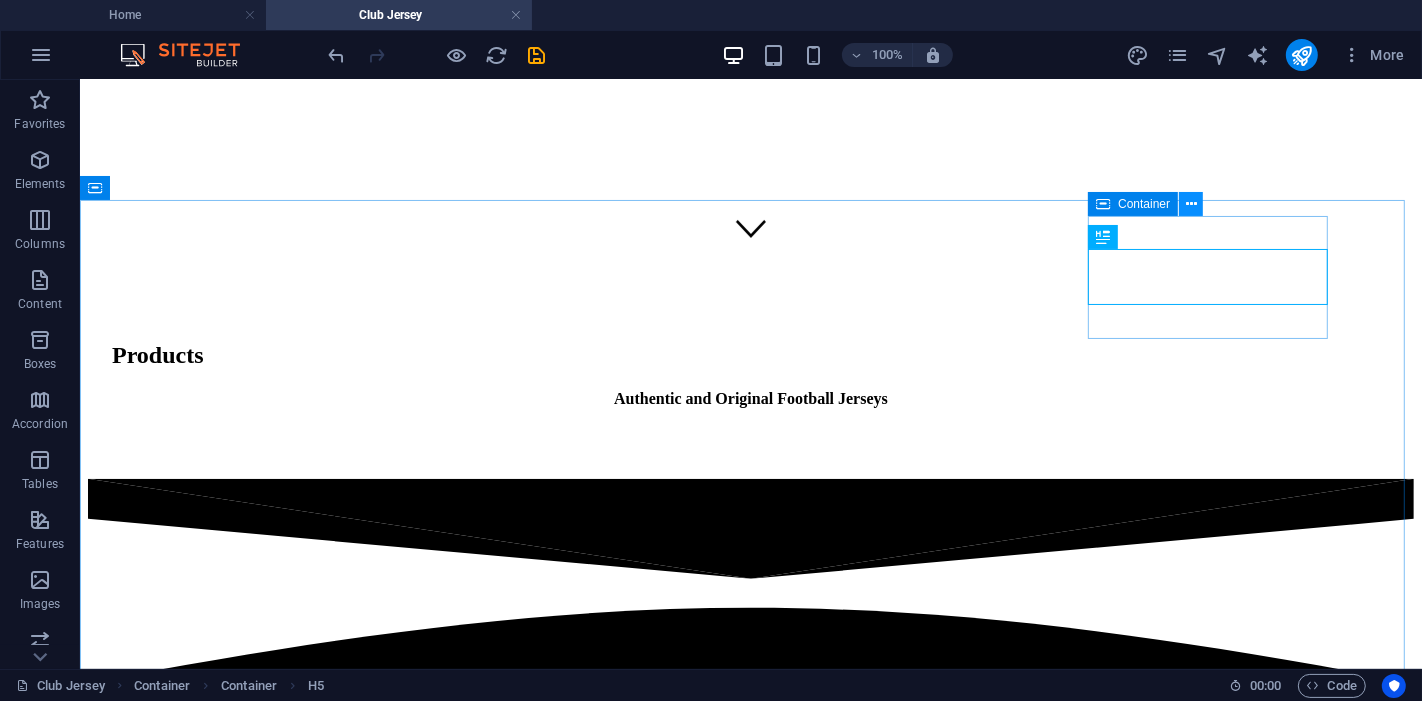 click at bounding box center [1191, 204] 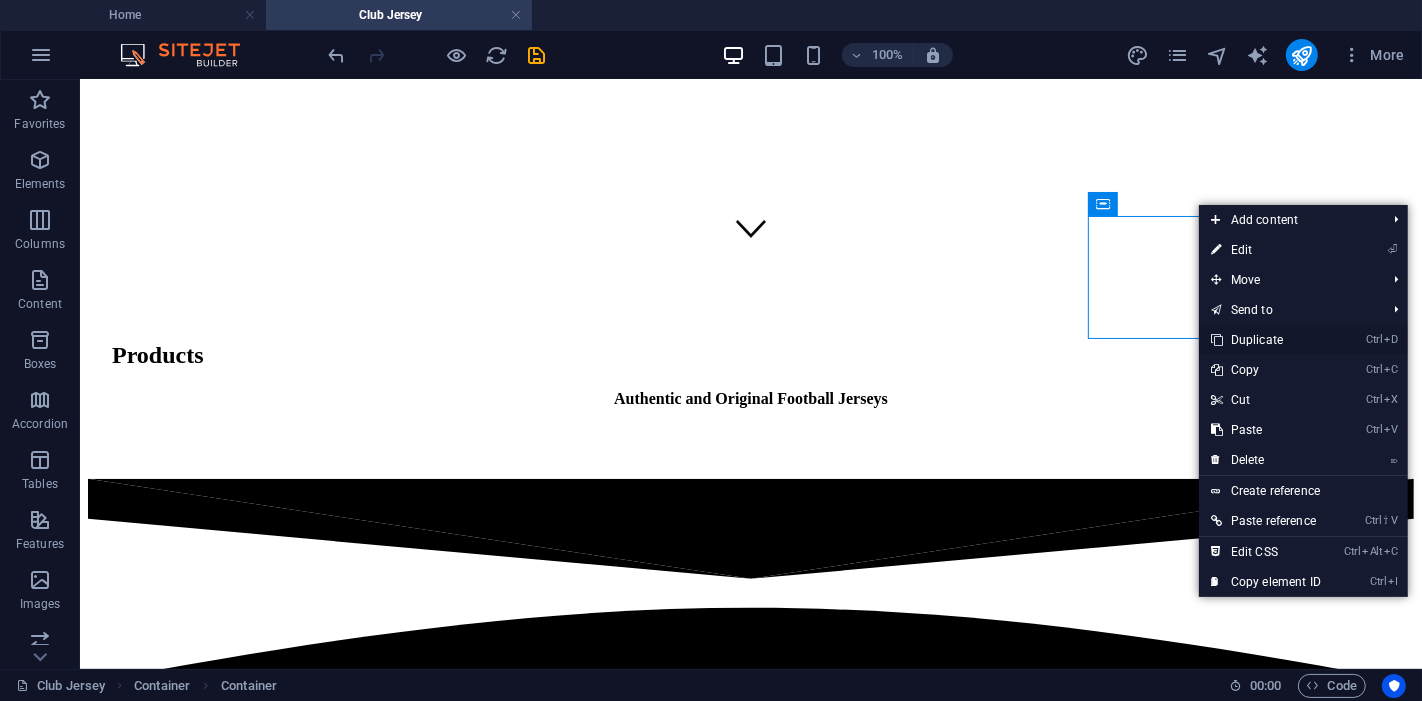 drag, startPoint x: 1246, startPoint y: 341, endPoint x: 1165, endPoint y: 260, distance: 114.5513 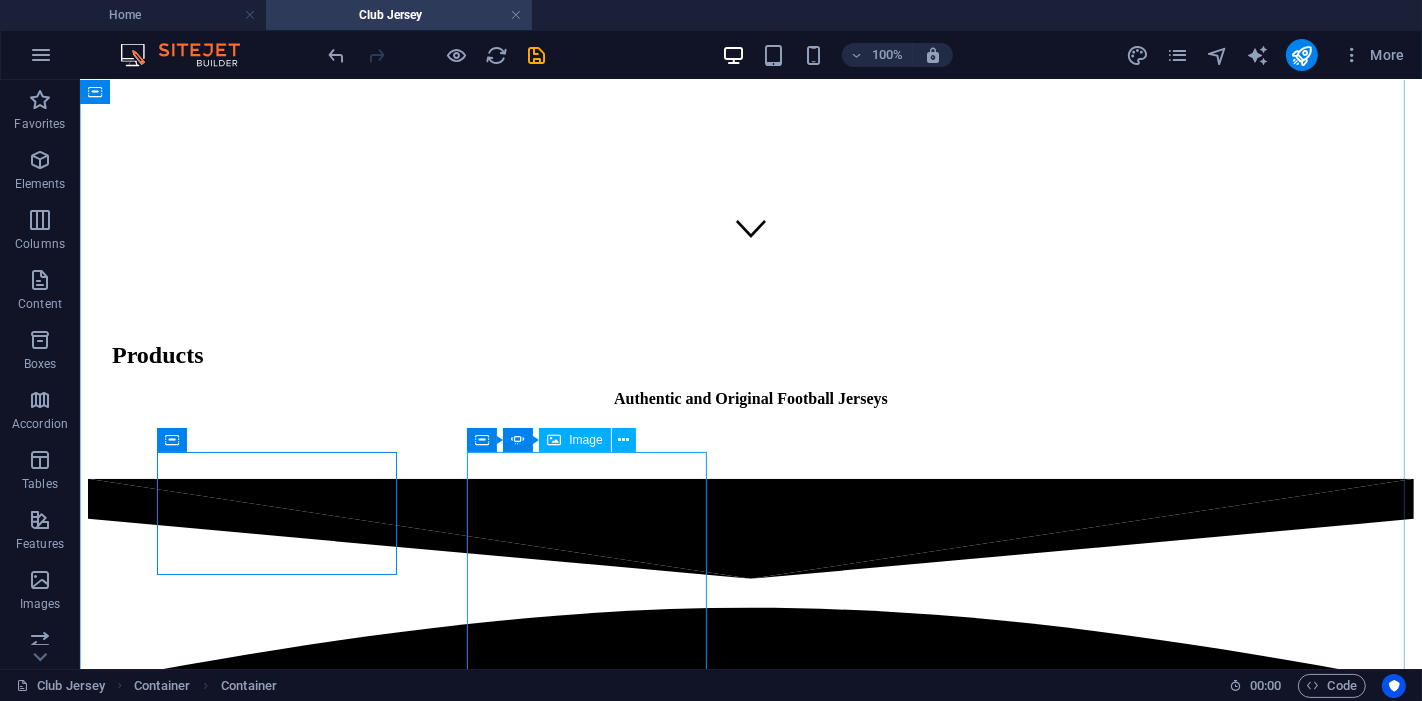 scroll, scrollTop: 628, scrollLeft: 0, axis: vertical 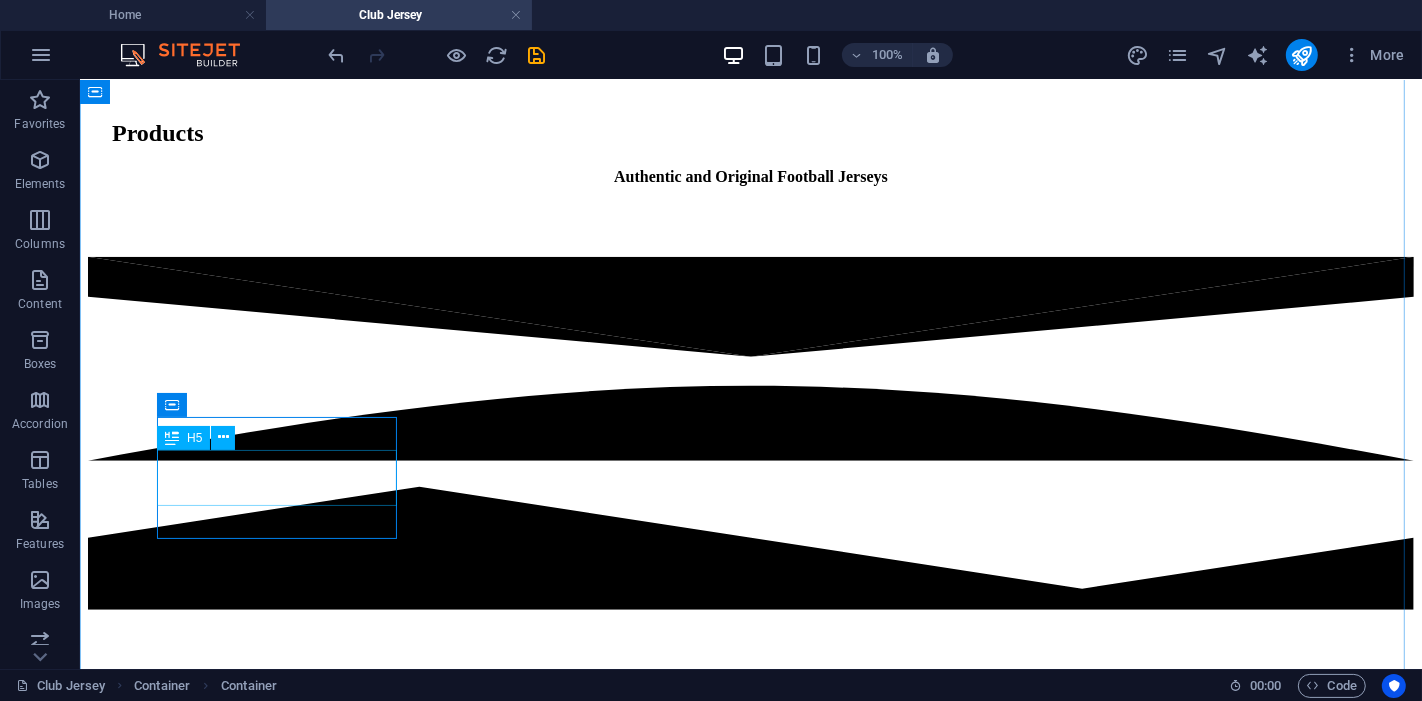 click on "Buriram United 2025/2026 Home Jersey" at bounding box center [223, 9653] 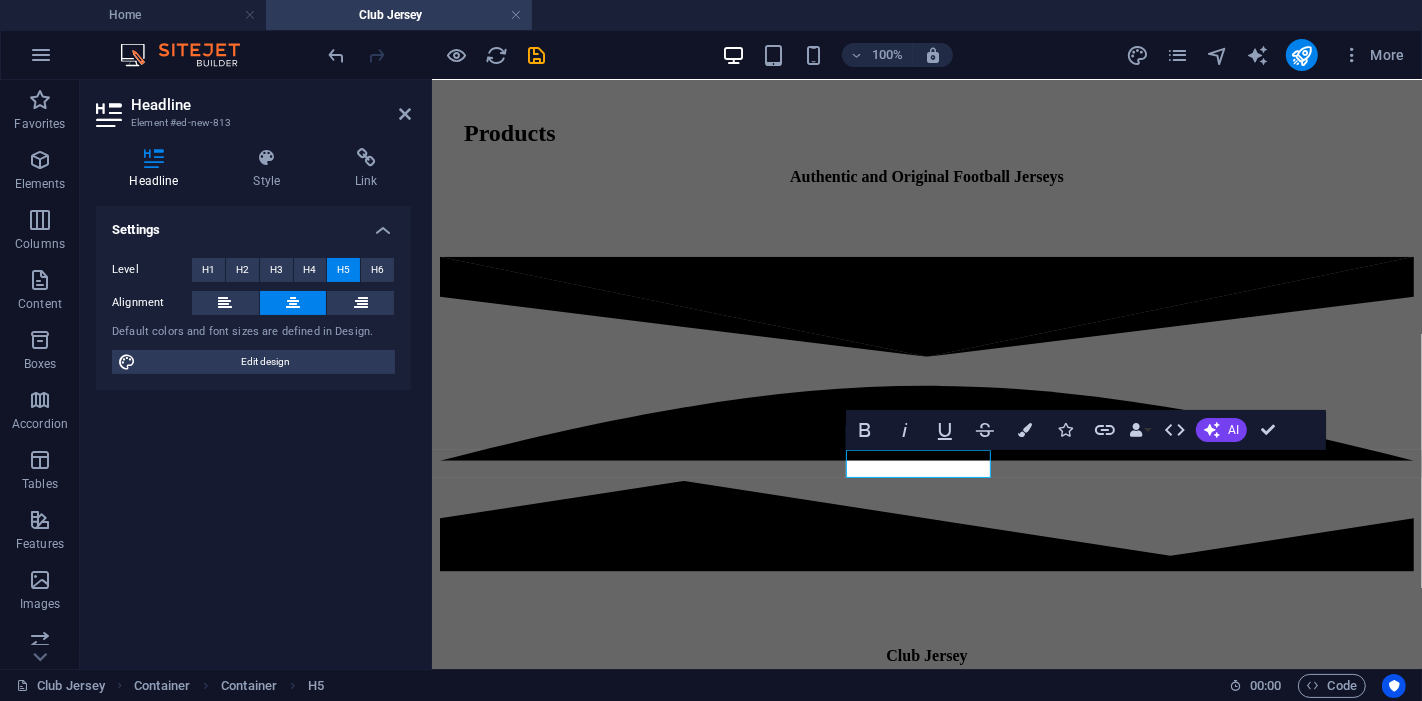 type 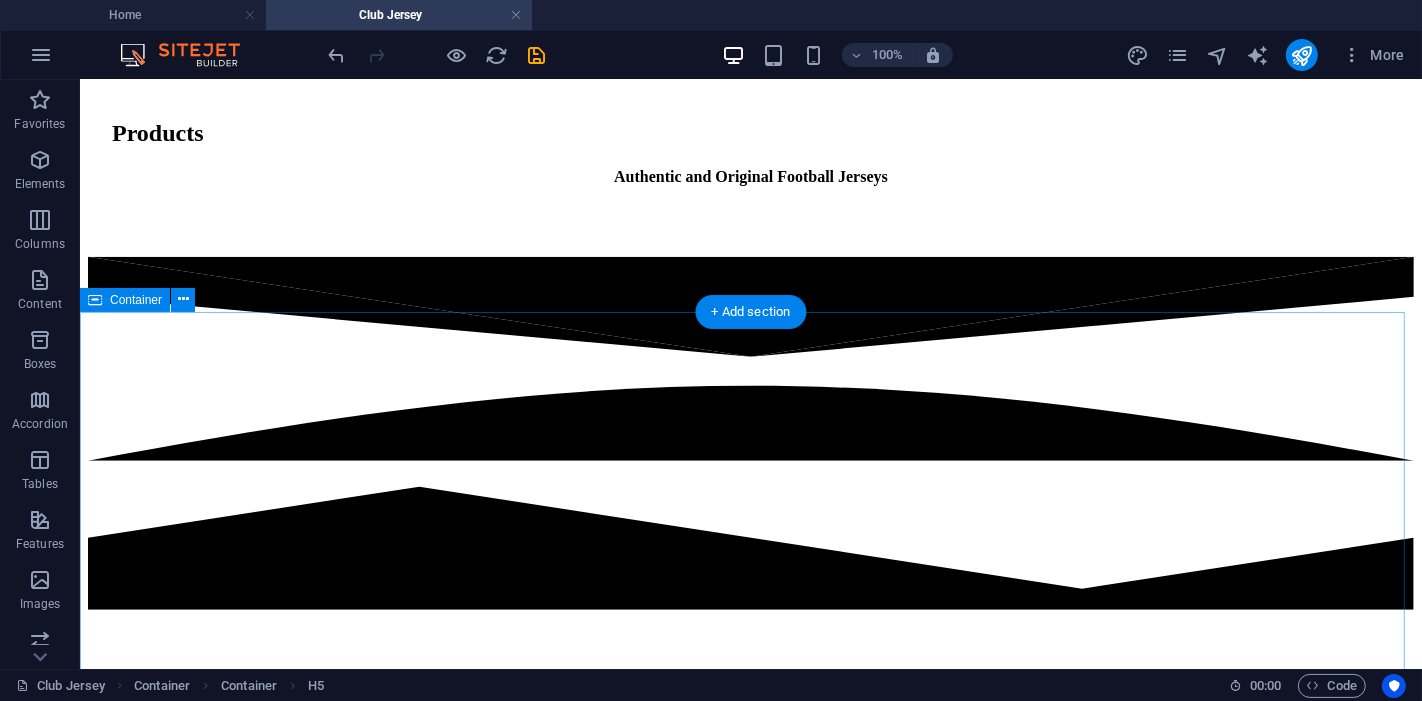 scroll, scrollTop: 184, scrollLeft: 0, axis: vertical 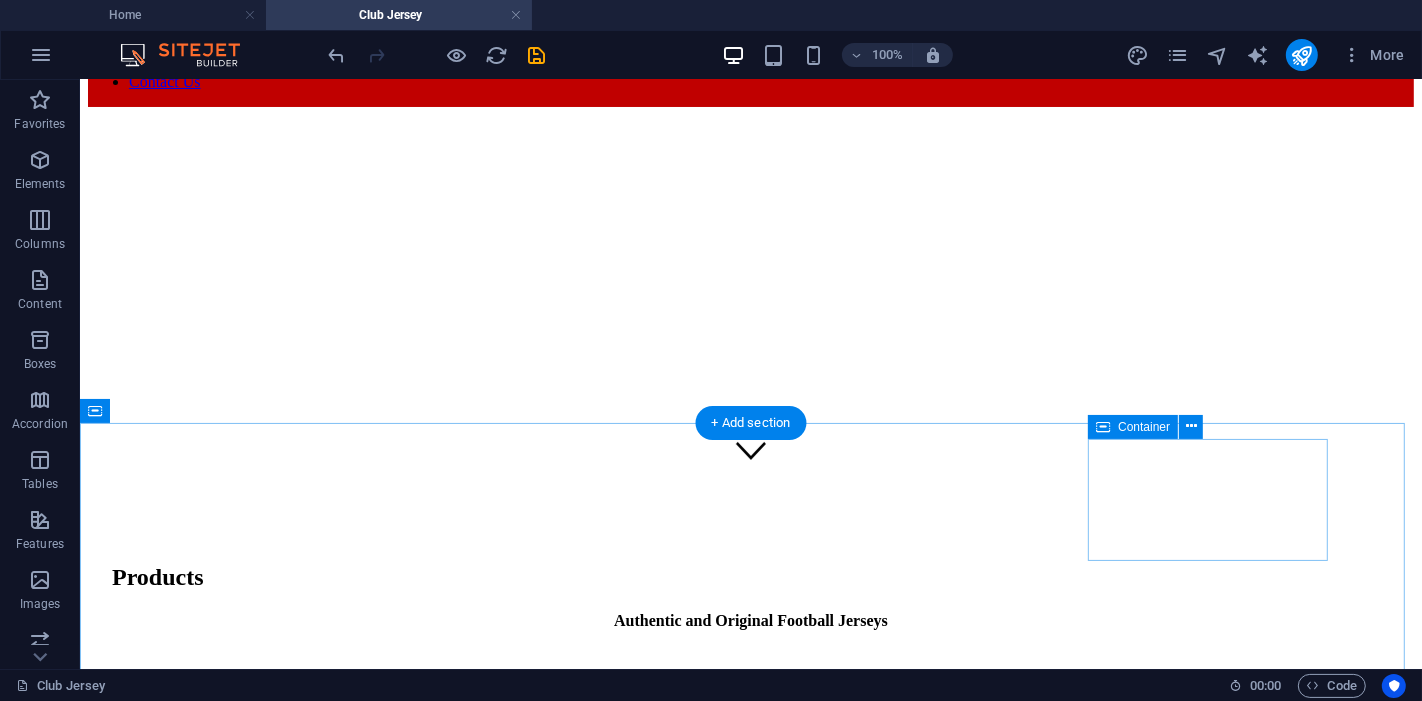 click on "Buriram United 2025/2026 Home Jersey More..." at bounding box center [223, 7478] 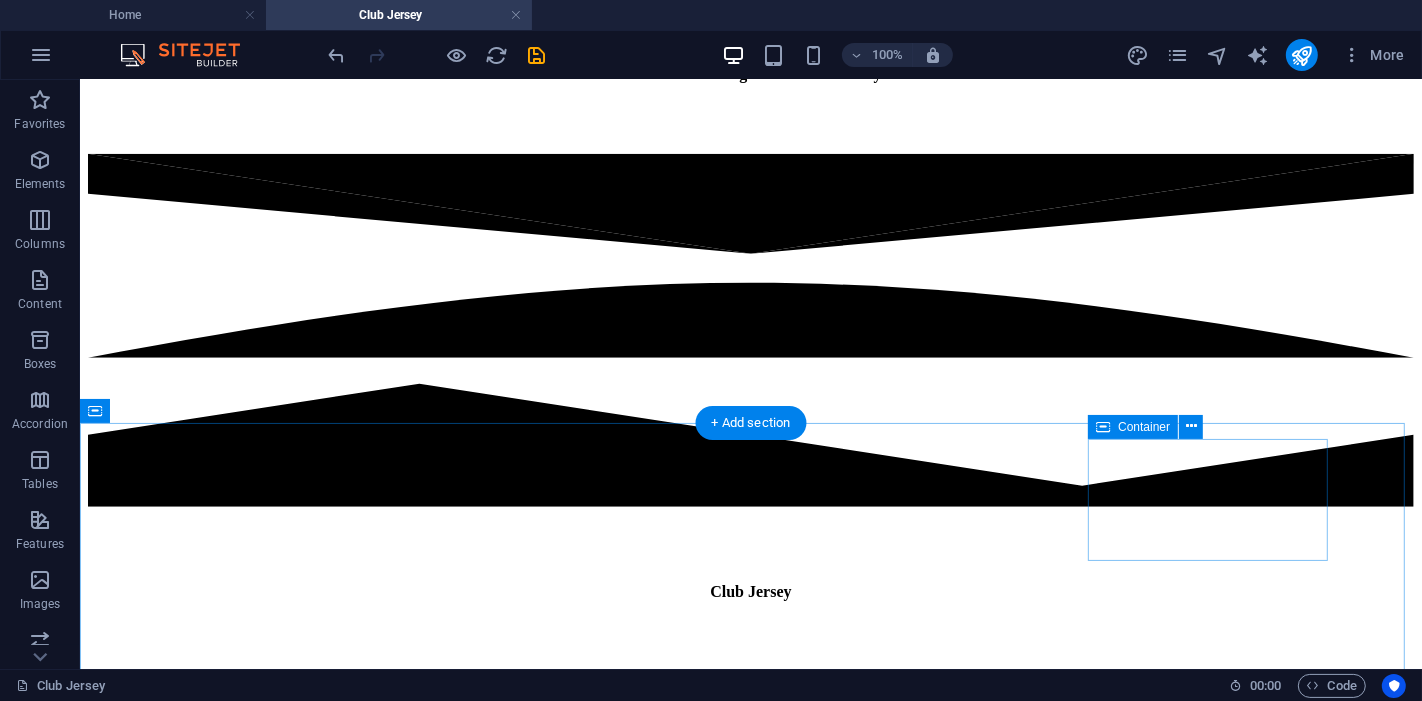 select on "rem" 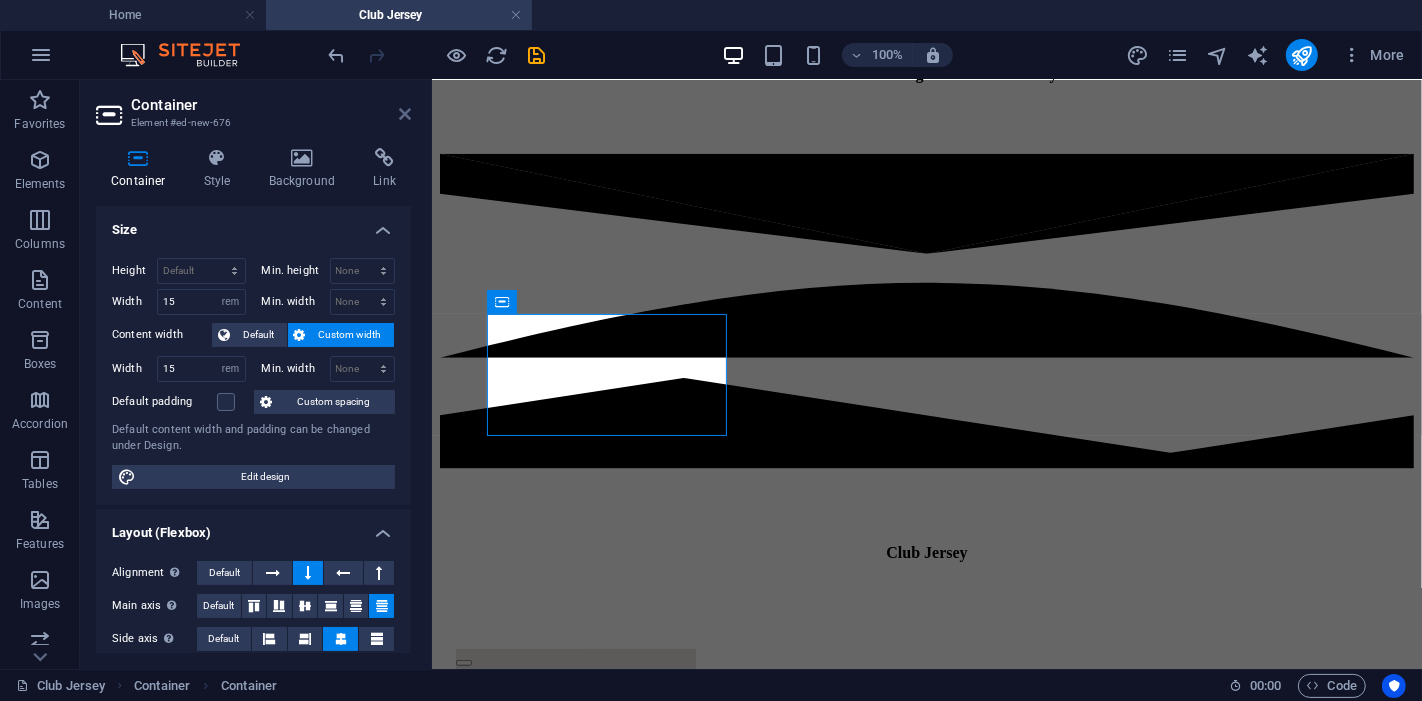 click at bounding box center (405, 114) 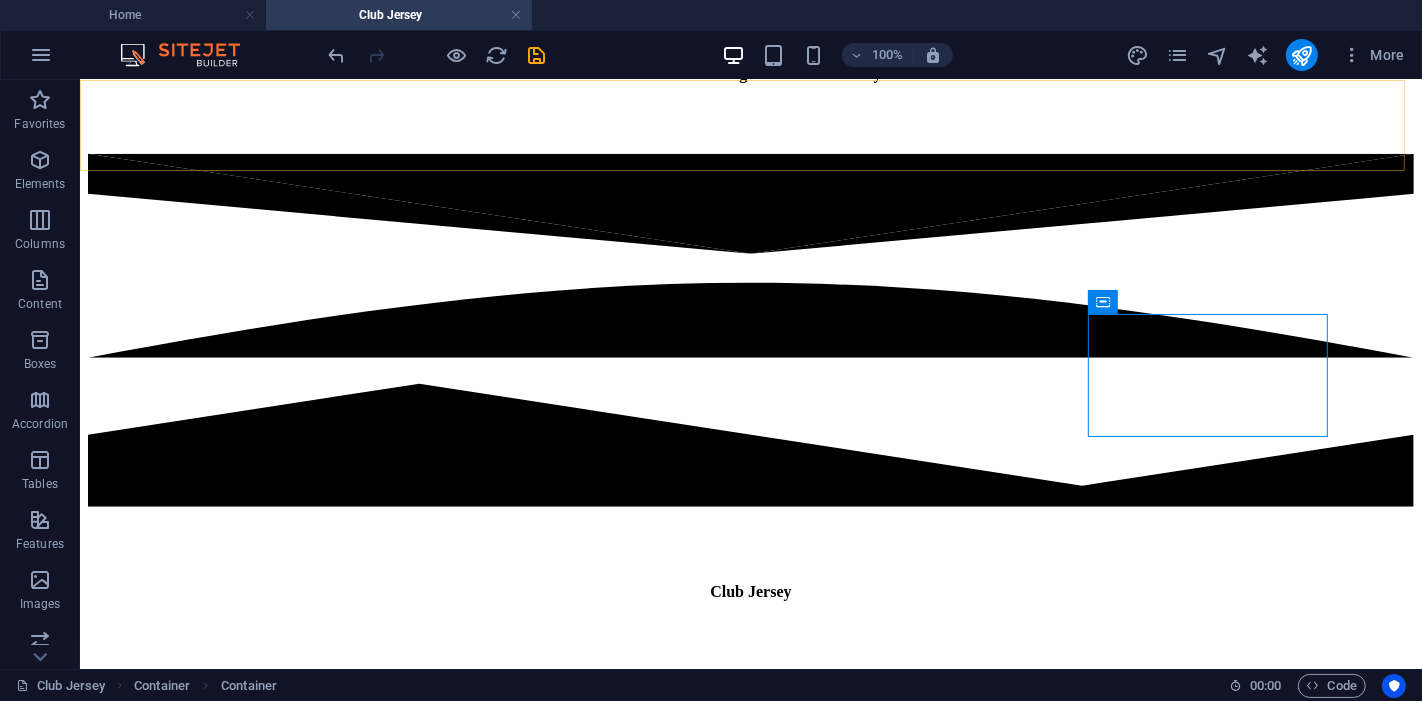 scroll, scrollTop: 308, scrollLeft: 0, axis: vertical 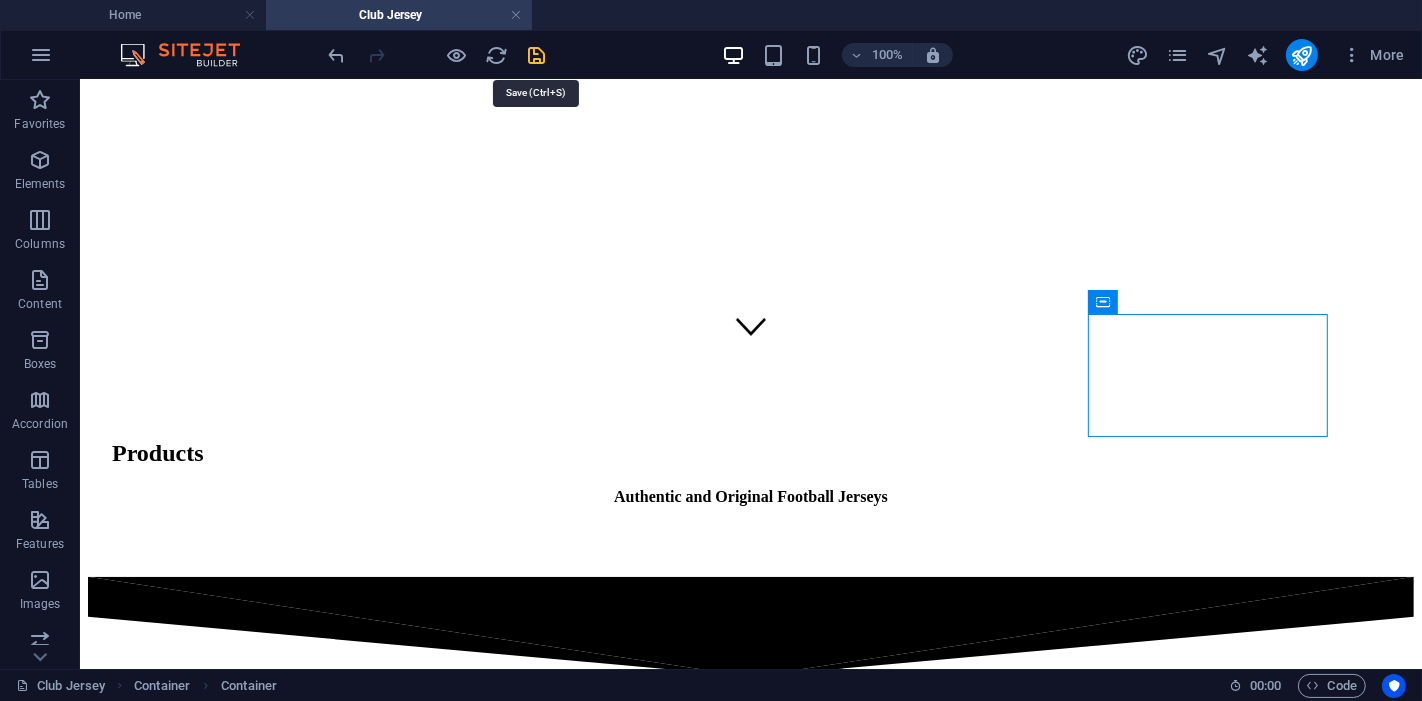 drag, startPoint x: 544, startPoint y: 52, endPoint x: 391, endPoint y: 224, distance: 230.20209 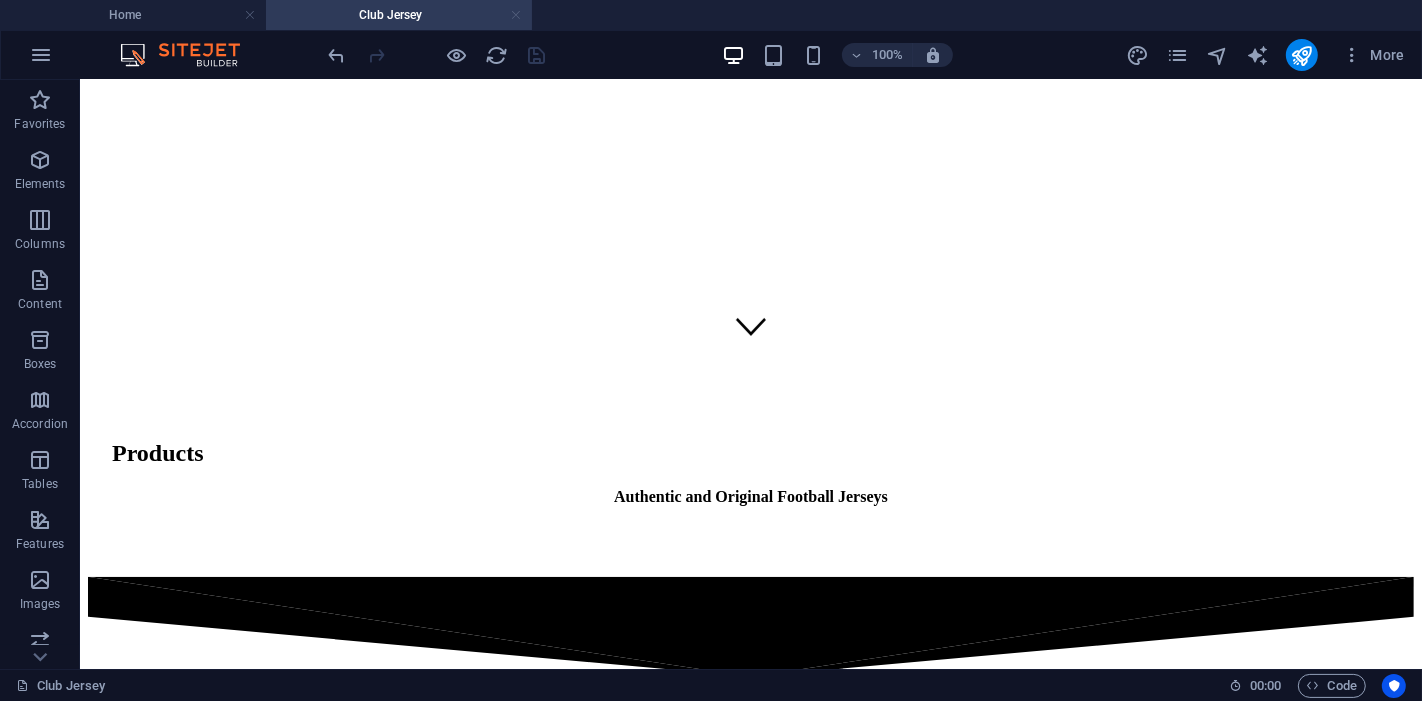 click at bounding box center [516, 15] 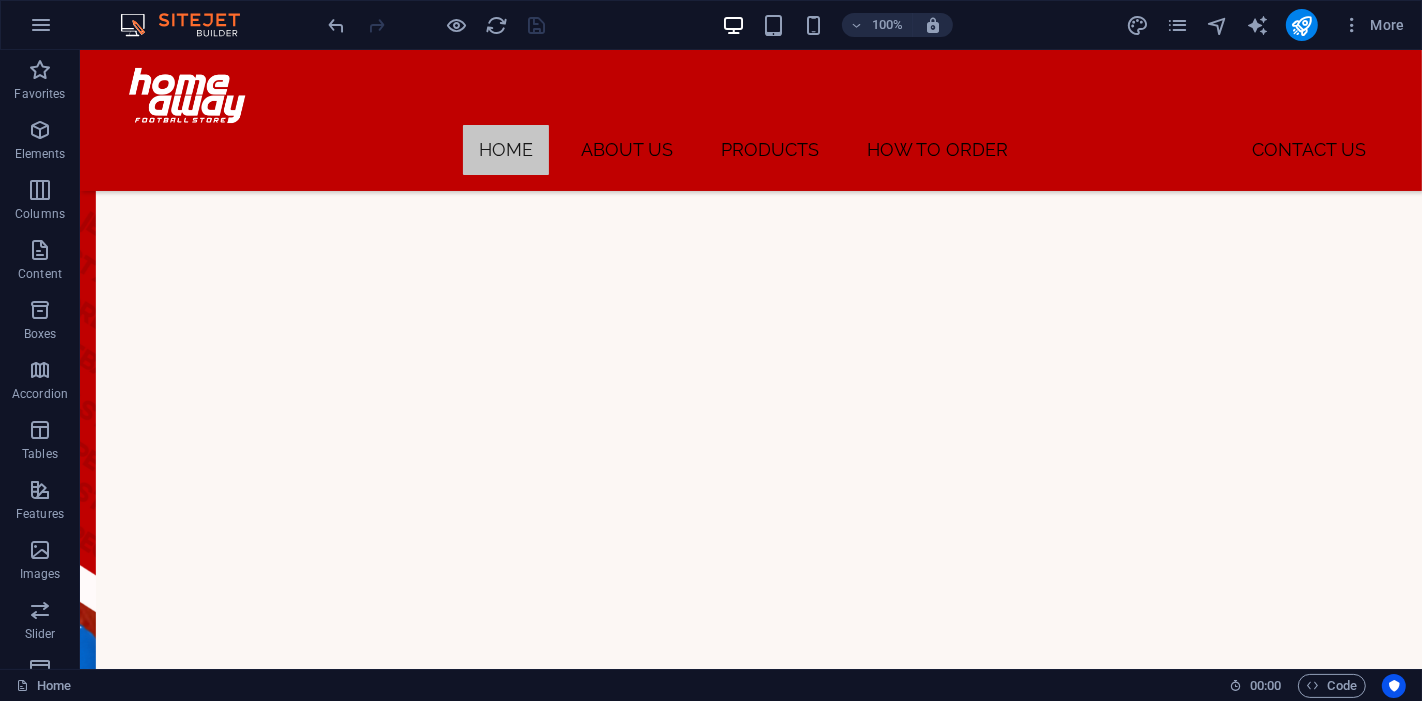 scroll, scrollTop: 1267, scrollLeft: 0, axis: vertical 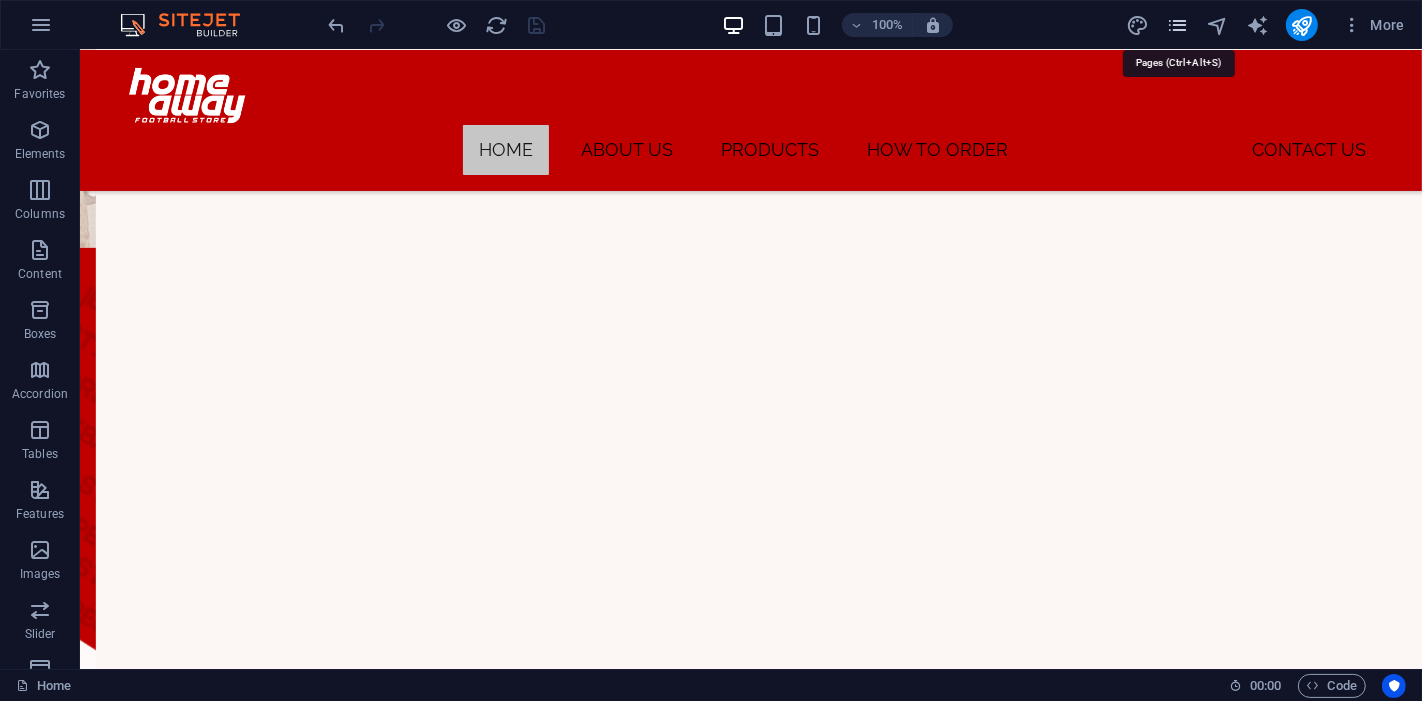 click at bounding box center [1177, 25] 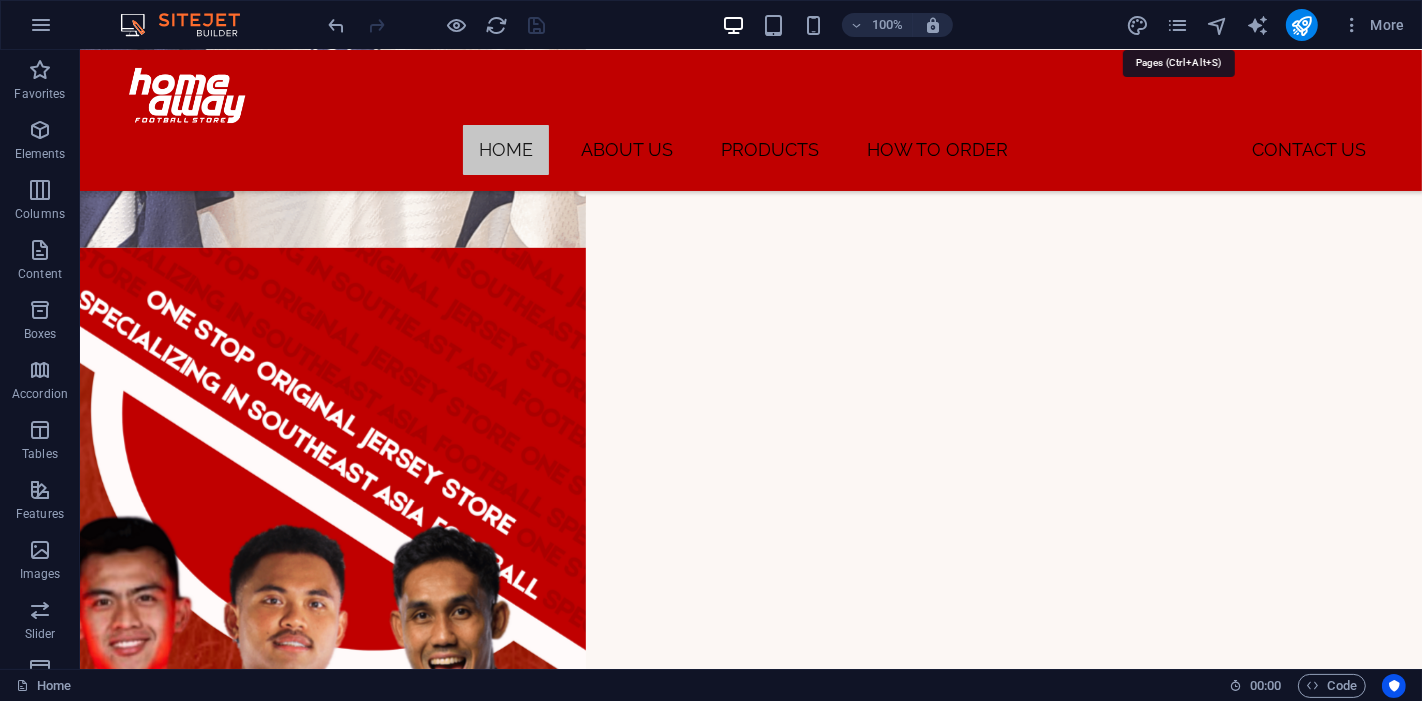 scroll, scrollTop: 934, scrollLeft: 0, axis: vertical 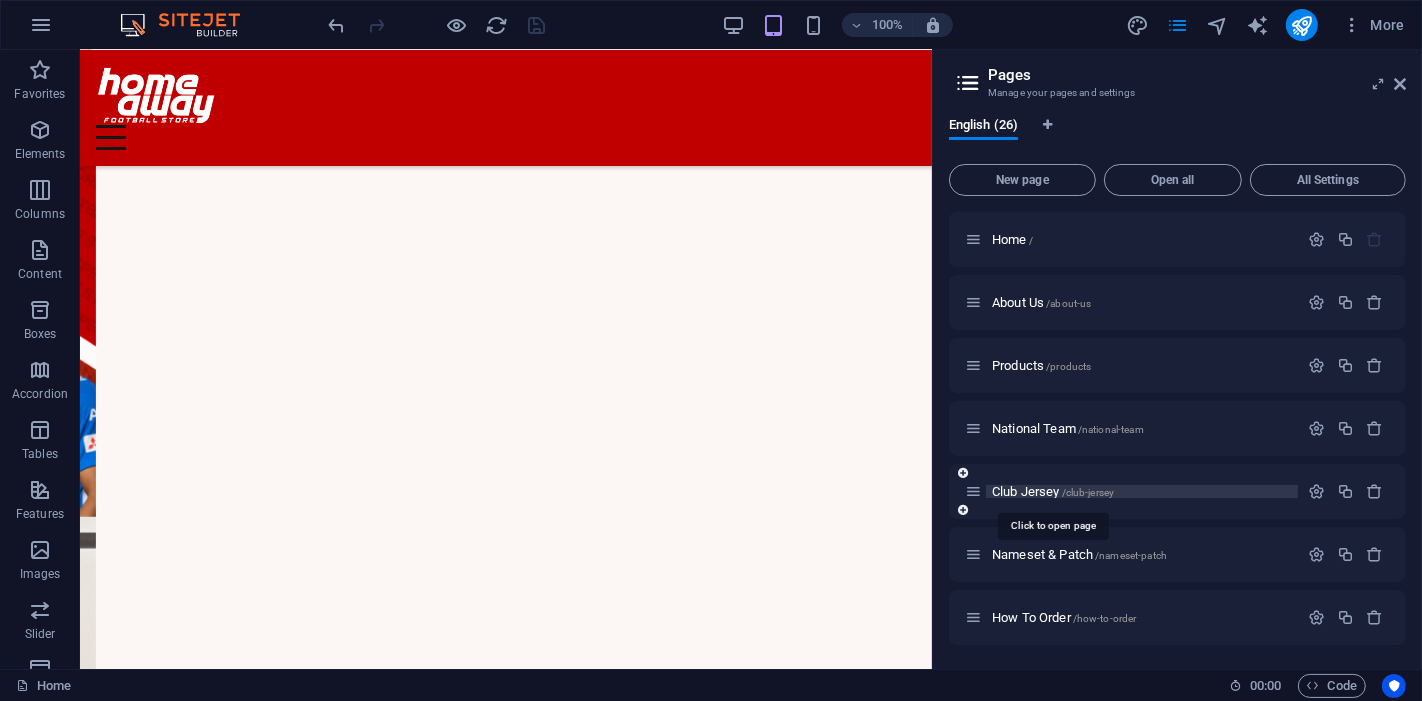 click on "Club Jersey /club-jersey" at bounding box center (1053, 491) 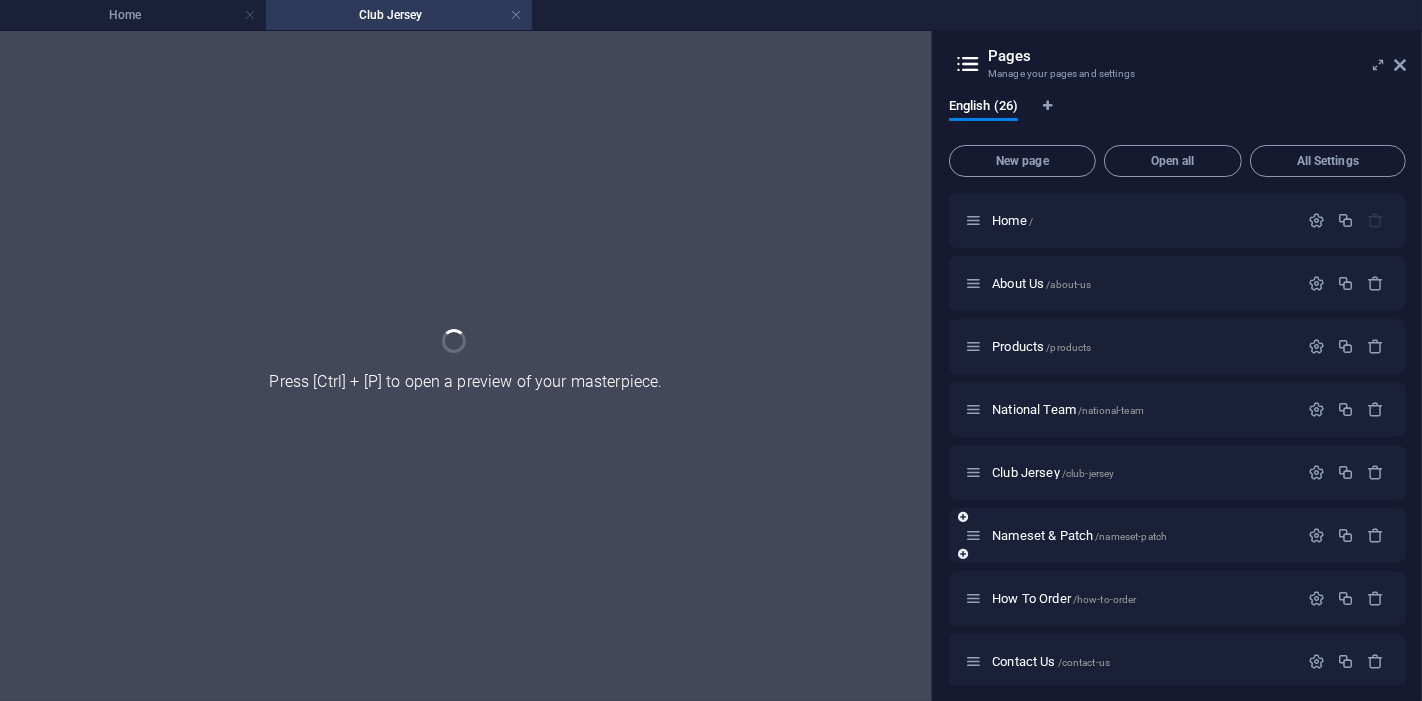 scroll, scrollTop: 0, scrollLeft: 0, axis: both 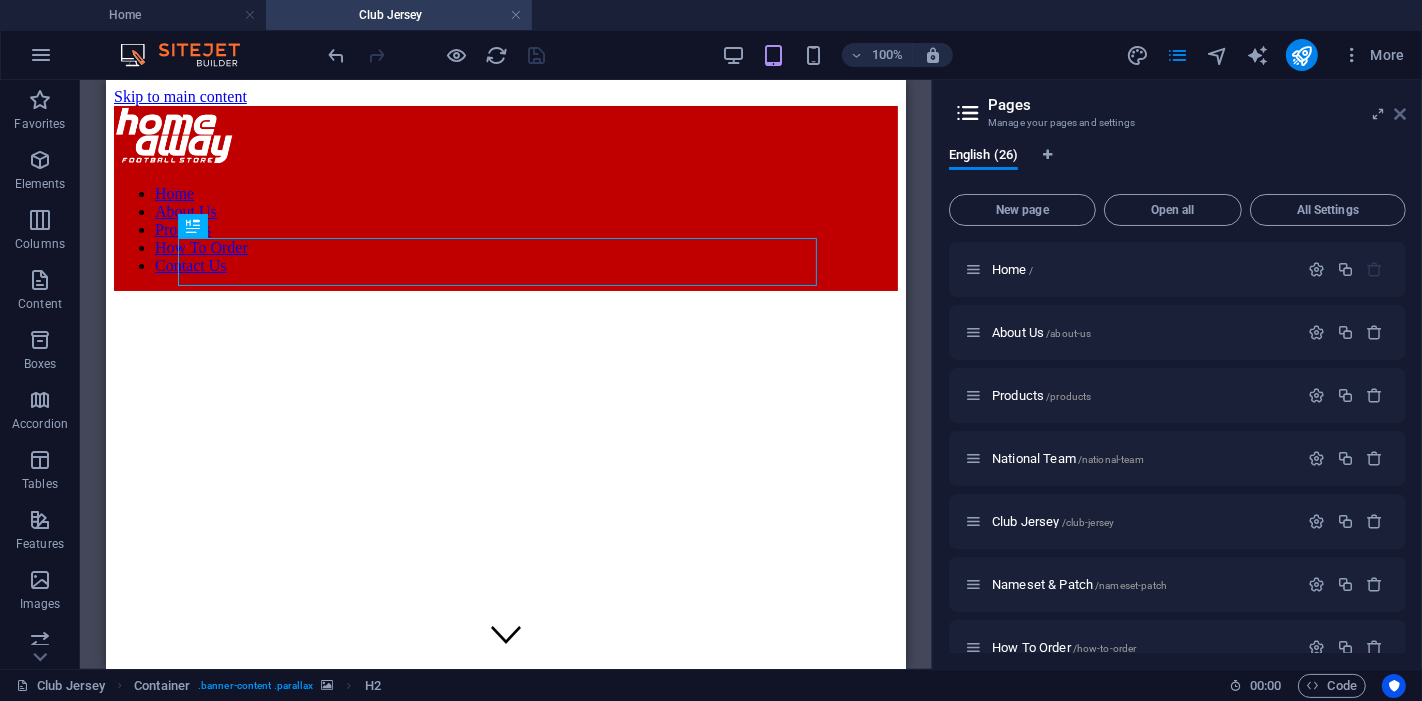 click at bounding box center (1400, 114) 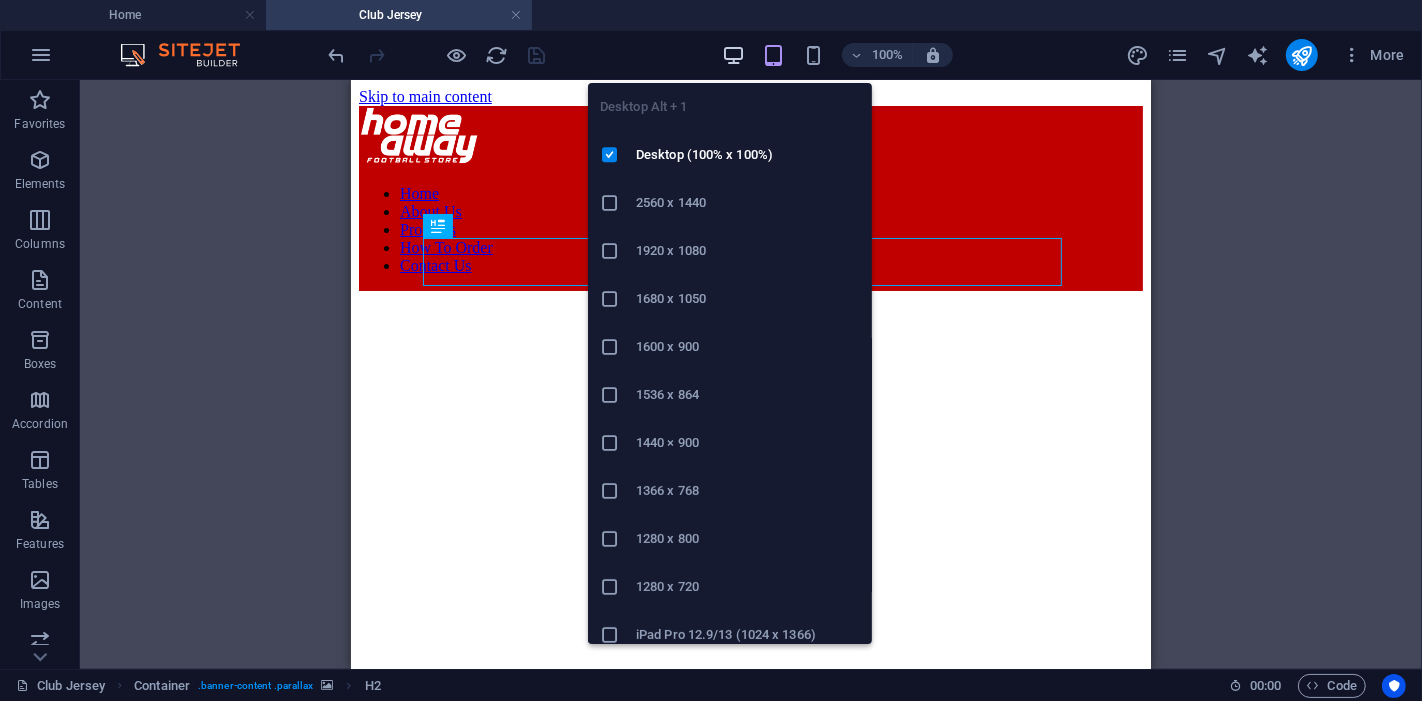 click at bounding box center (733, 55) 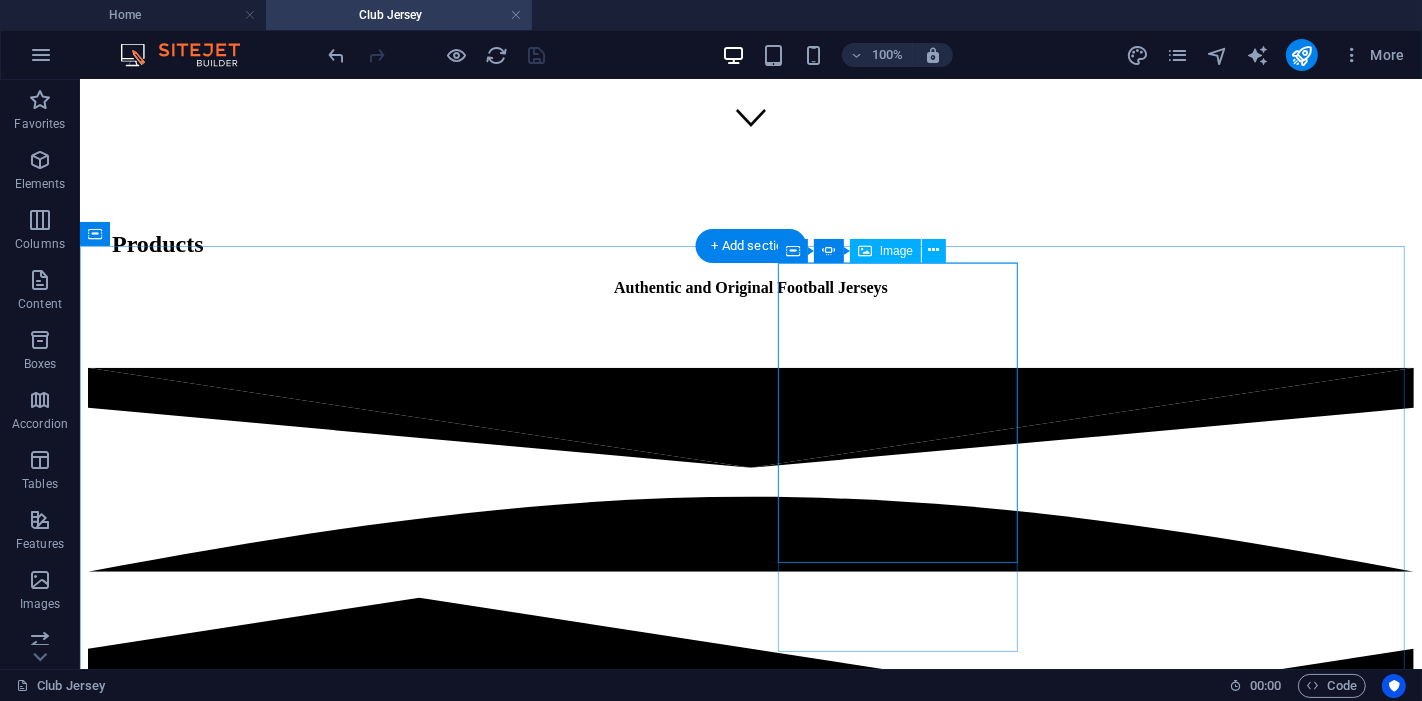 scroll, scrollTop: 555, scrollLeft: 0, axis: vertical 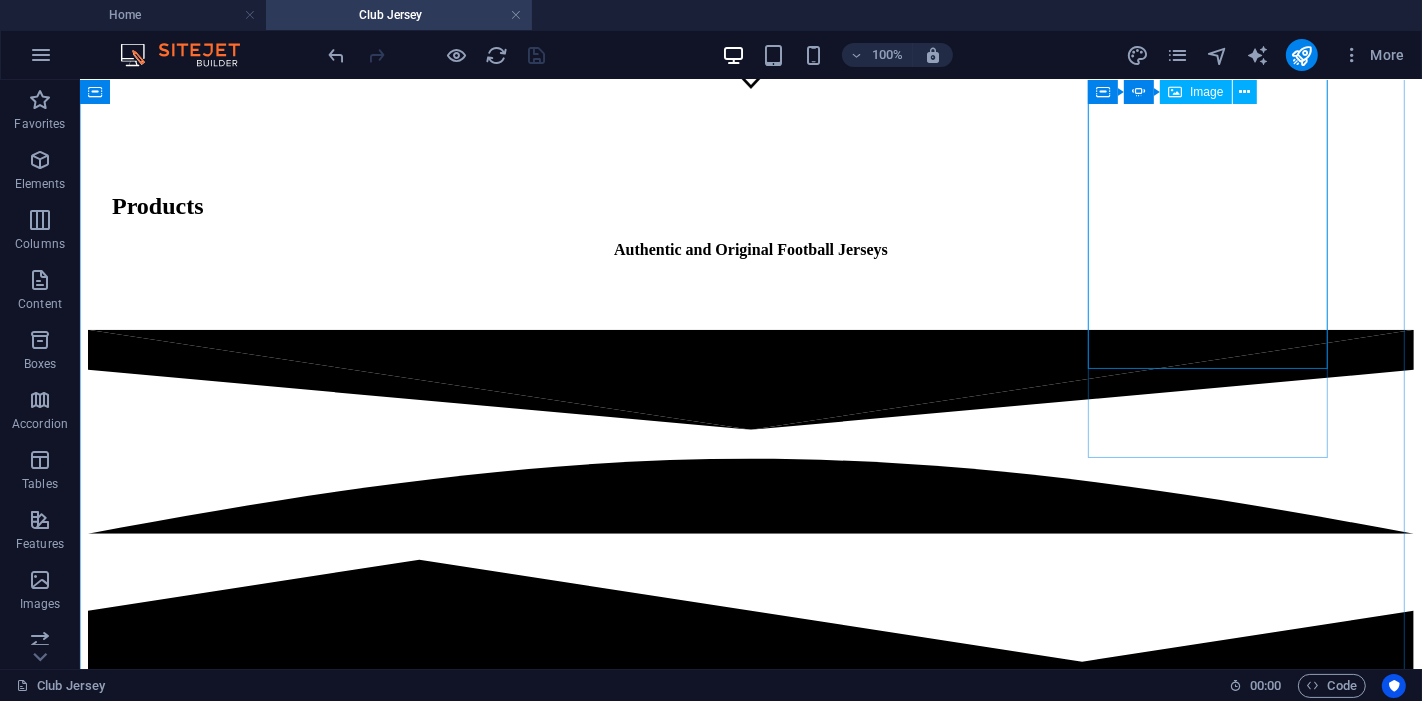 click at bounding box center (-17, 6885) 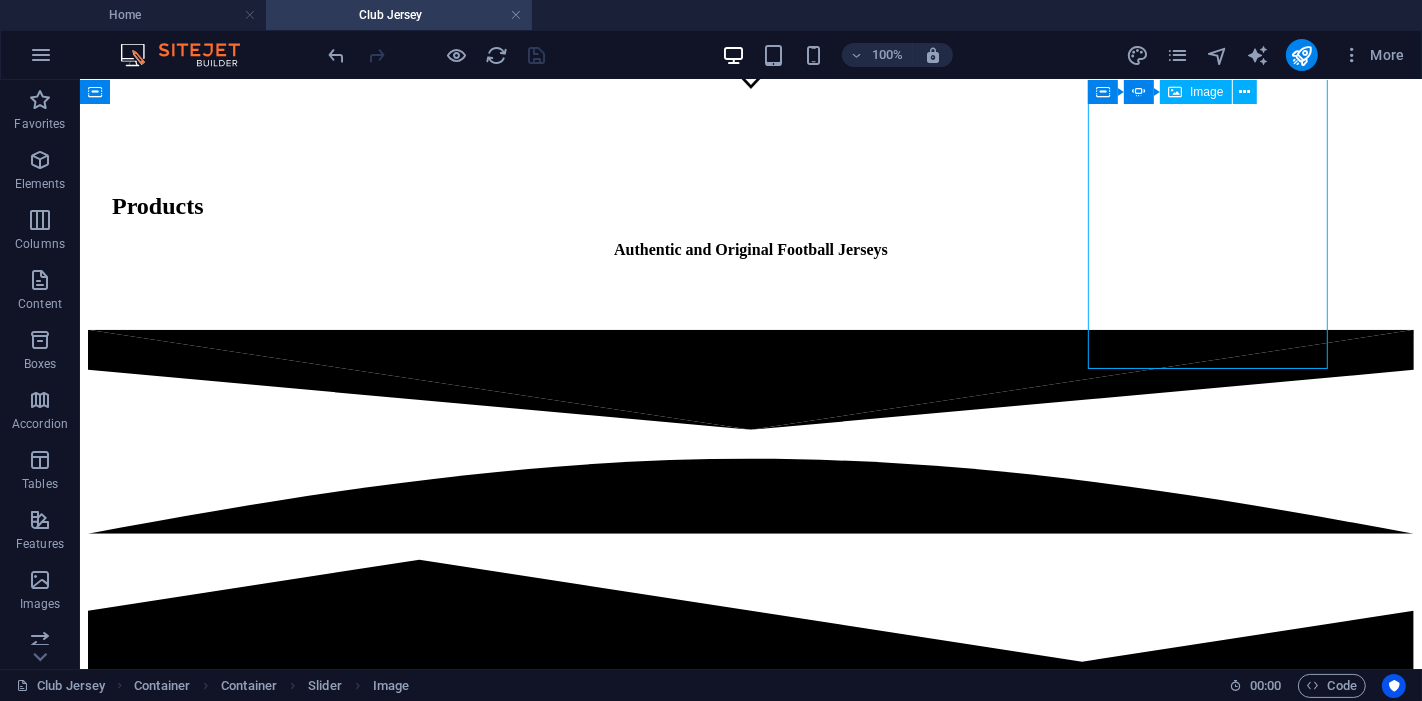 click at bounding box center [-17, 6885] 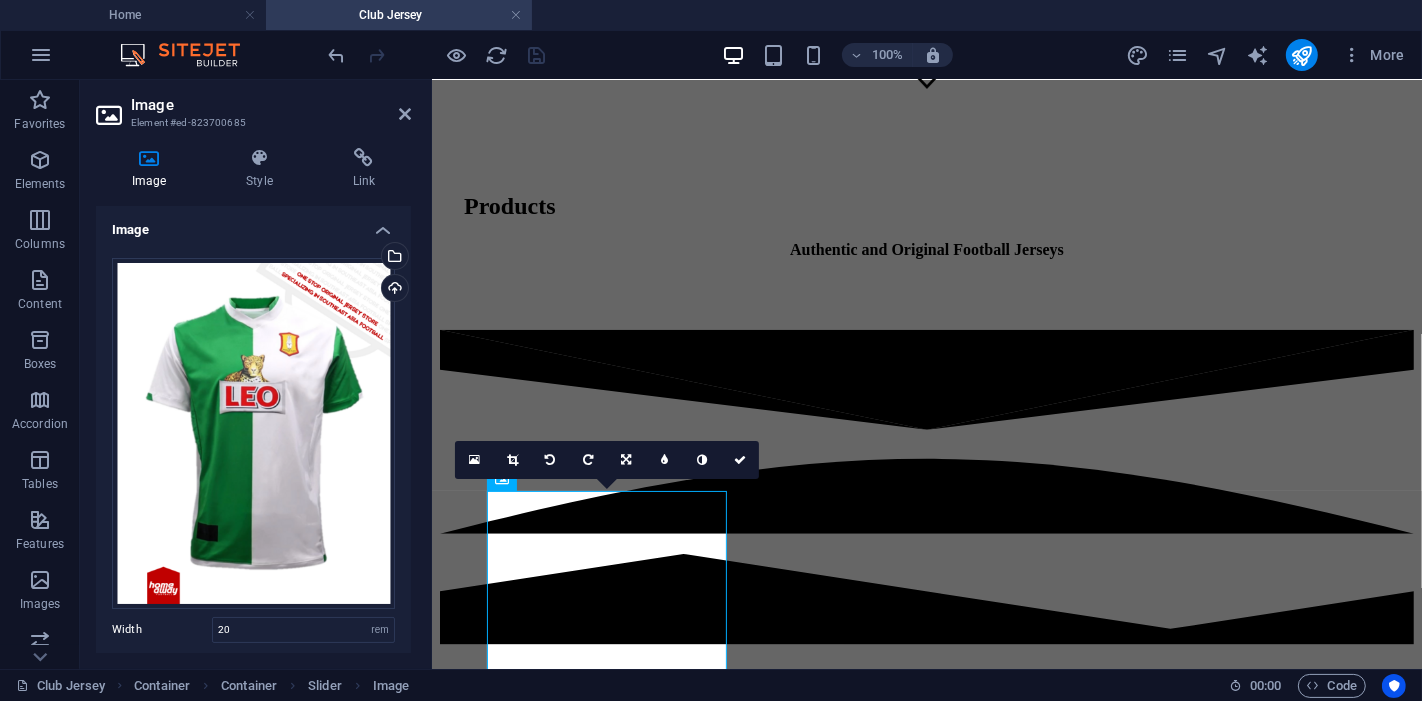 click on "Image" at bounding box center [153, 169] 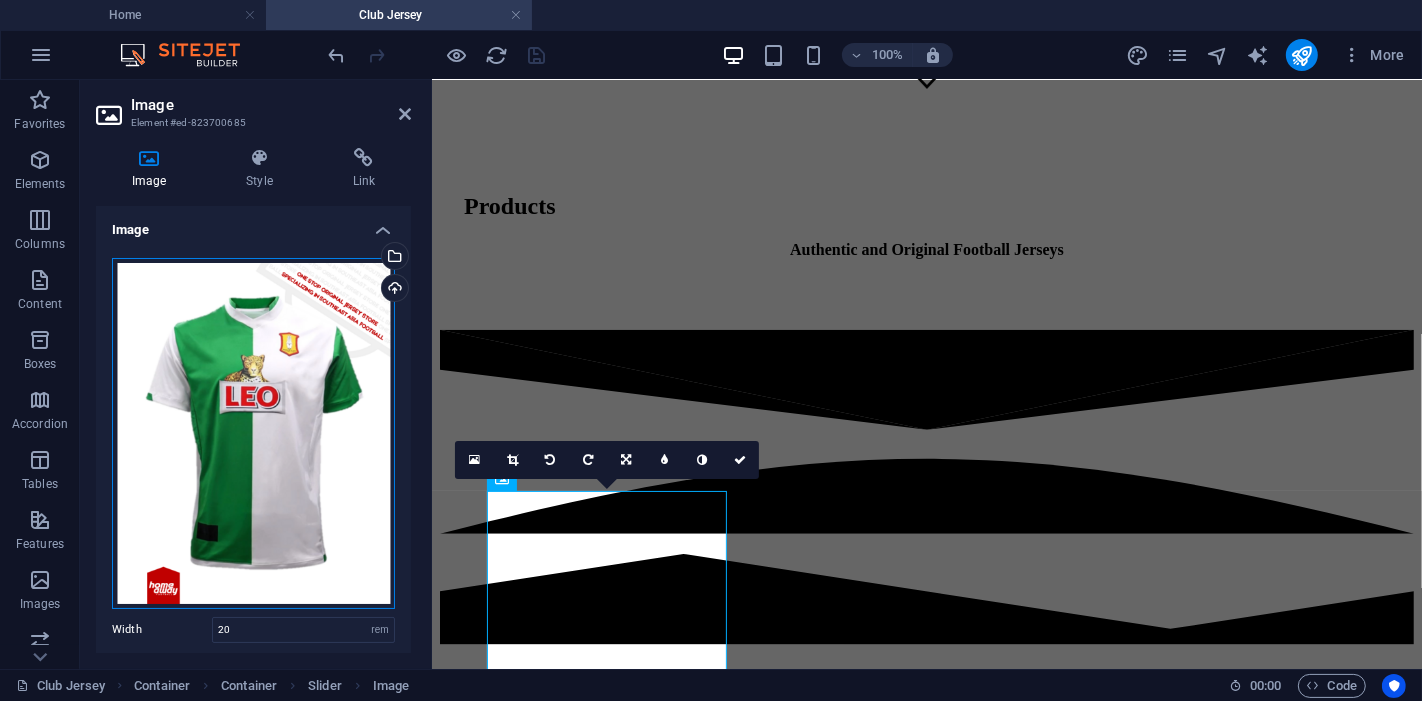 click on "Drag files here, click to choose files or select files from Files or our free stock photos & videos" at bounding box center [253, 433] 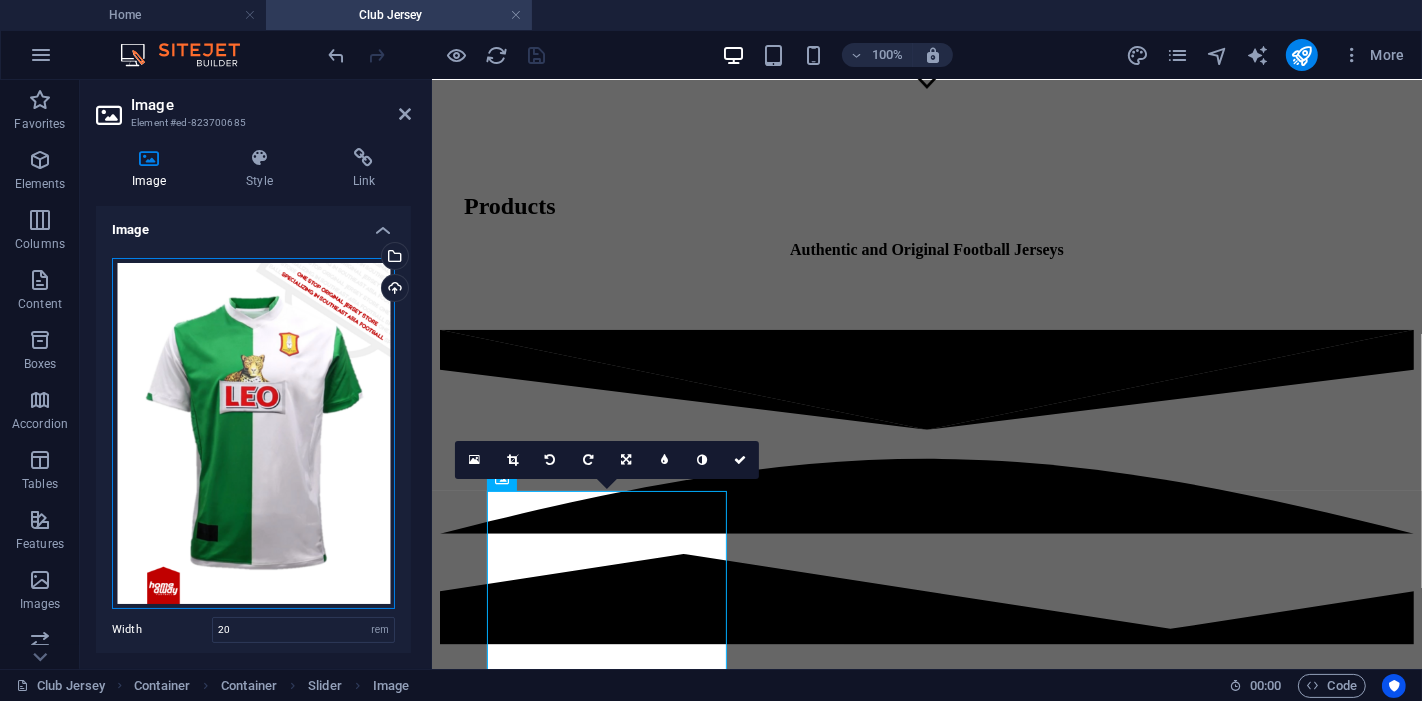 scroll, scrollTop: 1550, scrollLeft: 0, axis: vertical 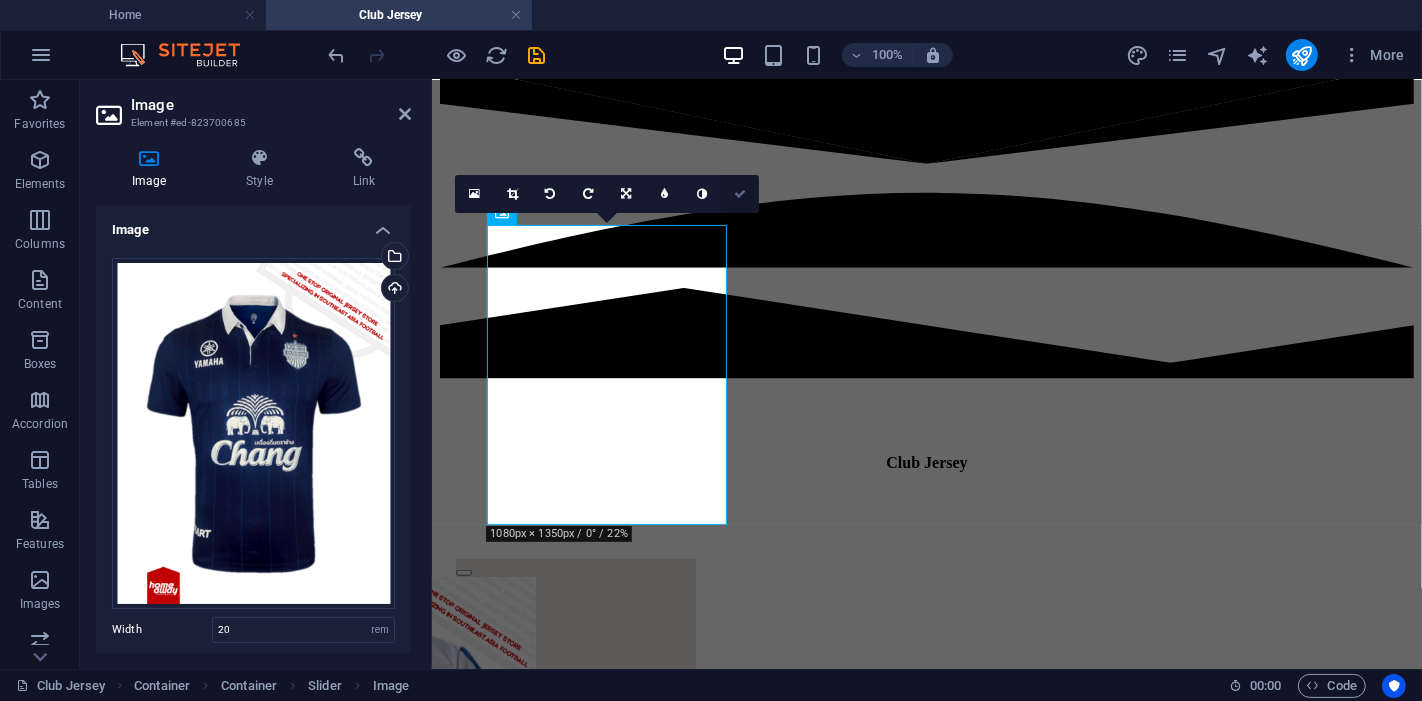 click at bounding box center [740, 194] 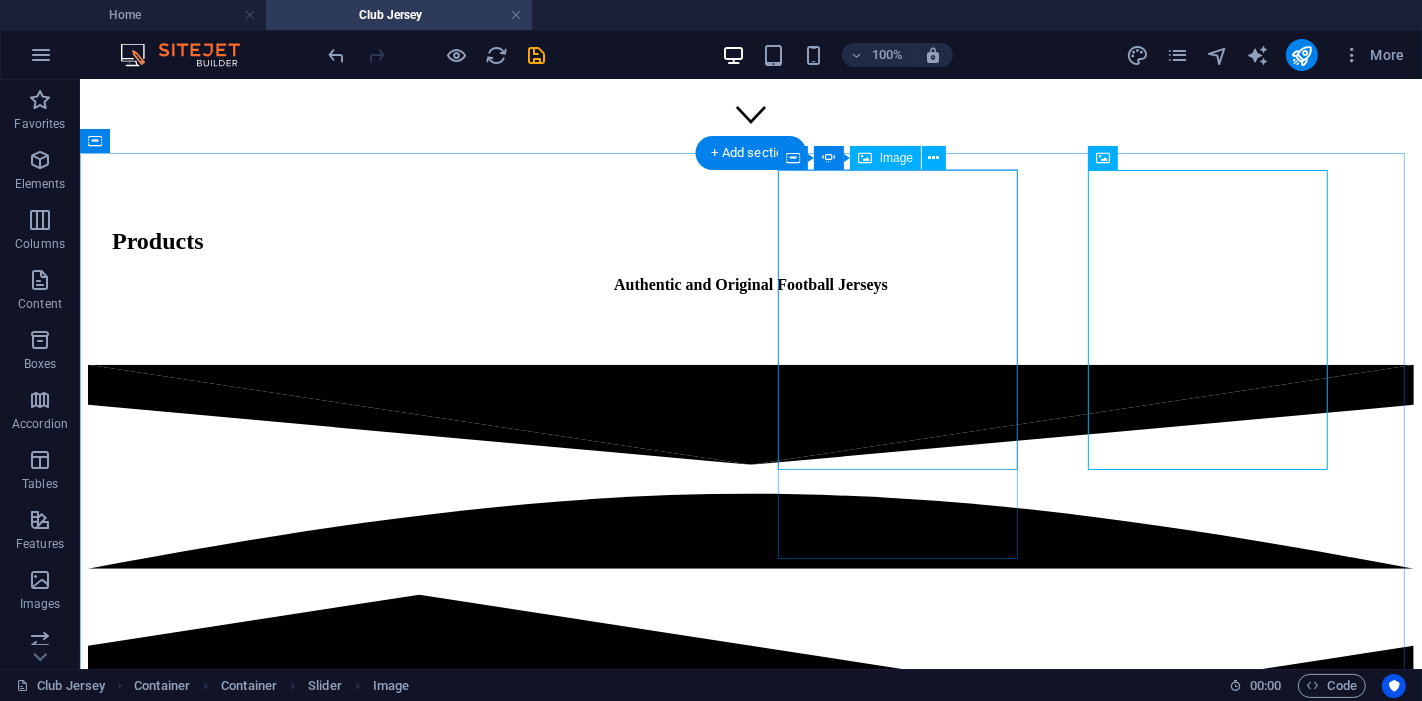 scroll, scrollTop: 377, scrollLeft: 0, axis: vertical 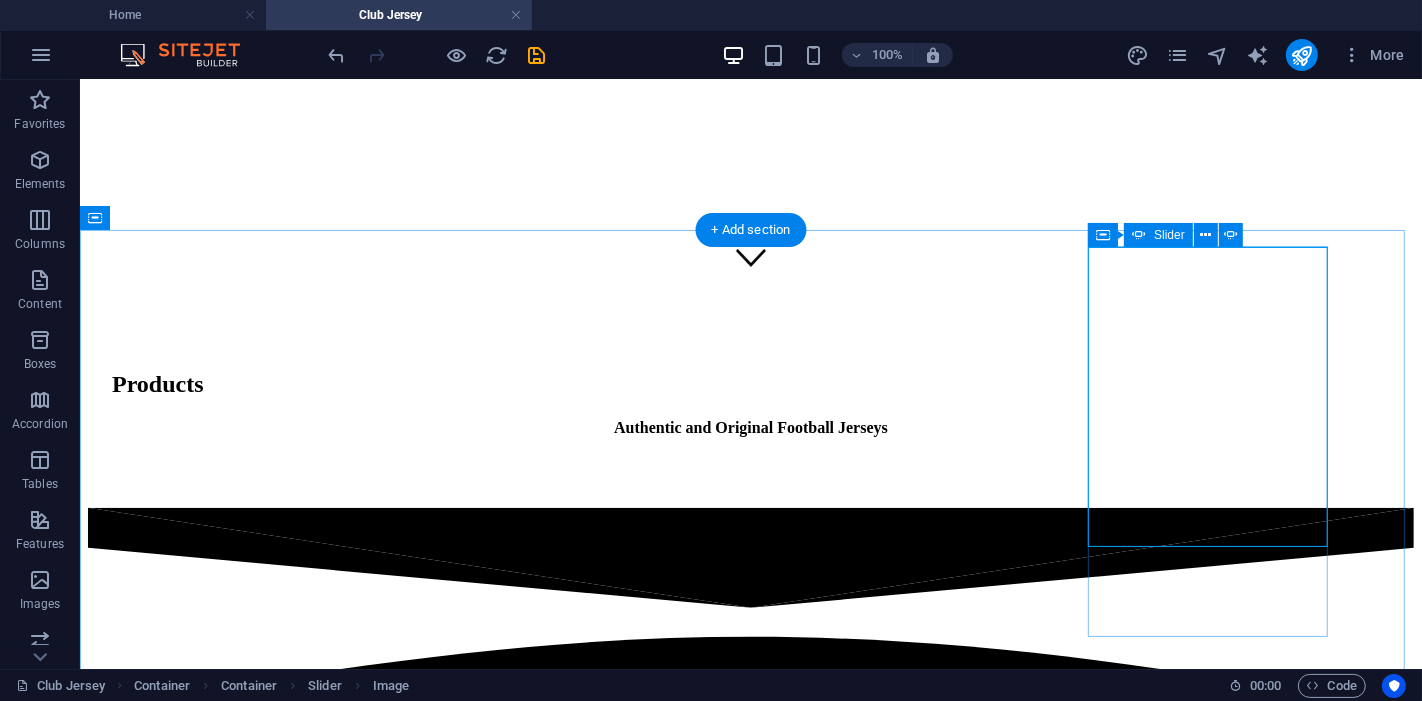 click at bounding box center (111, 8087) 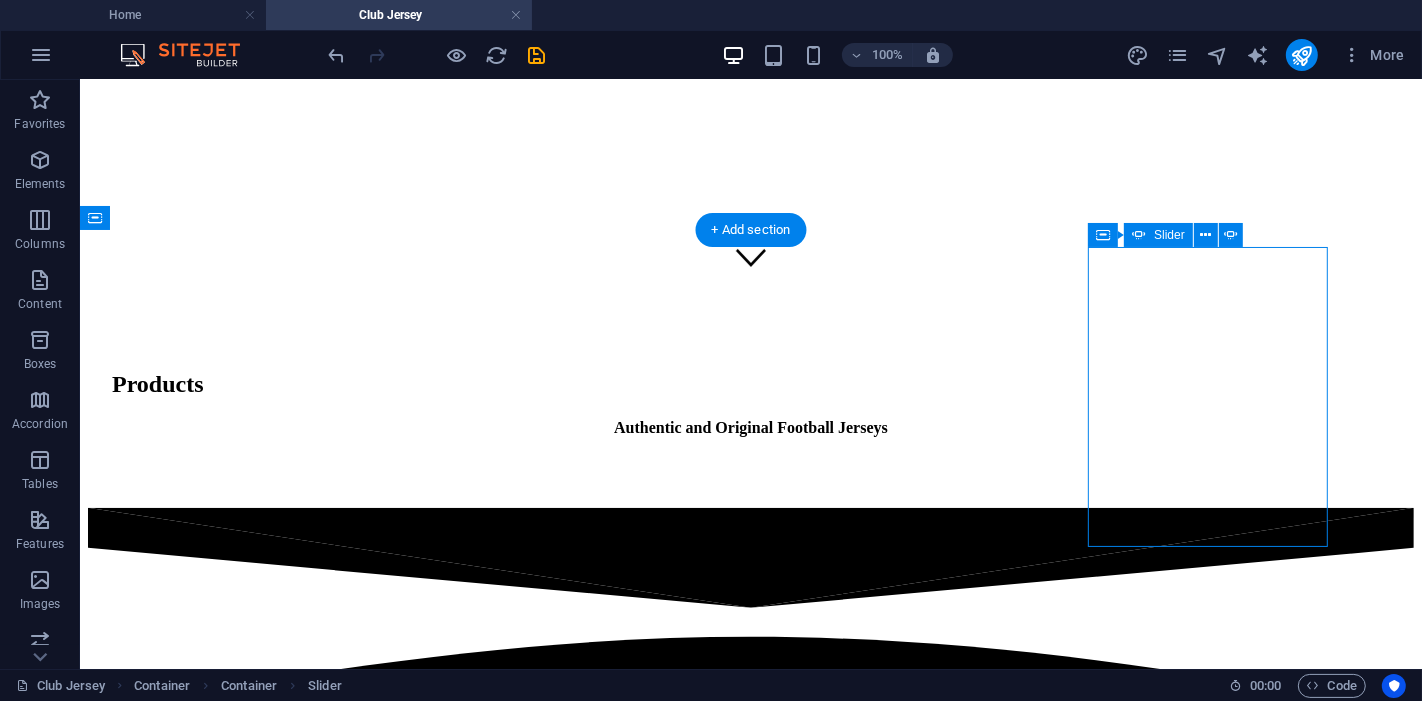click at bounding box center [-257, 7467] 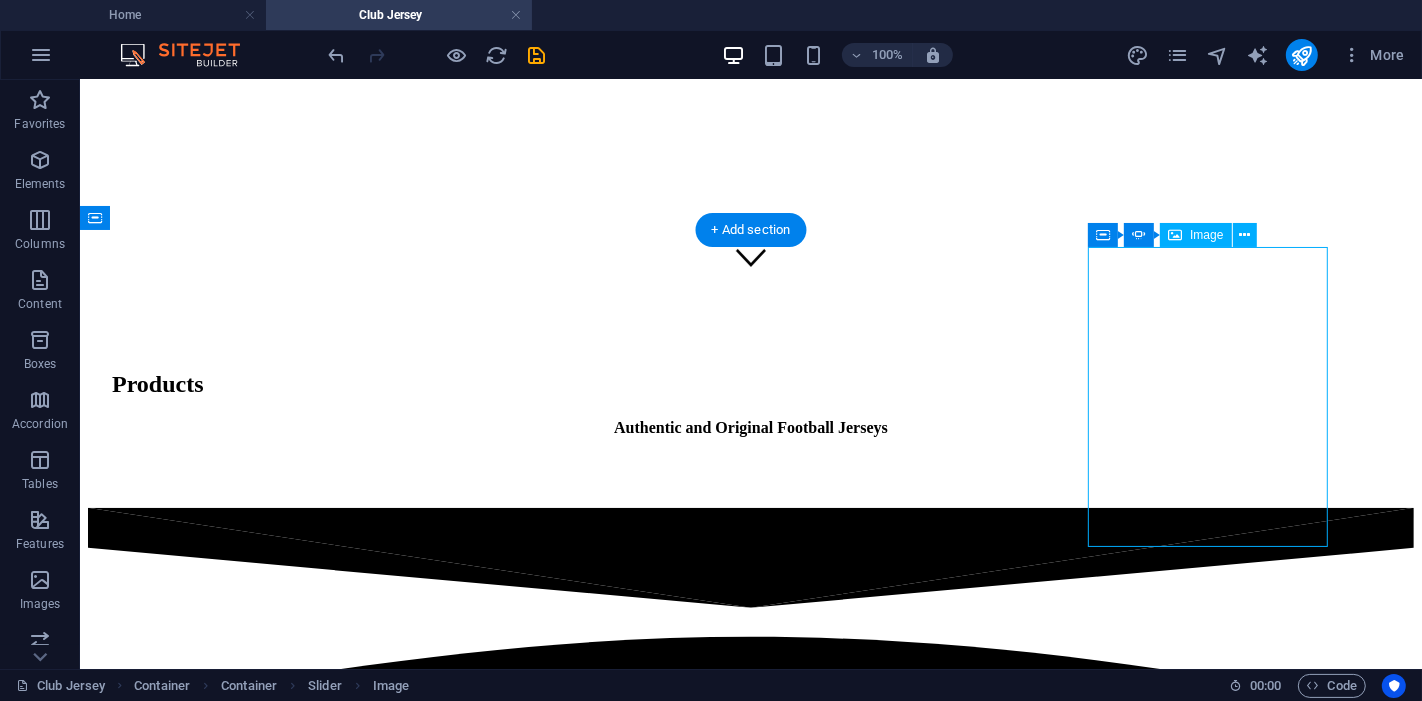 click at bounding box center (-257, 7467) 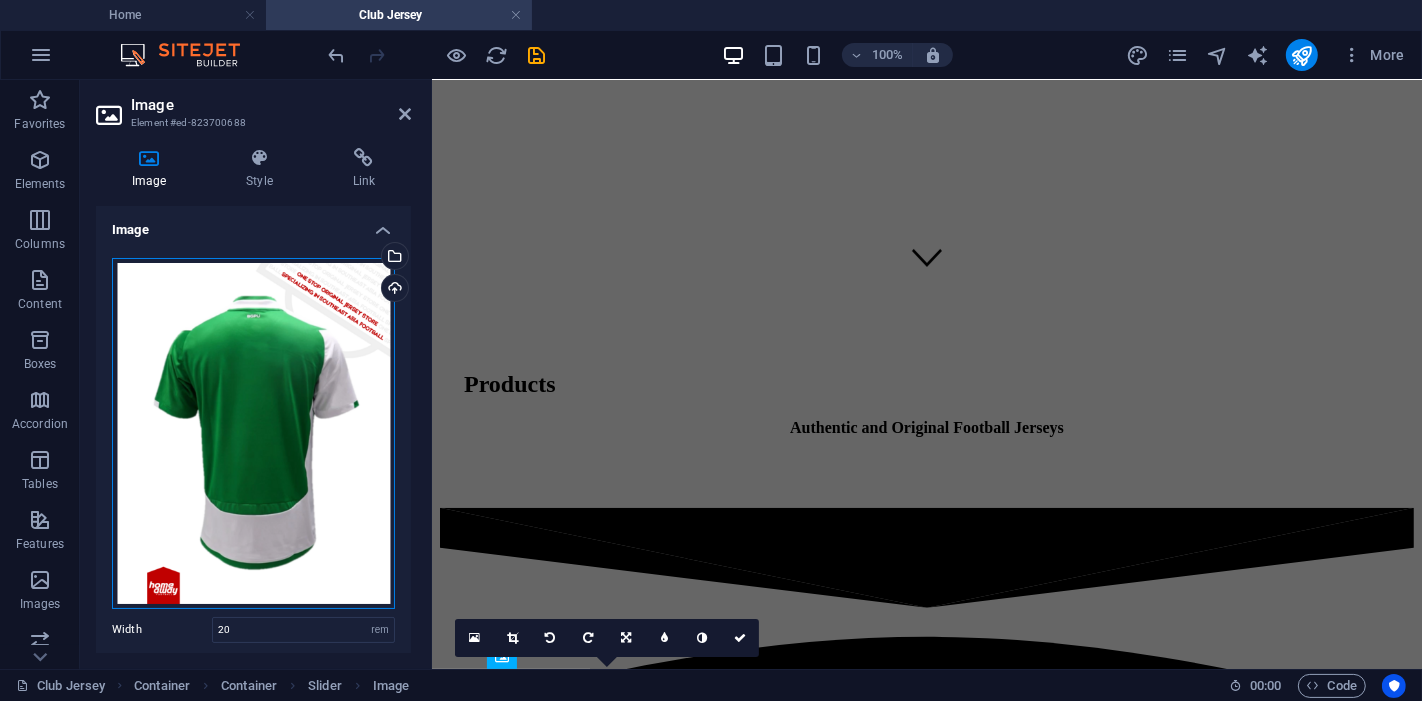 click on "Drag files here, click to choose files or select files from Files or our free stock photos & videos" at bounding box center (253, 433) 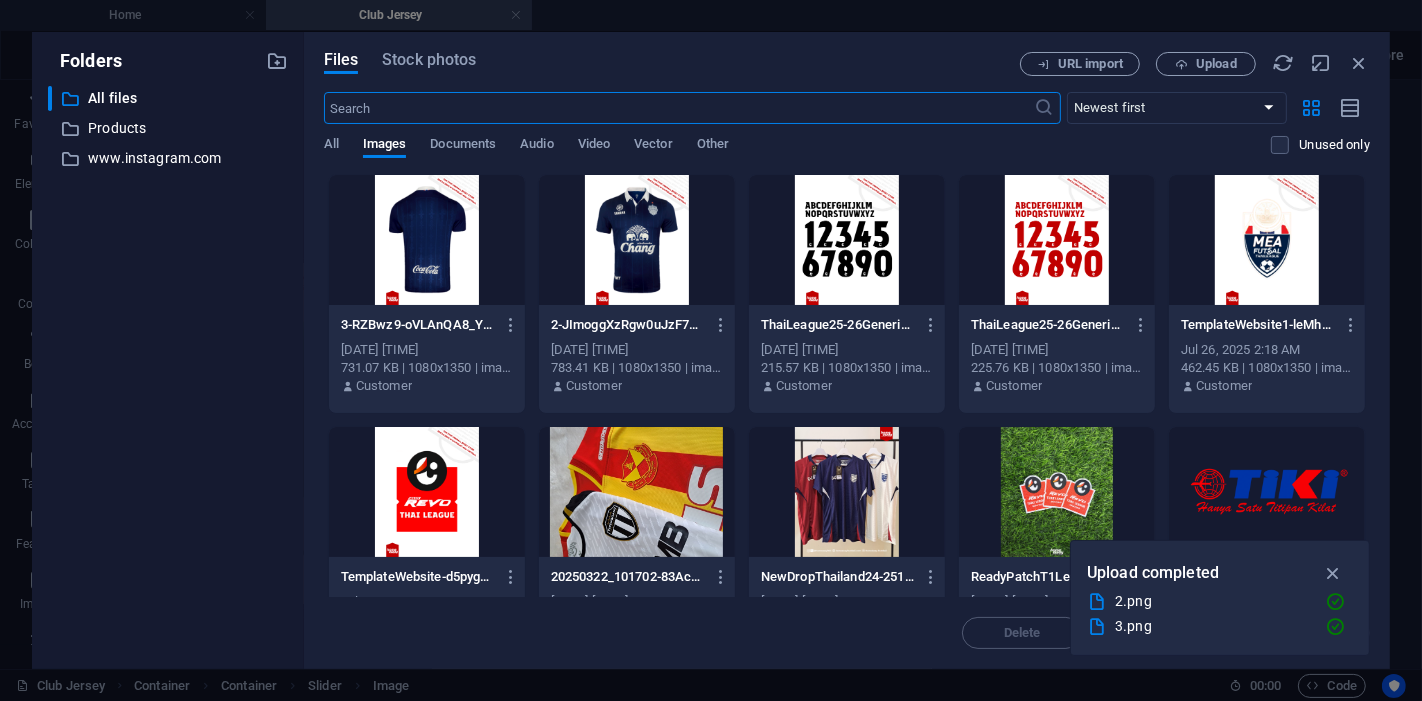scroll, scrollTop: 1550, scrollLeft: 0, axis: vertical 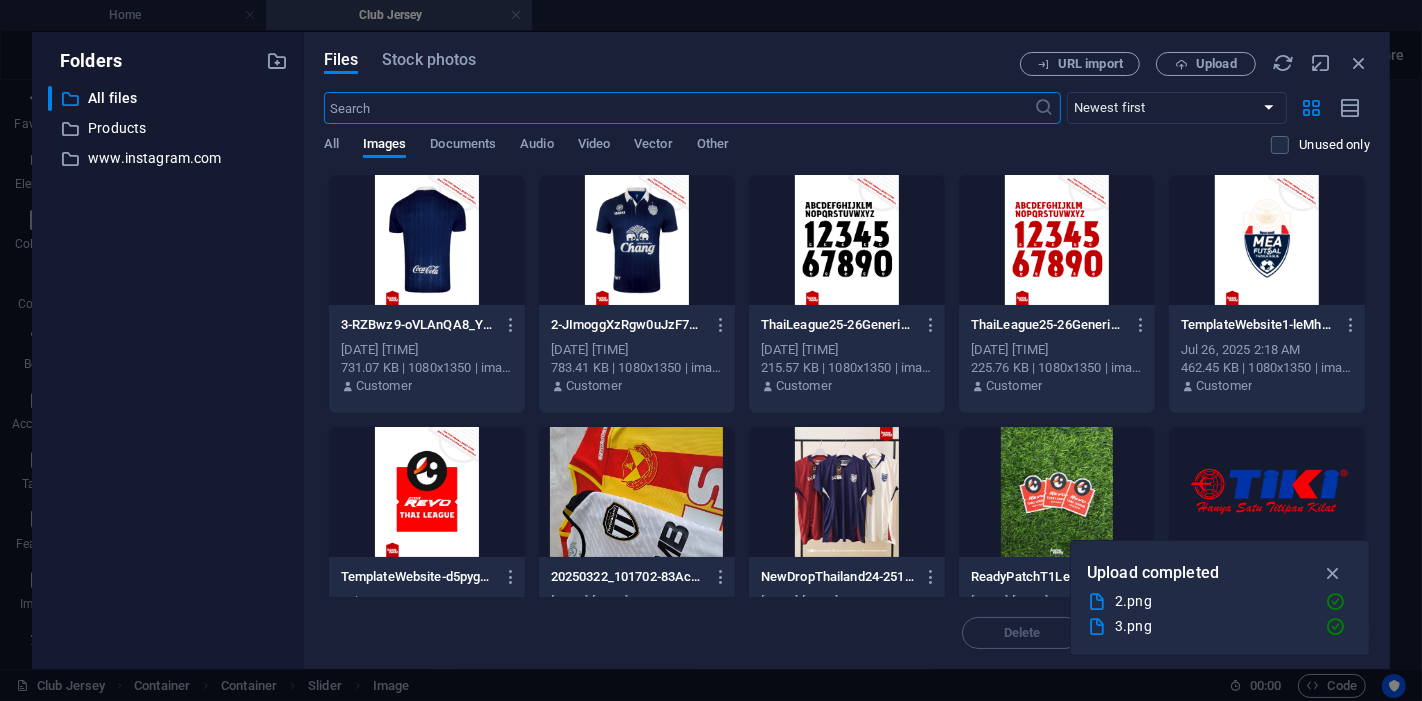 click at bounding box center [427, 240] 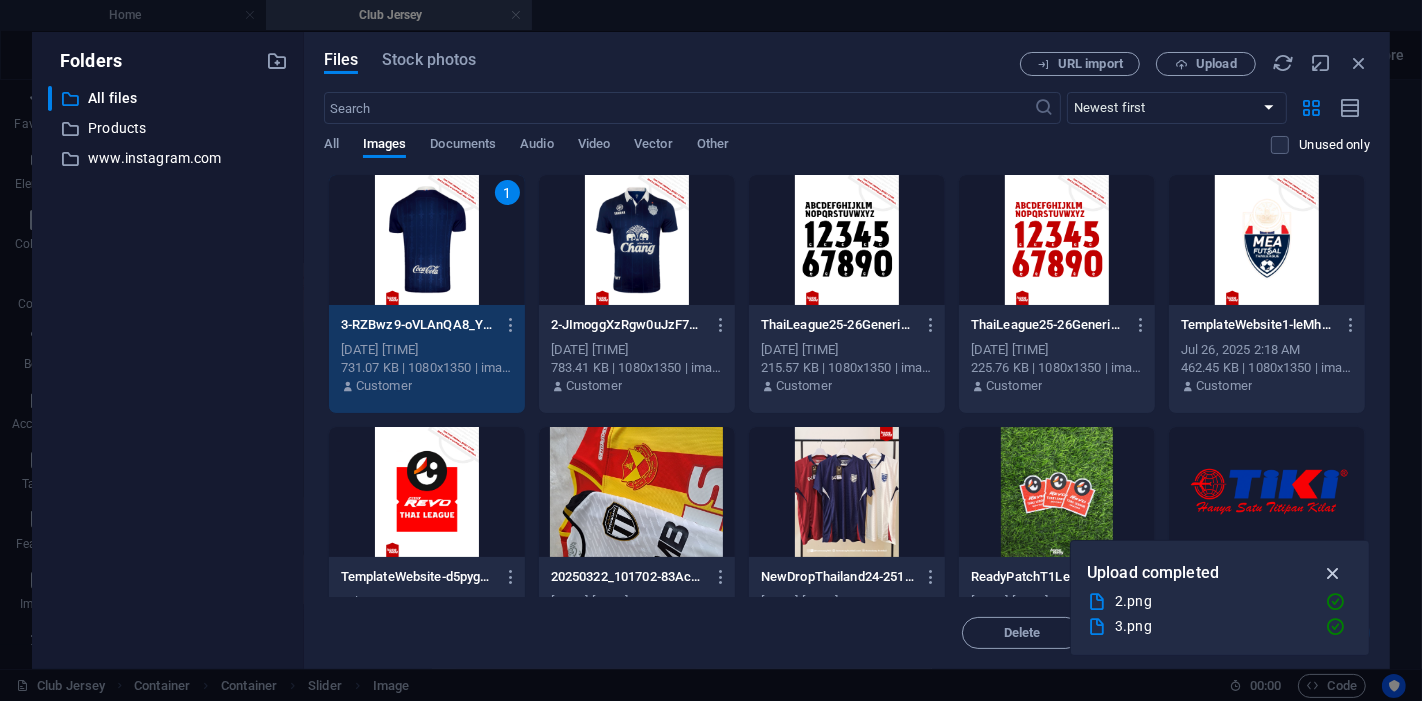 click at bounding box center [1333, 573] 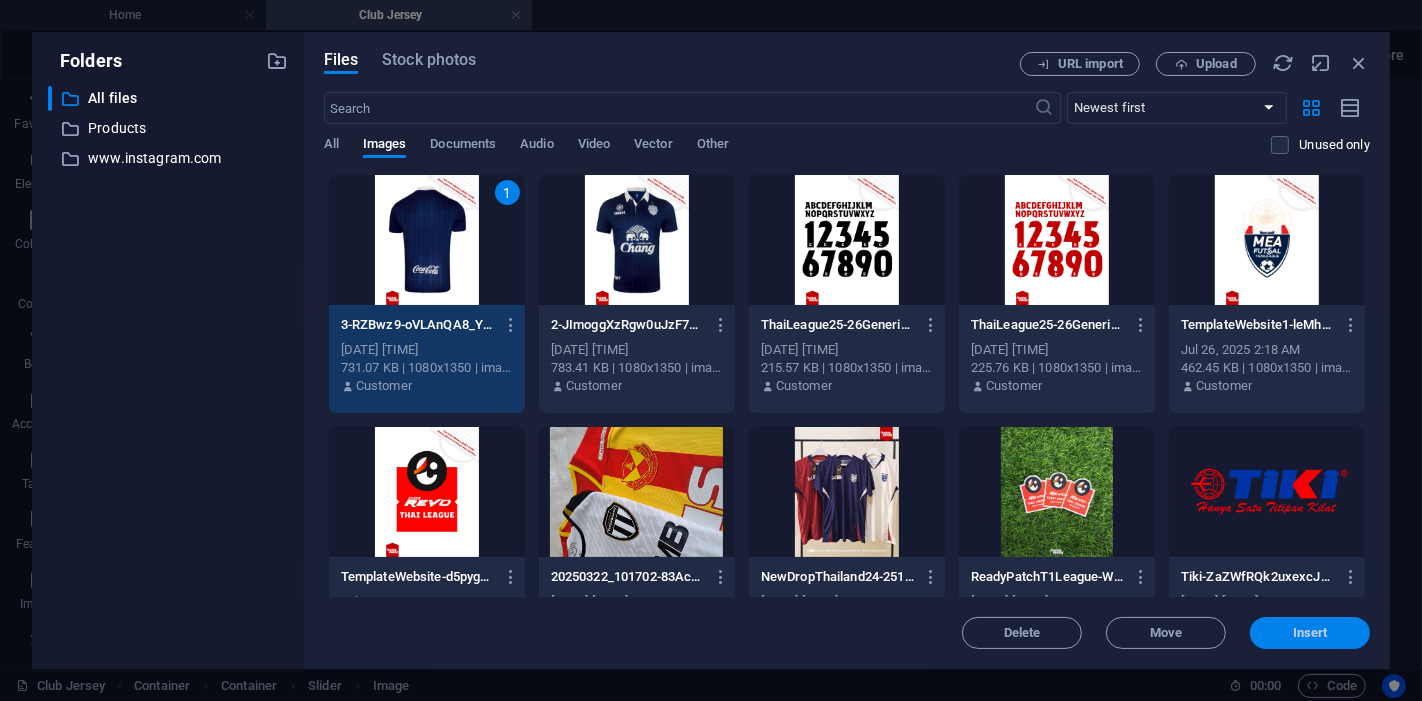 click on "Insert" at bounding box center [1310, 633] 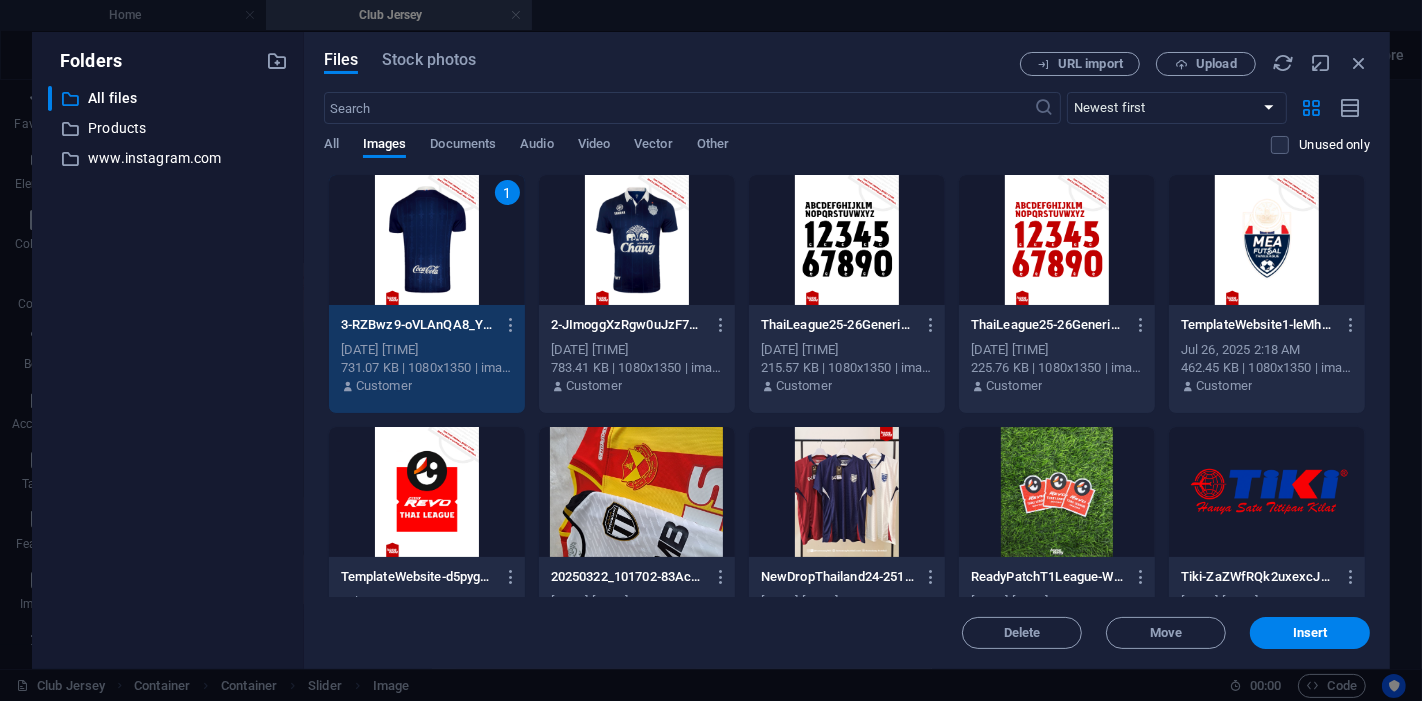 scroll, scrollTop: 821, scrollLeft: 0, axis: vertical 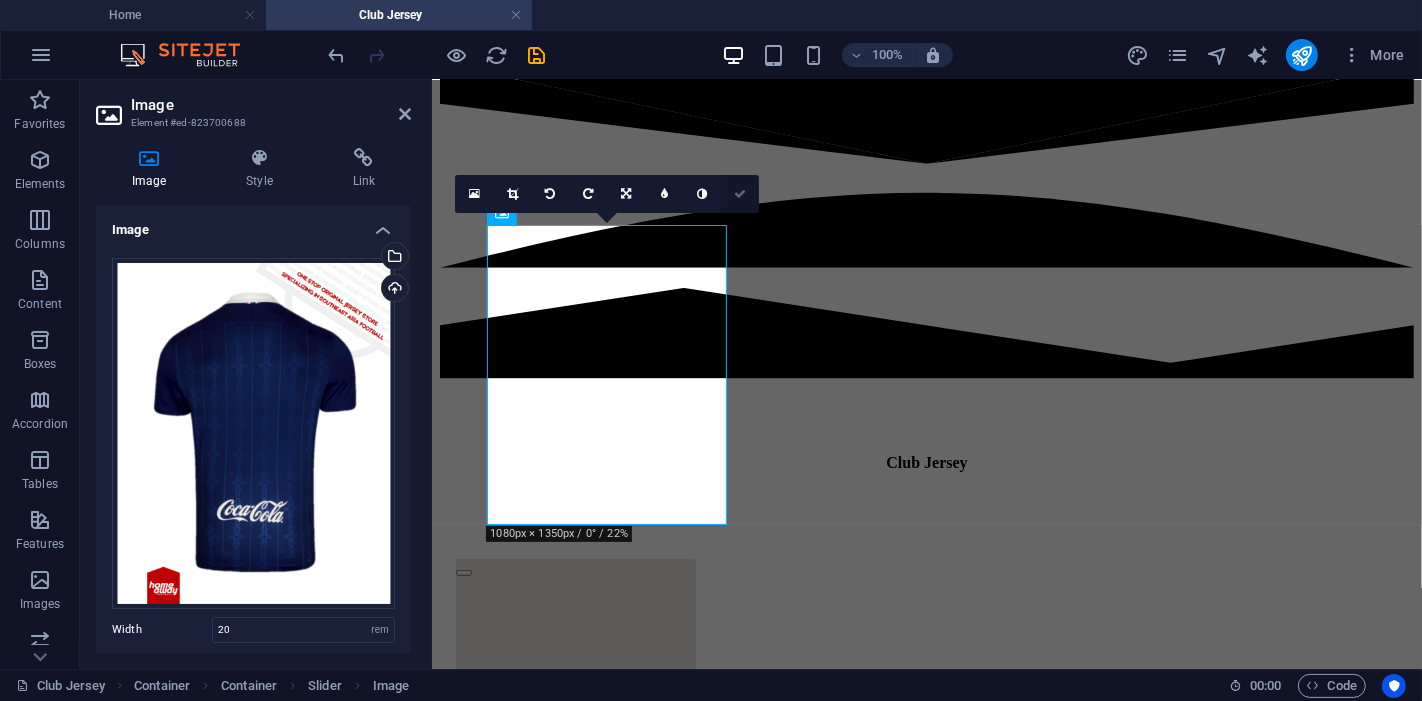 click at bounding box center (740, 194) 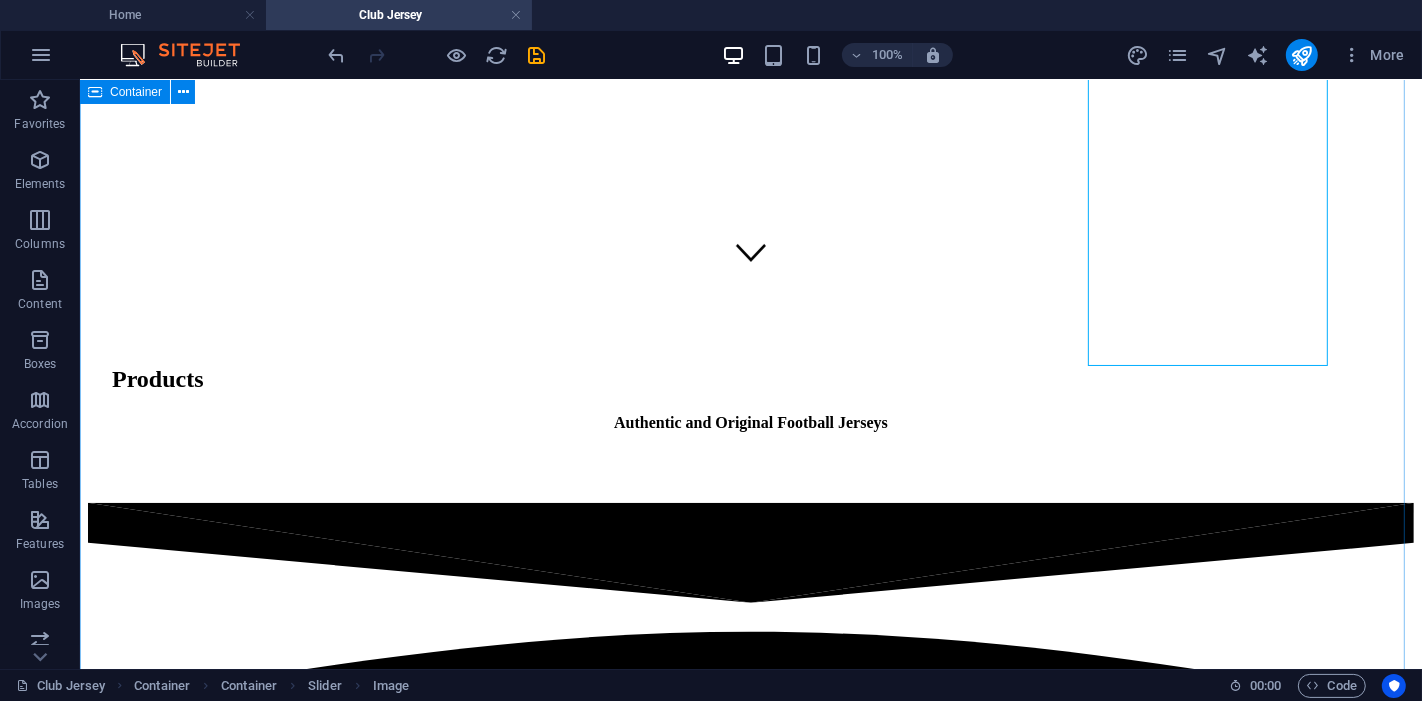scroll, scrollTop: 377, scrollLeft: 0, axis: vertical 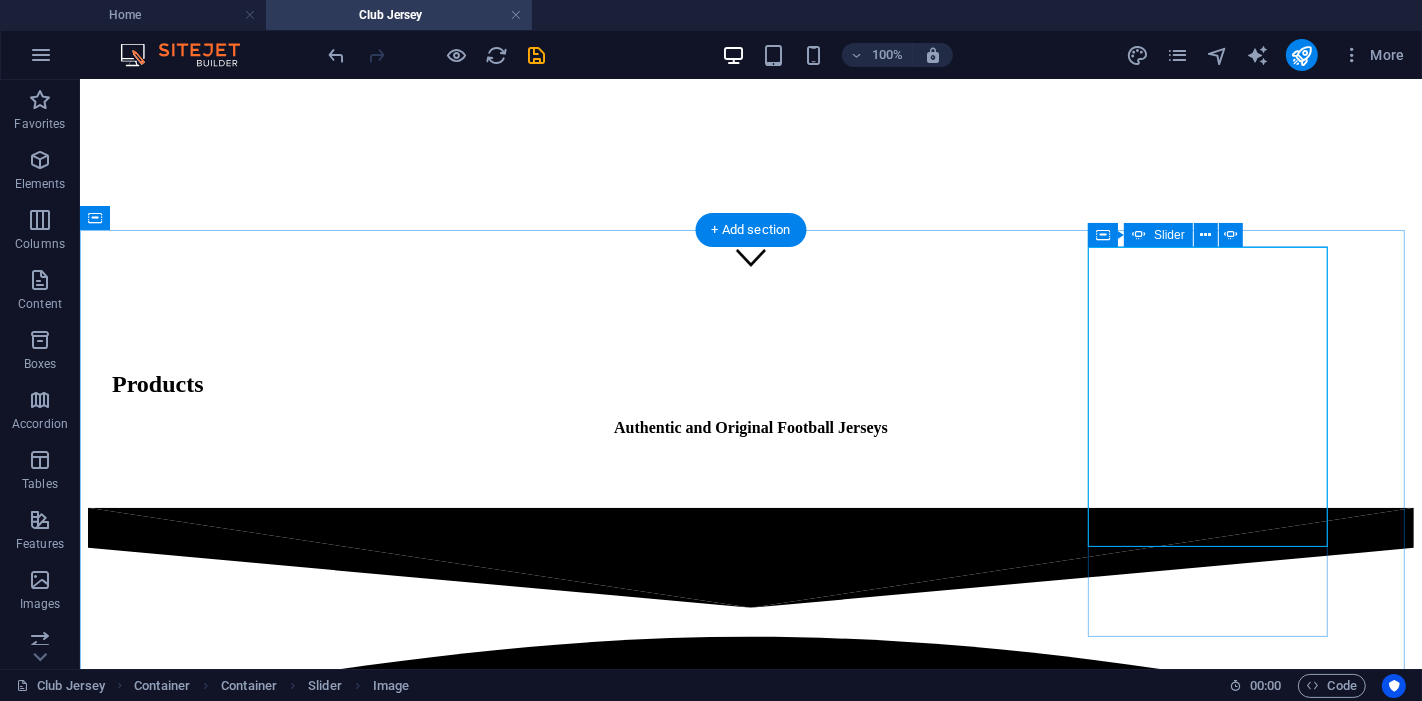 click at bounding box center (111, 8087) 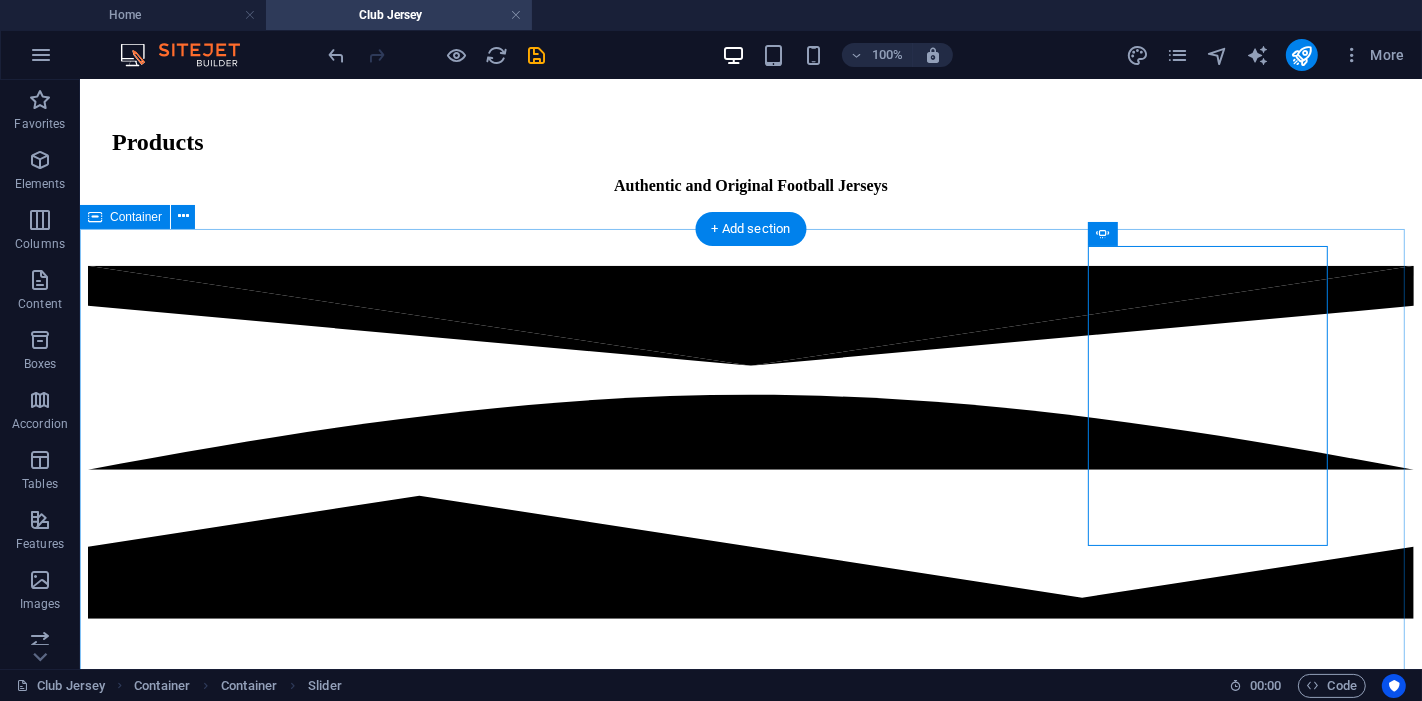 scroll, scrollTop: 821, scrollLeft: 0, axis: vertical 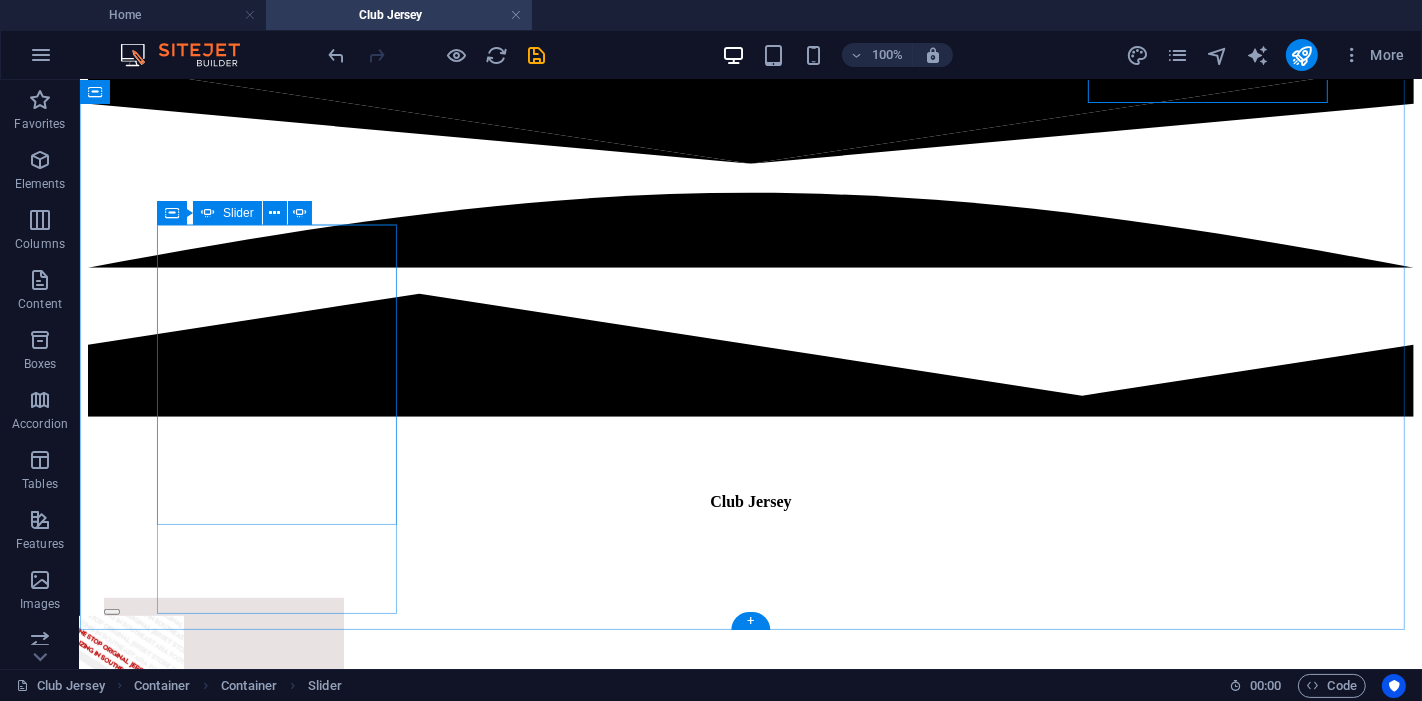 click at bounding box center [111, 9426] 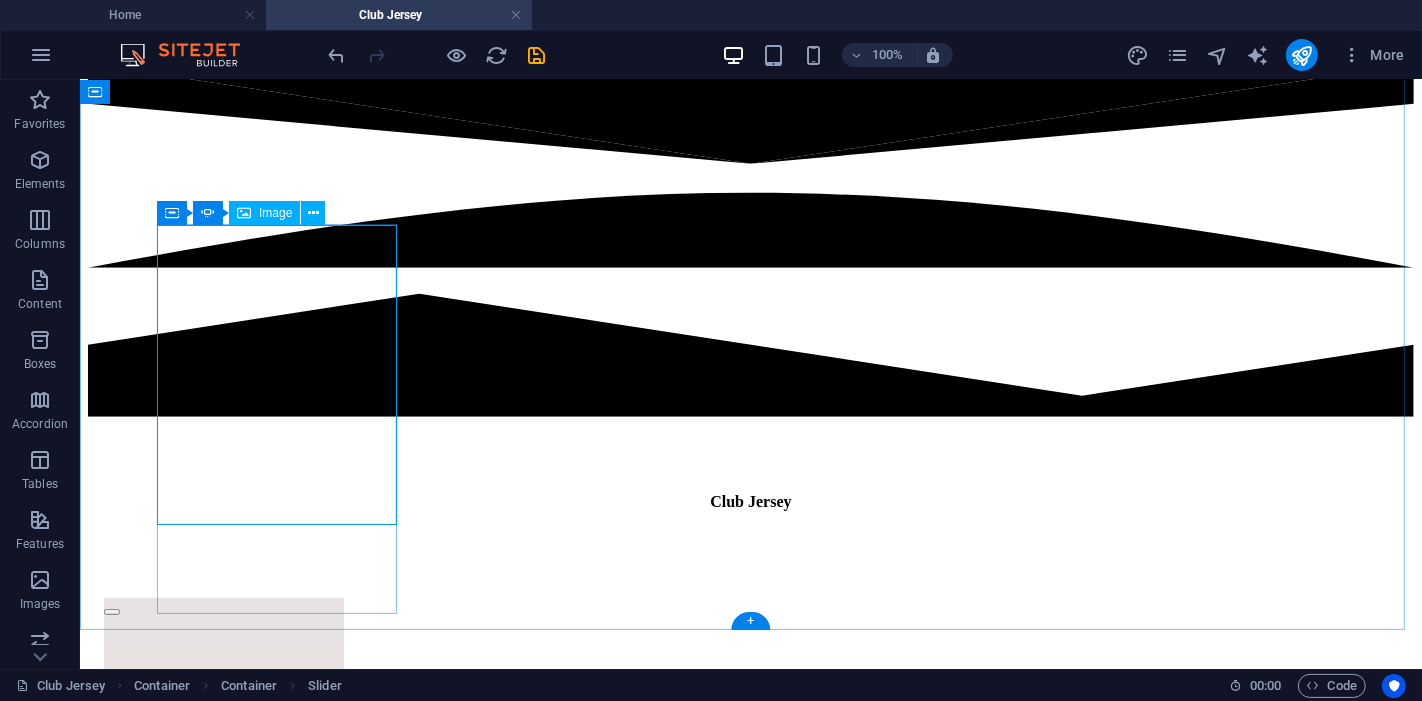 click at bounding box center (-17, 8402) 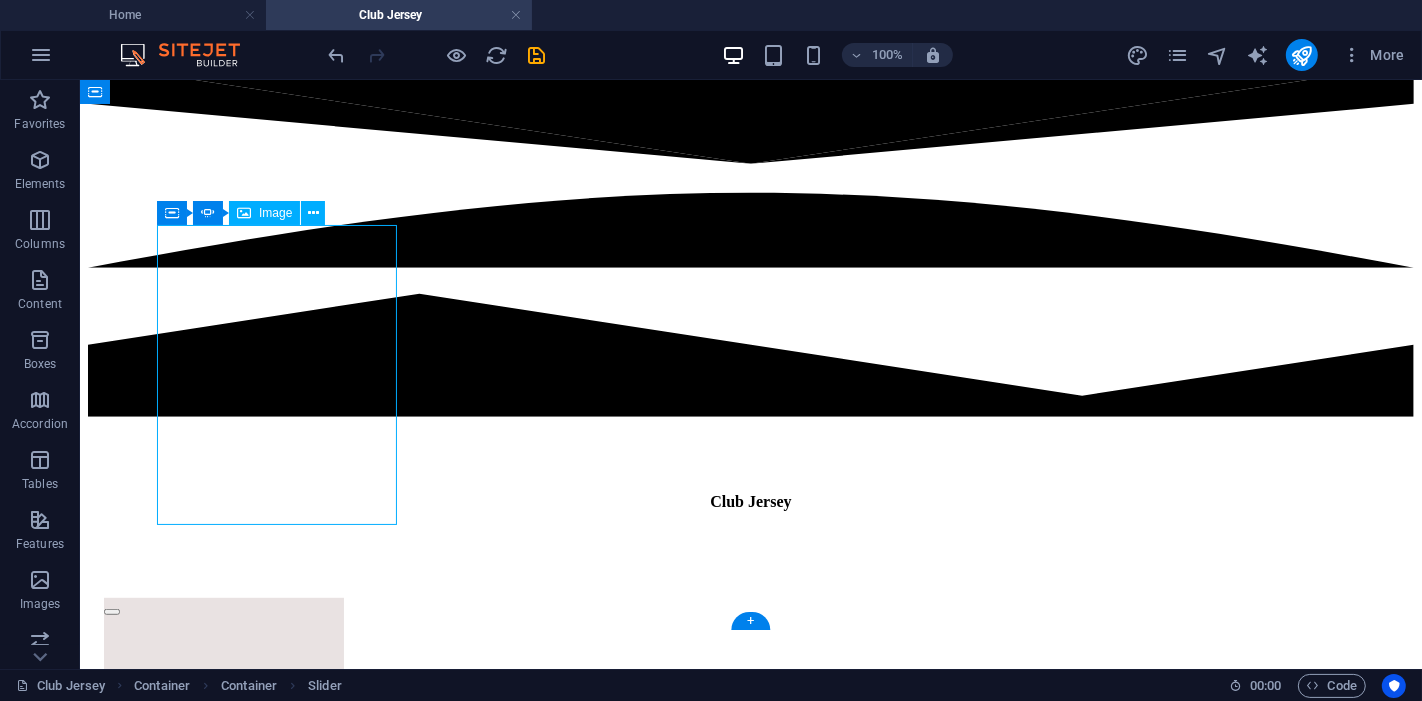 click at bounding box center (-17, 8402) 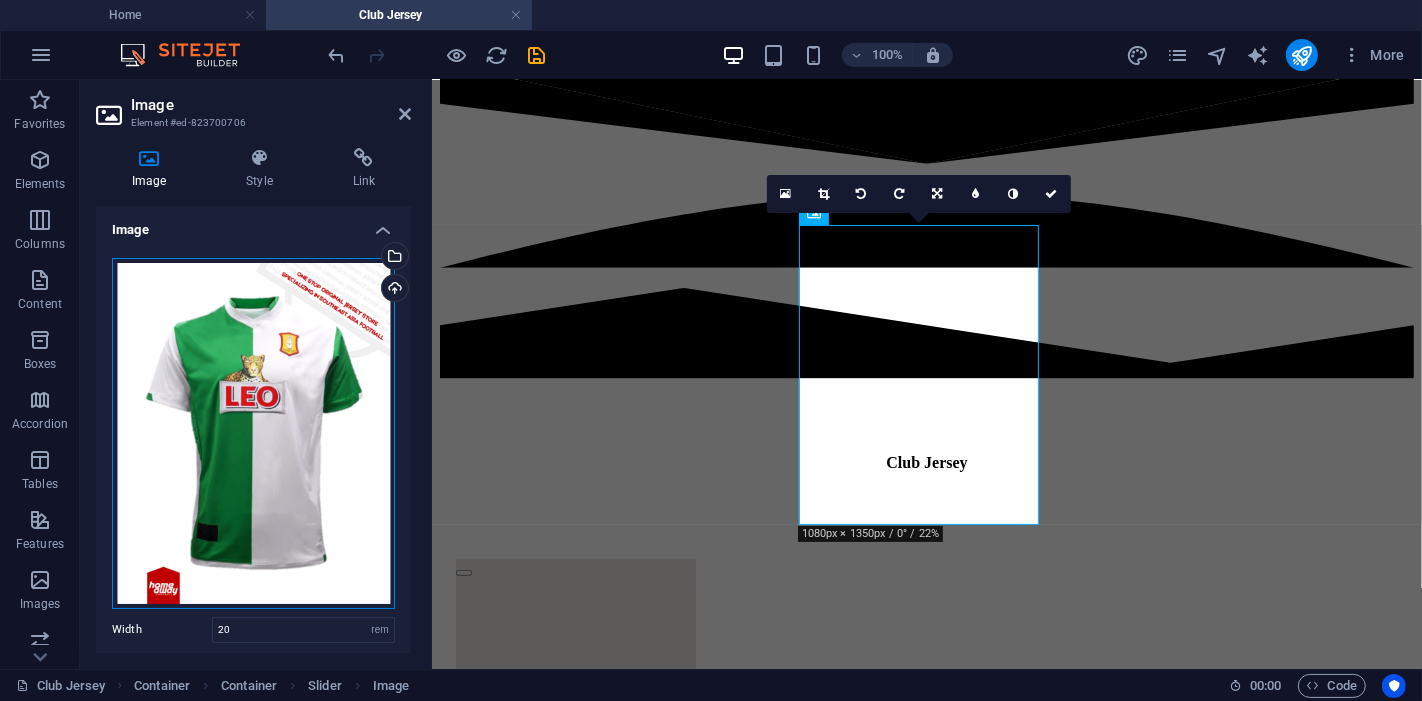 click on "Drag files here, click to choose files or select files from Files or our free stock photos & videos" at bounding box center (253, 433) 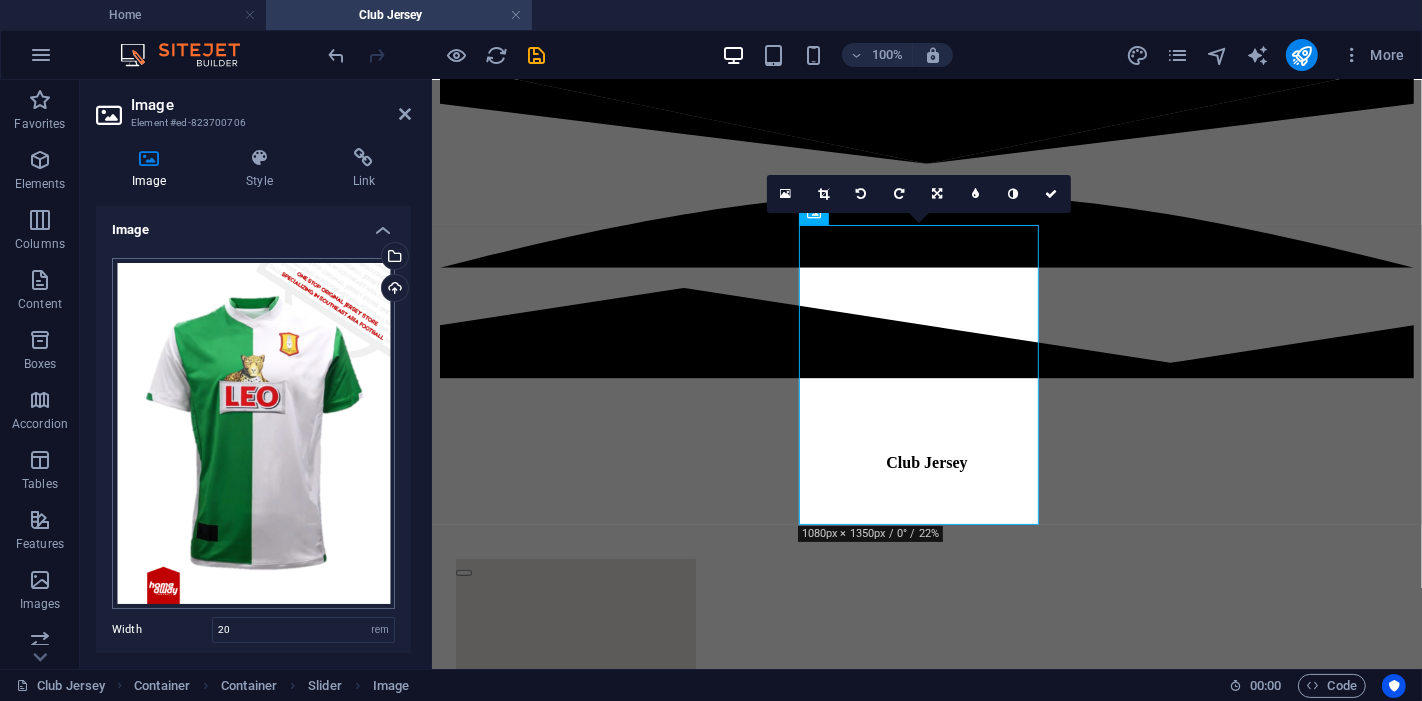 scroll, scrollTop: 1961, scrollLeft: 0, axis: vertical 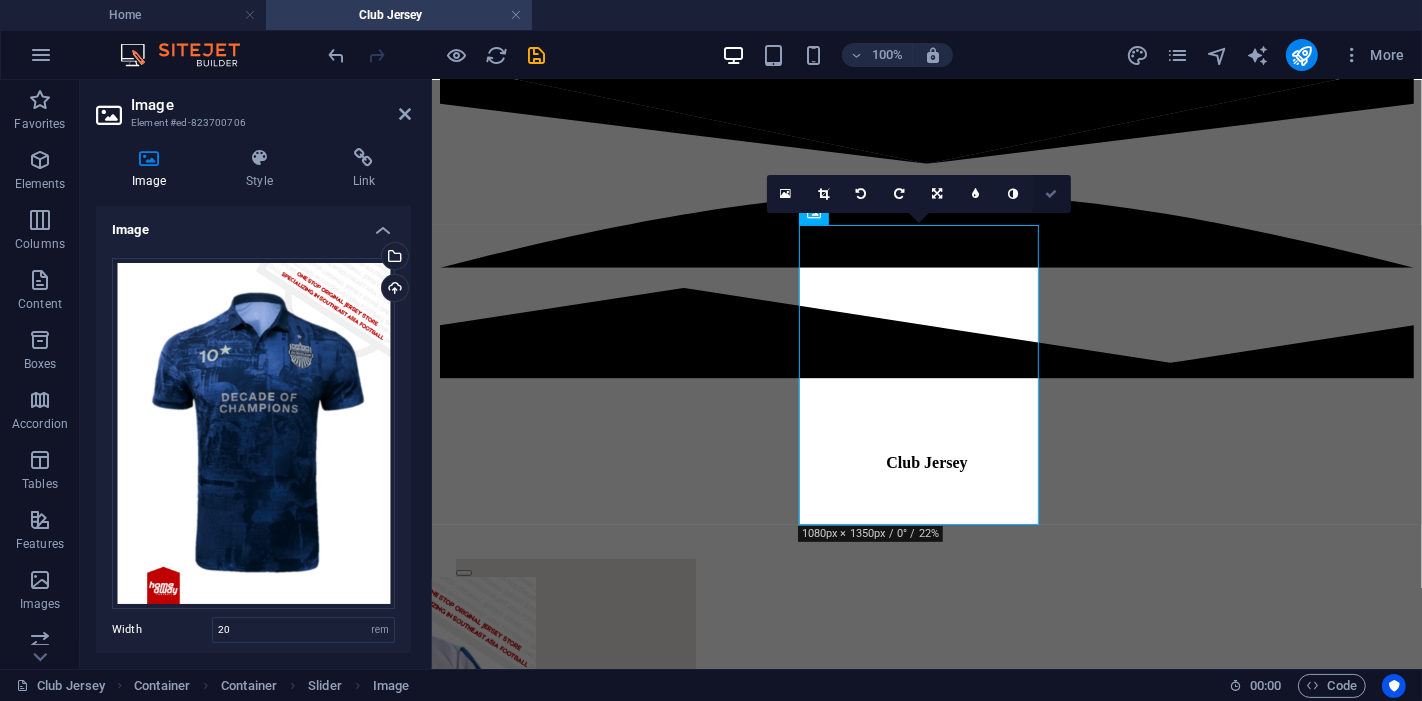 click at bounding box center (1052, 194) 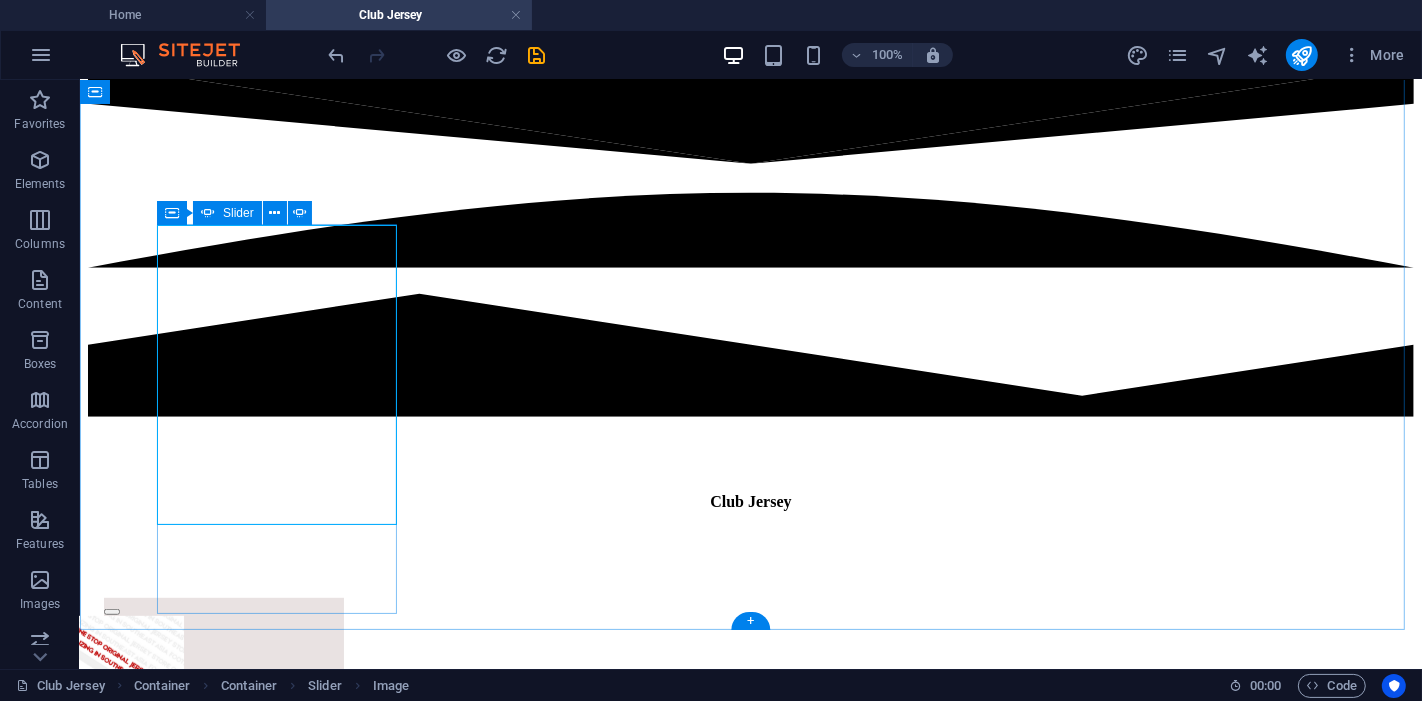 click at bounding box center (111, 9426) 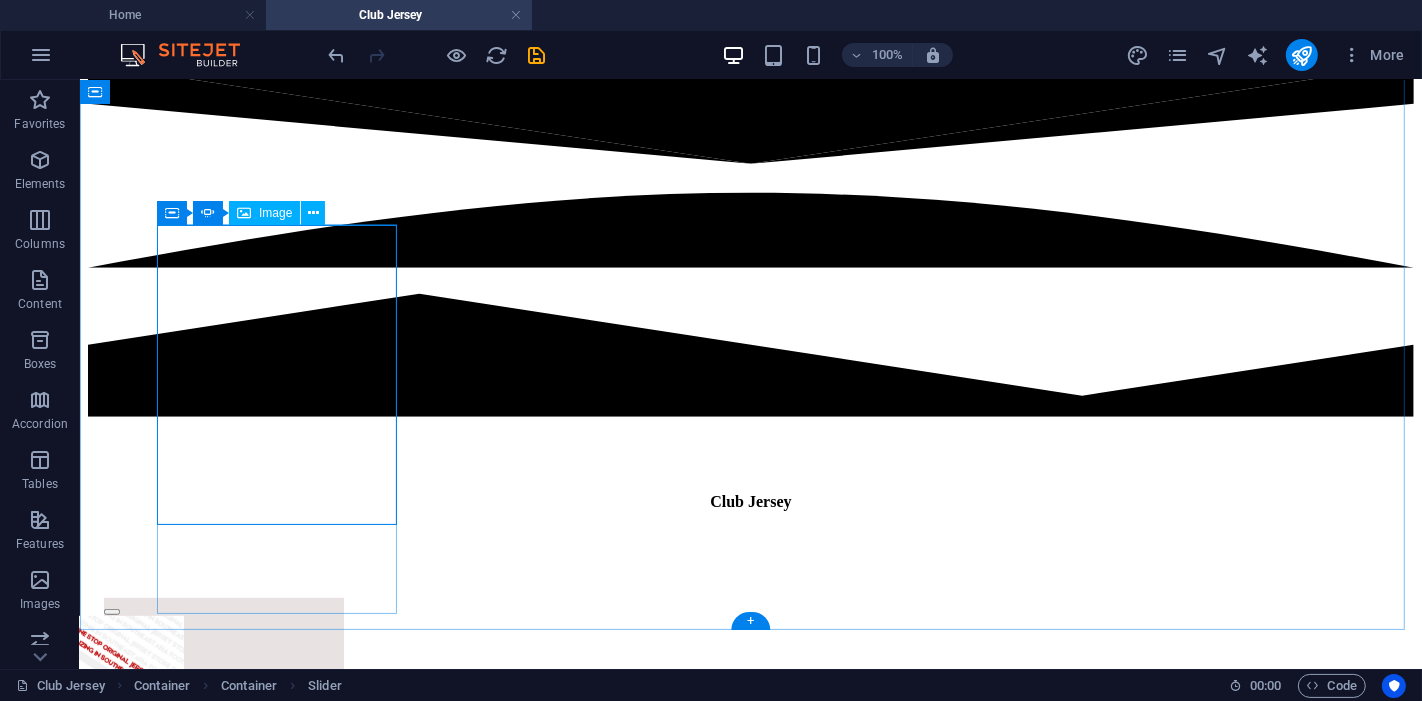 click at bounding box center (-257, 8806) 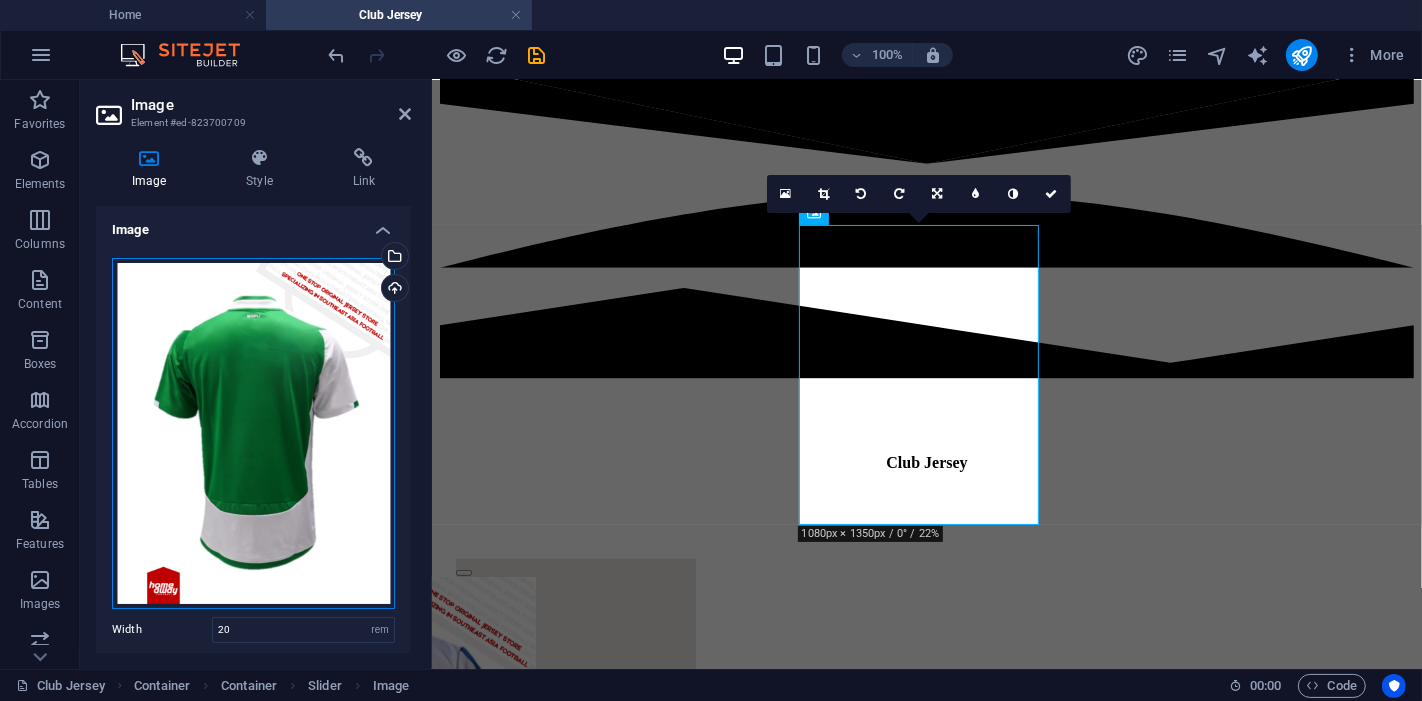 click on "Drag files here, click to choose files or select files from Files or our free stock photos & videos" at bounding box center [253, 433] 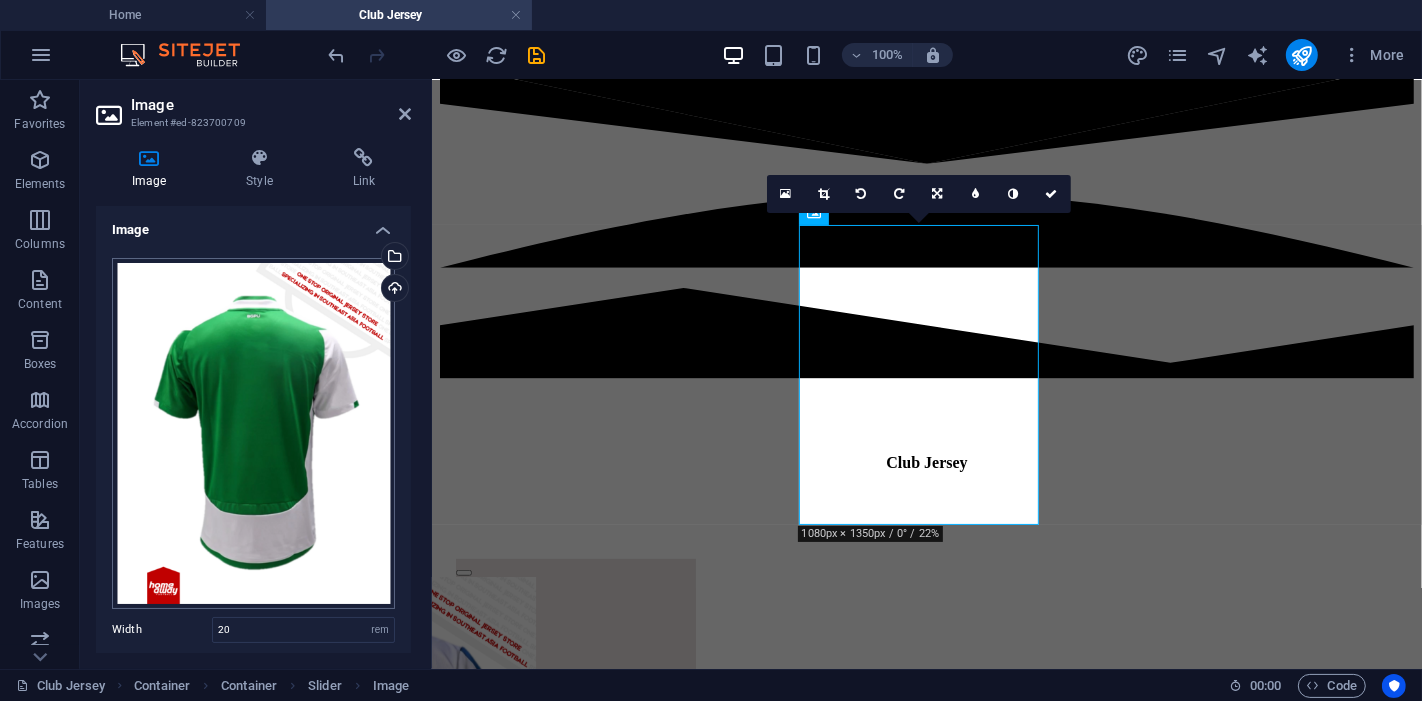 scroll, scrollTop: 1961, scrollLeft: 0, axis: vertical 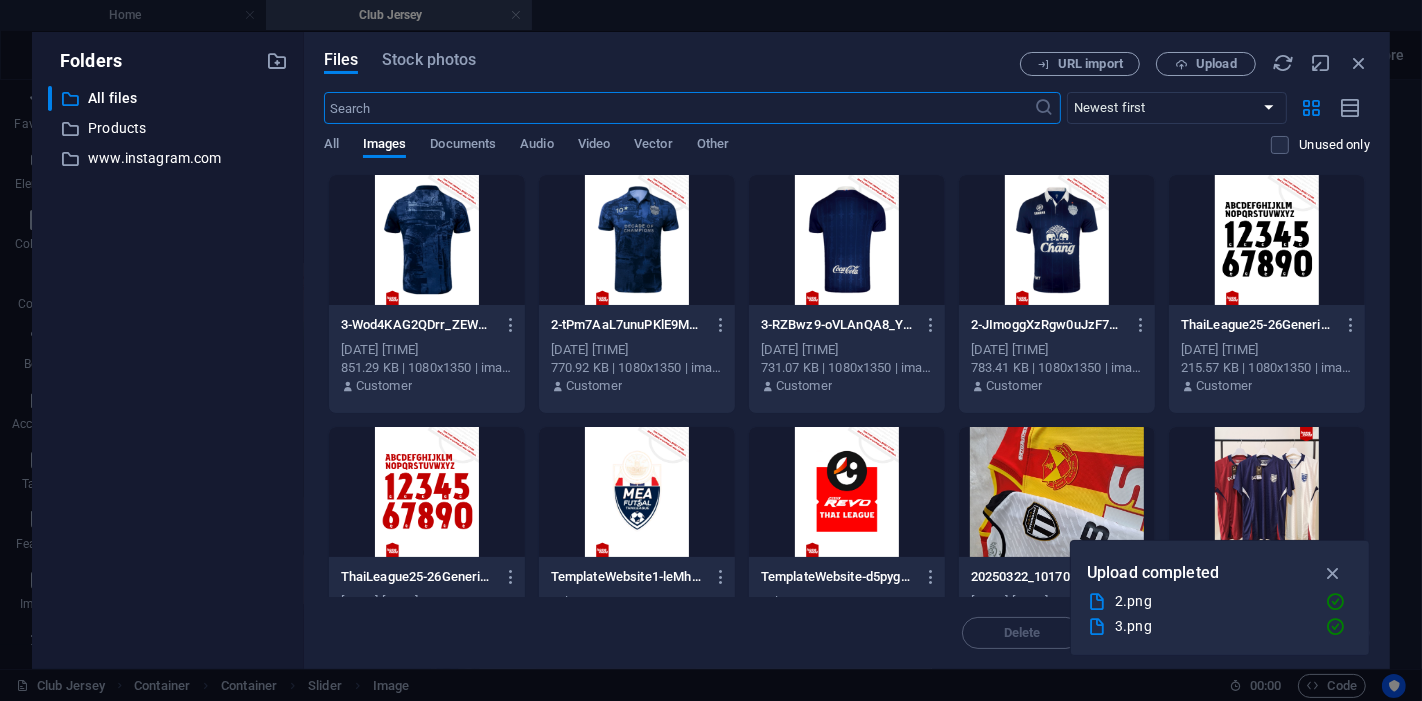 click at bounding box center [427, 240] 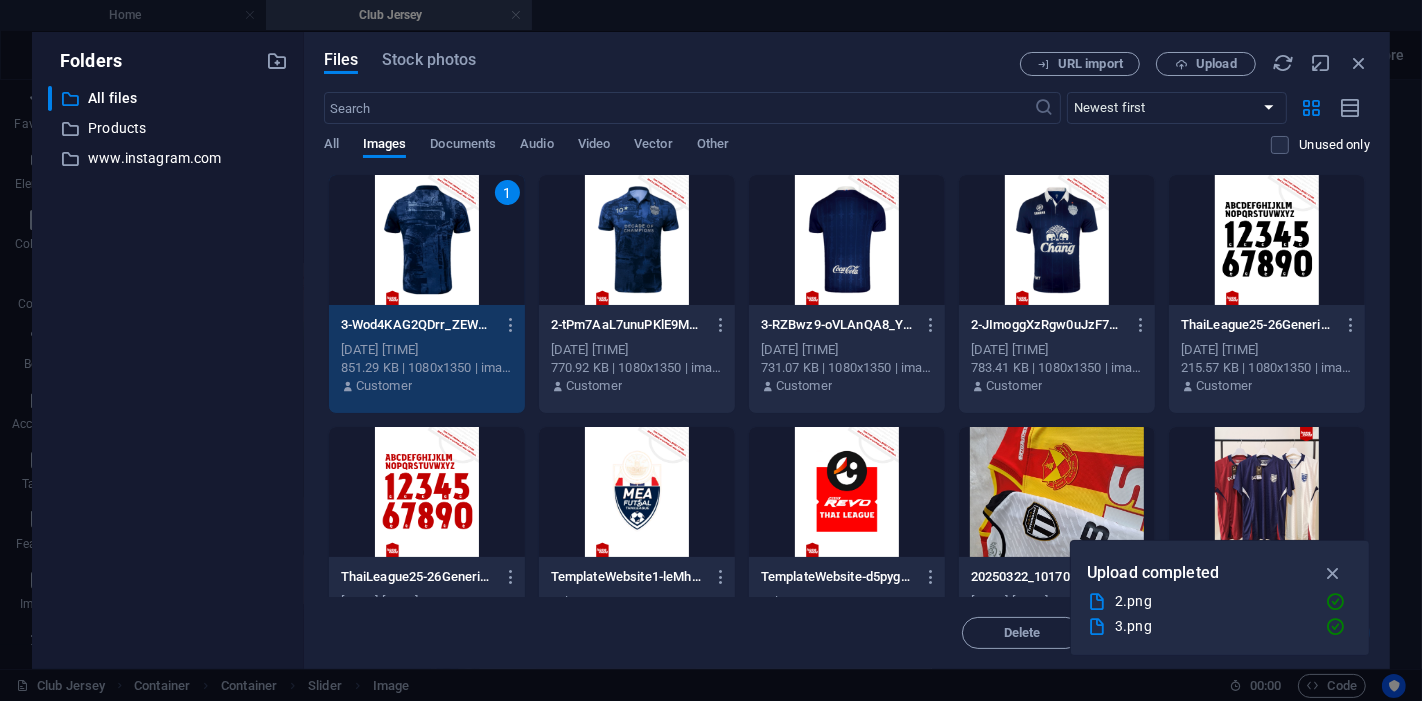 click at bounding box center (1333, 573) 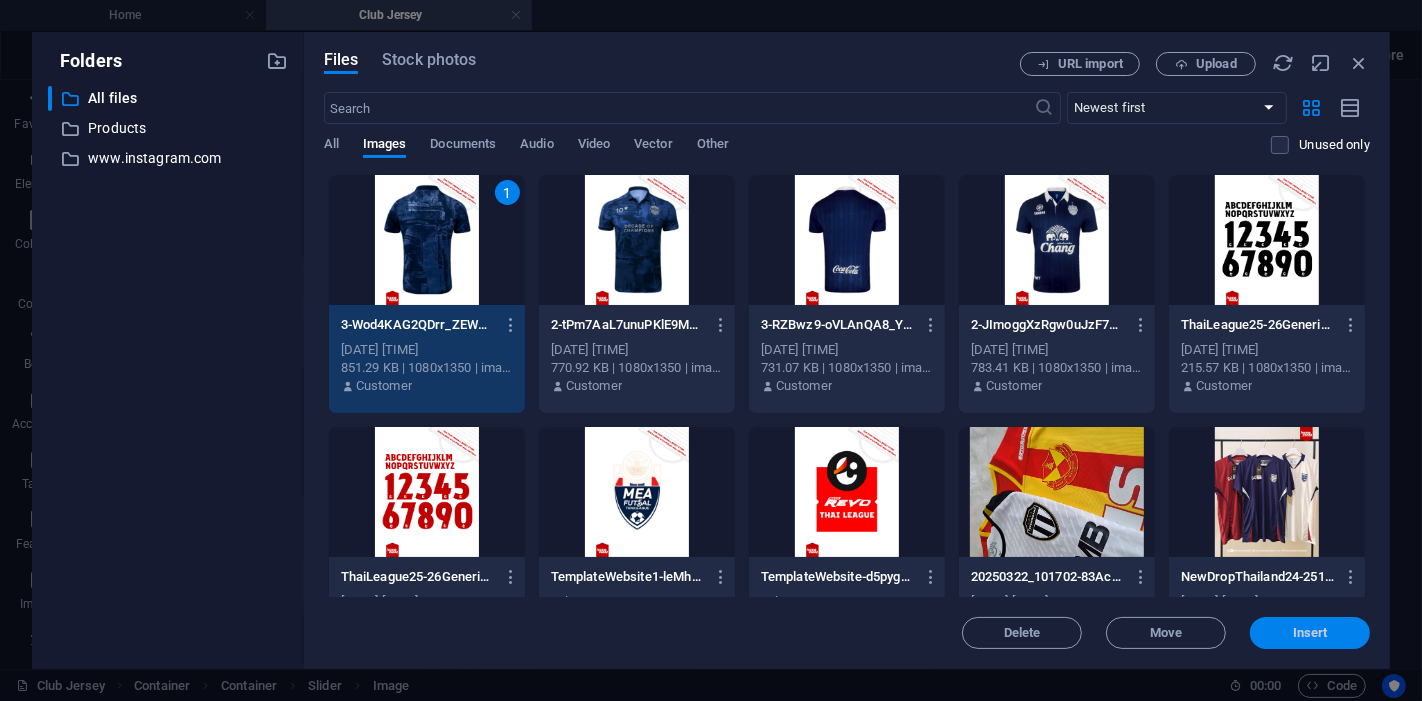 click on "Insert" at bounding box center (1310, 633) 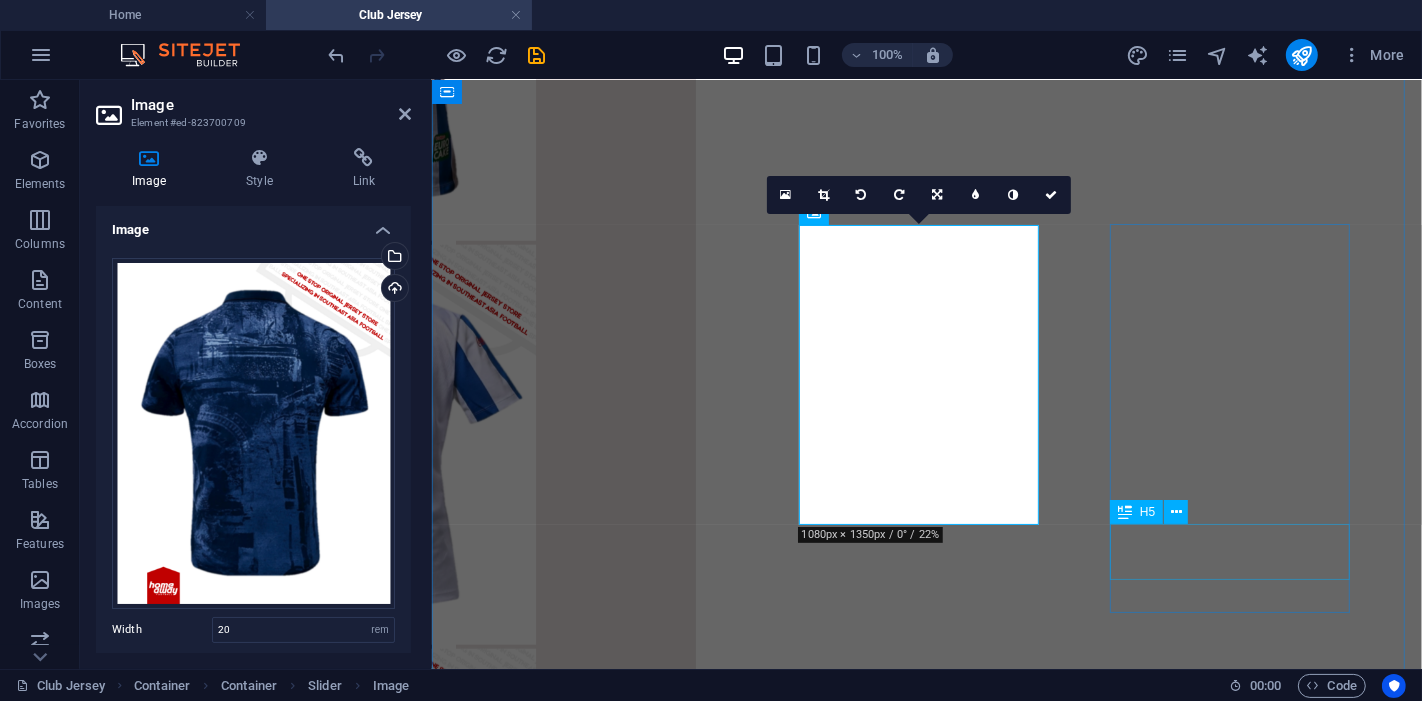 scroll, scrollTop: 821, scrollLeft: 0, axis: vertical 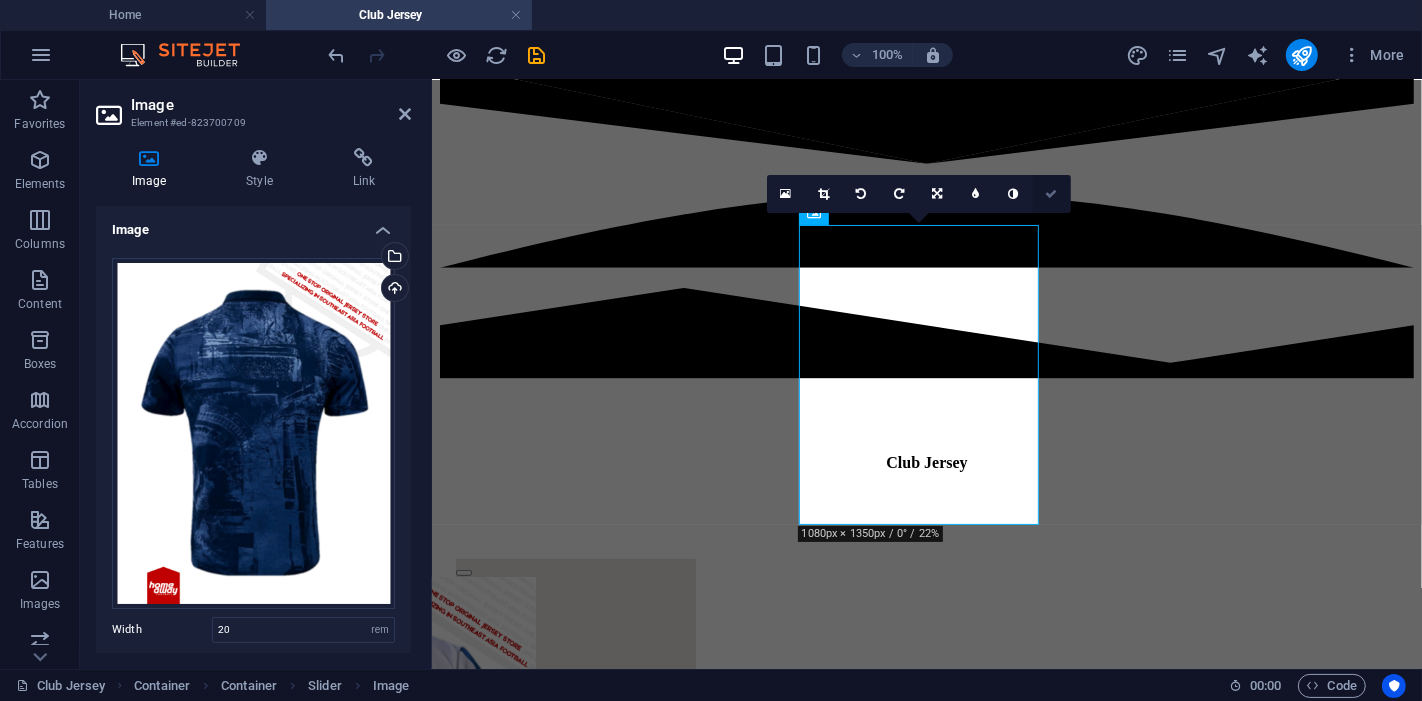 click at bounding box center (1052, 194) 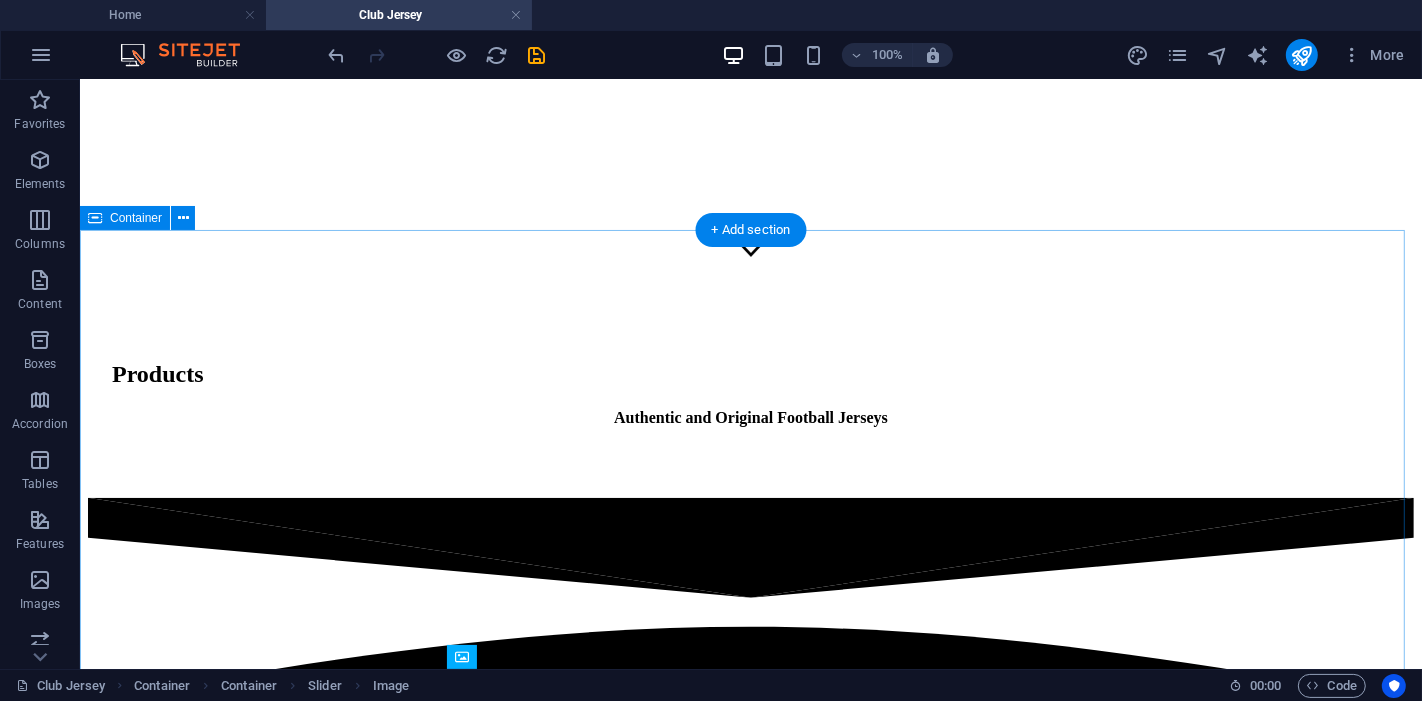 scroll, scrollTop: 821, scrollLeft: 0, axis: vertical 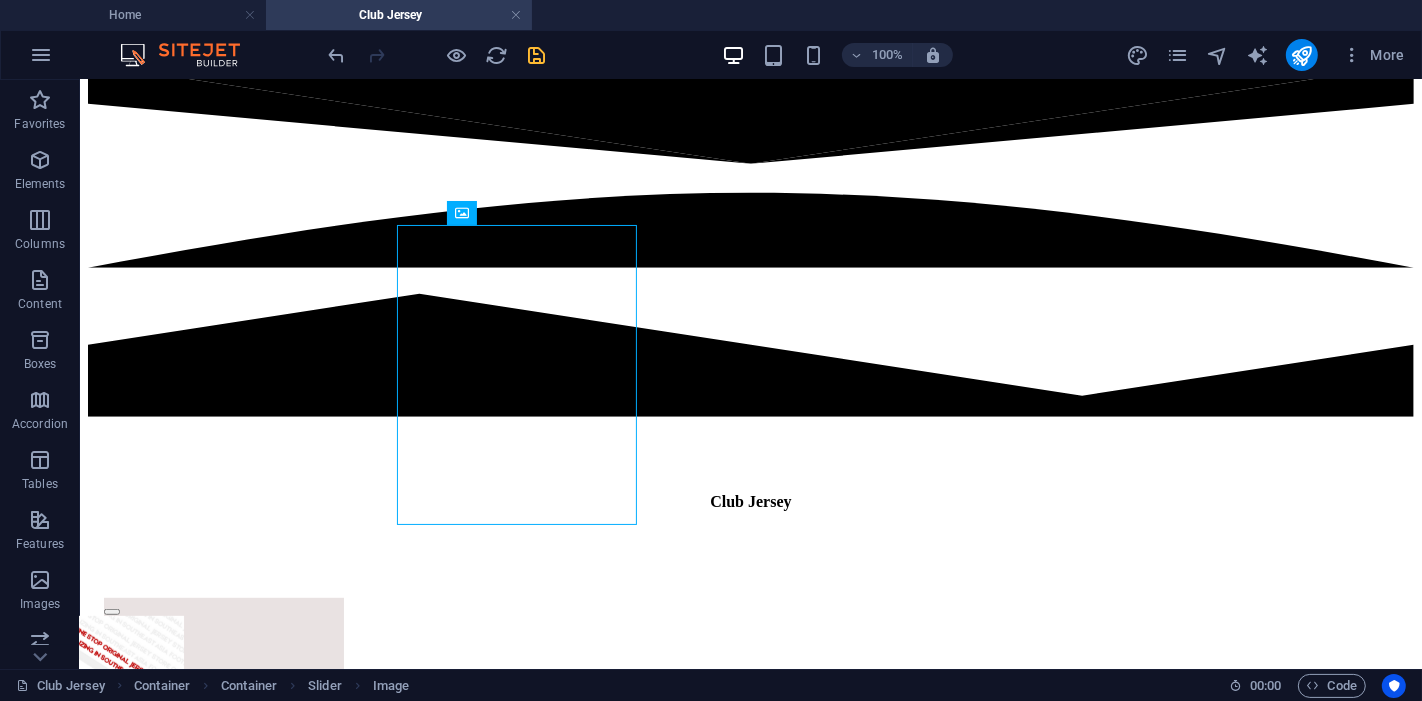 click at bounding box center [537, 55] 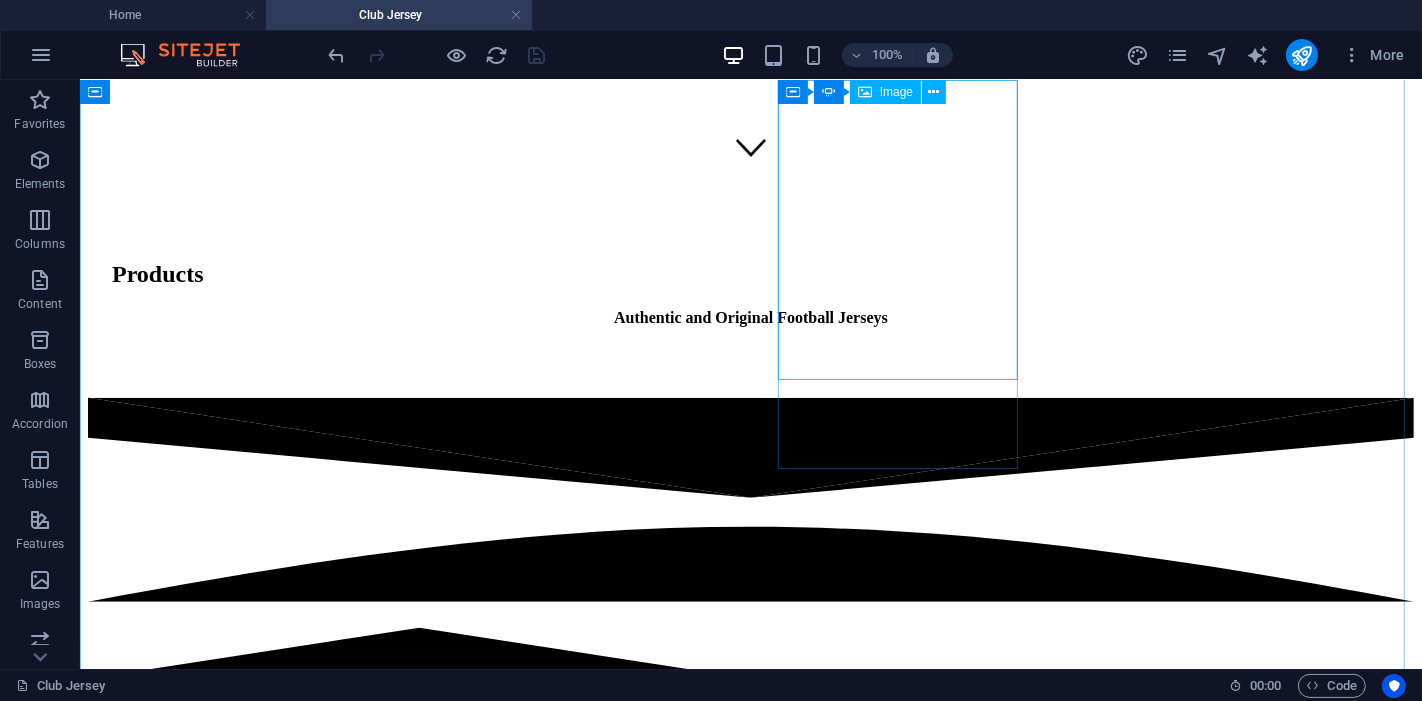 scroll, scrollTop: 377, scrollLeft: 0, axis: vertical 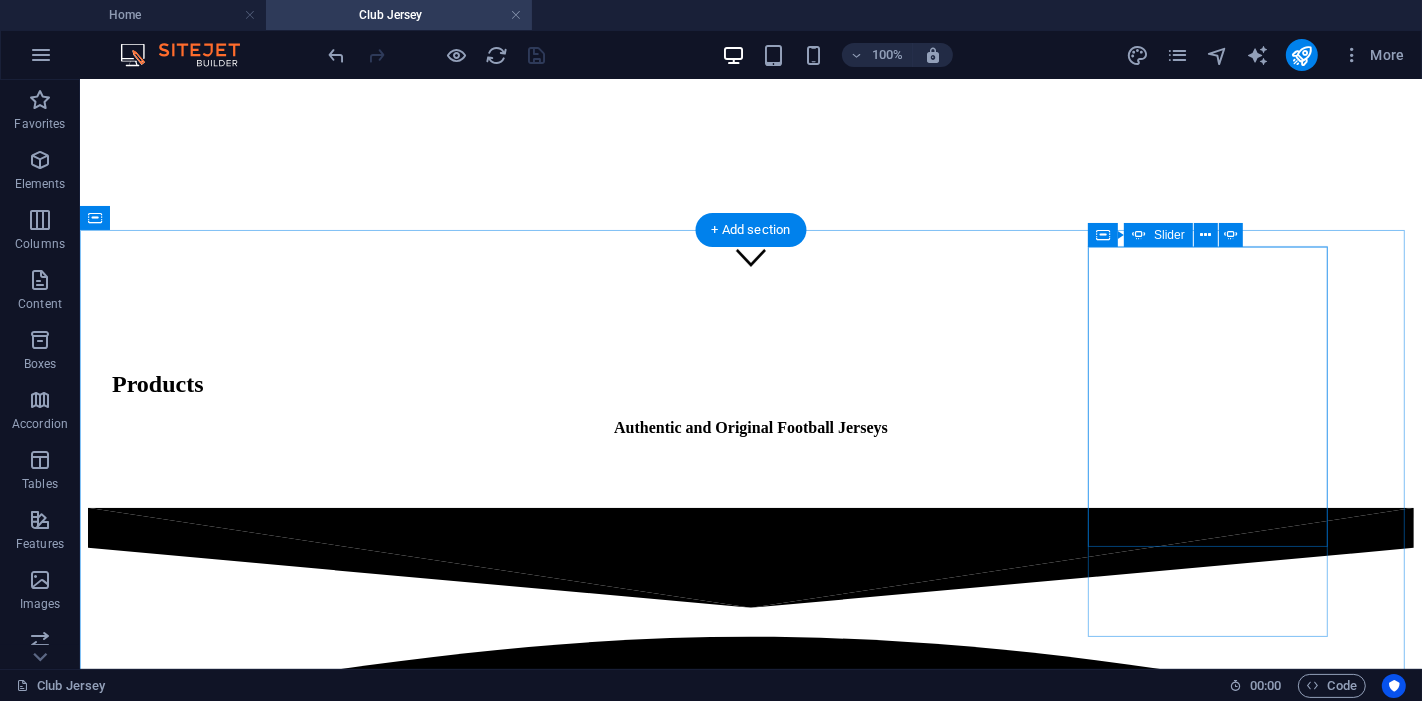 click at bounding box center [111, 8087] 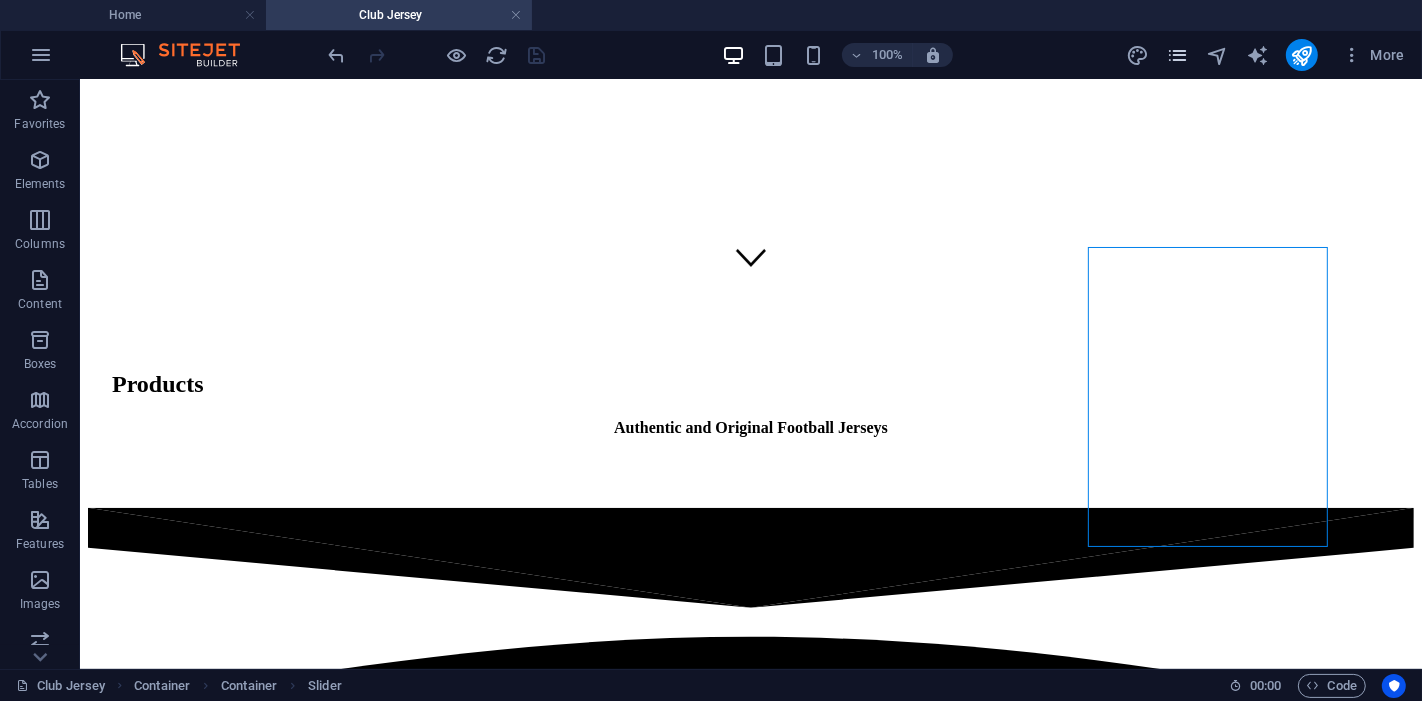 click at bounding box center (1178, 55) 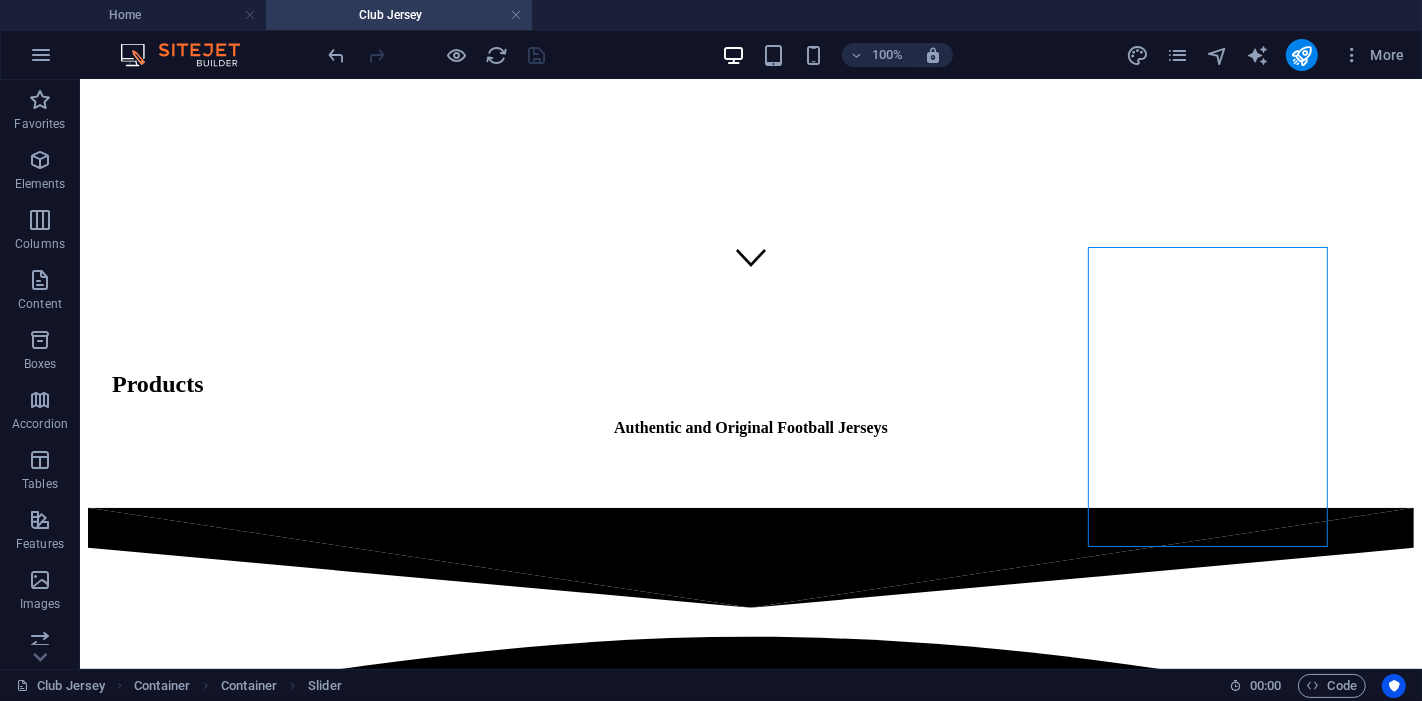 scroll, scrollTop: 382, scrollLeft: 0, axis: vertical 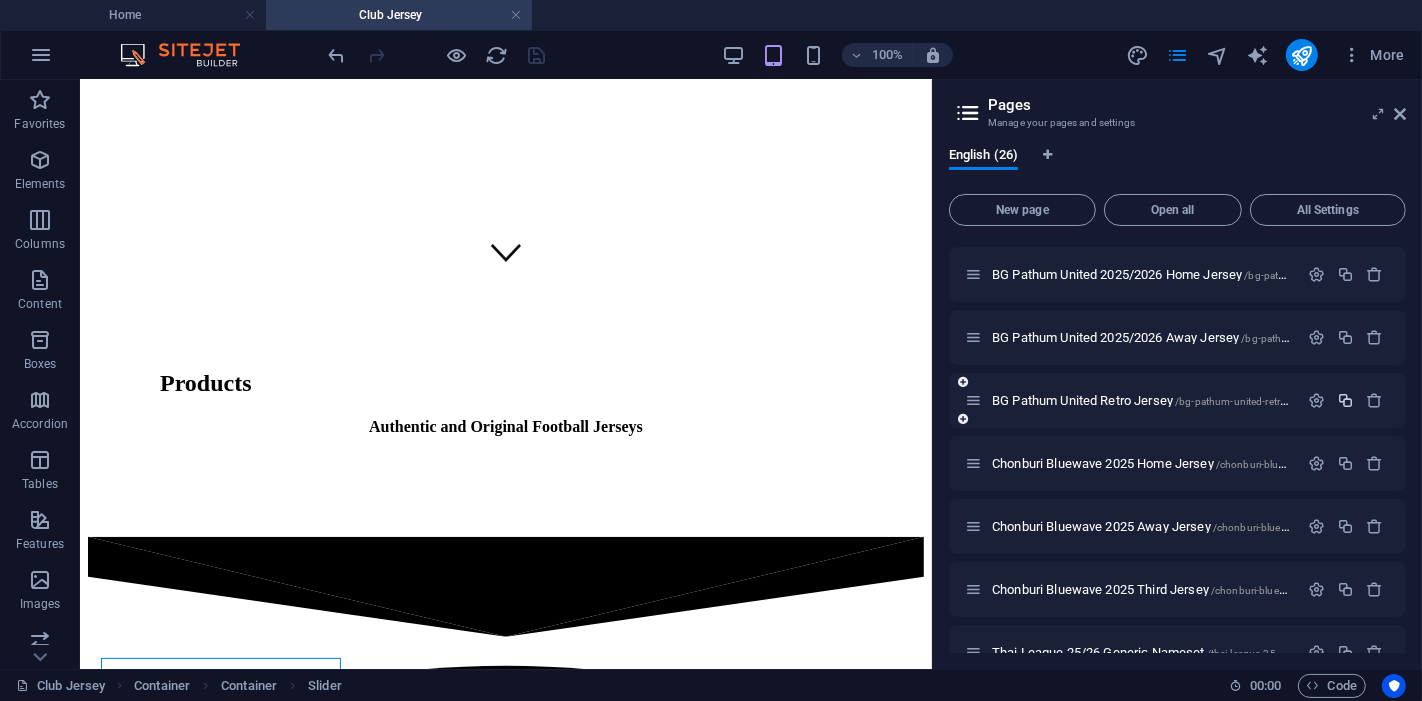 click at bounding box center [1345, 400] 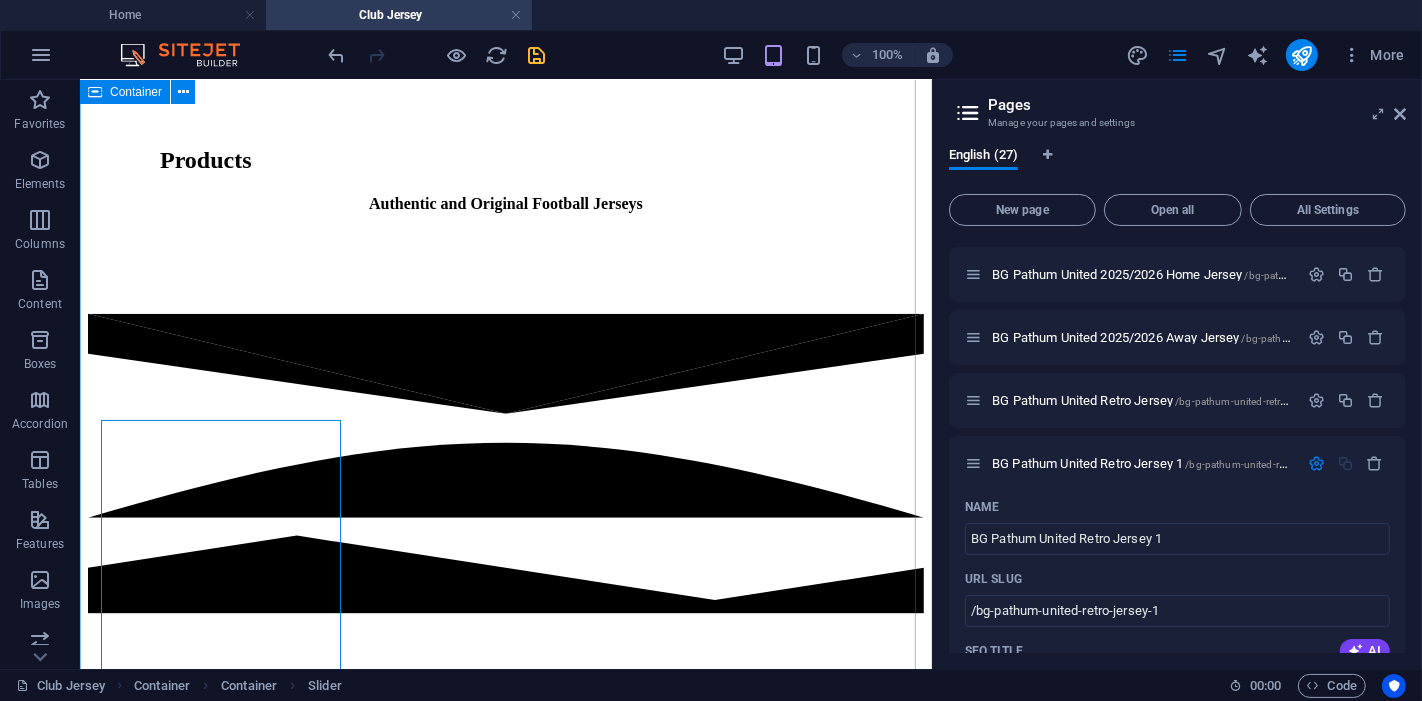 scroll, scrollTop: 716, scrollLeft: 0, axis: vertical 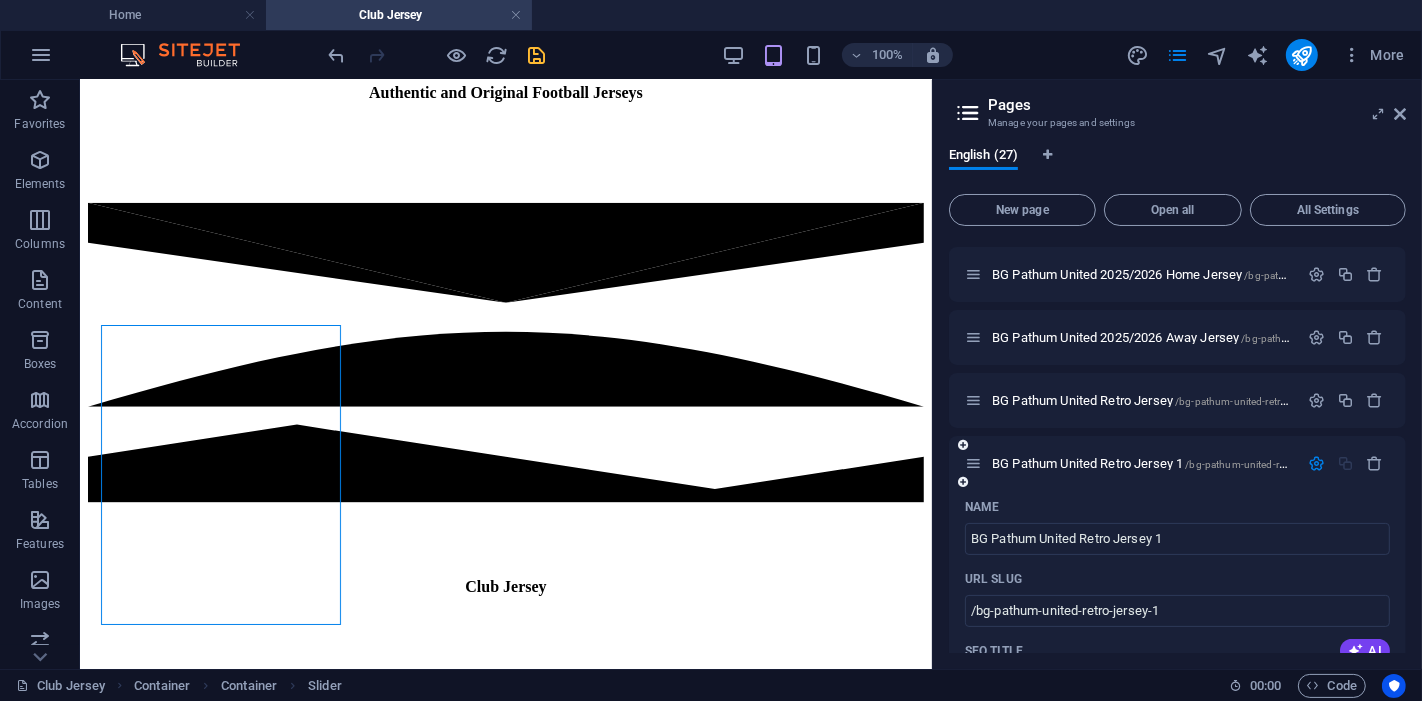 click on "BG Pathum United Retro Jersey 1 /bg-pathum-united-retro-jersey-1" at bounding box center (1131, 463) 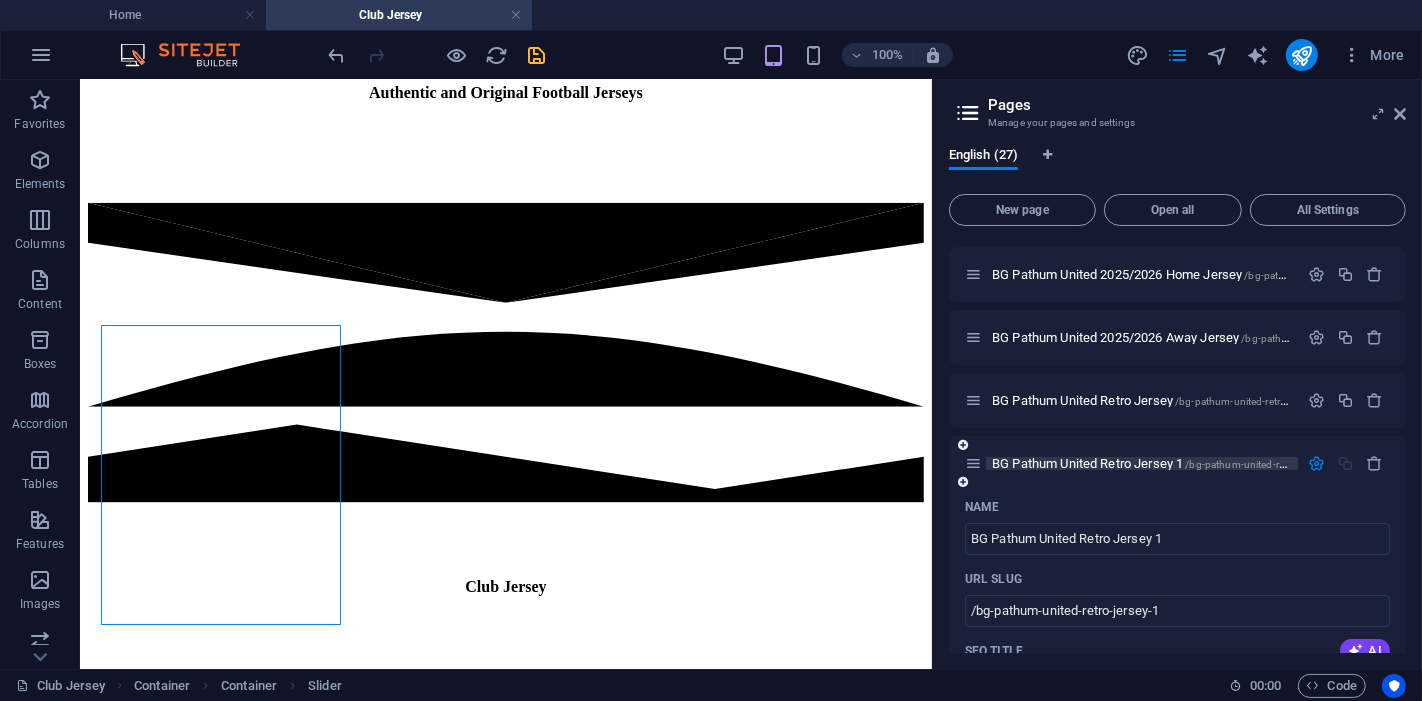 click on "BG Pathum United Retro Jersey 1 /bg-pathum-united-retro-jersey-1" at bounding box center (1163, 463) 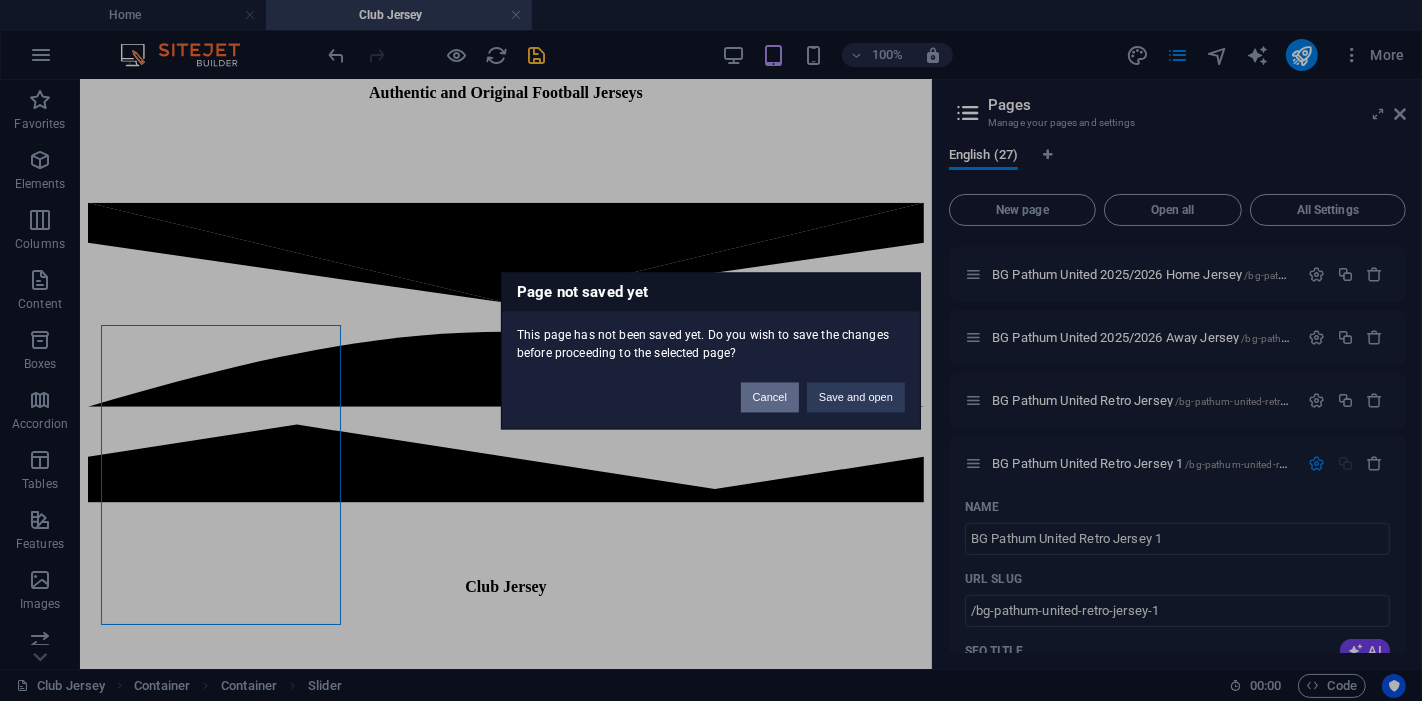 drag, startPoint x: 765, startPoint y: 393, endPoint x: 774, endPoint y: 331, distance: 62.649822 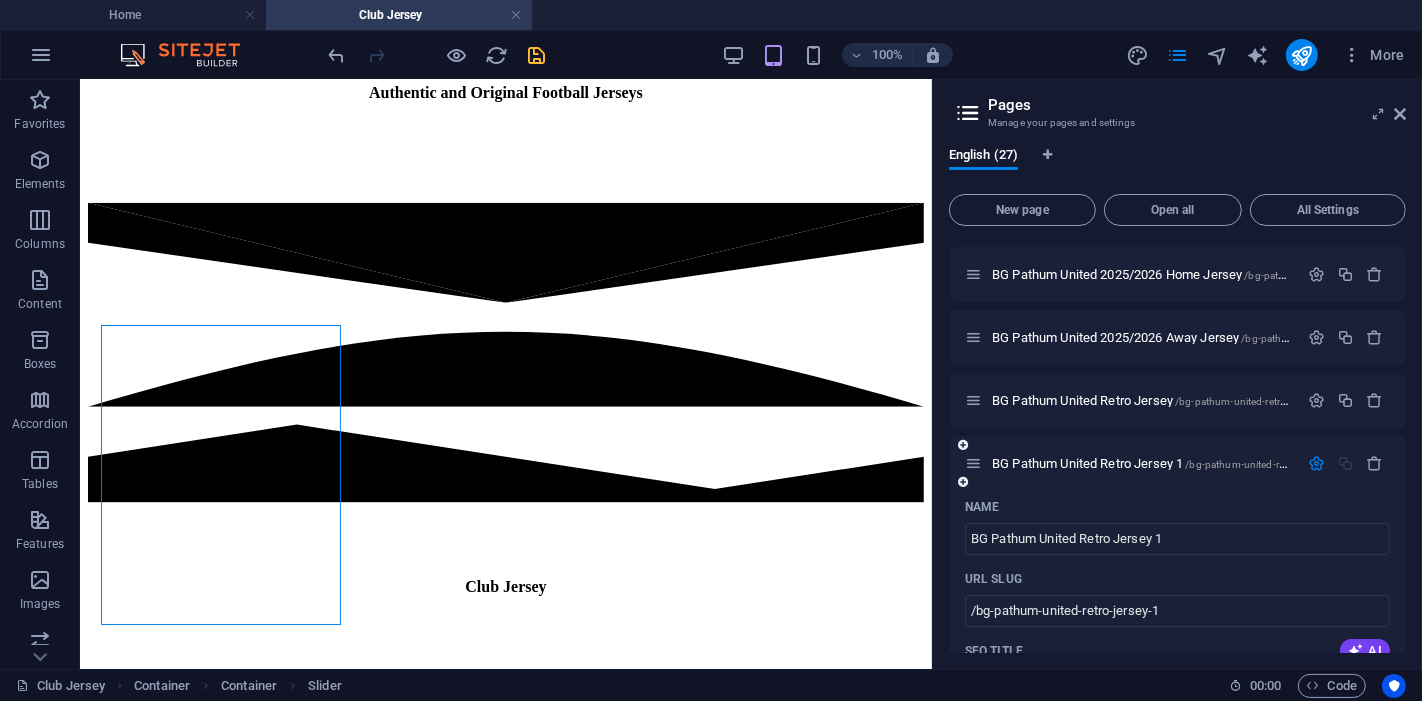 click at bounding box center (1316, 463) 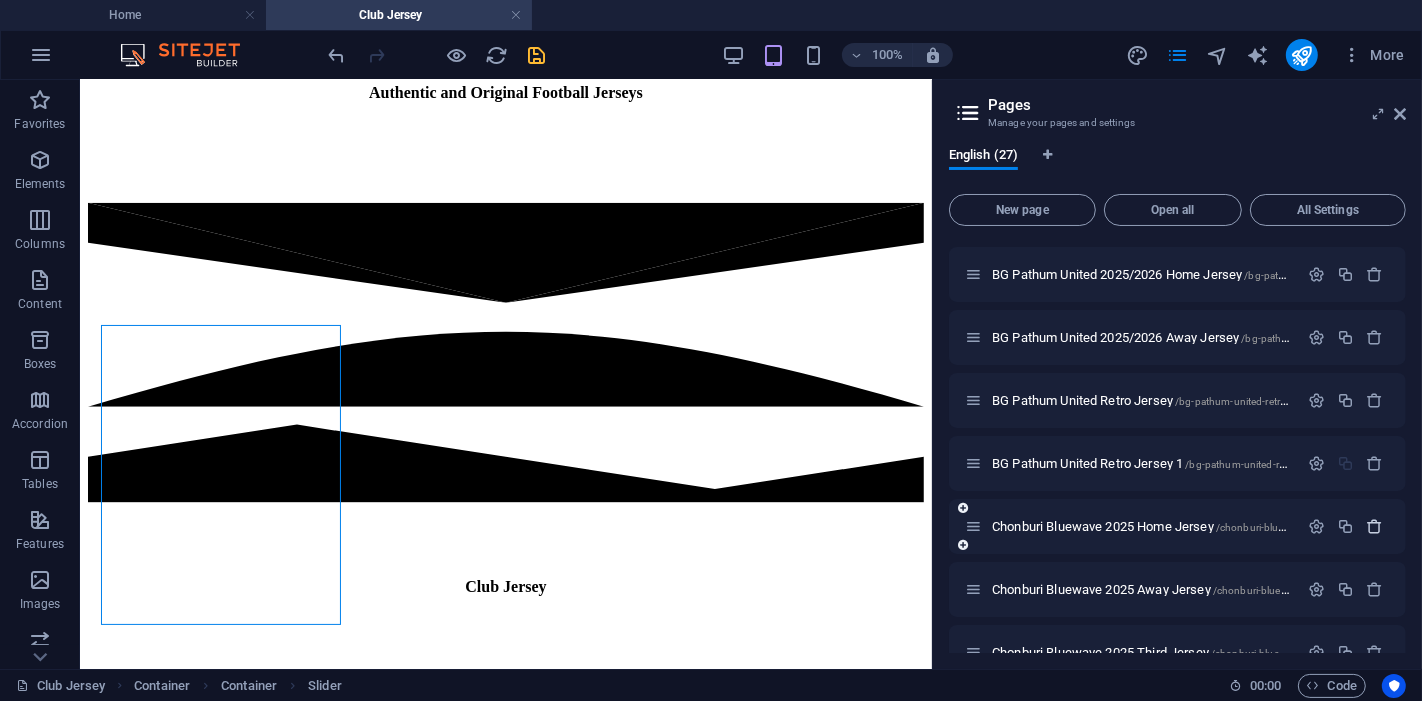 click at bounding box center [1375, 463] 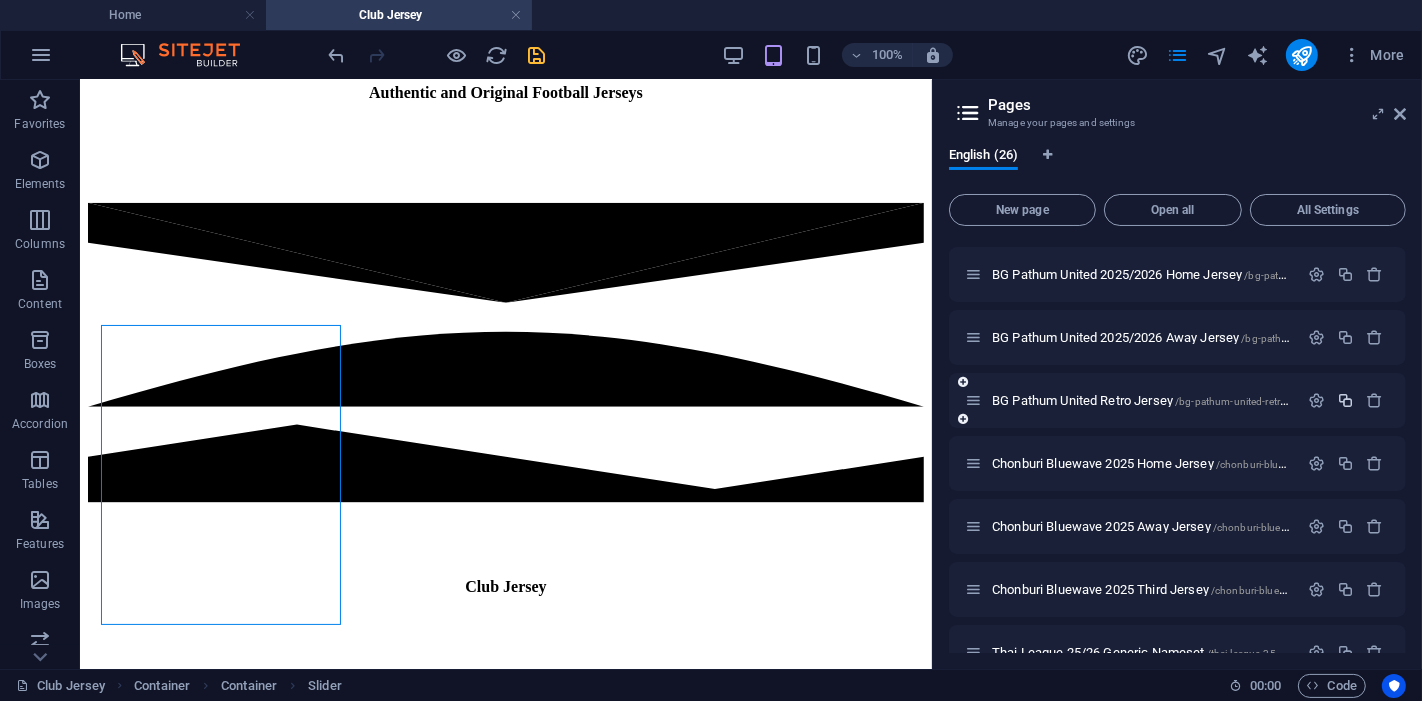 click at bounding box center [1345, 400] 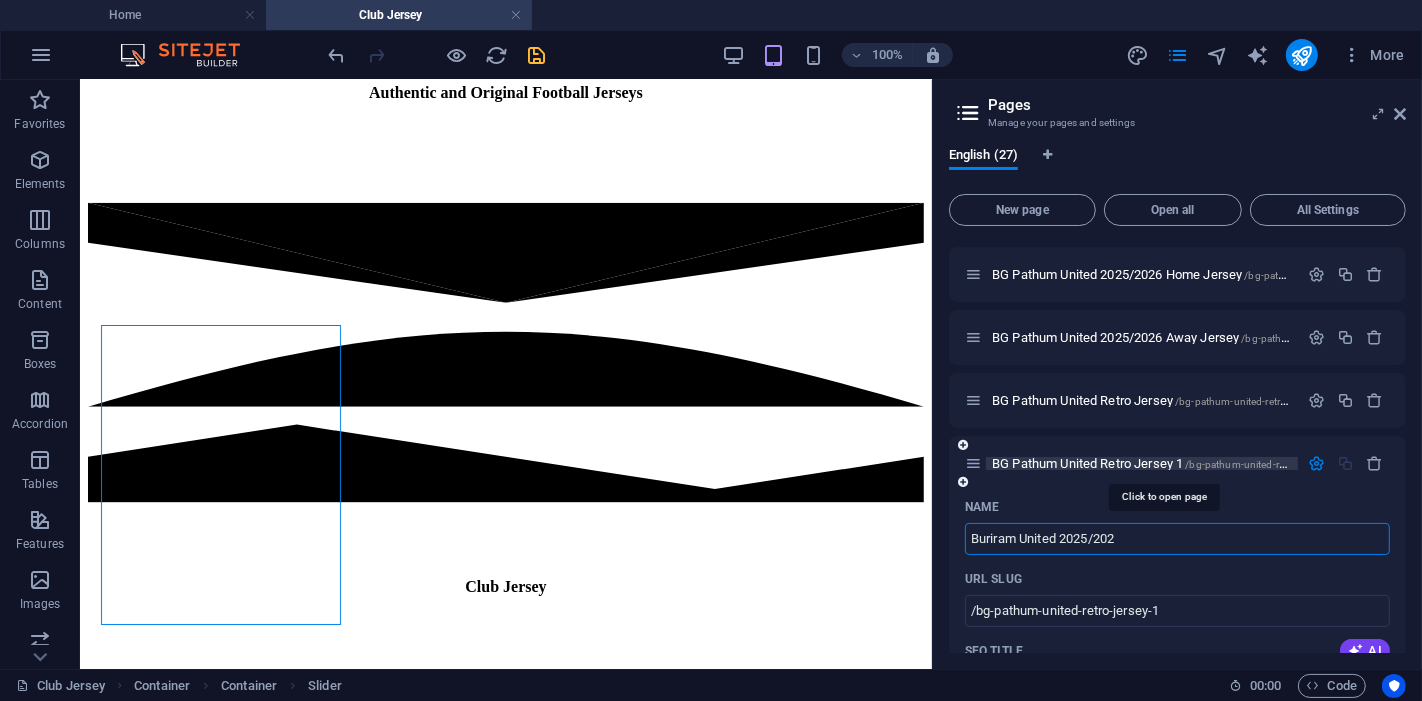 type on "Buriram United 2025/2026" 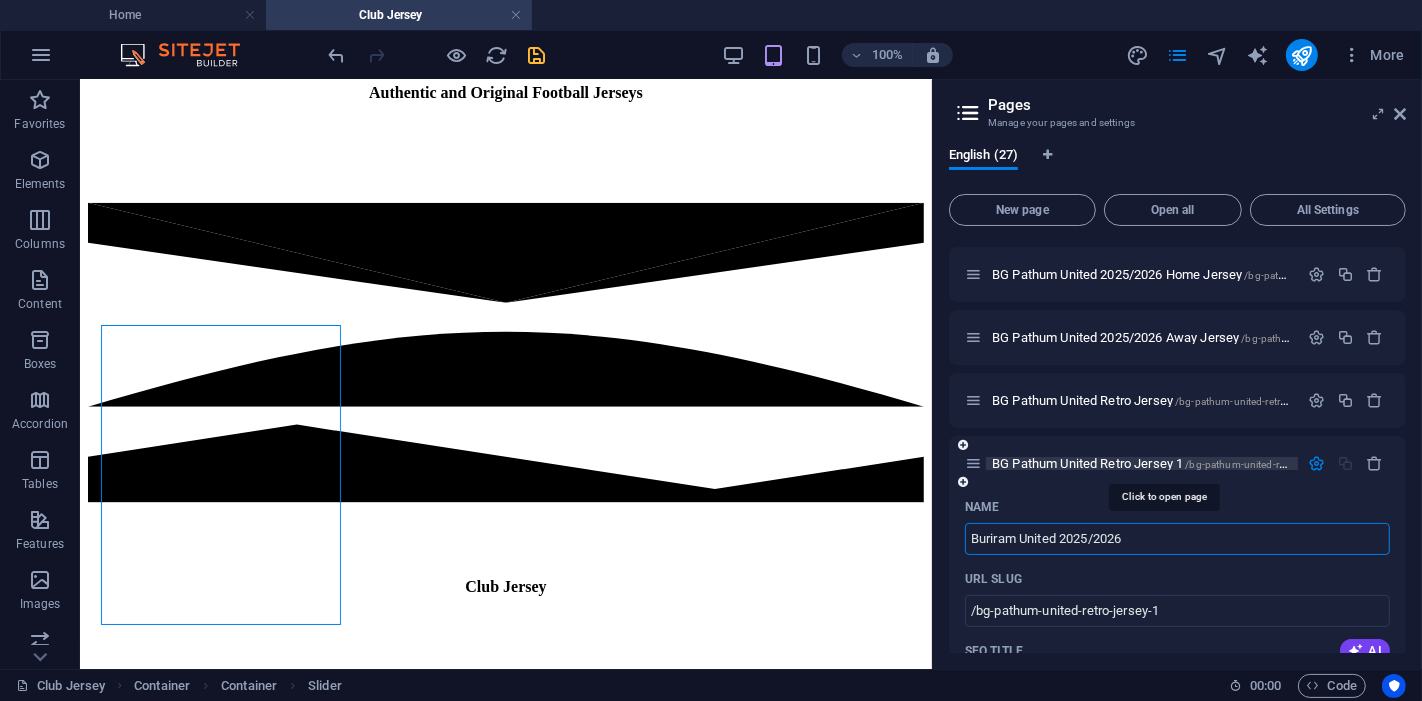 type on "/buriram-united-2025-202" 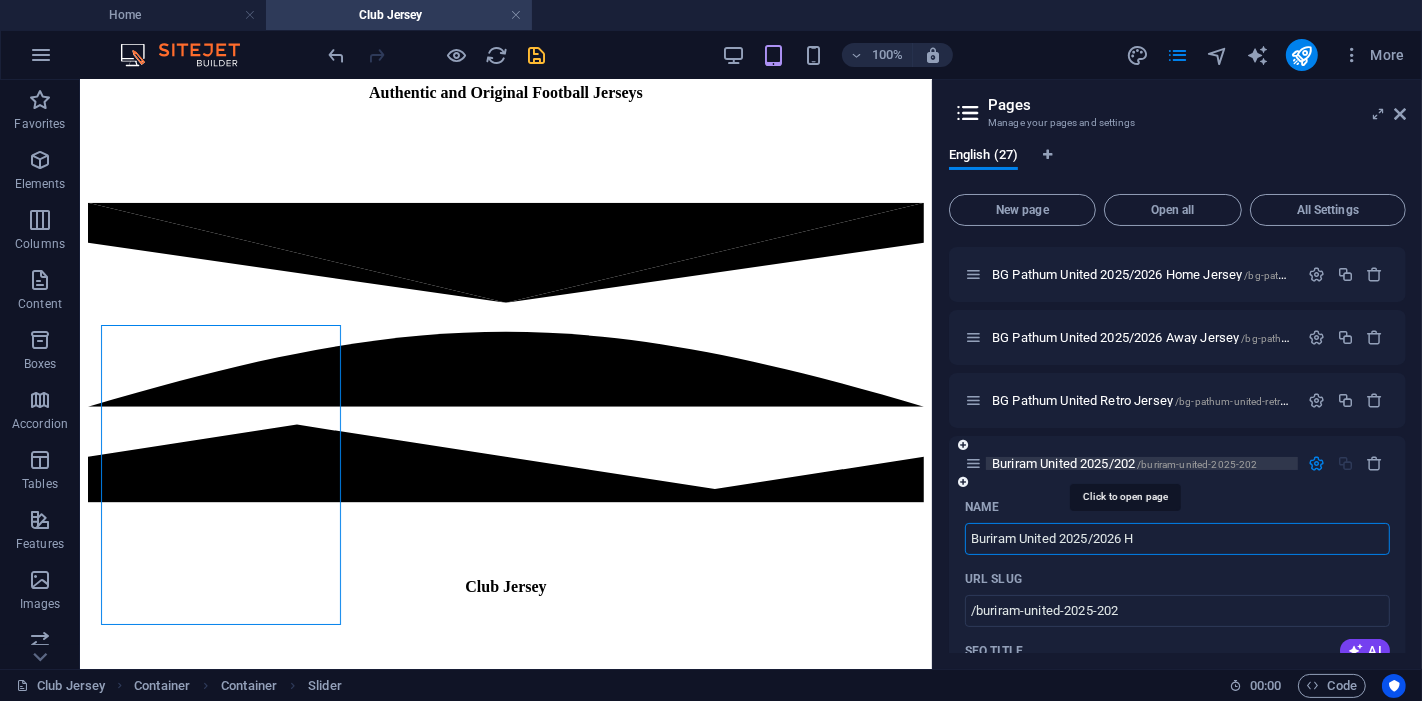 type on "Buriram United 2025/2026 Ho" 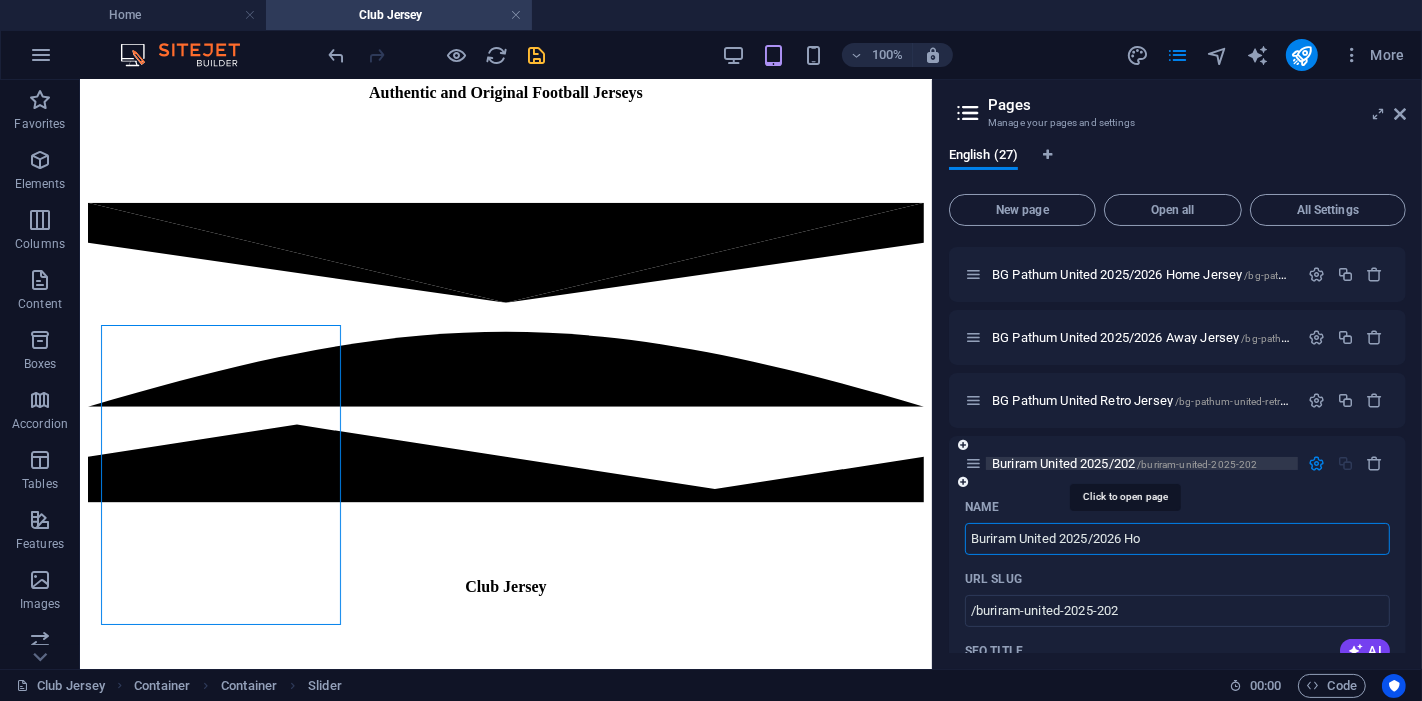 type on "/buriram-united-2025-2026" 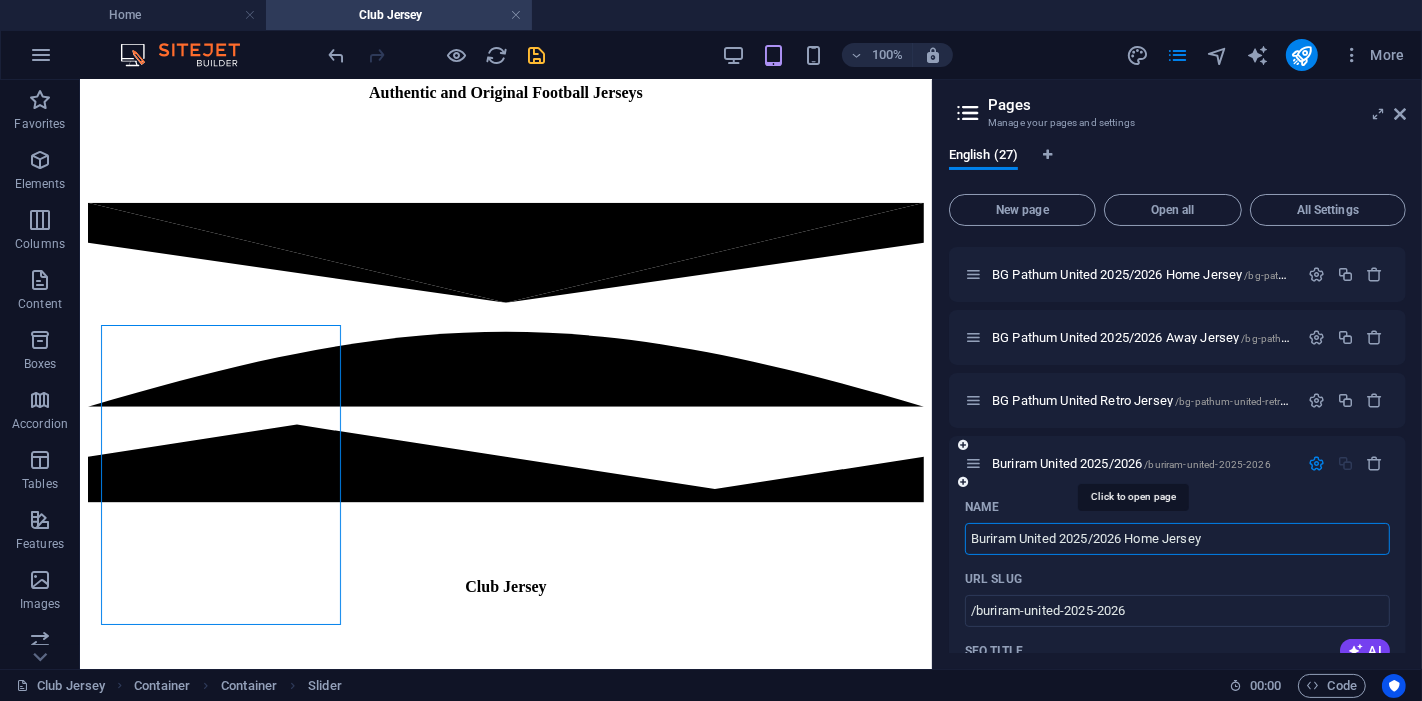 type on "Buriram United 2025/2026 Home Jersey" 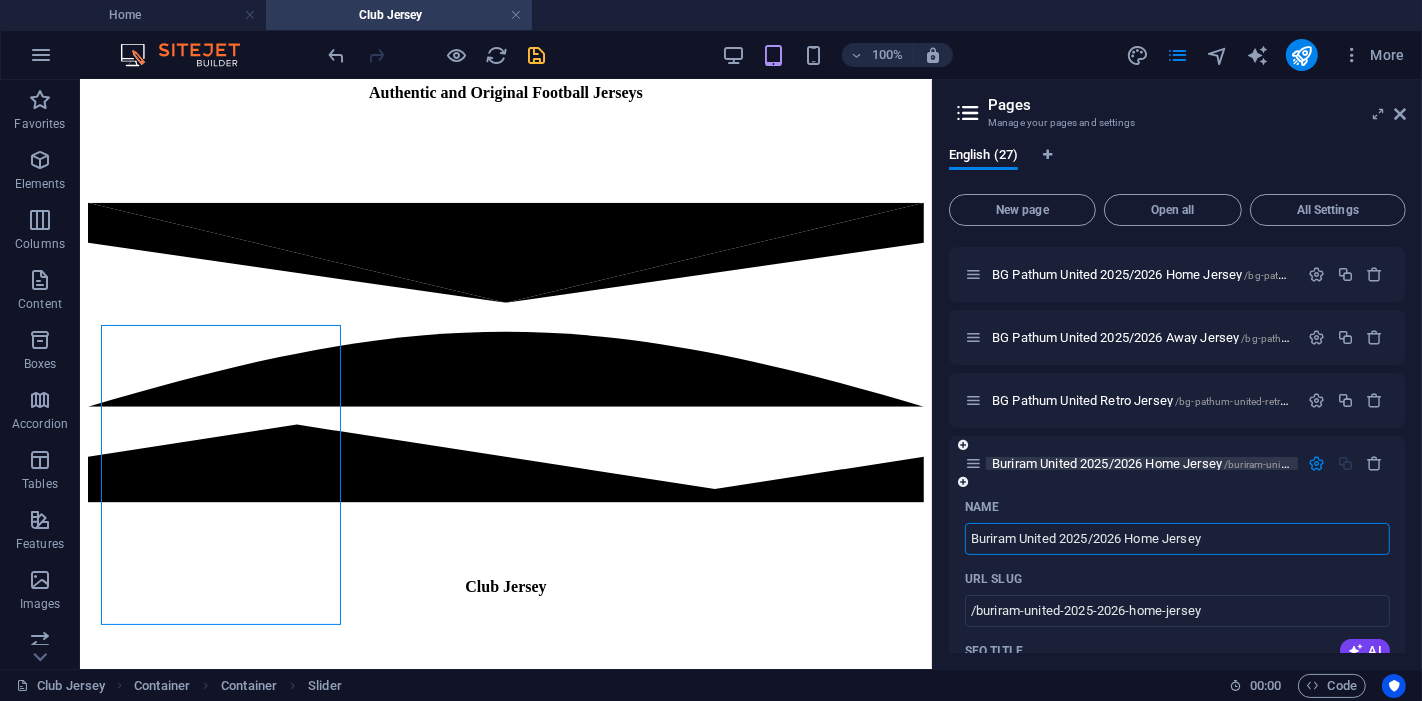 type on "Buriram United 2025/2026 Home Jersey" 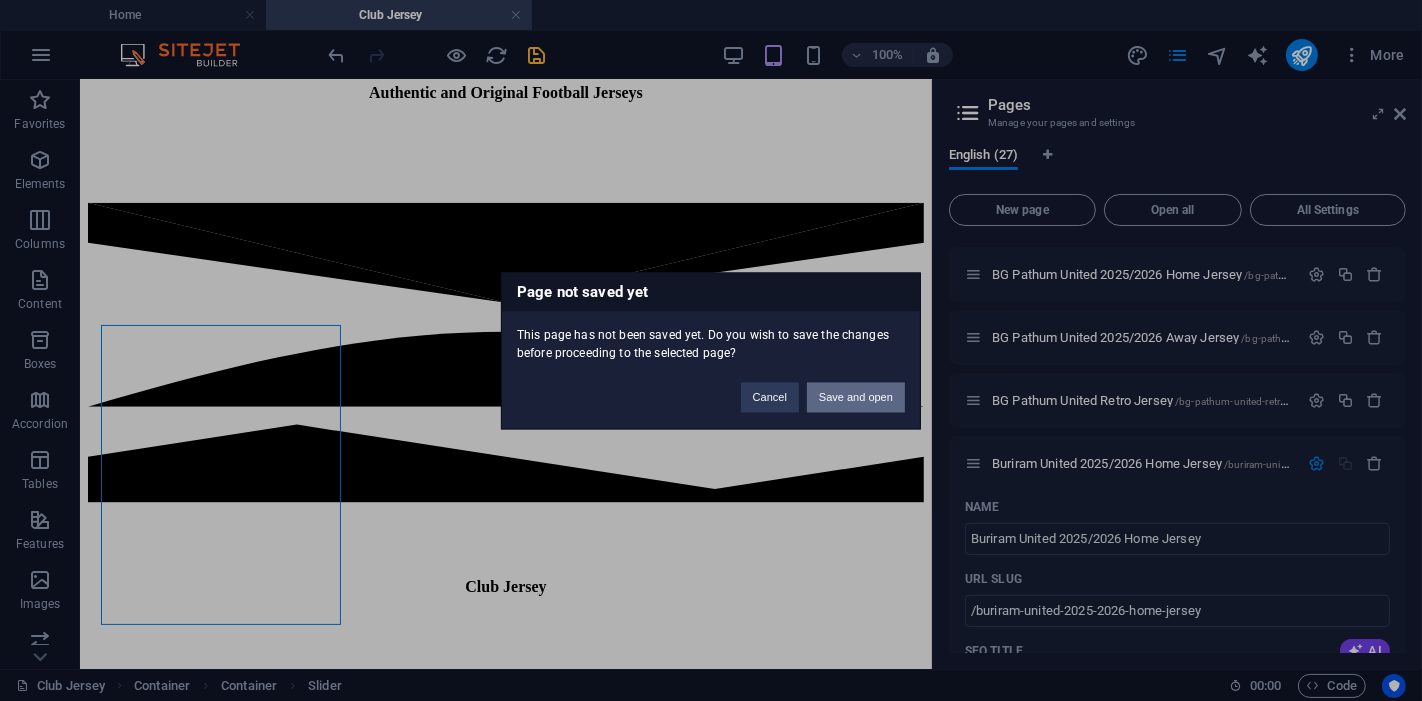 click on "Save and open" at bounding box center [856, 397] 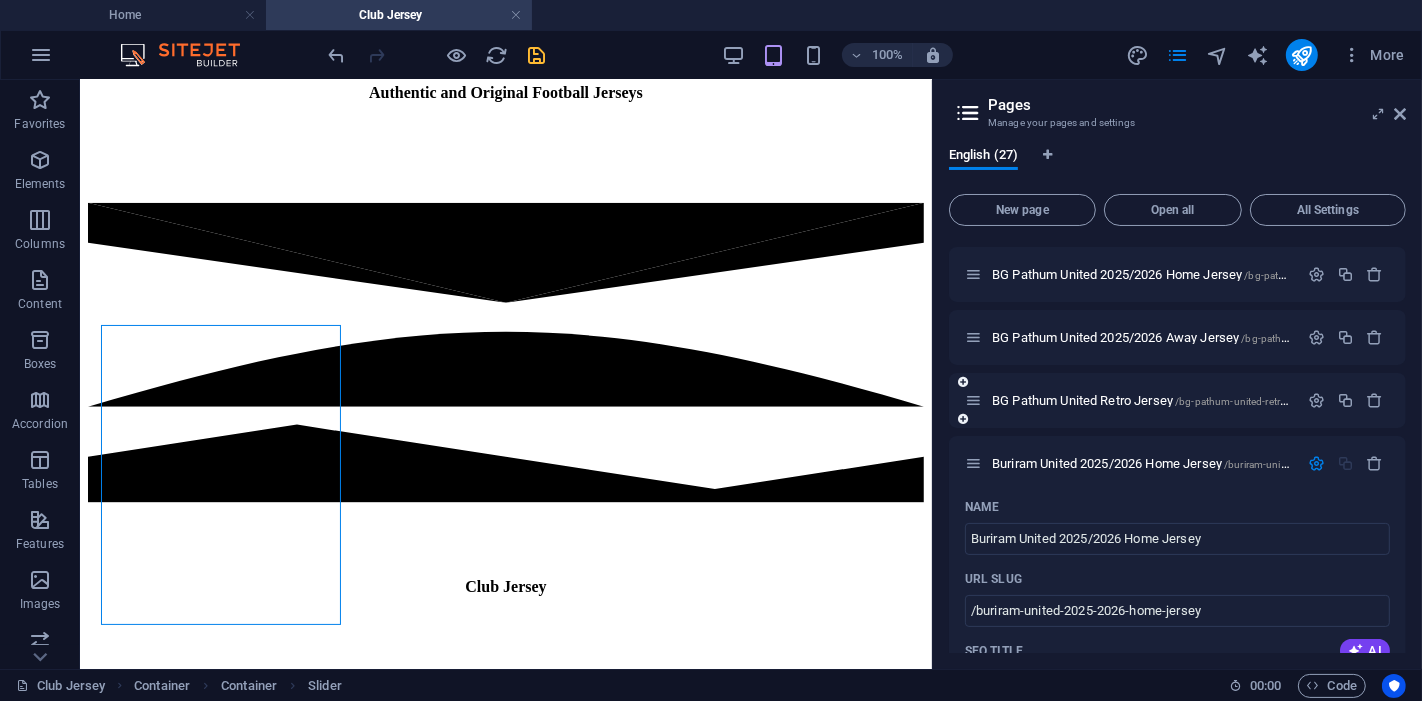 scroll, scrollTop: 1114, scrollLeft: 0, axis: vertical 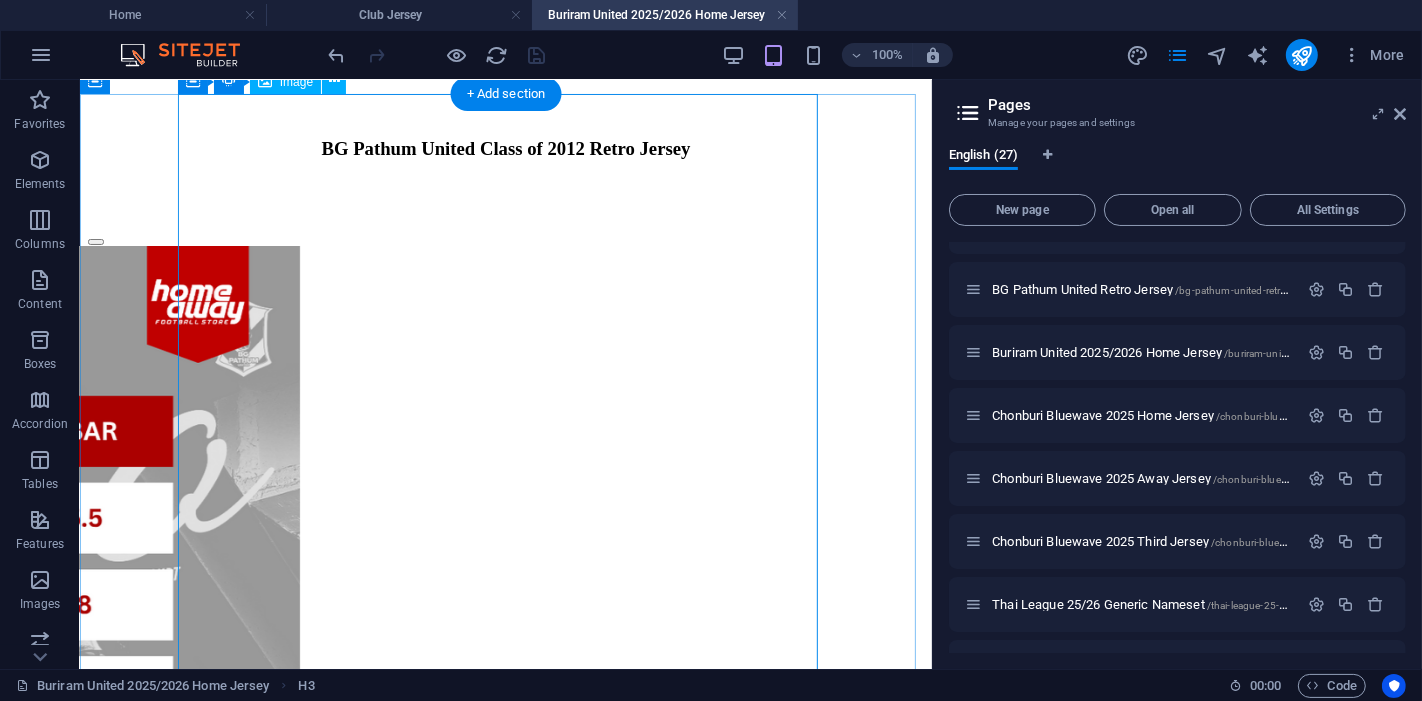 click at bounding box center [-233, 1848] 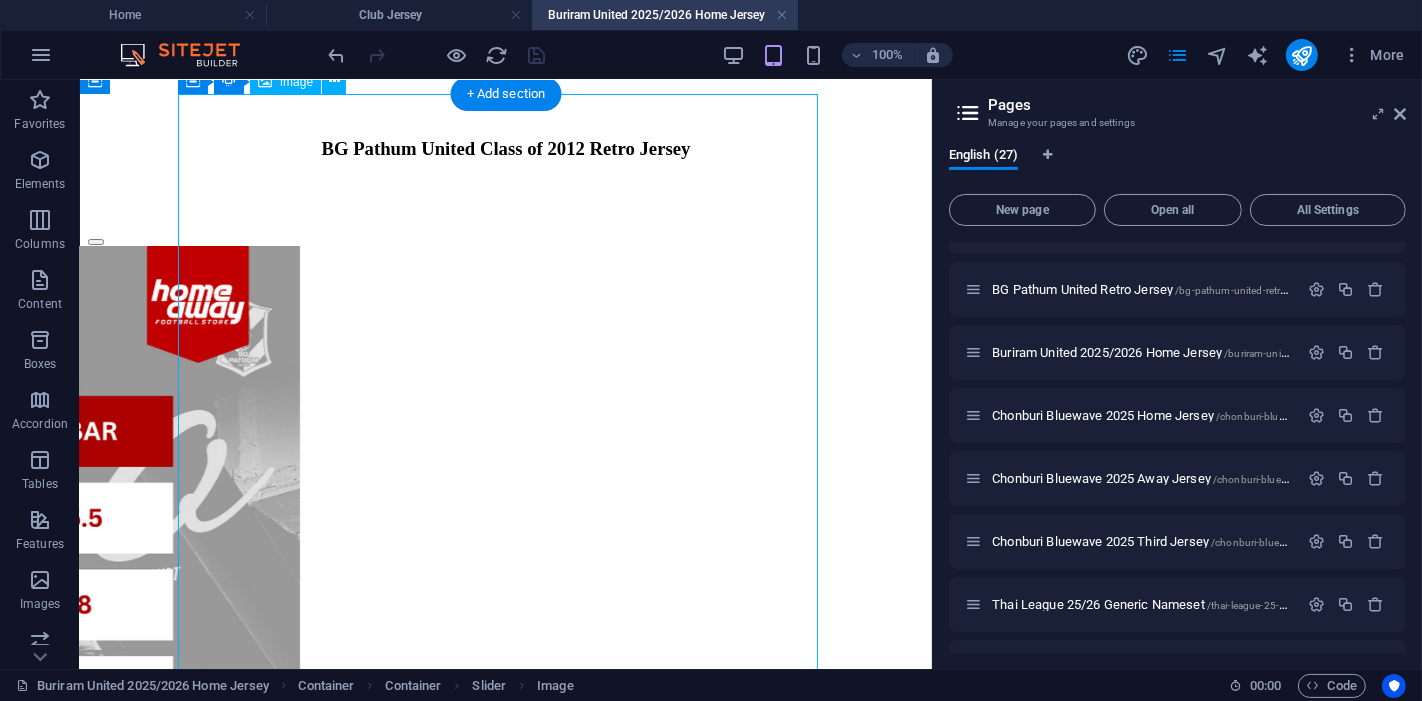 click at bounding box center [-233, 1848] 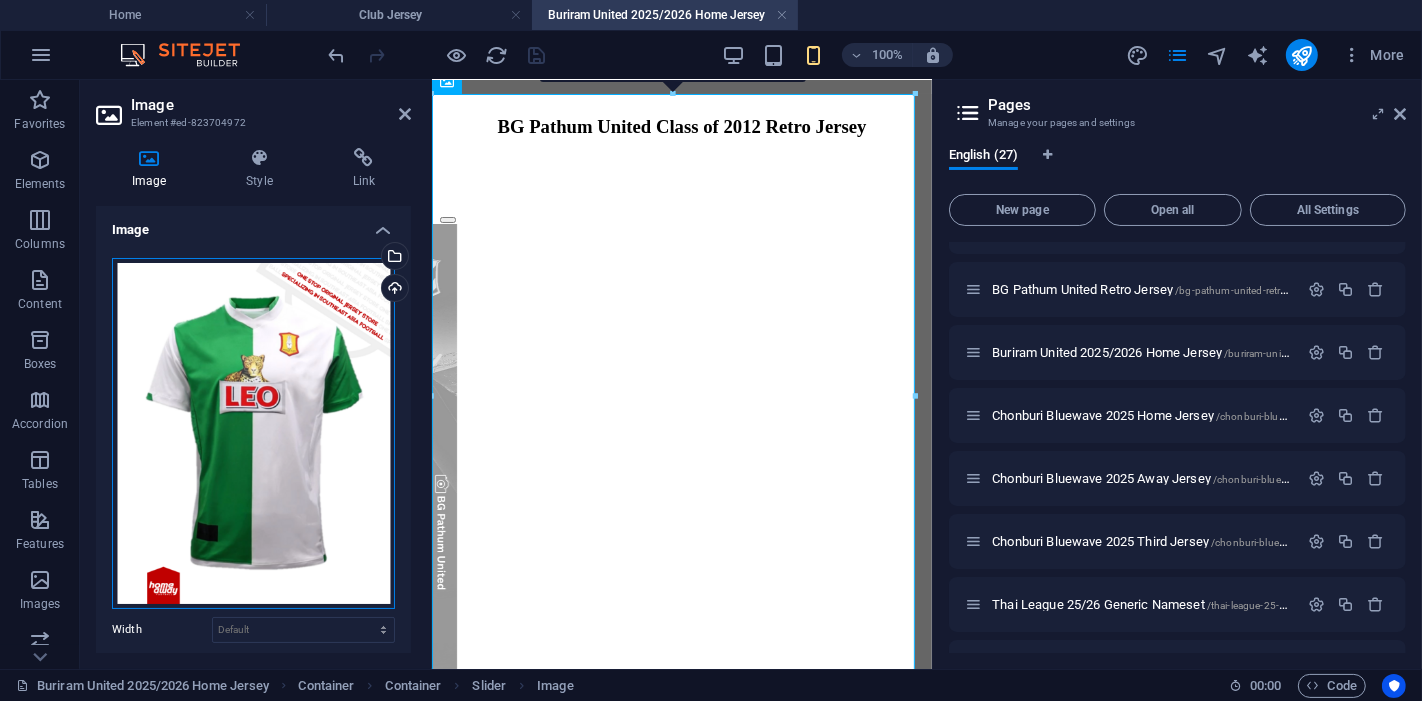click on "Drag files here, click to choose files or select files from Files or our free stock photos & videos" at bounding box center (253, 433) 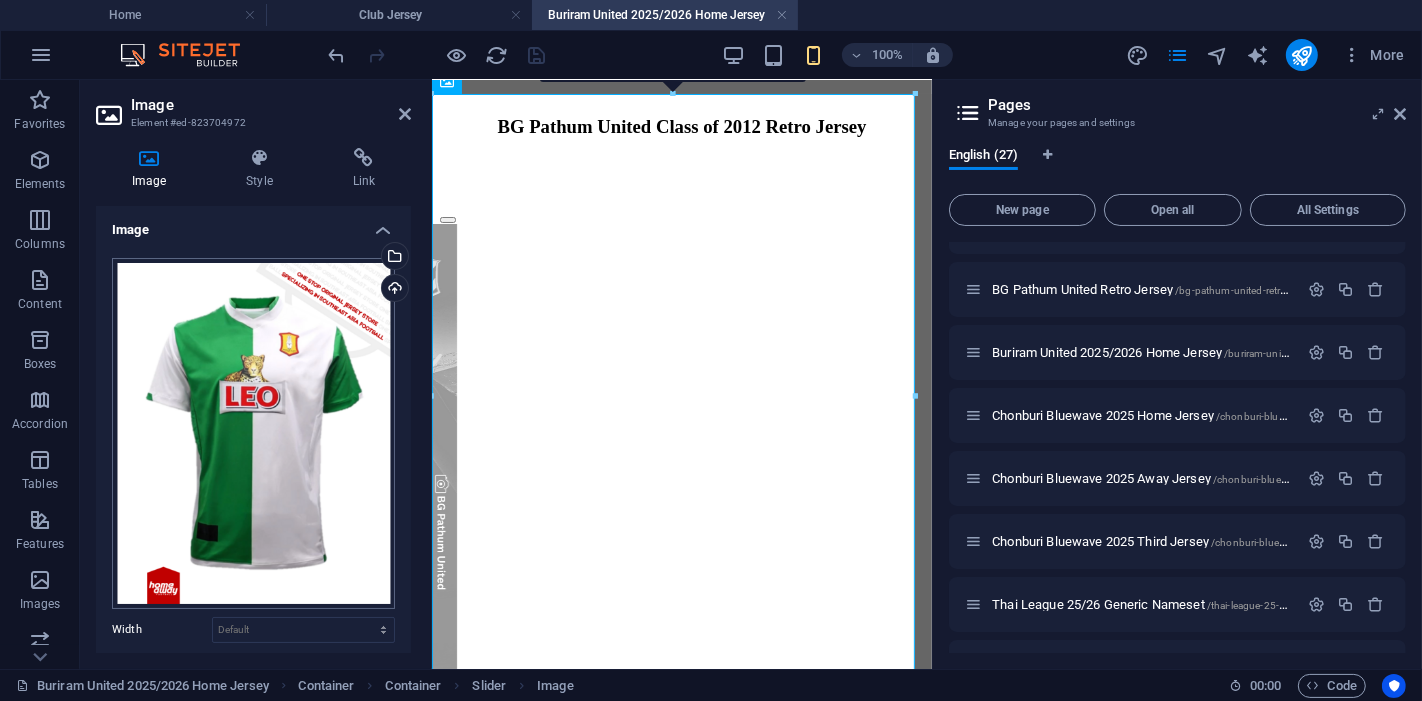 scroll, scrollTop: 471, scrollLeft: 0, axis: vertical 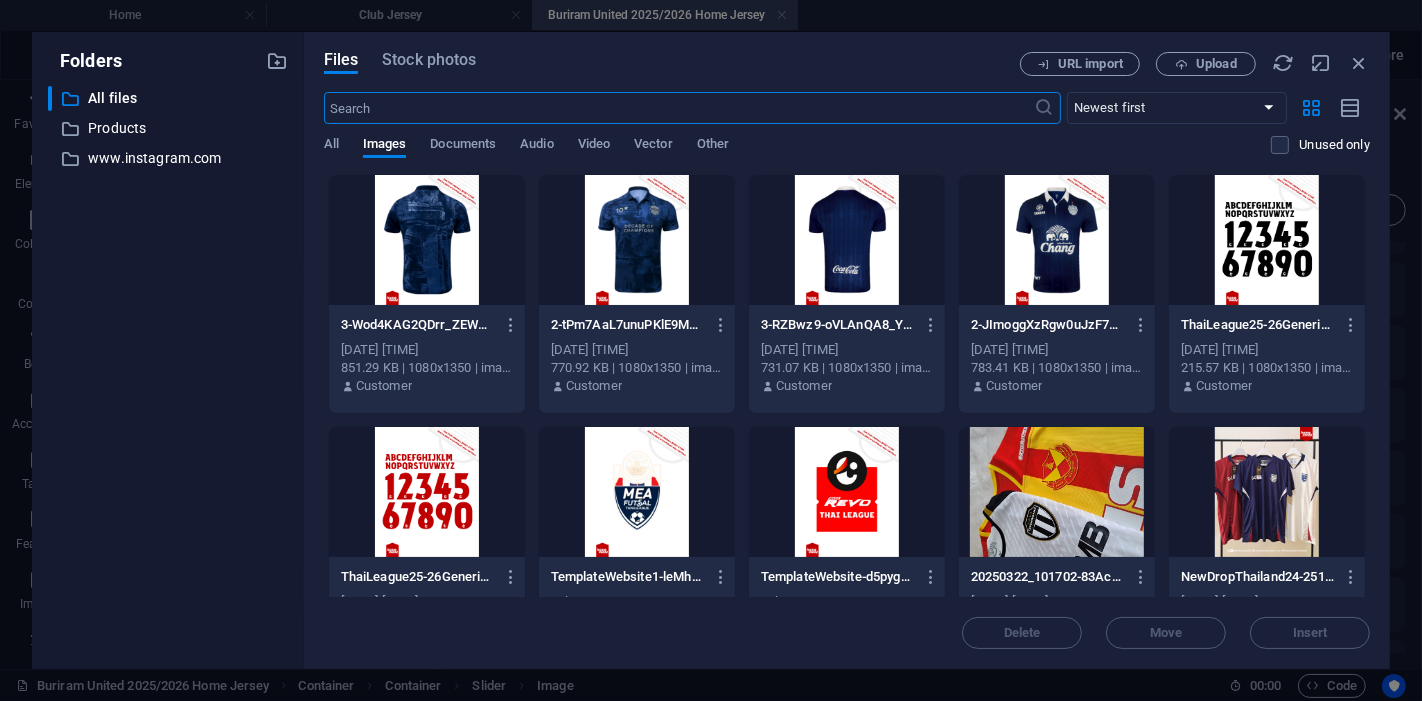 click at bounding box center (1057, 240) 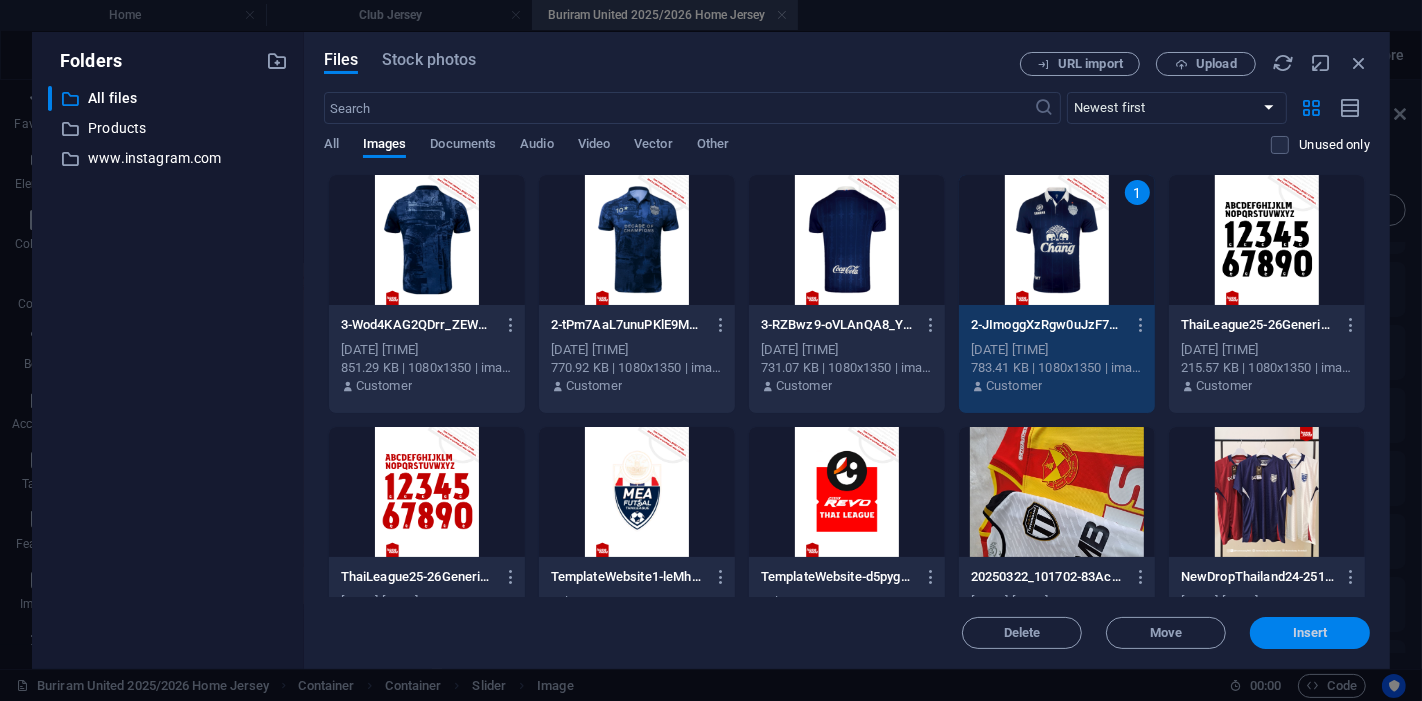 click on "Insert" at bounding box center (1310, 633) 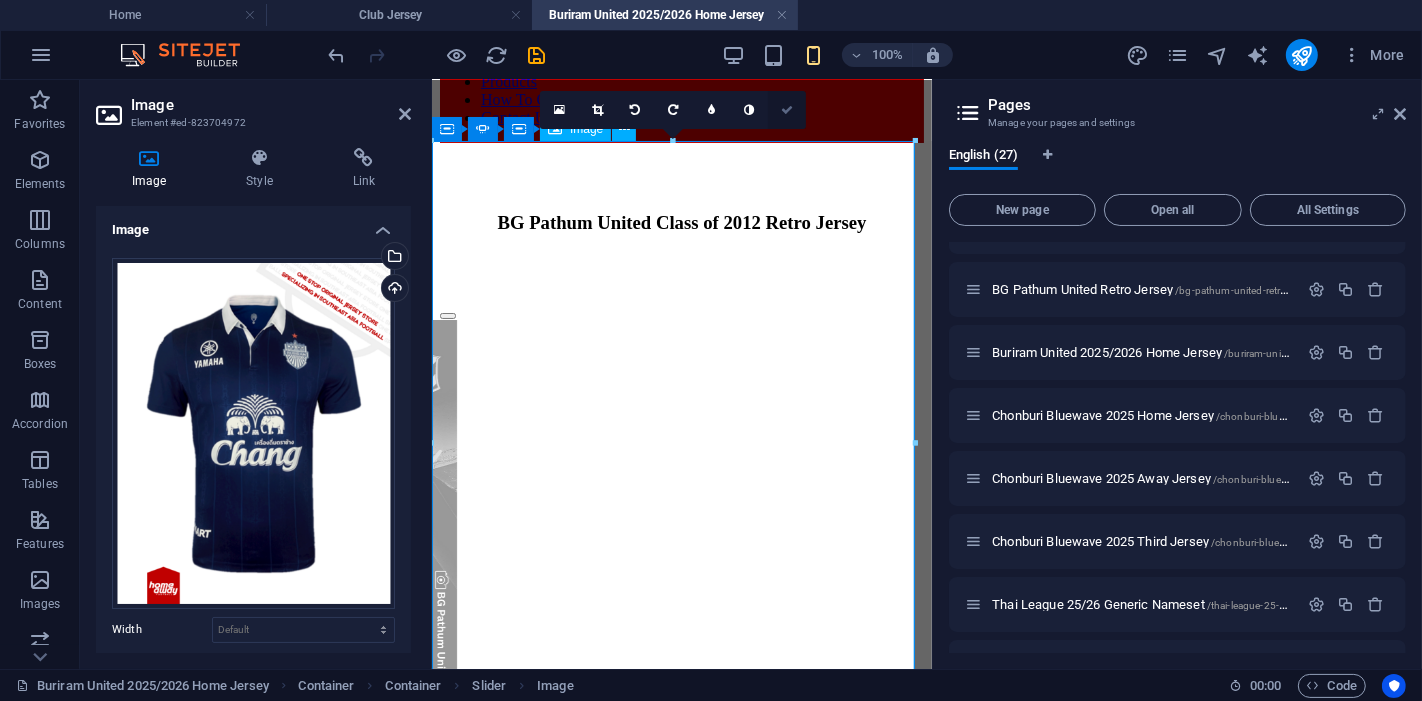 scroll, scrollTop: 22, scrollLeft: 0, axis: vertical 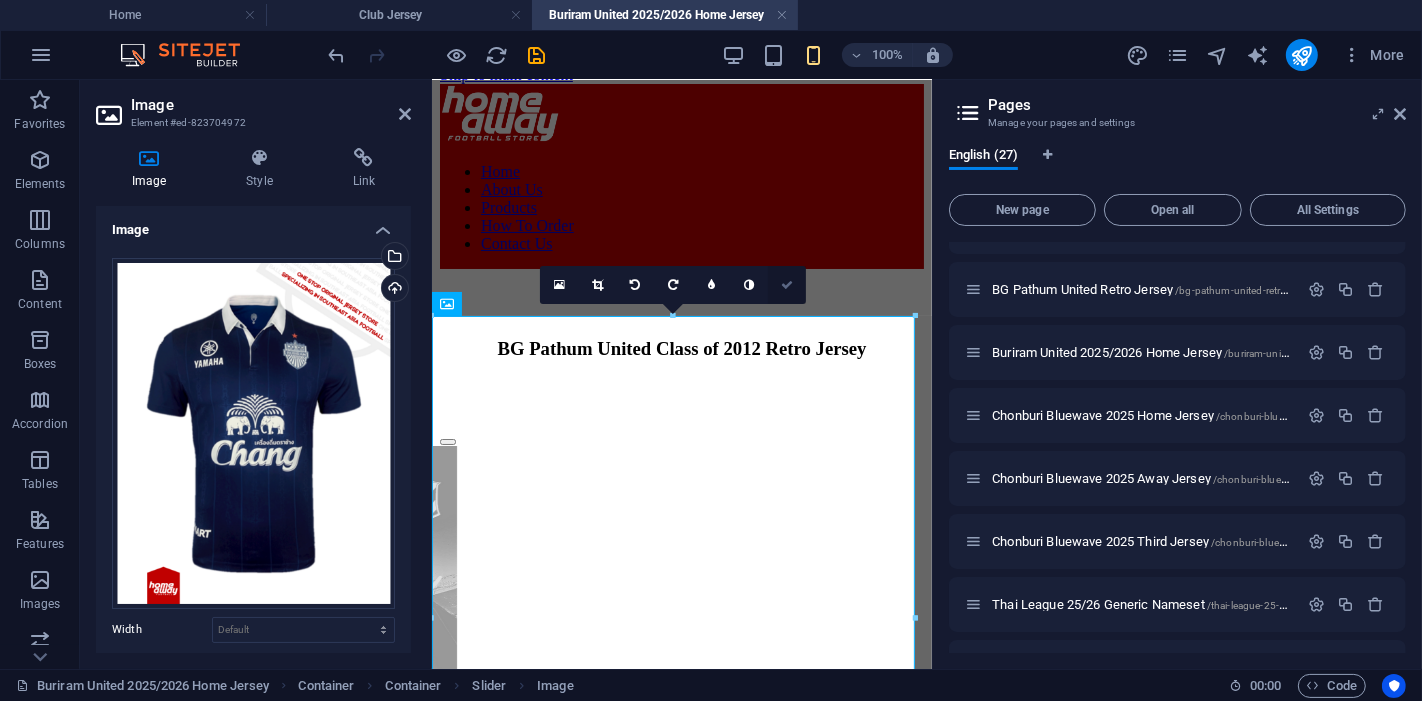 click at bounding box center [787, 285] 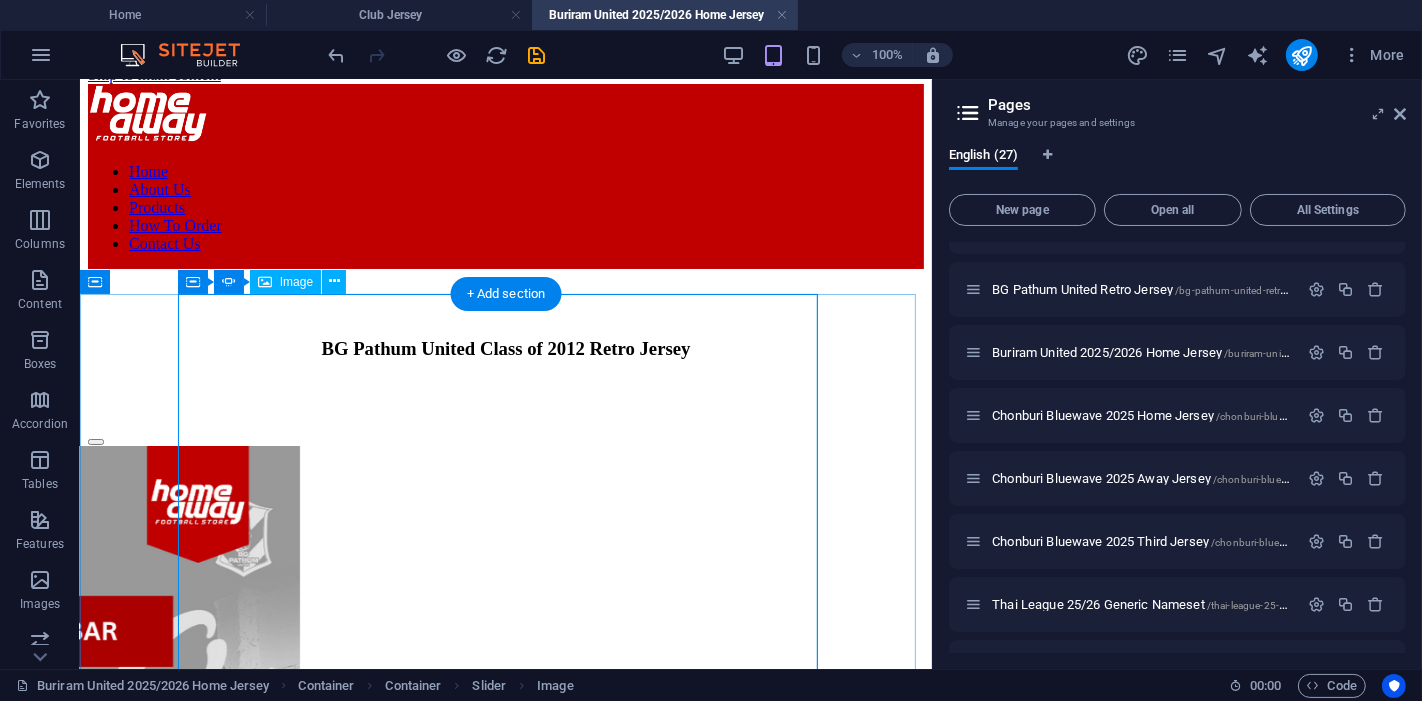 scroll, scrollTop: 244, scrollLeft: 0, axis: vertical 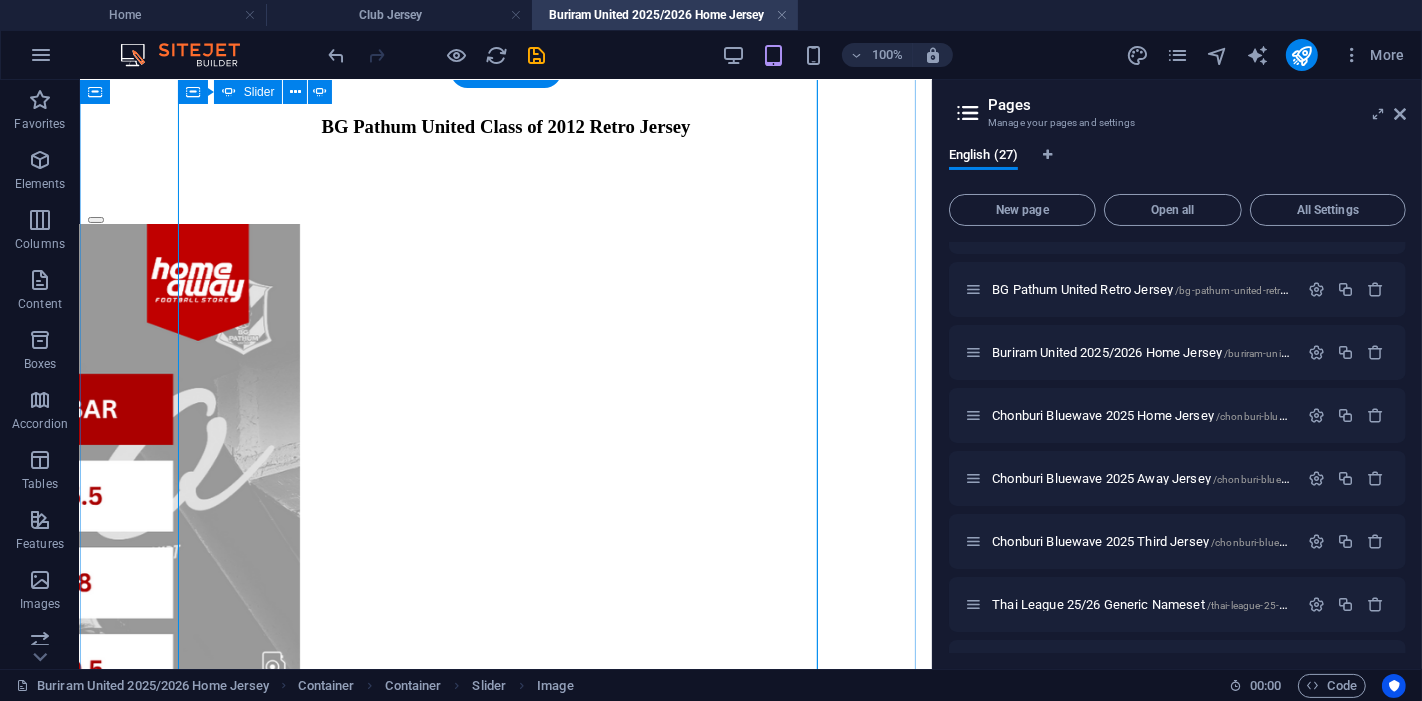 click at bounding box center [95, 5582] 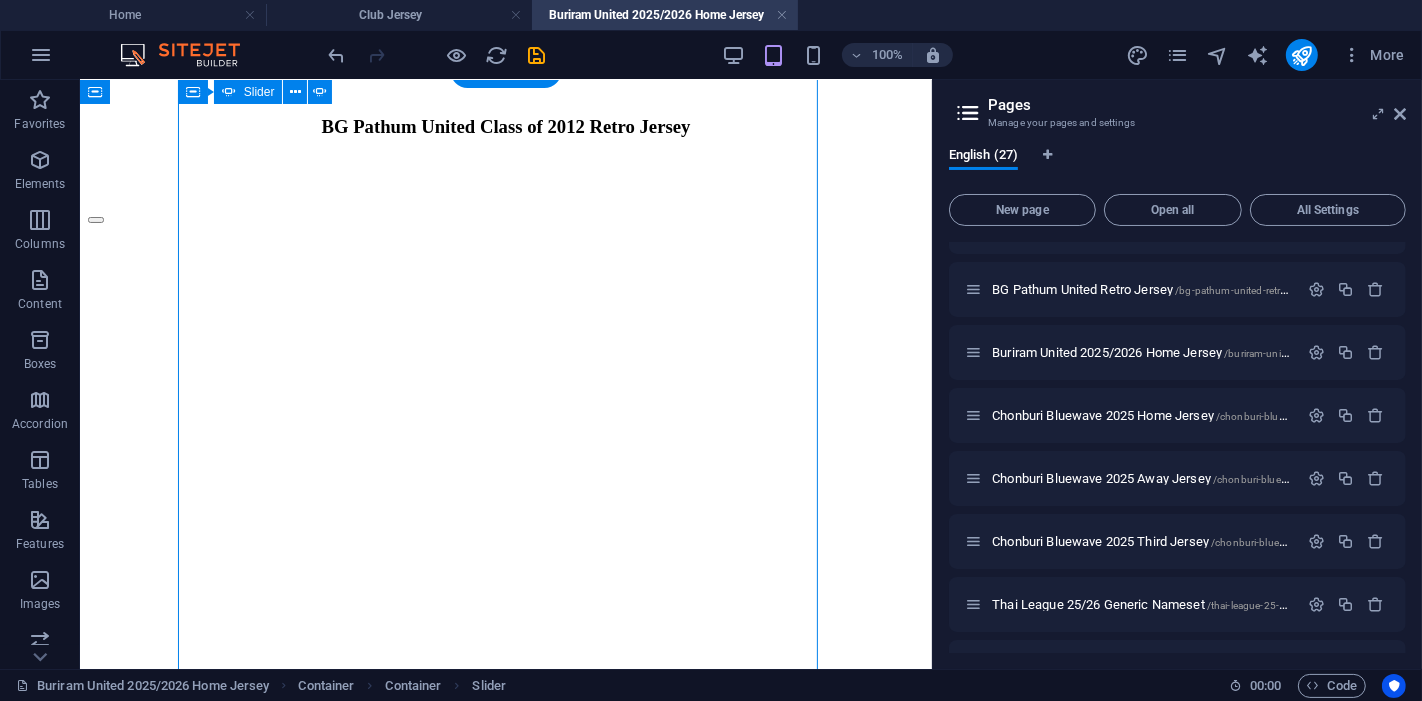 click at bounding box center [-873, 2895] 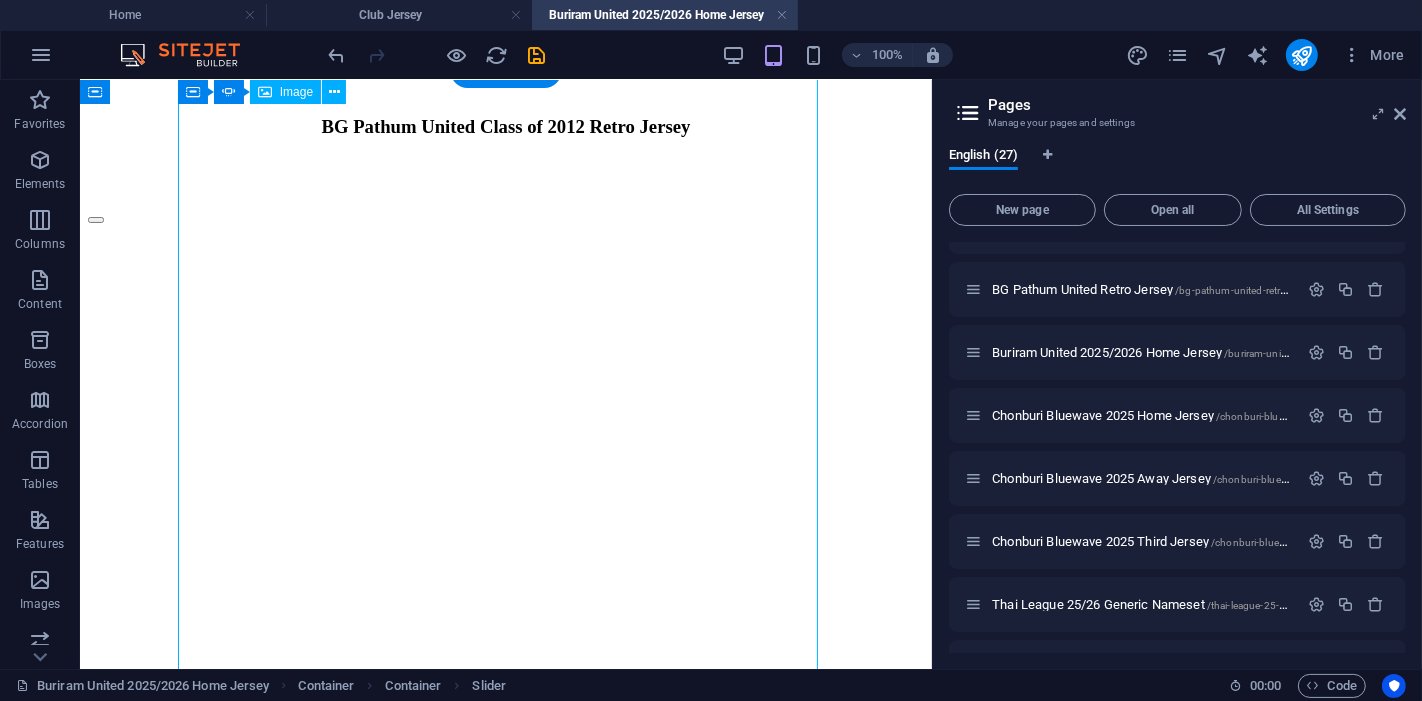 click at bounding box center (-873, 2895) 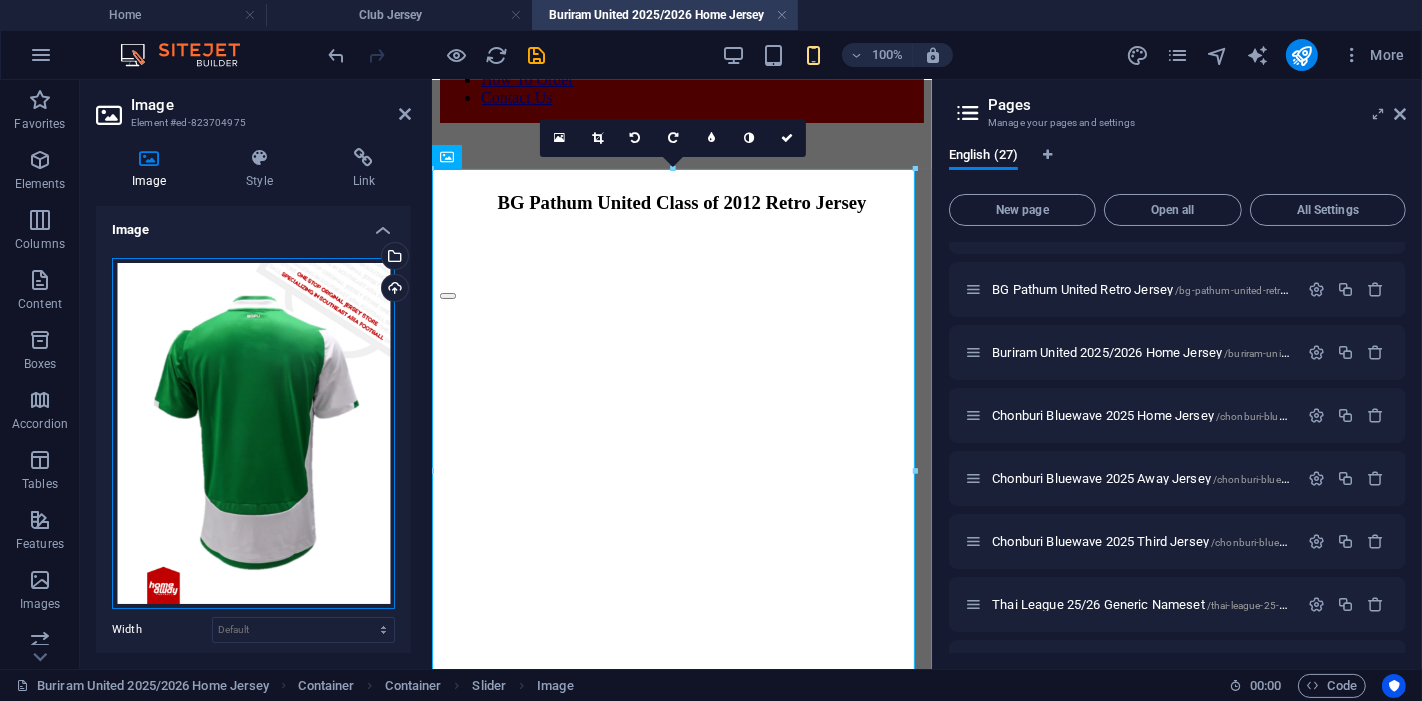 click on "Drag files here, click to choose files or select files from Files or our free stock photos & videos" at bounding box center (253, 433) 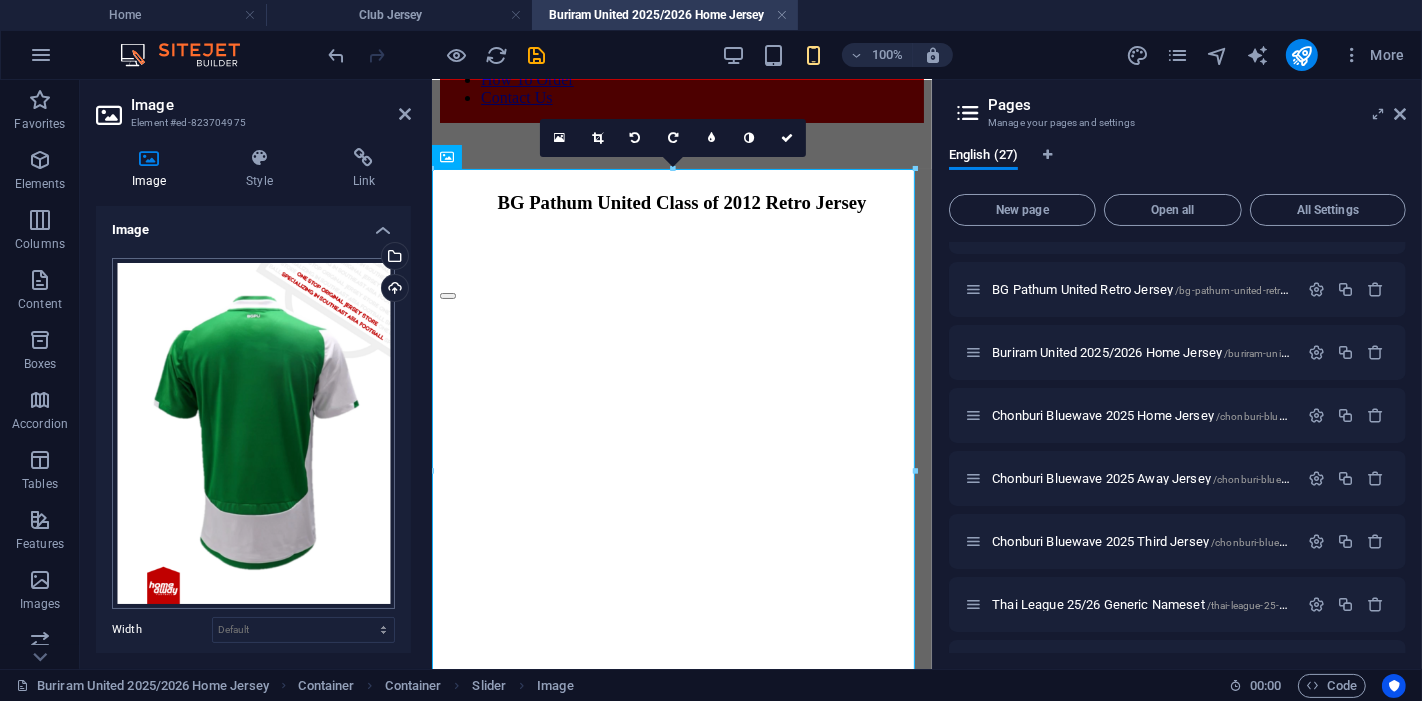 scroll, scrollTop: 105, scrollLeft: 0, axis: vertical 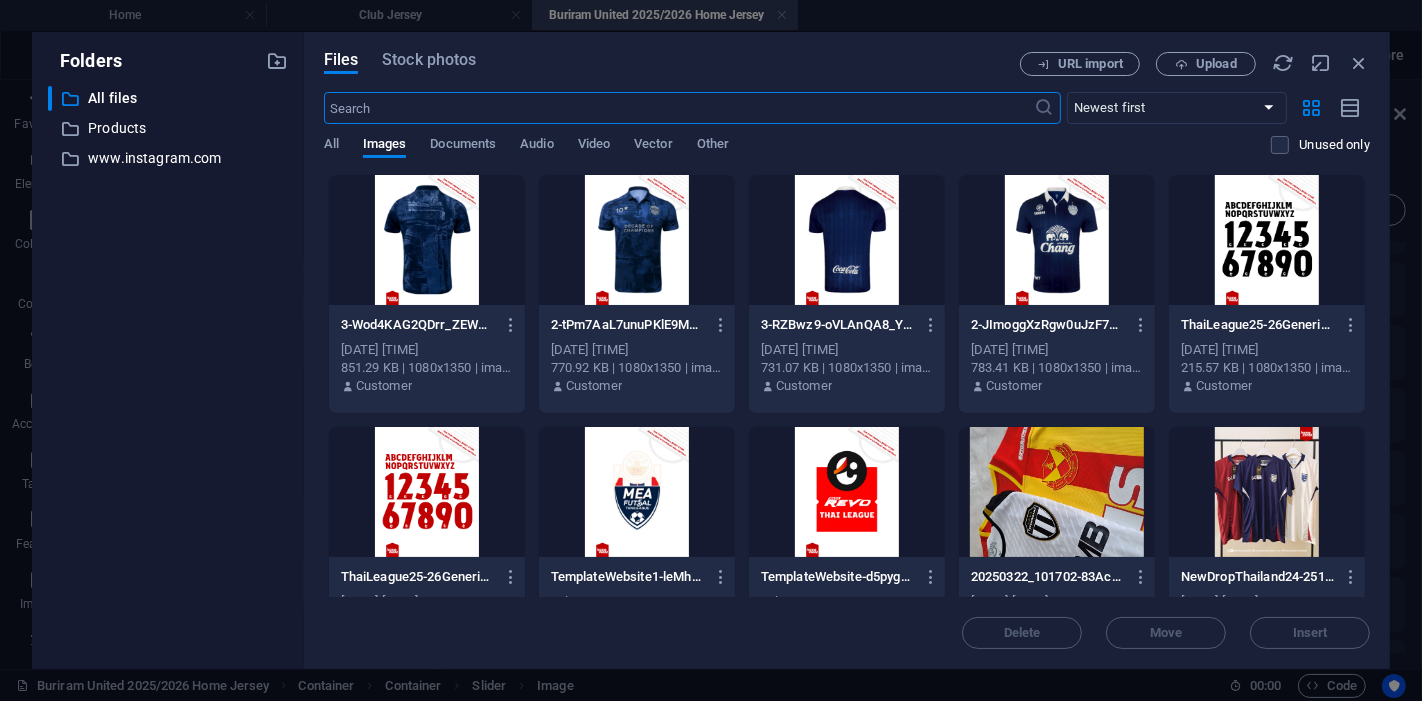click at bounding box center [847, 240] 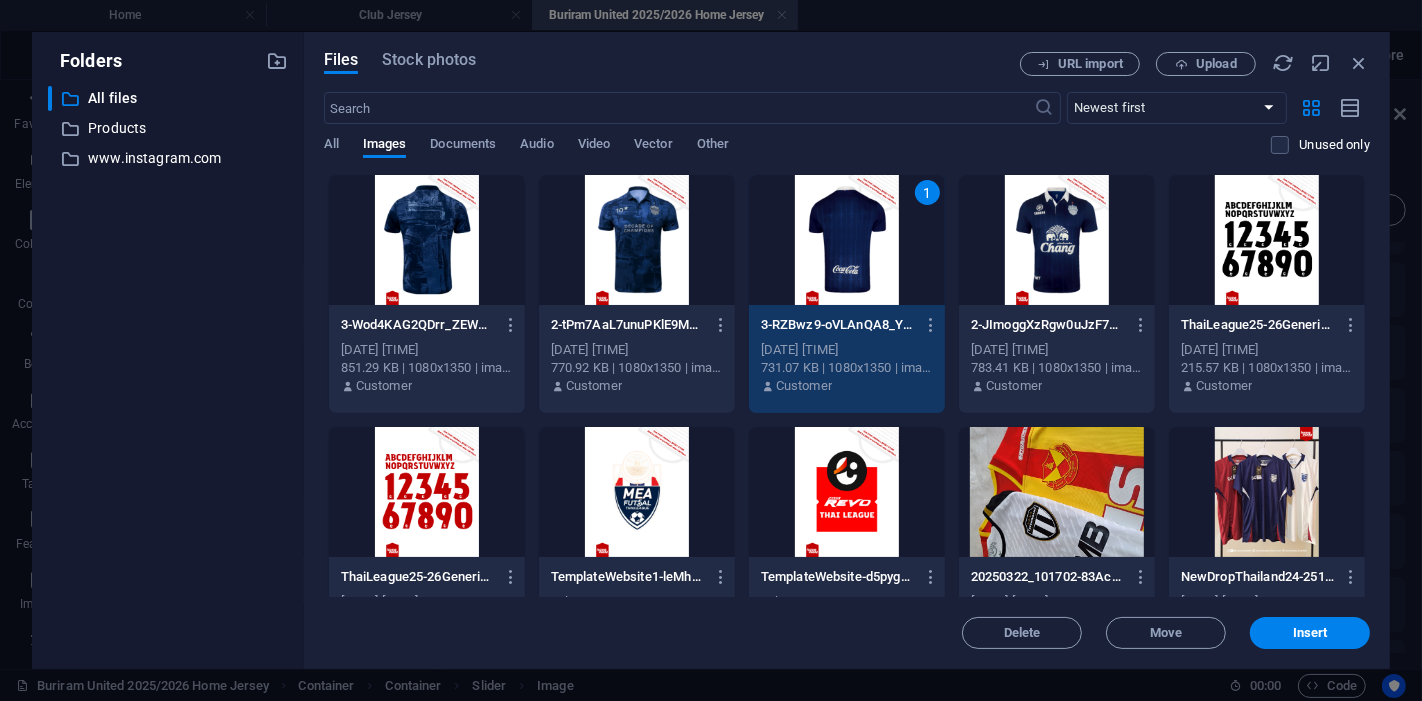 drag, startPoint x: 1308, startPoint y: 627, endPoint x: 1217, endPoint y: 592, distance: 97.49872 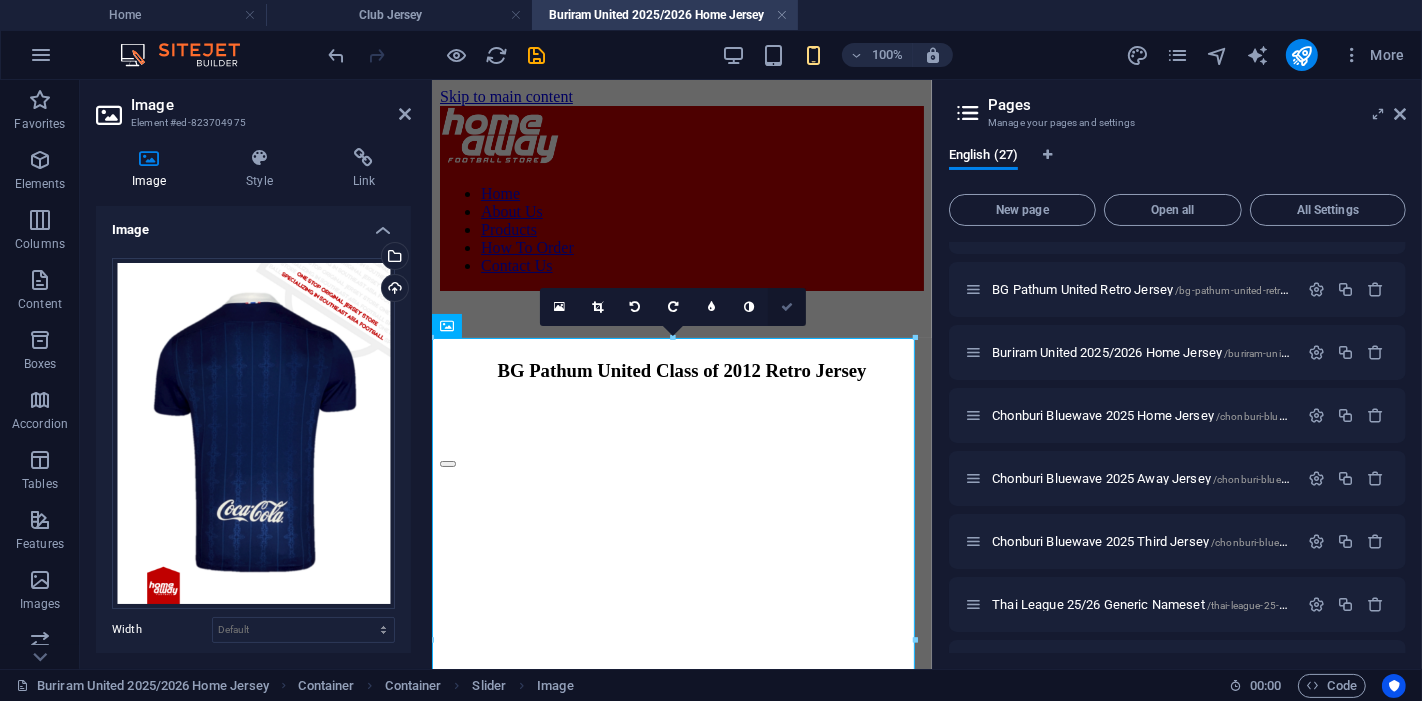 drag, startPoint x: 785, startPoint y: 311, endPoint x: 715, endPoint y: 340, distance: 75.76939 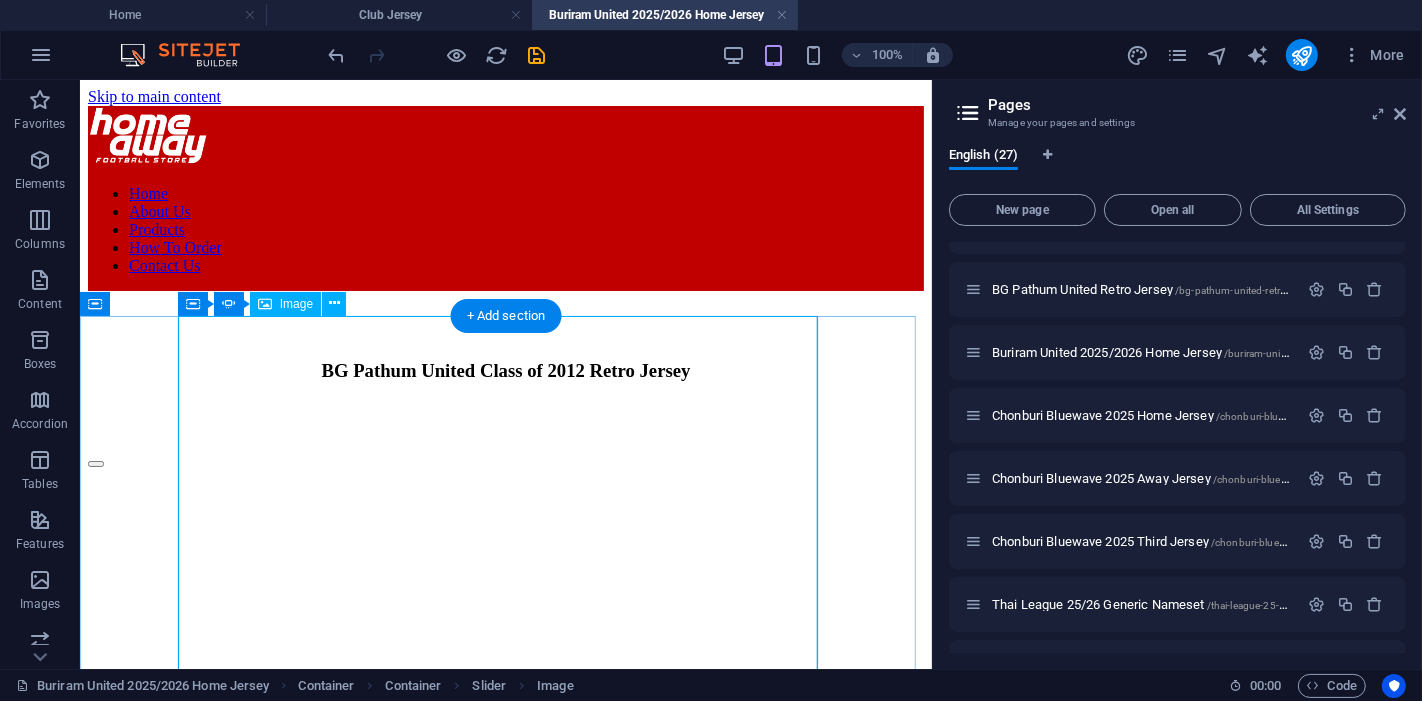 scroll, scrollTop: 222, scrollLeft: 0, axis: vertical 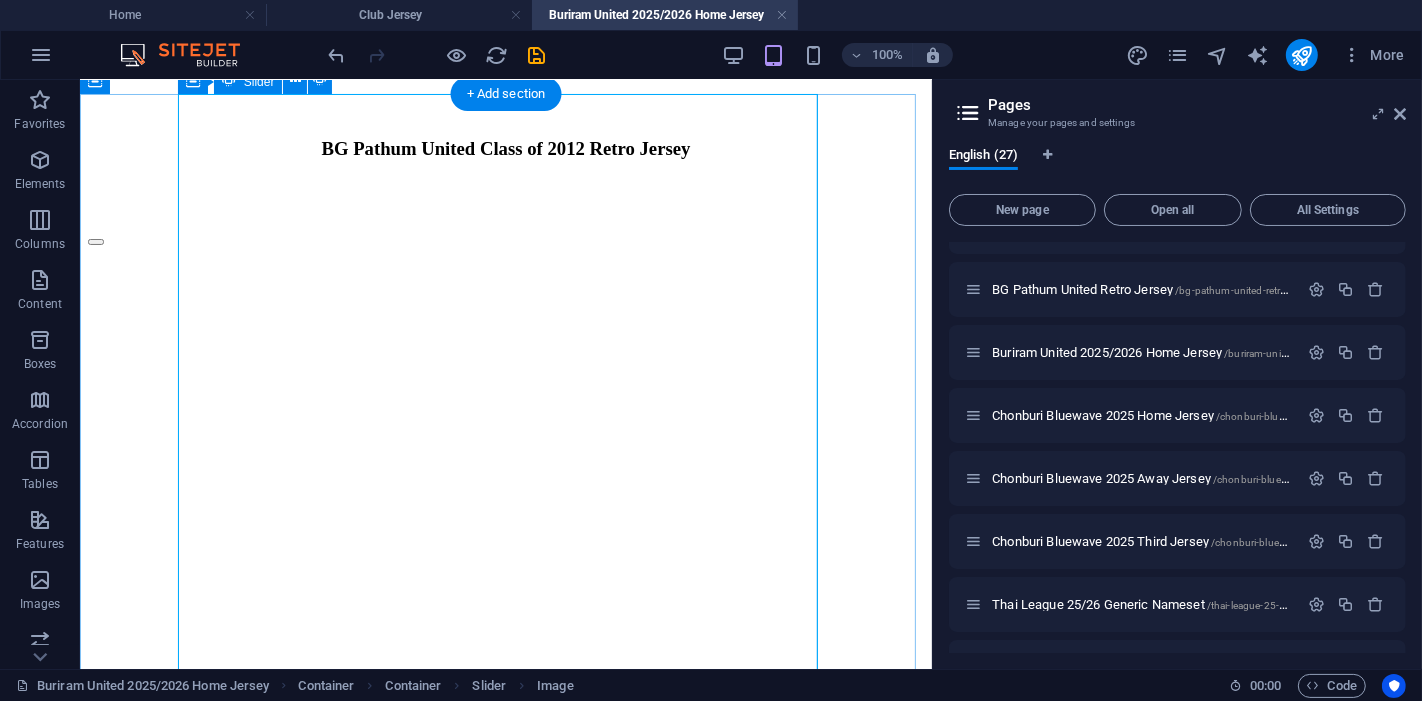click at bounding box center (95, 5604) 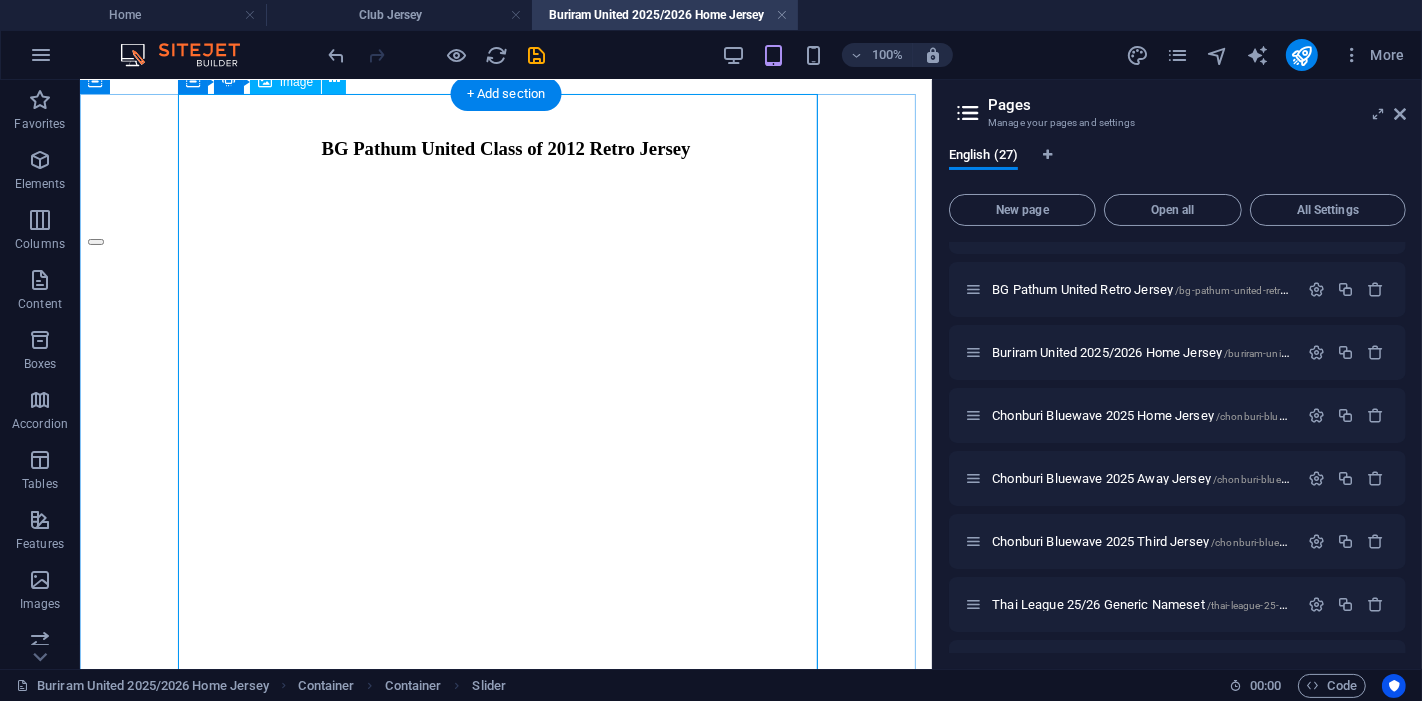 click at bounding box center (-1513, 3986) 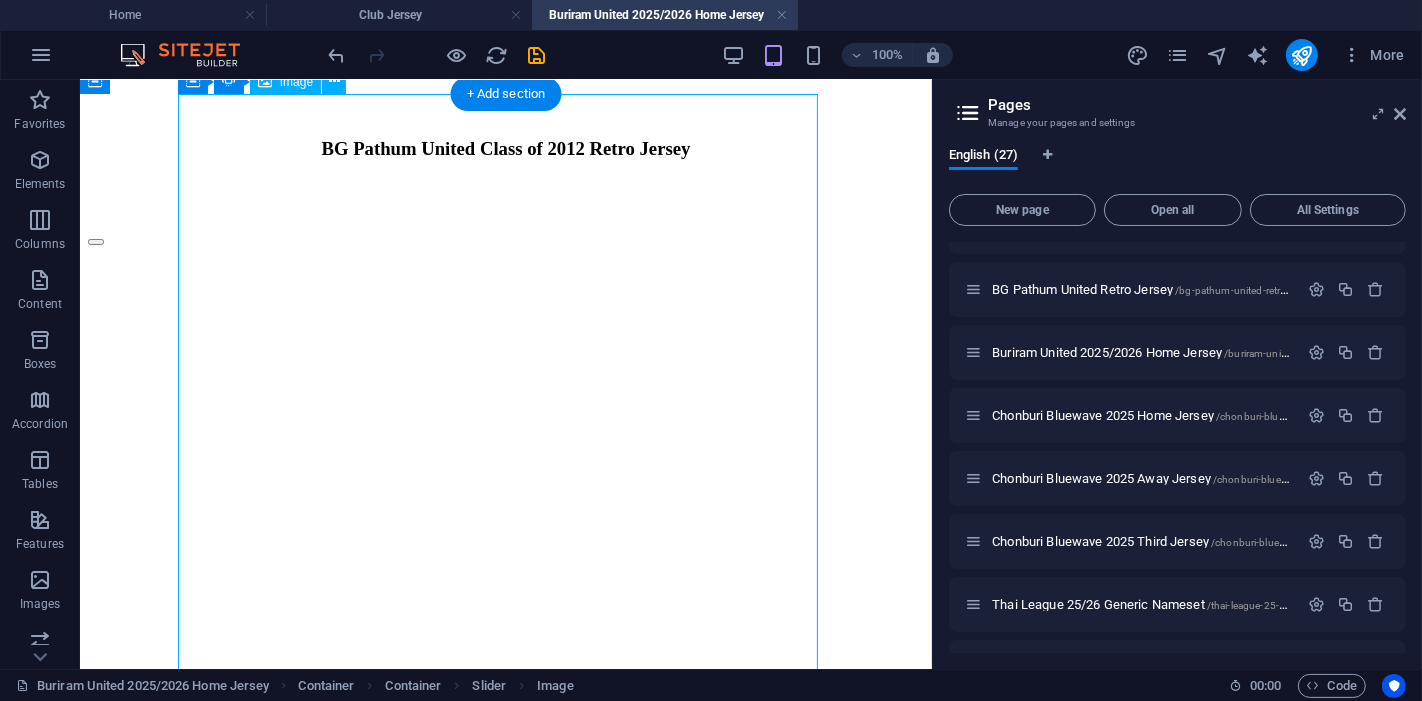 click at bounding box center (-1513, 3986) 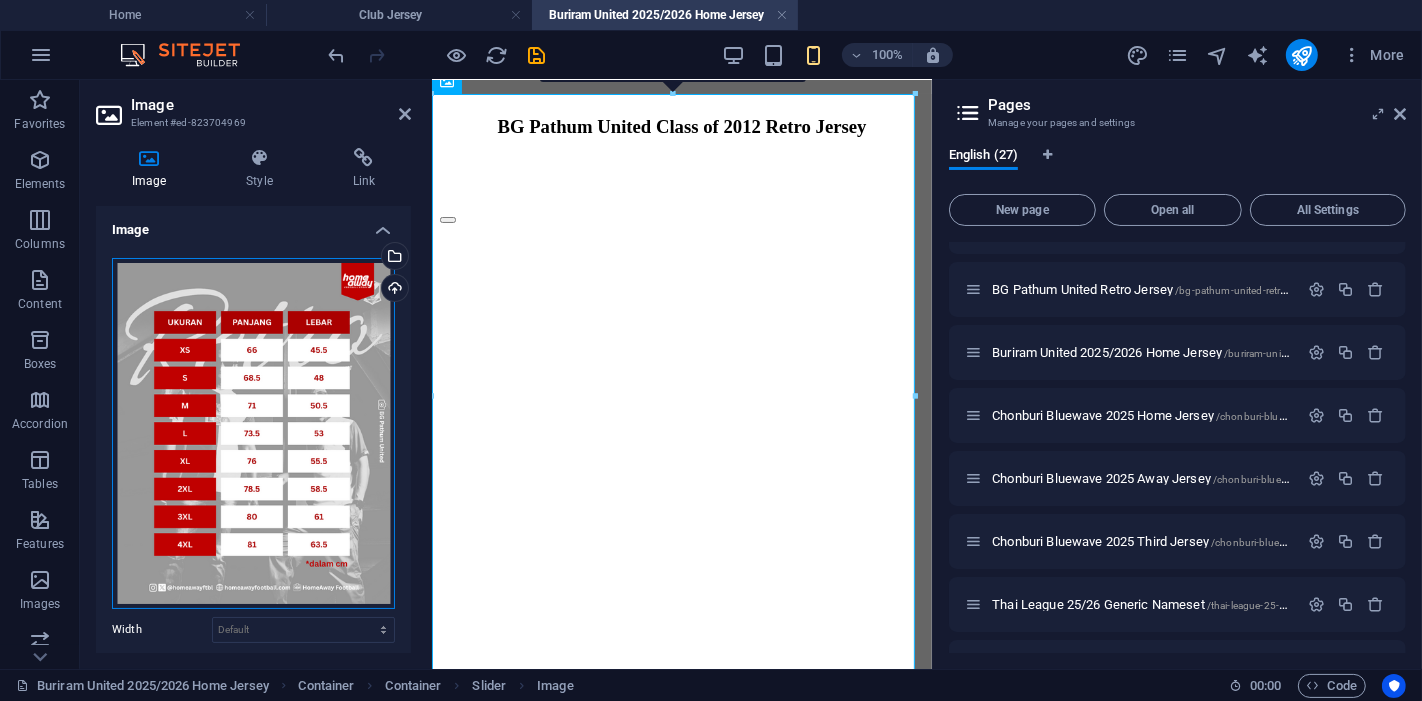 click on "Drag files here, click to choose files or select files from Files or our free stock photos & videos" at bounding box center [253, 433] 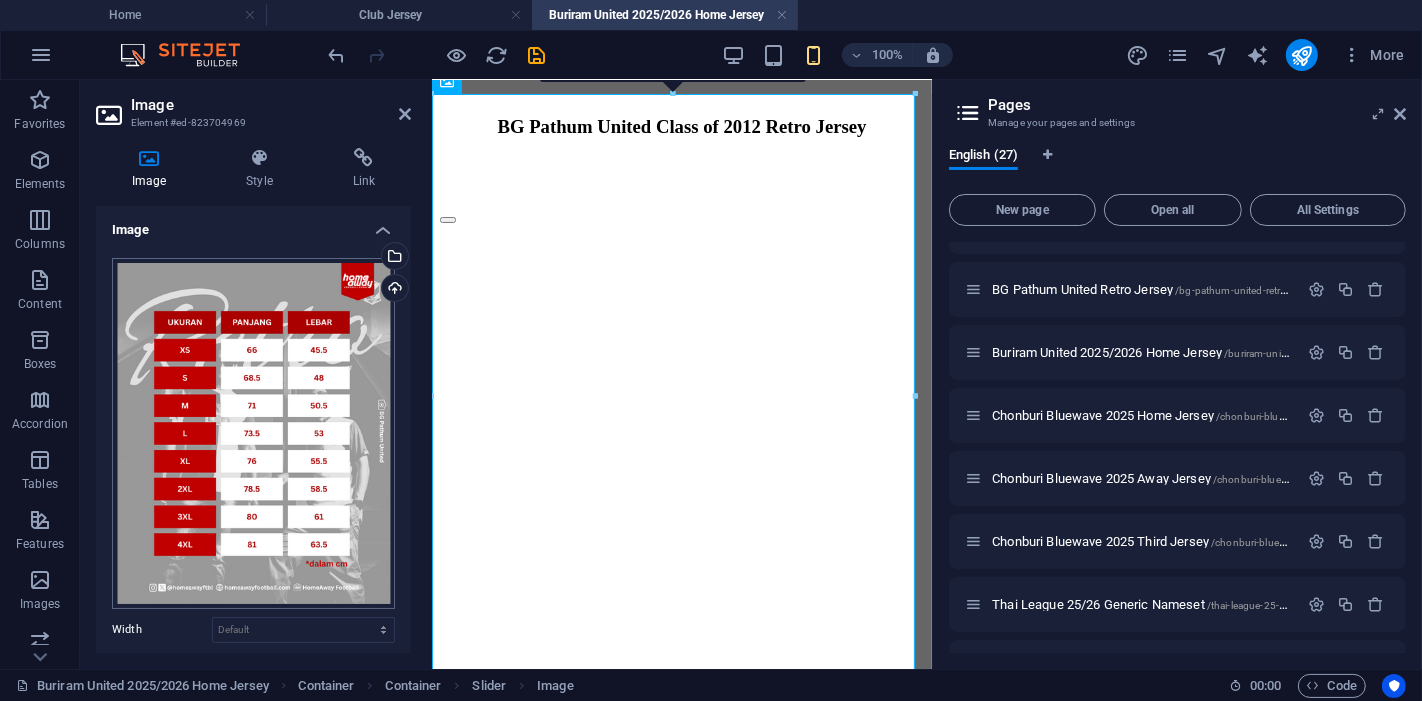 scroll, scrollTop: 471, scrollLeft: 0, axis: vertical 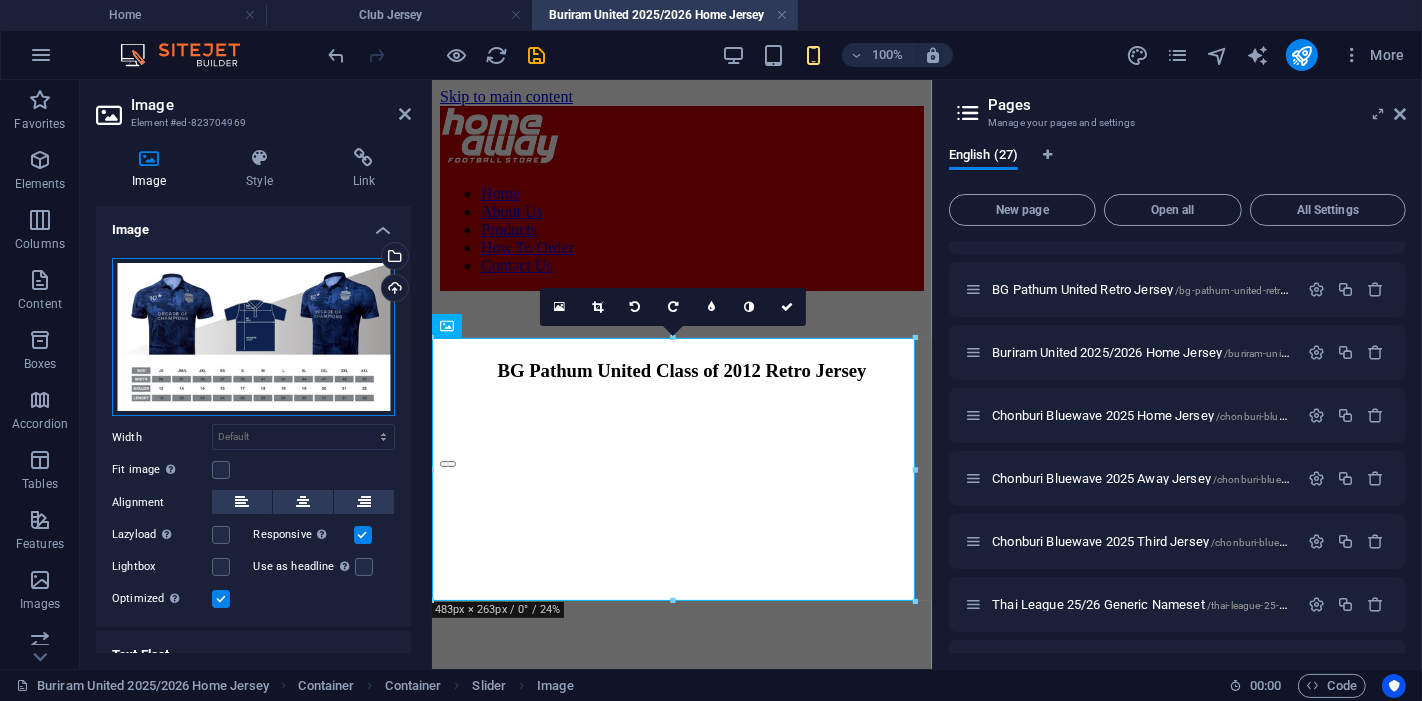click on "Drag files here, click to choose files or select files from Files or our free stock photos & videos" at bounding box center [253, 337] 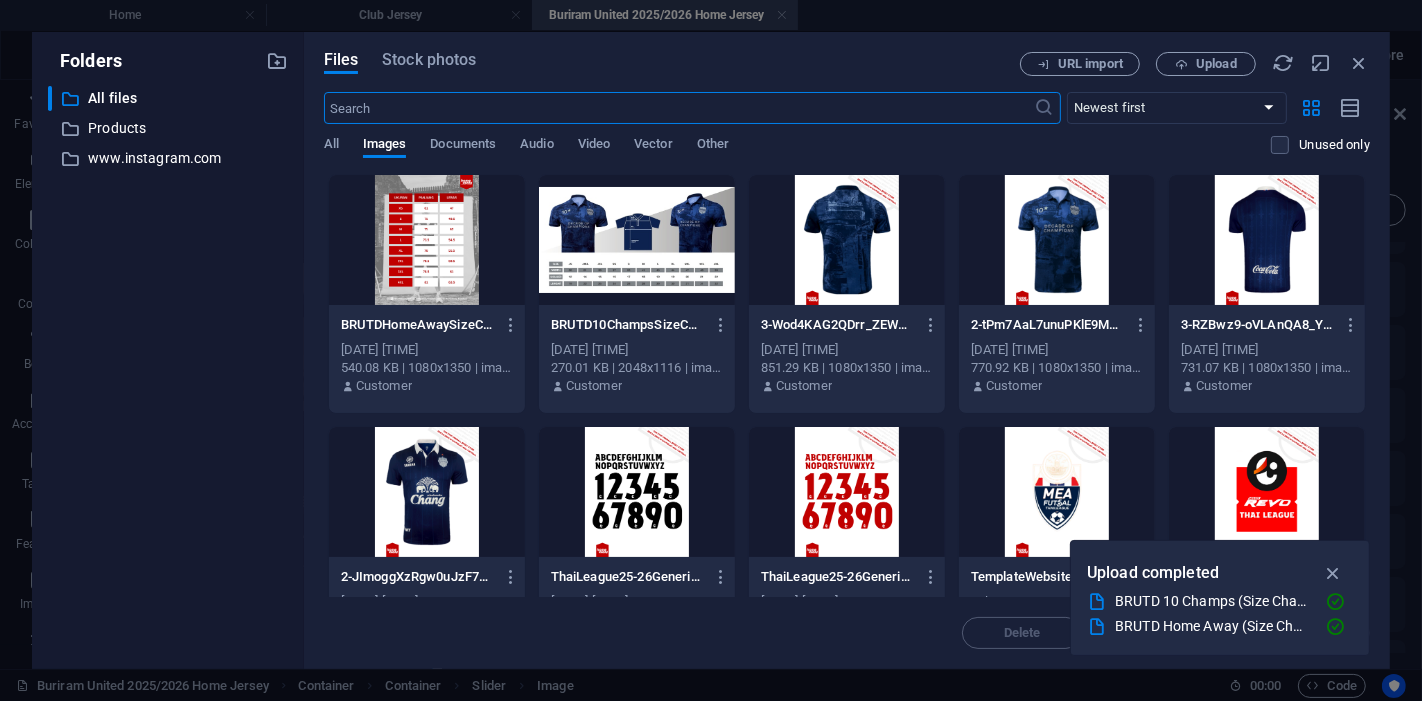 click at bounding box center [427, 240] 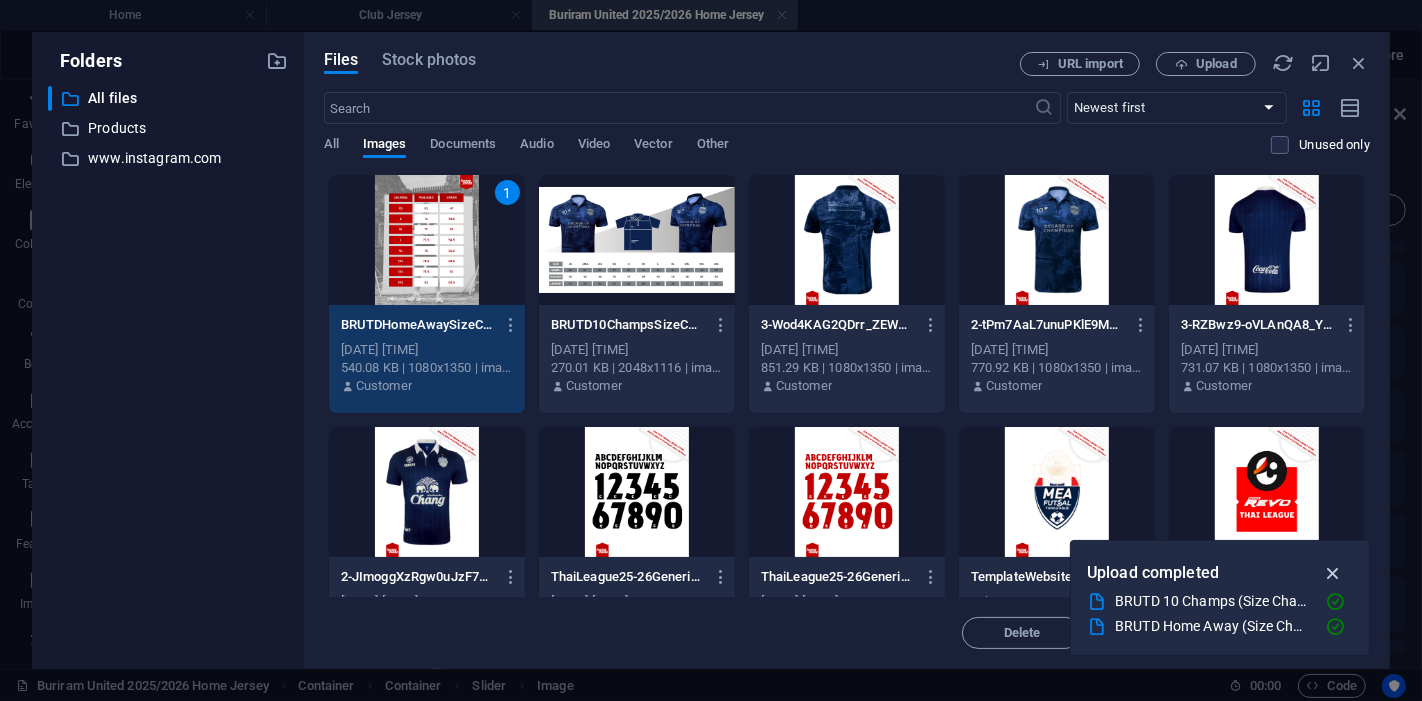 click at bounding box center [1333, 573] 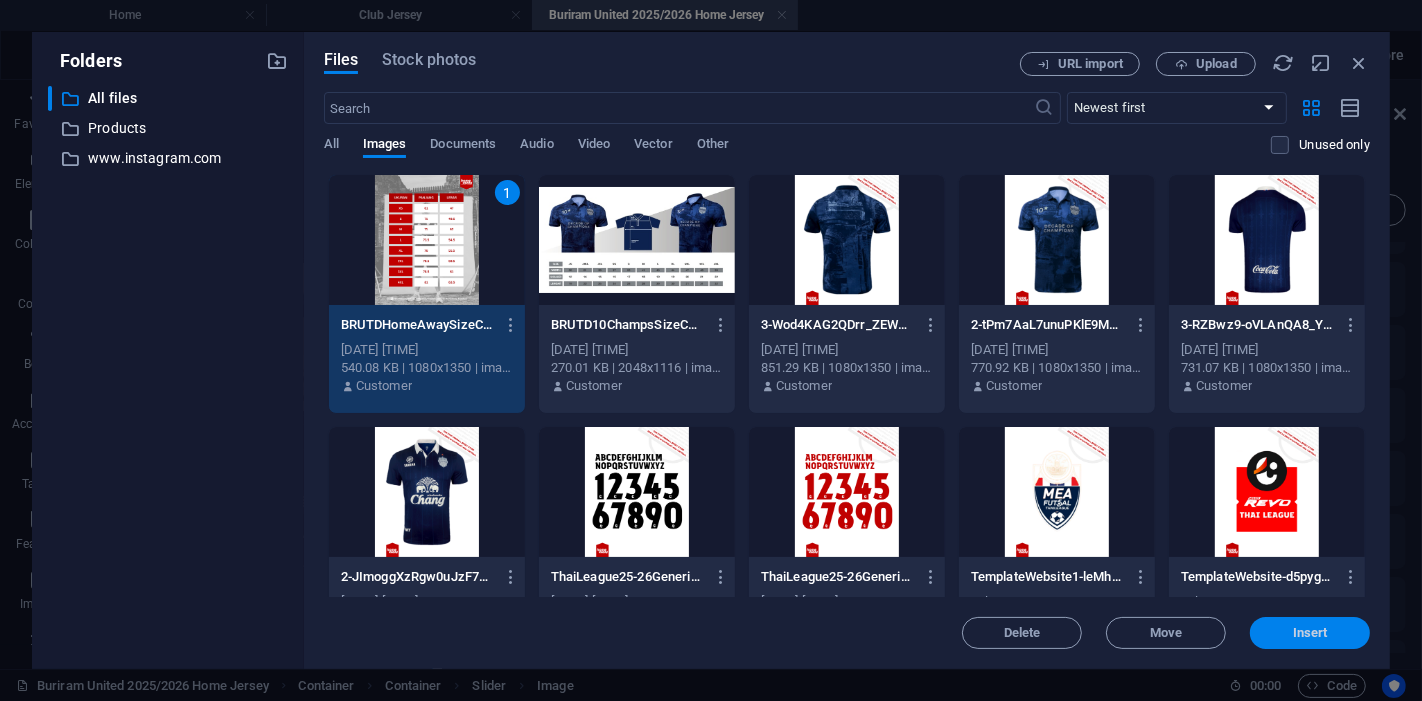 click on "Insert" at bounding box center (1310, 633) 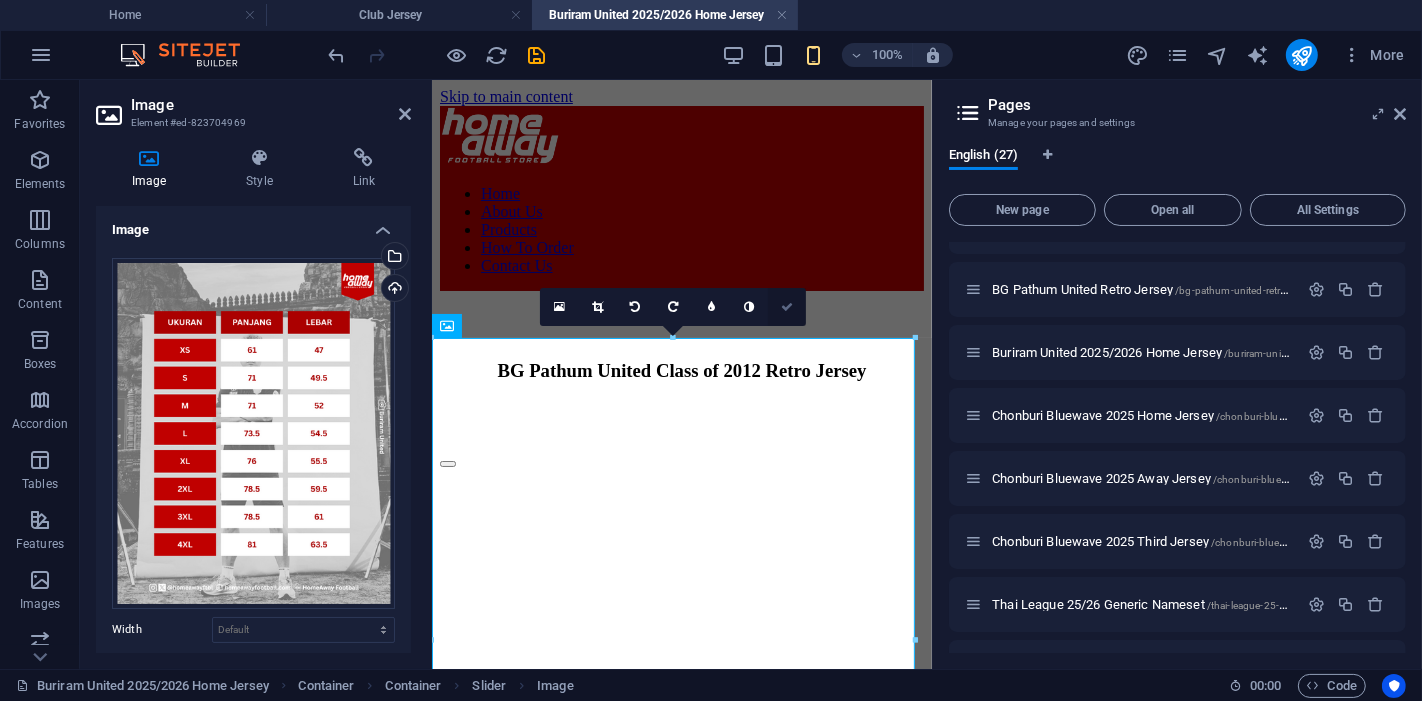 click at bounding box center (787, 307) 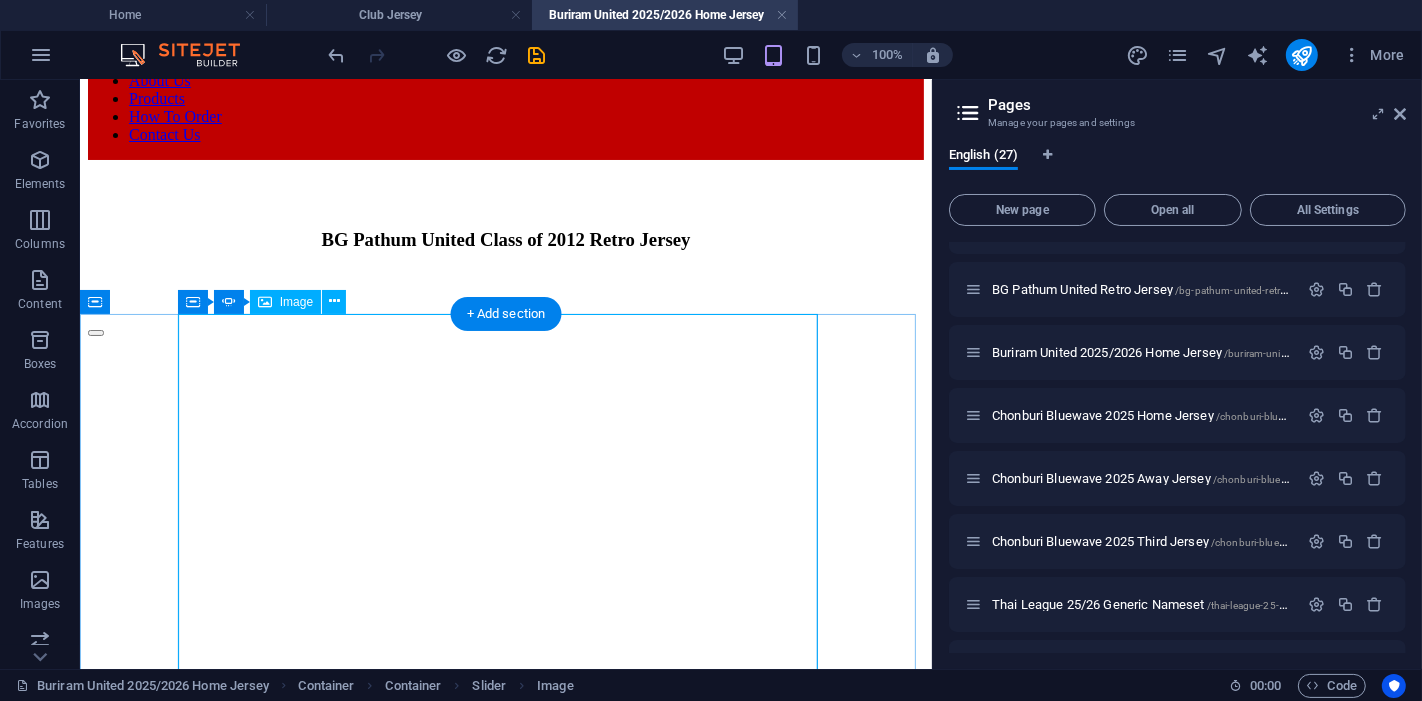 scroll, scrollTop: 222, scrollLeft: 0, axis: vertical 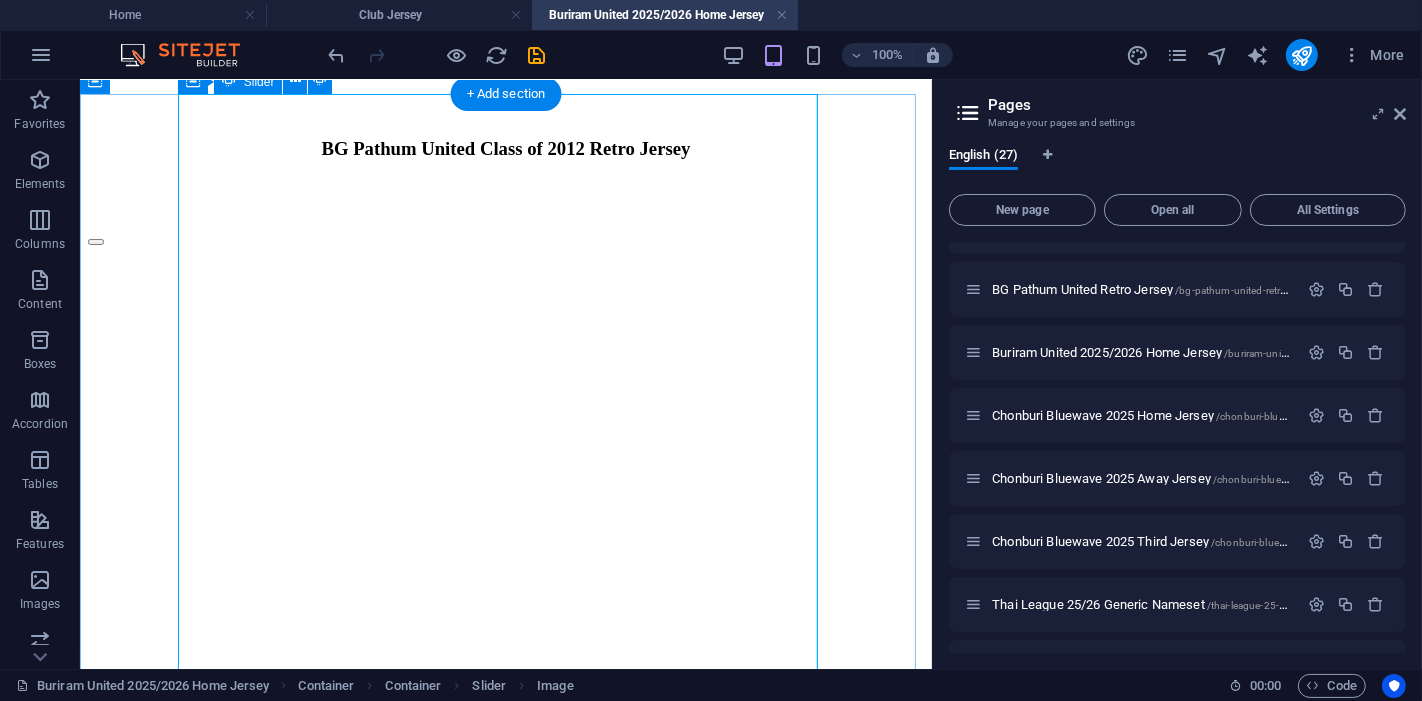click at bounding box center (95, 5604) 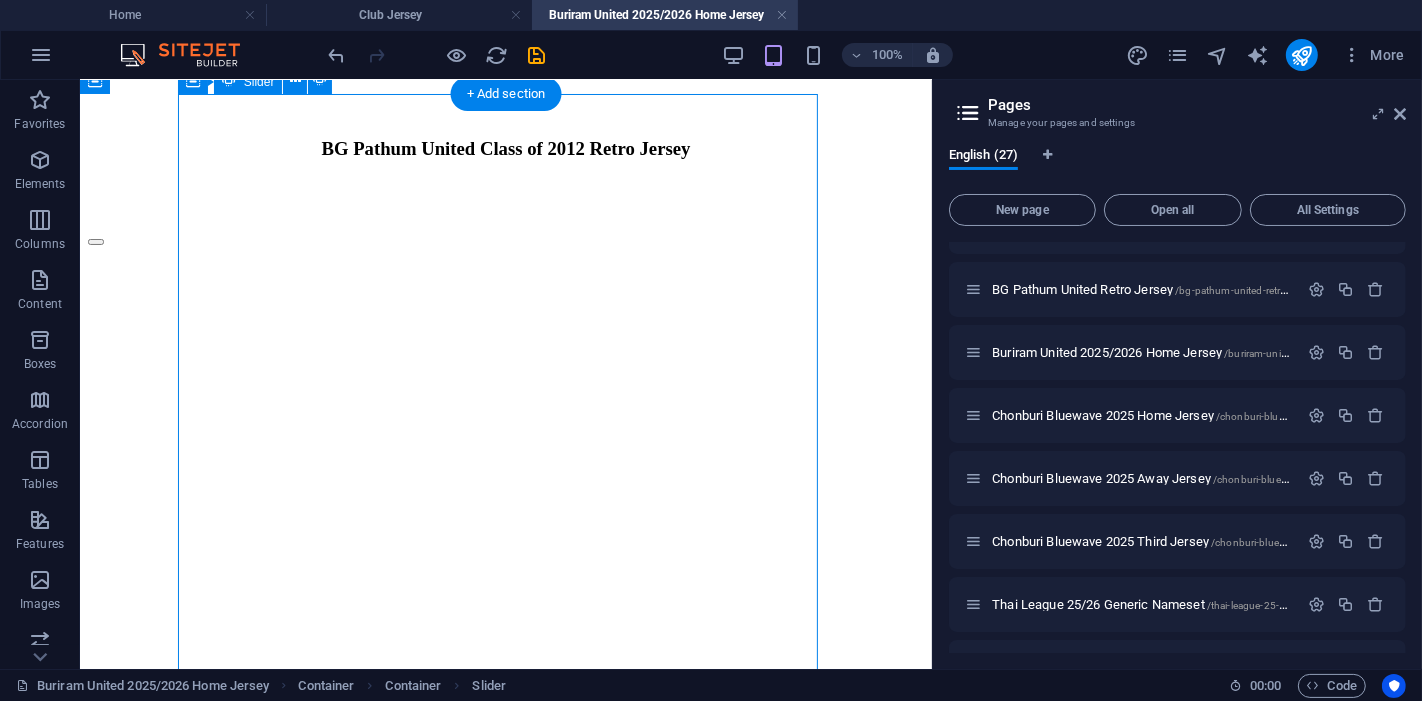 click at bounding box center [95, 5604] 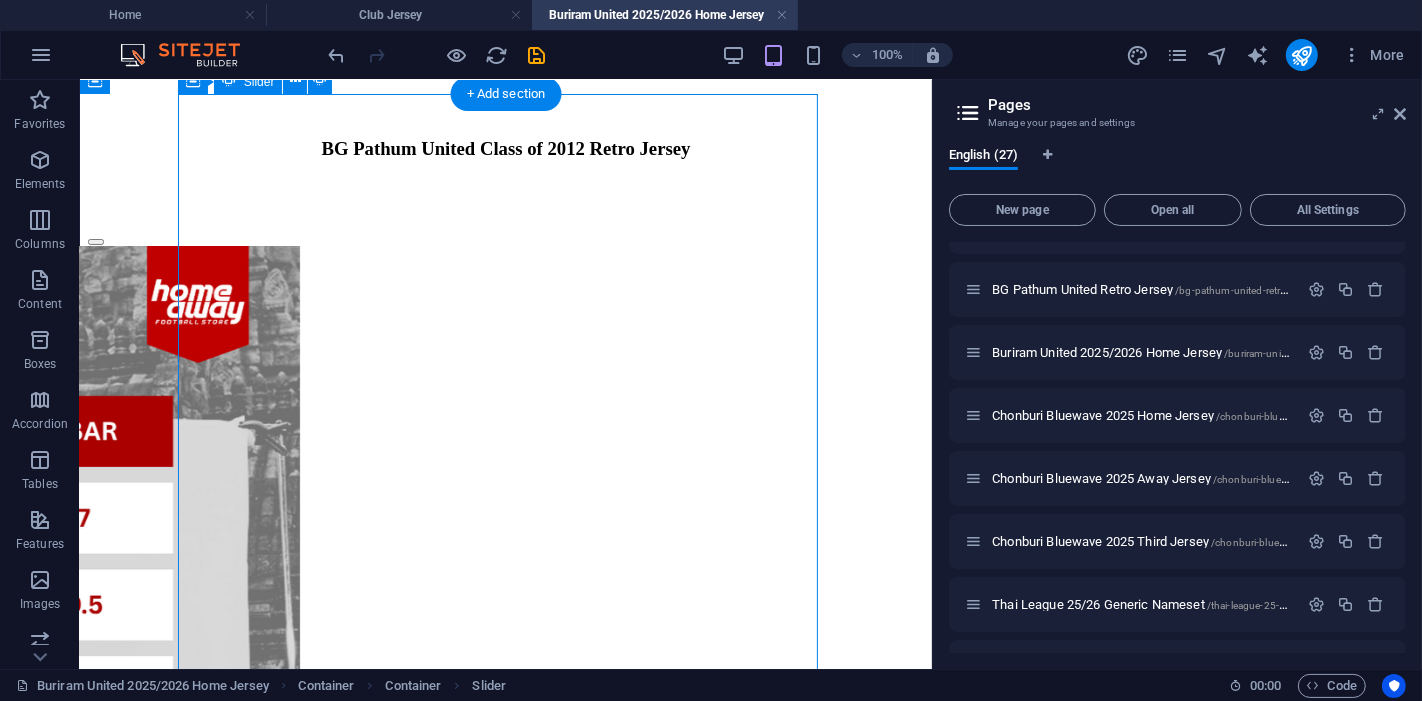 click at bounding box center (95, 5604) 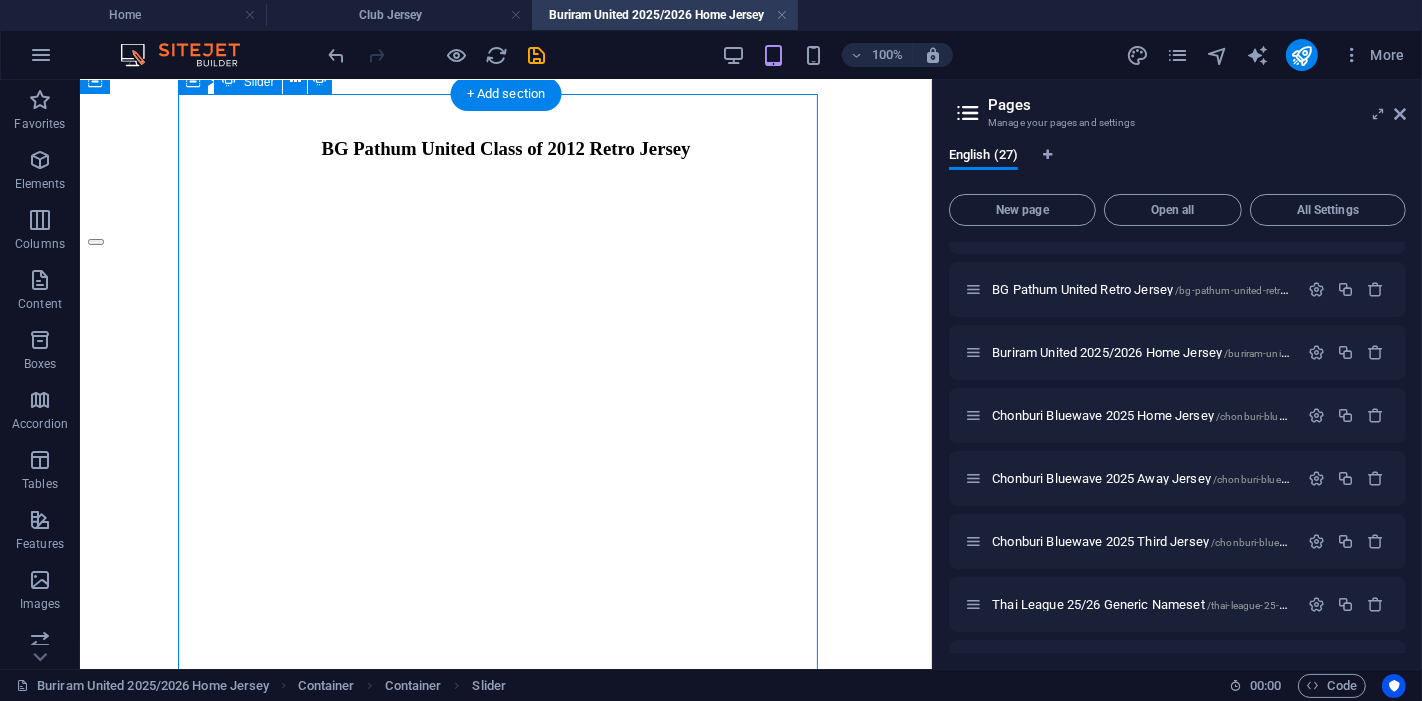 scroll, scrollTop: 244, scrollLeft: 0, axis: vertical 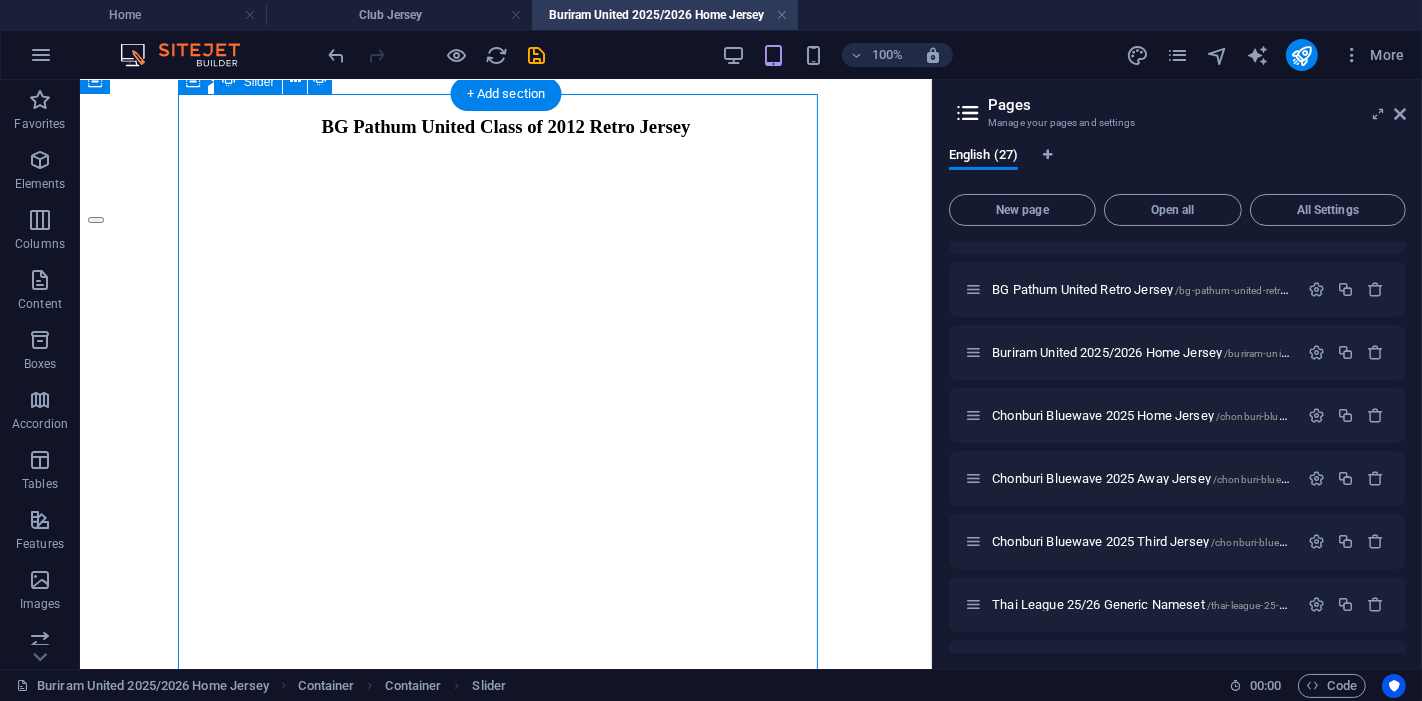 select on "ms" 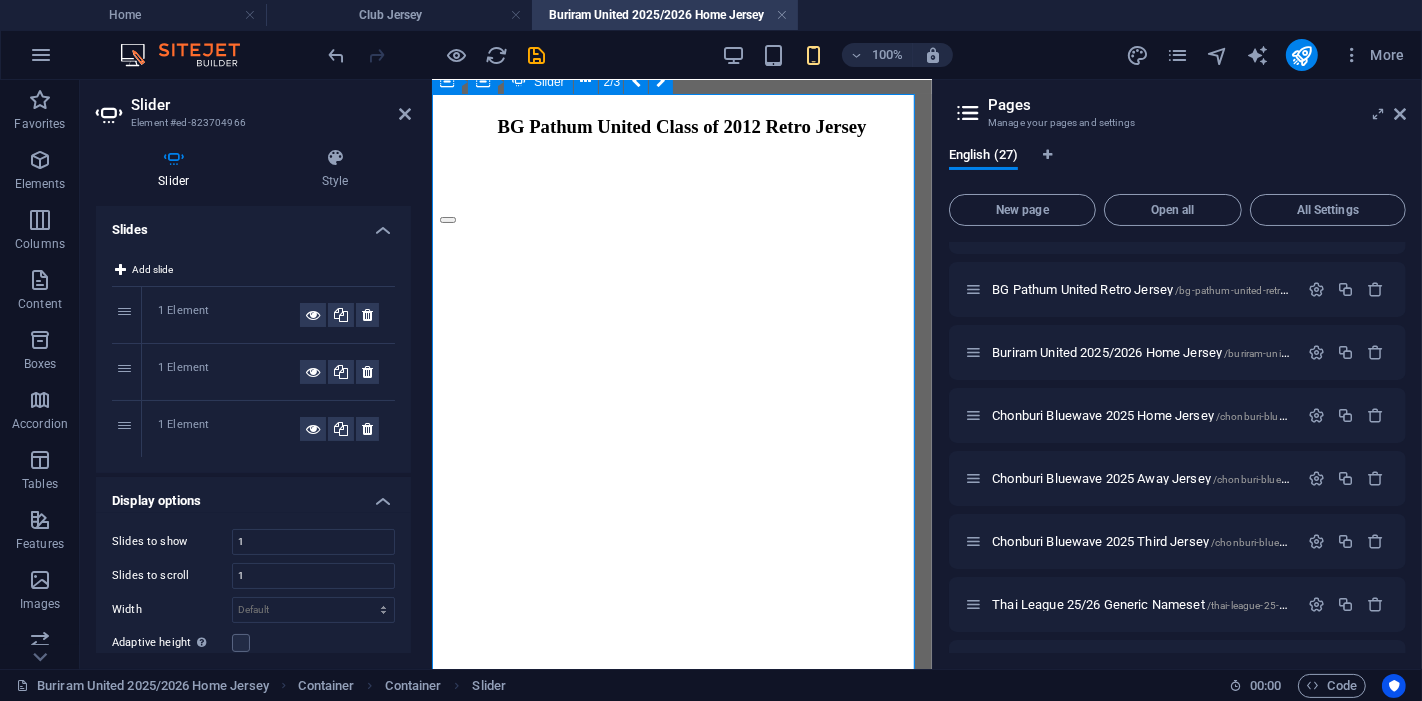 click at bounding box center (447, 3382) 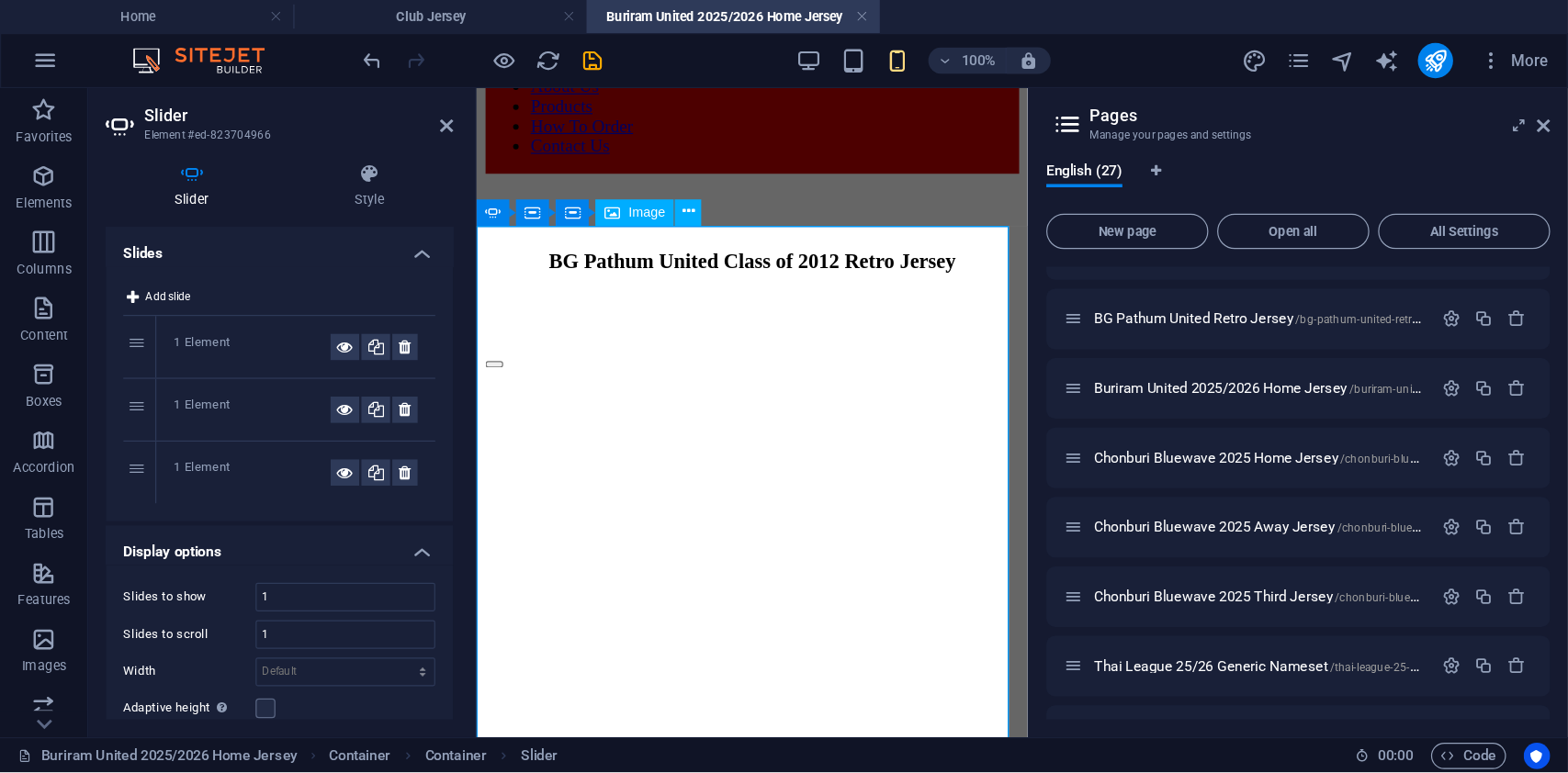 scroll, scrollTop: 0, scrollLeft: 0, axis: both 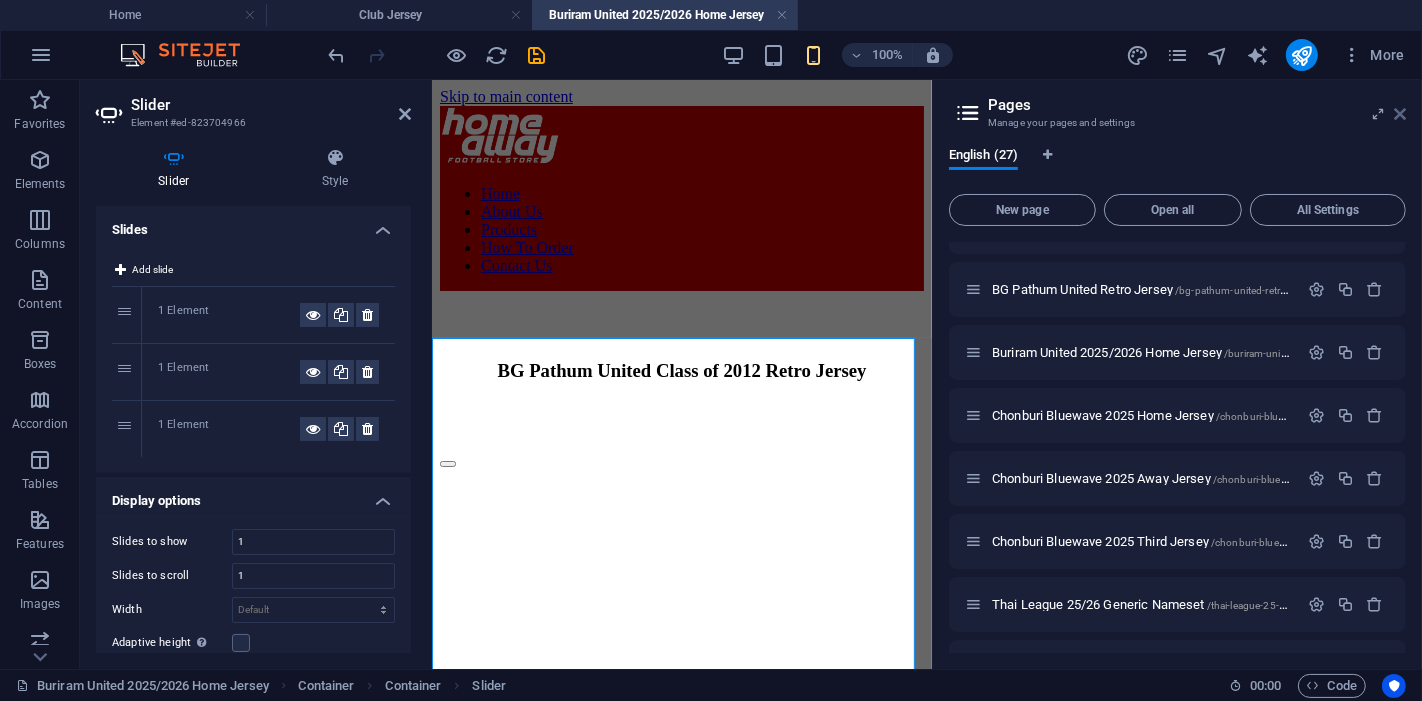 click at bounding box center [1400, 114] 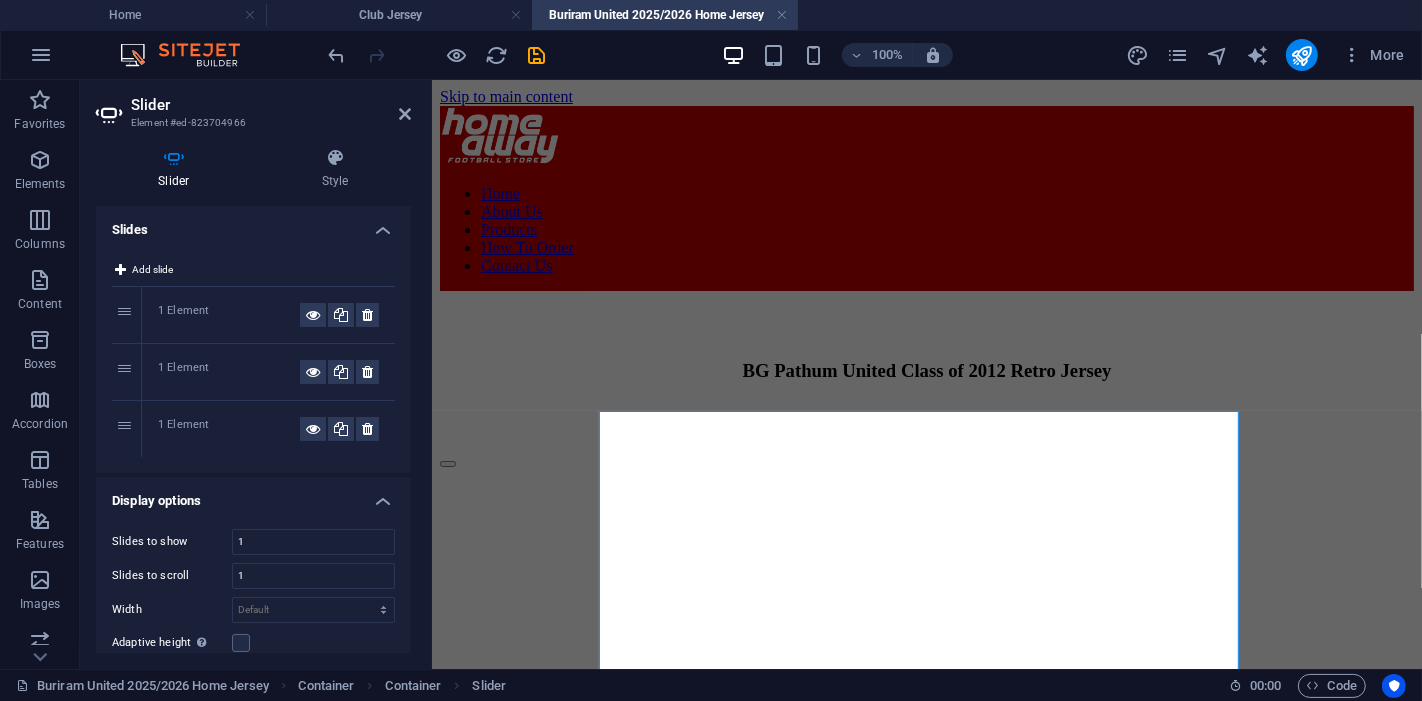 click on "Slider Element #ed-823704966 Slider Style Slides Add slide 1 1 Element 2 1 Element 3 1 Element Display options Slides to show 1 Slides to scroll 1 Width Default px % rem em vw vh Adaptive height Automatically adjust the height for single slide horizontal sliders Navigate Select another slider to be navigated by this one
Center mode Enables centered view with partial previous/next slide. Use with odd numbered "Slides to show" counts. Center padding Not visible while "Variable width" is activated 0 px % Animation Animation Slide Fade Speed 800 s ms Automatic Pause 5 s ms Pause on hover Loop Arrows Dots Preset Element Layout How this element expands within the layout (Flexbox). Size Default auto px % 1/1 1/2 1/3 1/4 1/5 1/6 1/7 1/8 1/9 1/10 Grow Shrink Order Container layout Visible Visible Opacity 100 % Overflow Spacing Margin Default auto px % rem vw vh Custom Custom auto px % rem vw vh auto px % rem vw vh auto px % rem vw vh auto px % rem vw vh Padding px %" at bounding box center (256, 374) 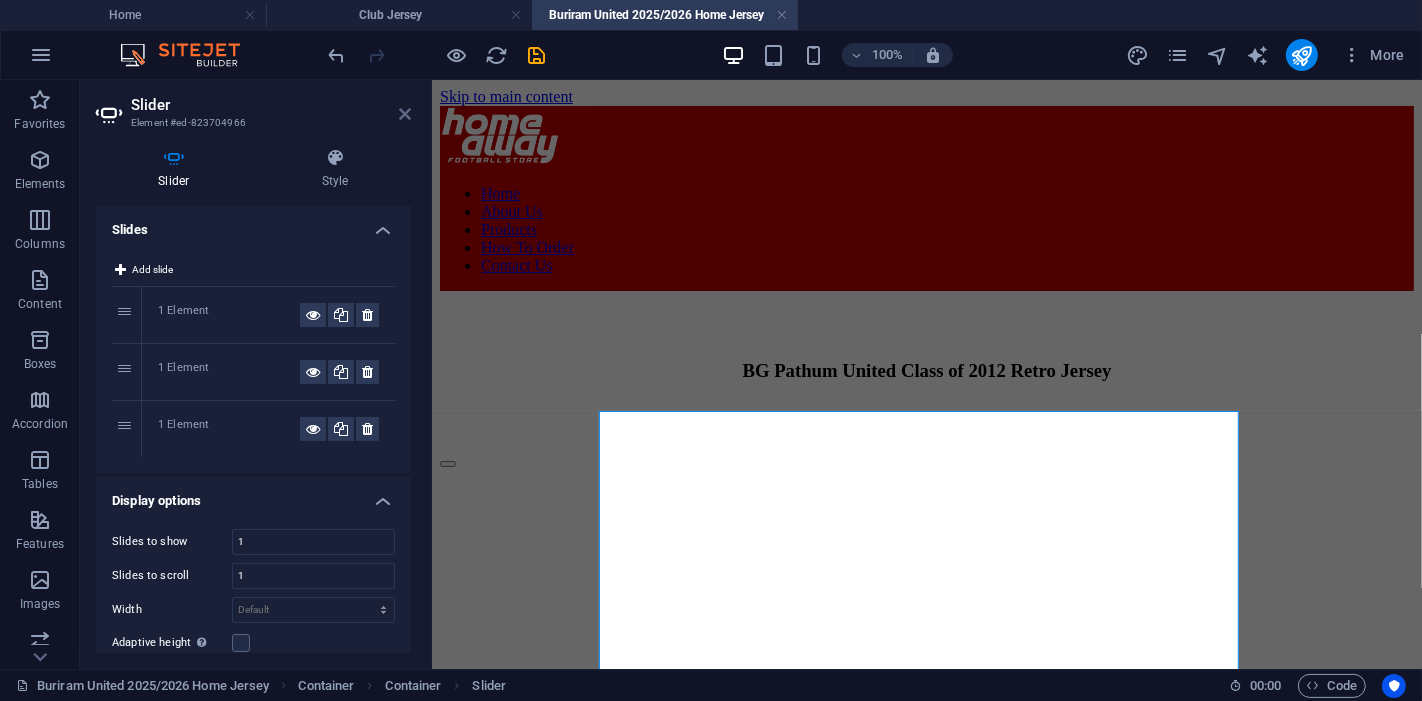 click at bounding box center (405, 114) 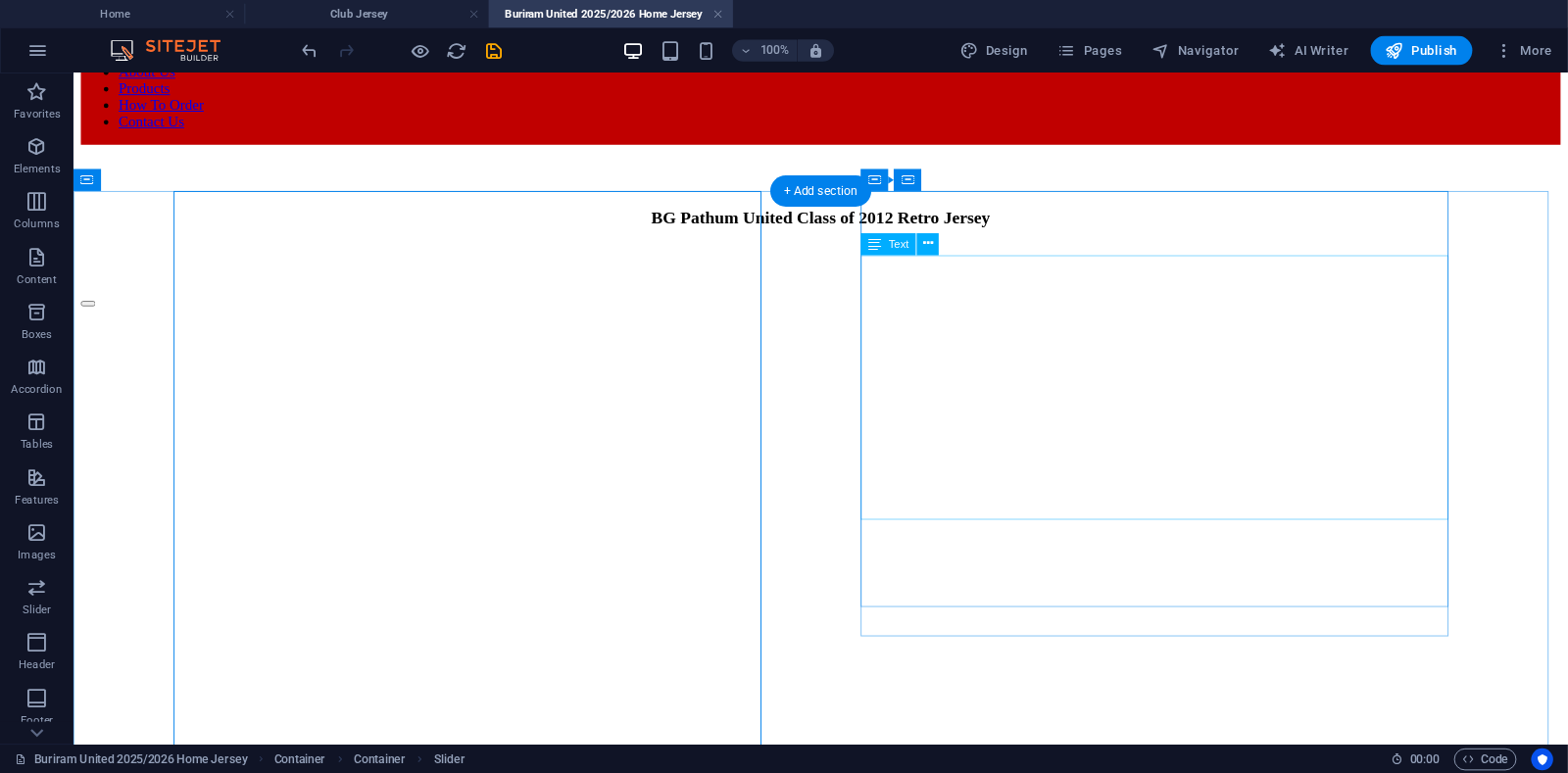 scroll, scrollTop: 139, scrollLeft: 0, axis: vertical 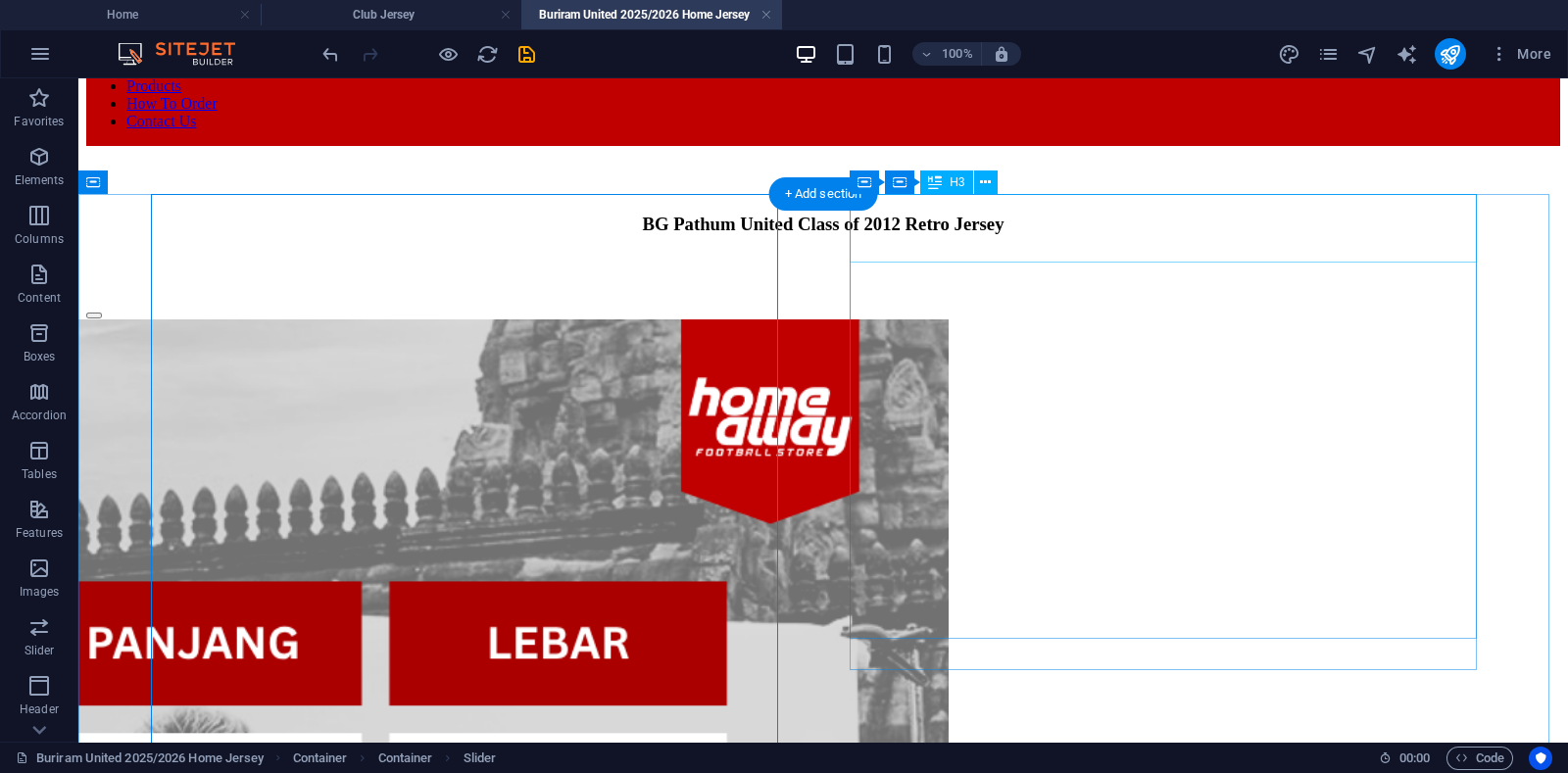 click on "IDR 529.000" at bounding box center (400, 9693) 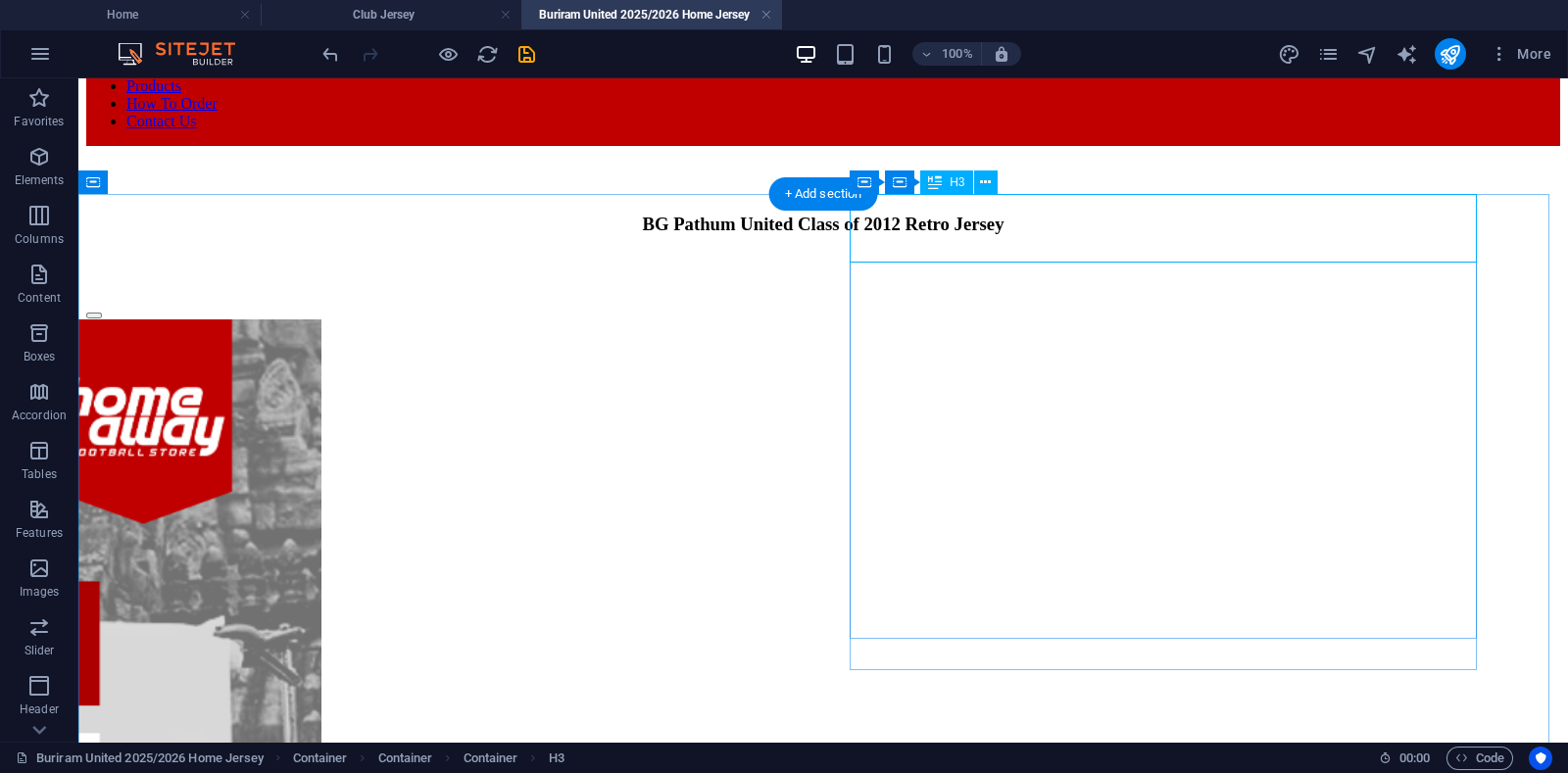 click on "IDR 529.000" at bounding box center (400, 9693) 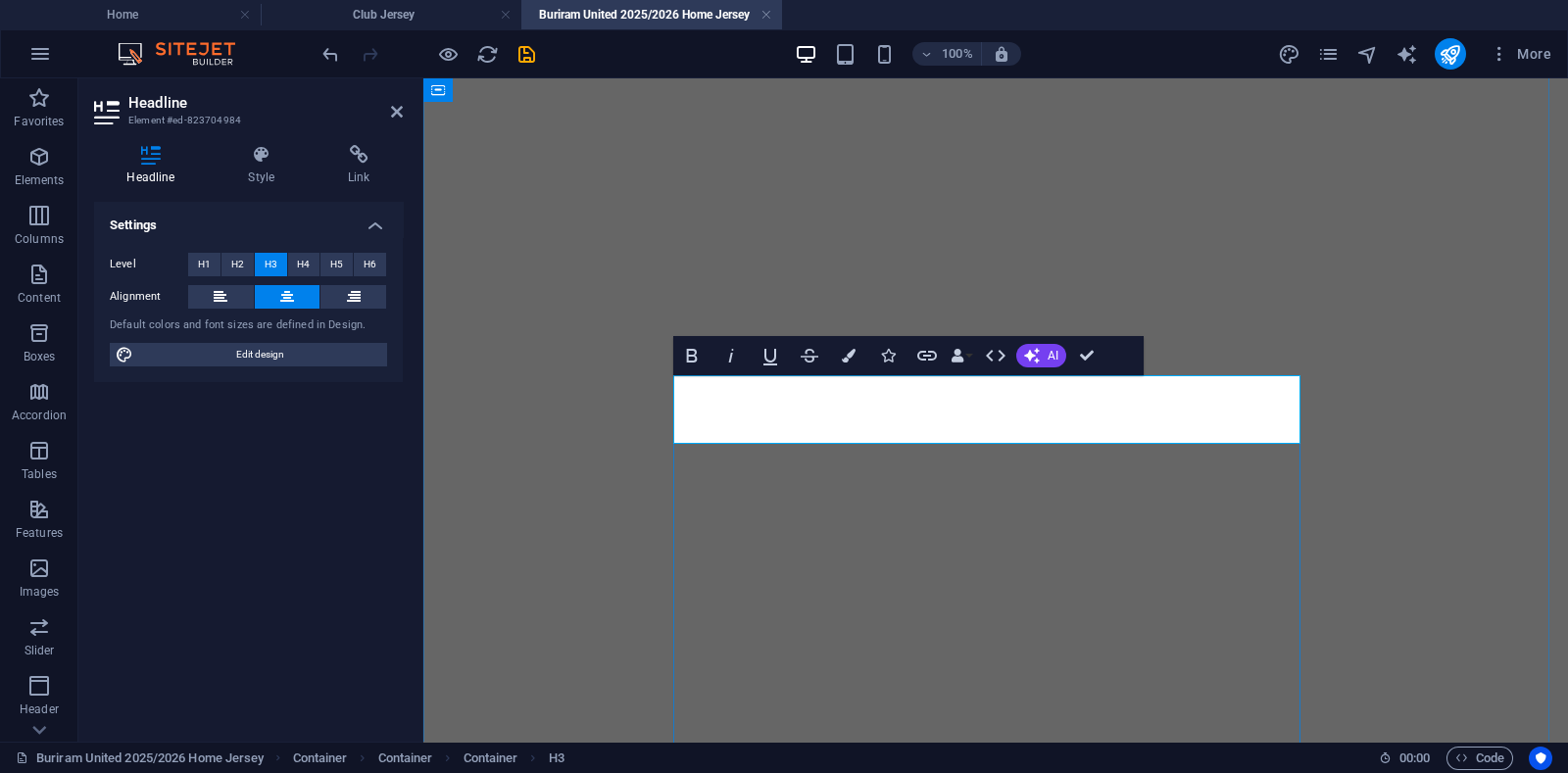 drag, startPoint x: 1007, startPoint y: 395, endPoint x: 1001, endPoint y: 417, distance: 22.80351 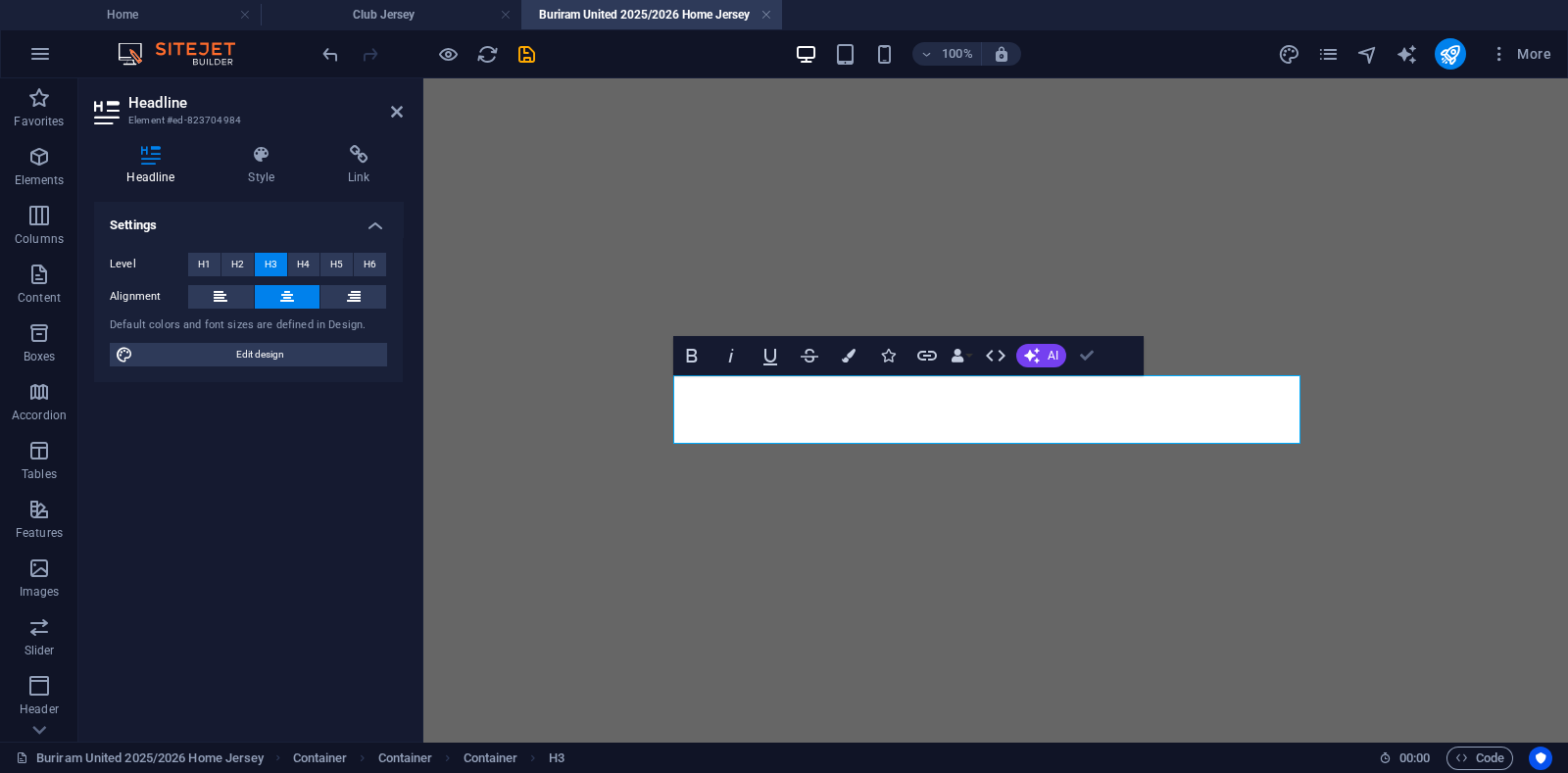 scroll, scrollTop: 0, scrollLeft: 0, axis: both 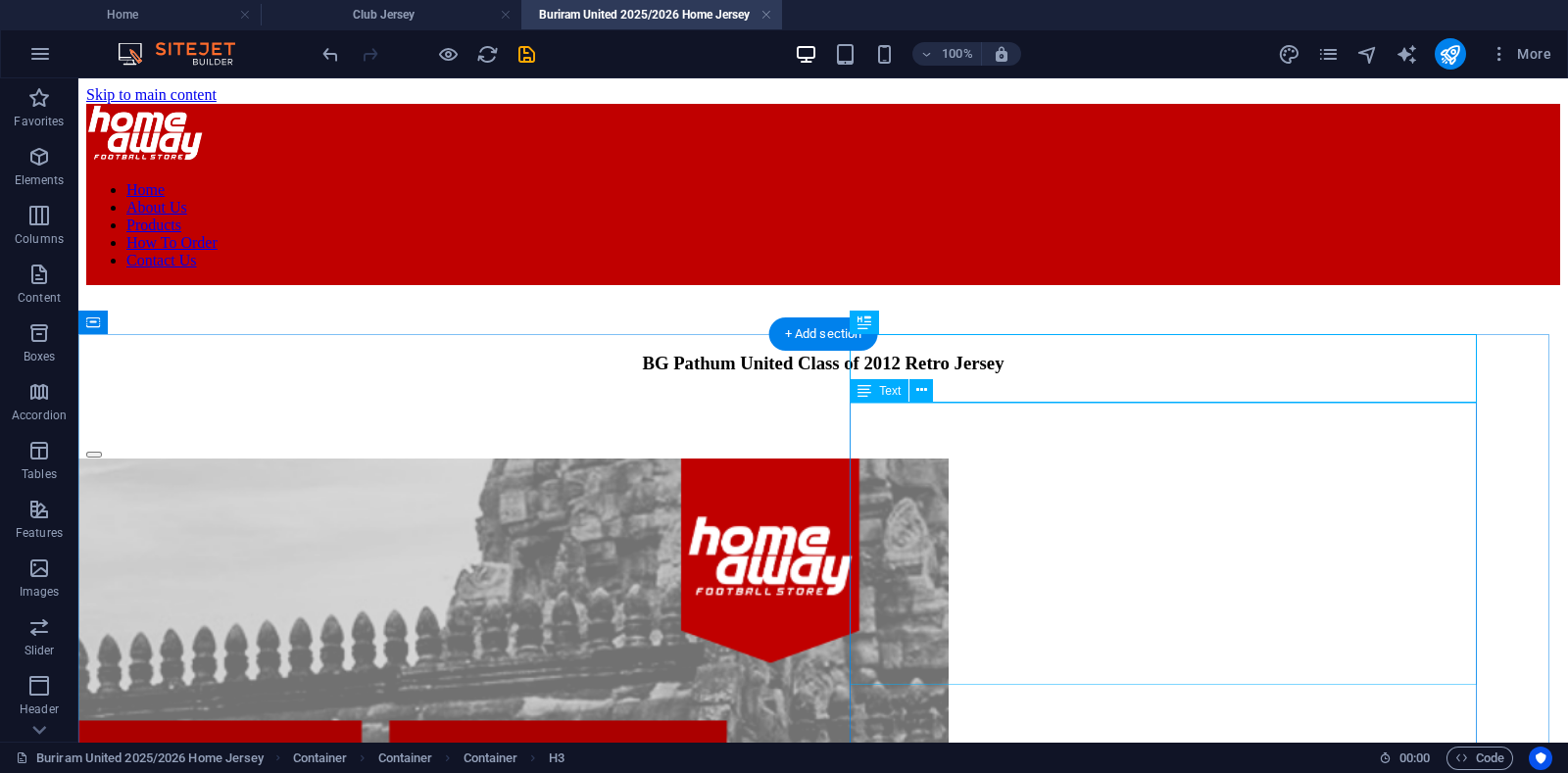 click on "Jersey khusus yang dibuat untuk memperingati Class of 2012 BG Pathum United serta dirancang berdasarkan jersey klasik yang dikenakan pada musim 2012 dengan sentuhan modern. Menggunakan logo lama saat klub masih bernama Bangkok Glass FC serta detail menarik lainnya pada bagian kerah, jersey ini mengajak kalian untuk tampil menonjol dengan warna hijau-putih khas BGFC!" at bounding box center (400, 9955) 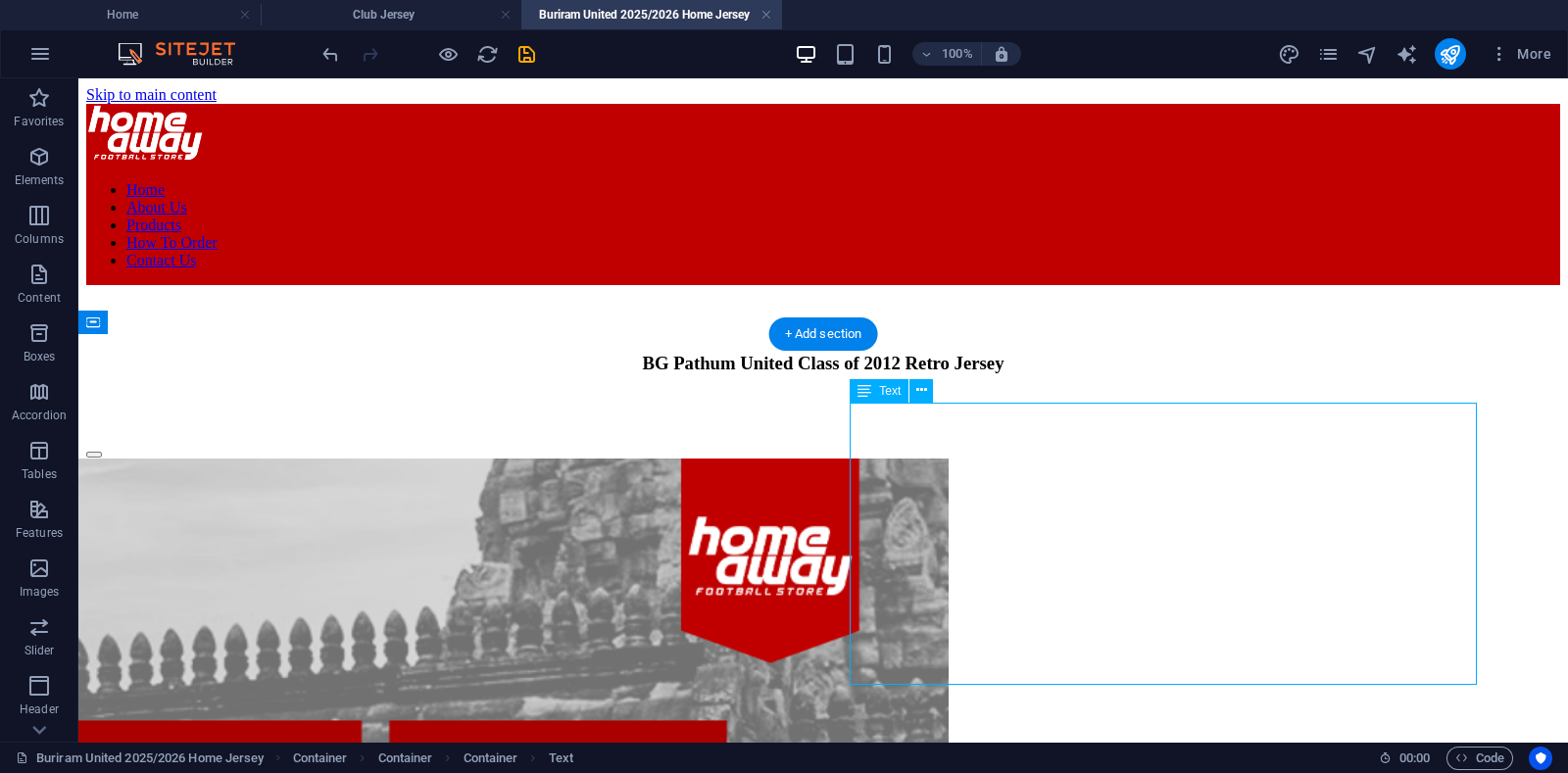 click on "Jersey khusus yang dibuat untuk memperingati Class of 2012 BG Pathum United serta dirancang berdasarkan jersey klasik yang dikenakan pada musim 2012 dengan sentuhan modern. Menggunakan logo lama saat klub masih bernama Bangkok Glass FC serta detail menarik lainnya pada bagian kerah, jersey ini mengajak kalian untuk tampil menonjol dengan warna hijau-putih khas BGFC!" at bounding box center [400, 9955] 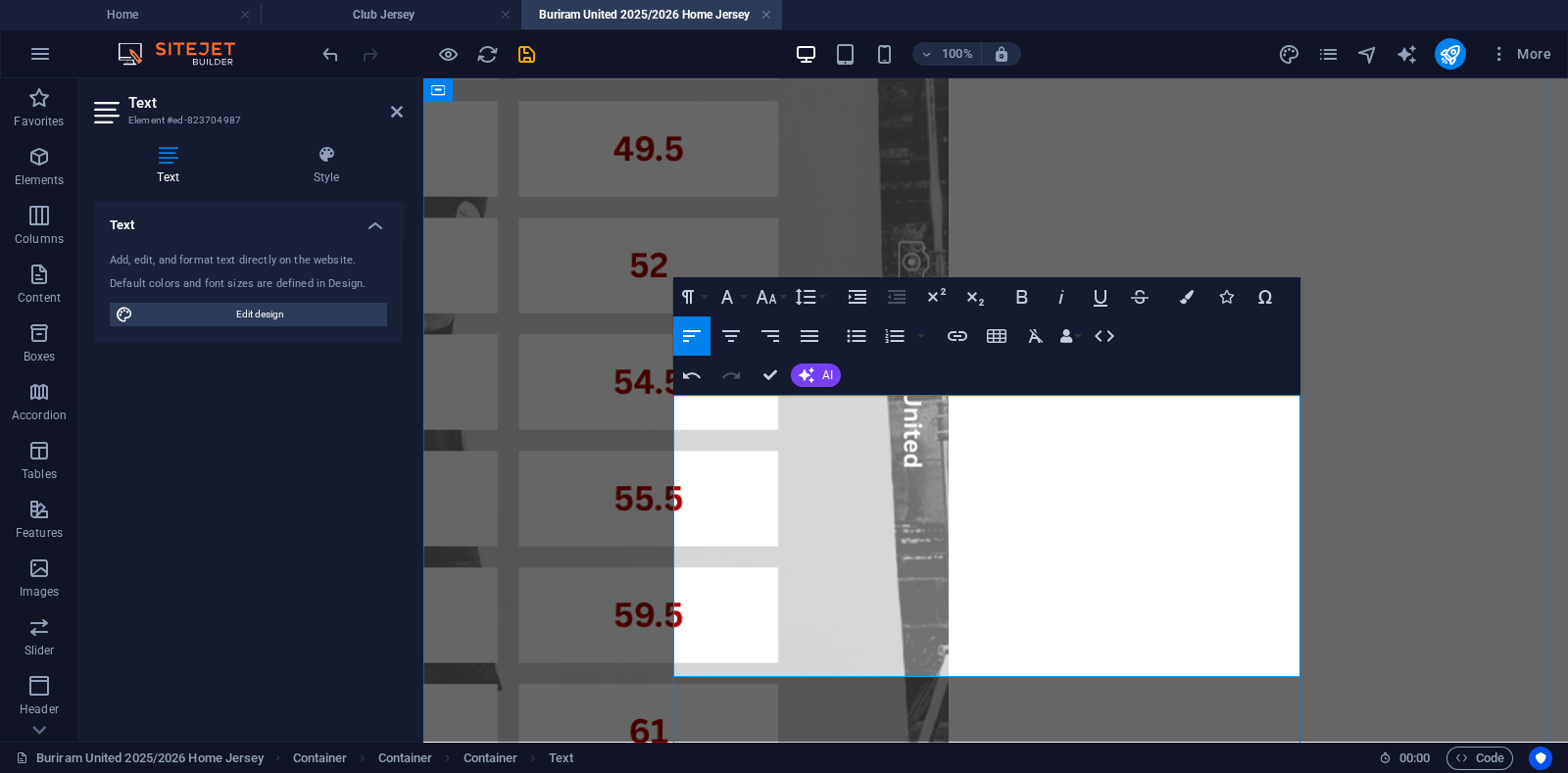 drag, startPoint x: 694, startPoint y: 423, endPoint x: 1253, endPoint y: 487, distance: 562.65176 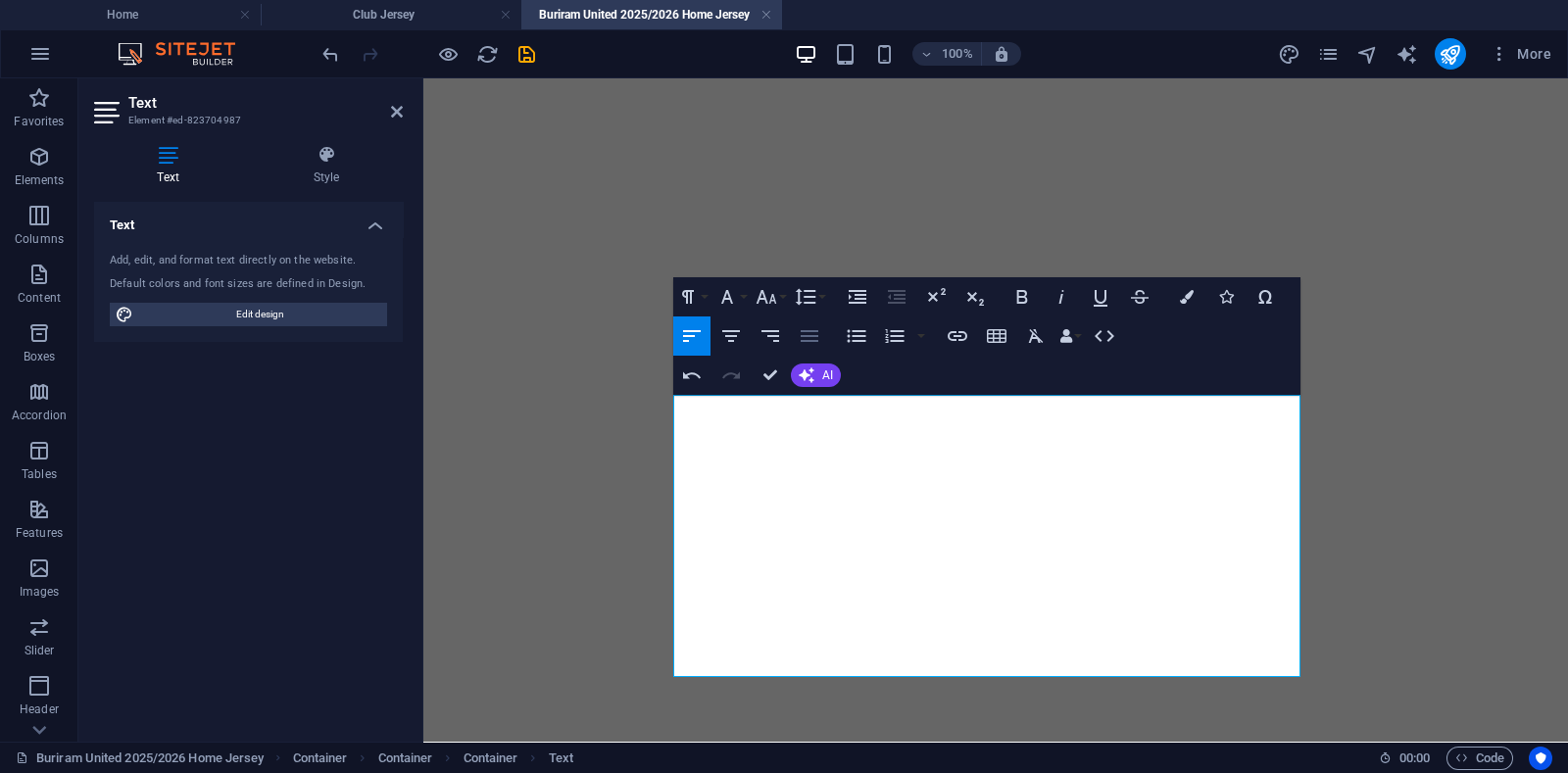 click 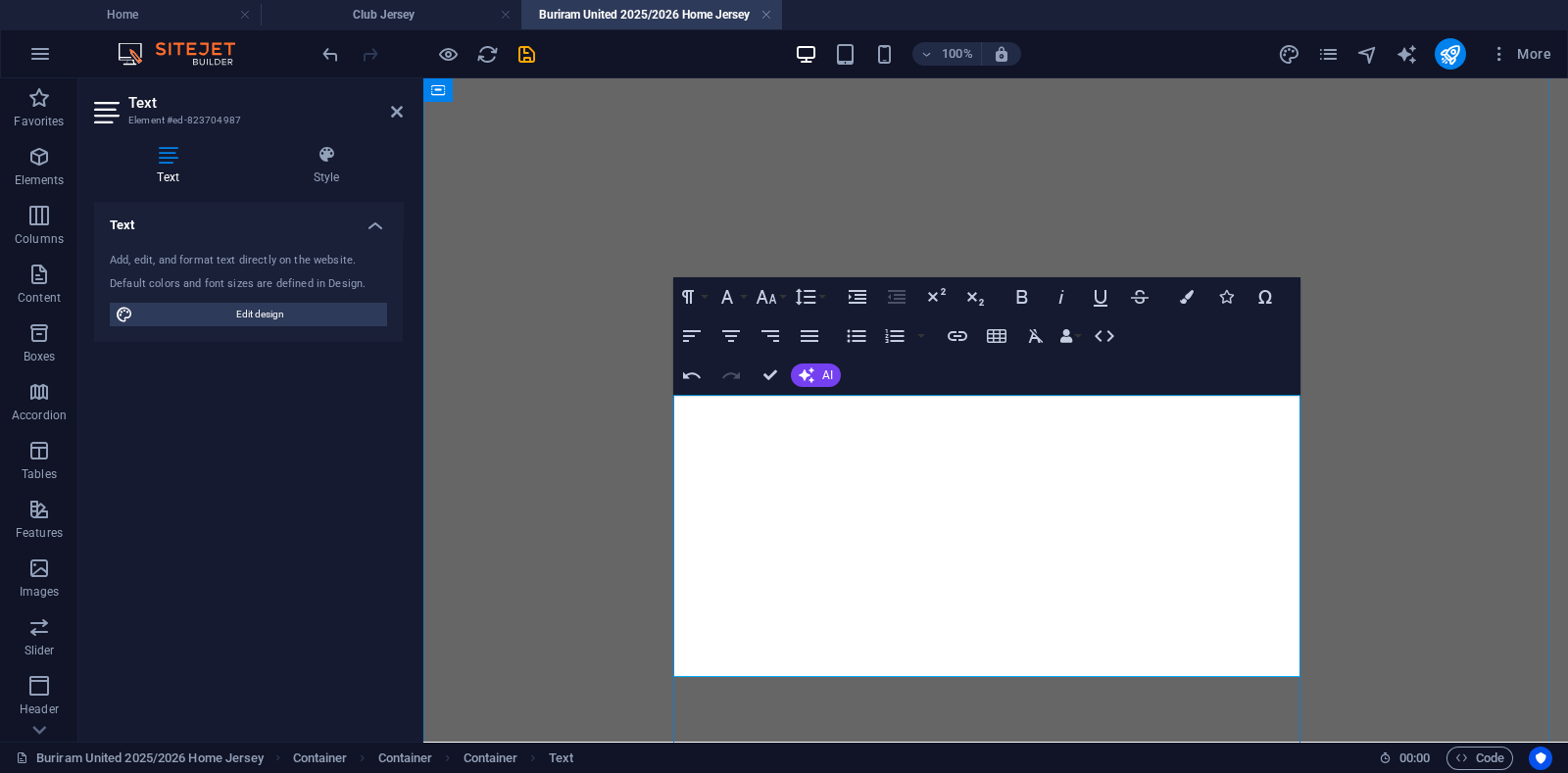 drag, startPoint x: 873, startPoint y: 585, endPoint x: 759, endPoint y: 560, distance: 116.70904 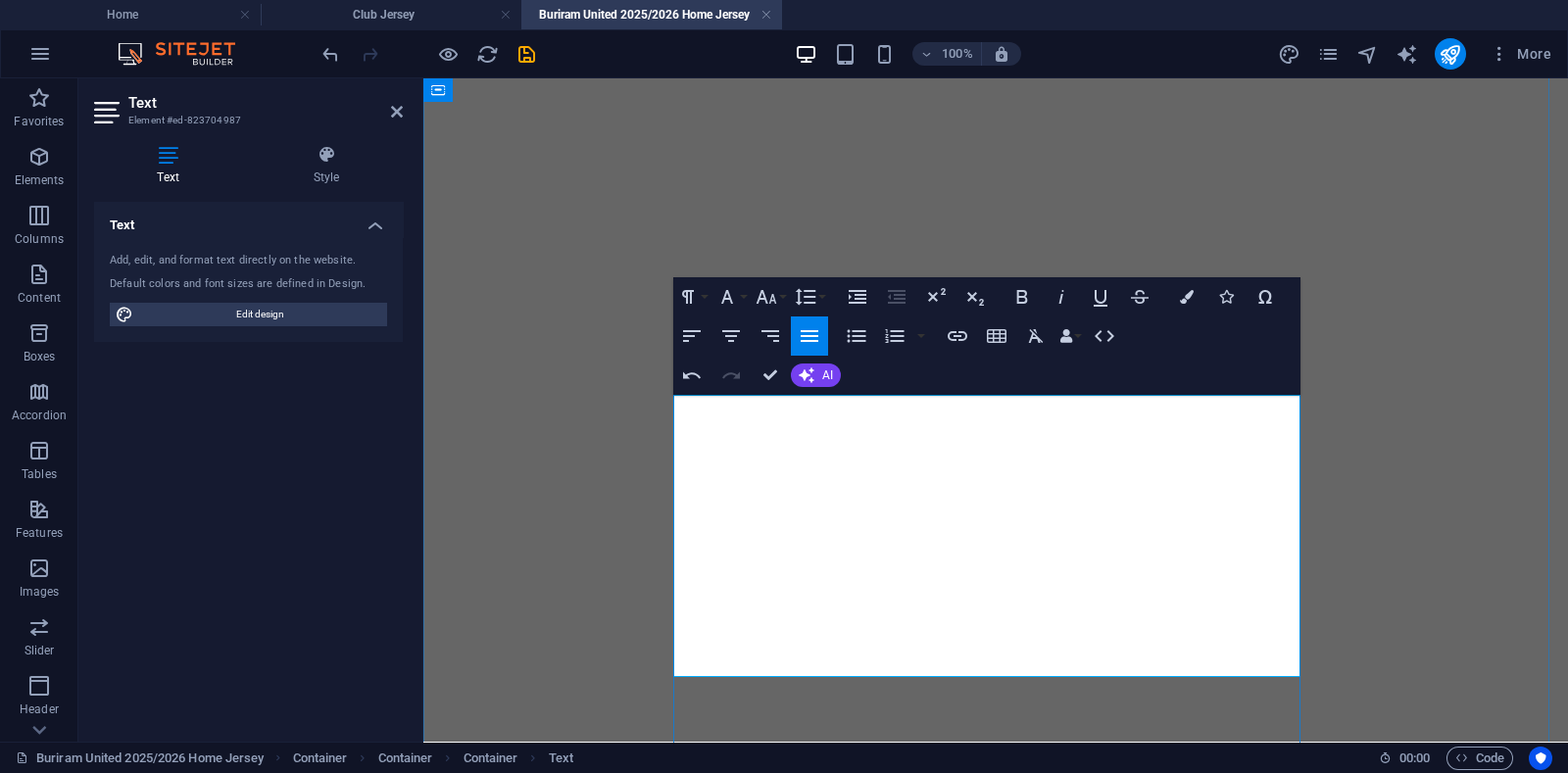 drag, startPoint x: 688, startPoint y: 546, endPoint x: 800, endPoint y: 635, distance: 143.05593 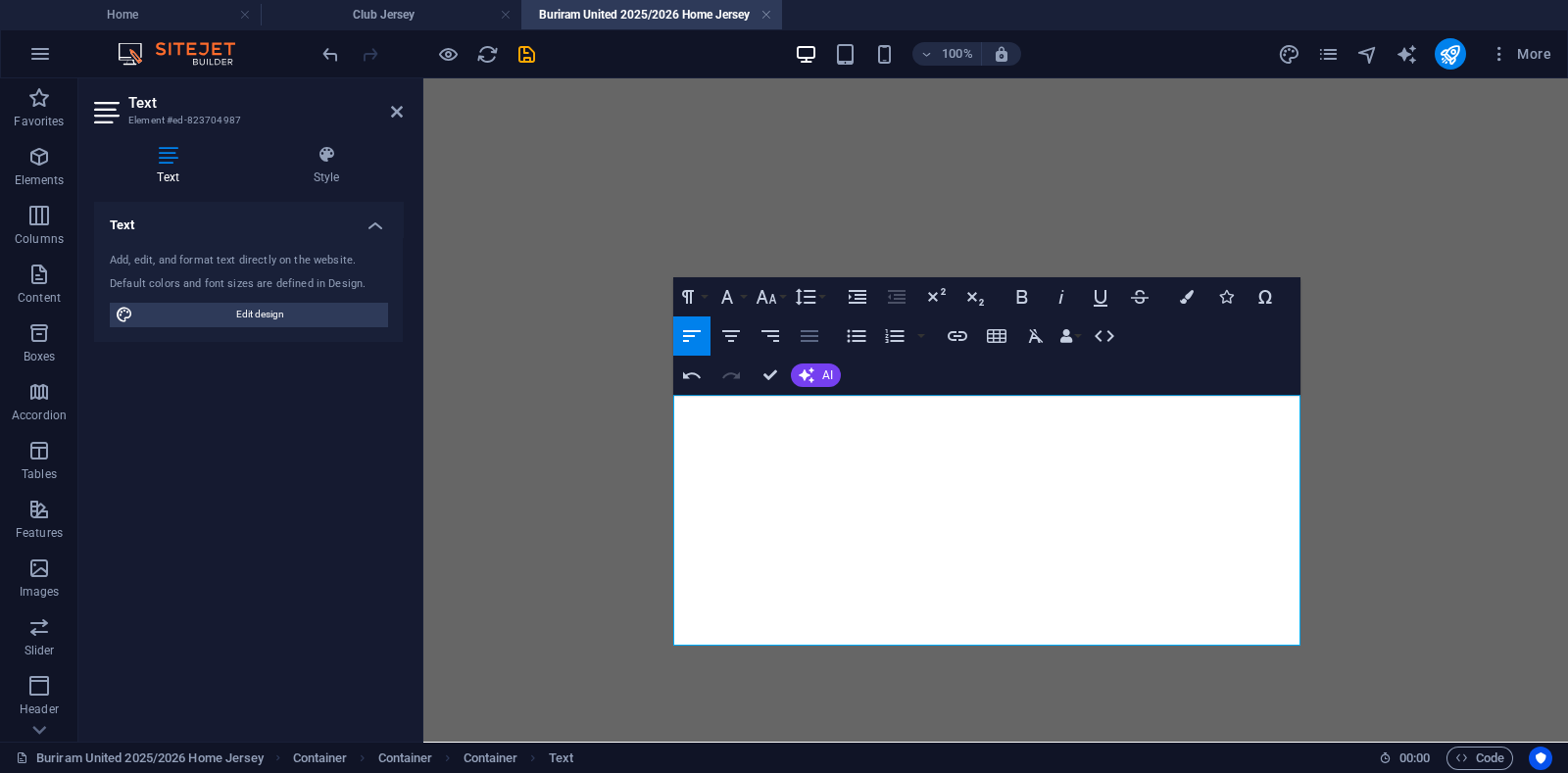 click 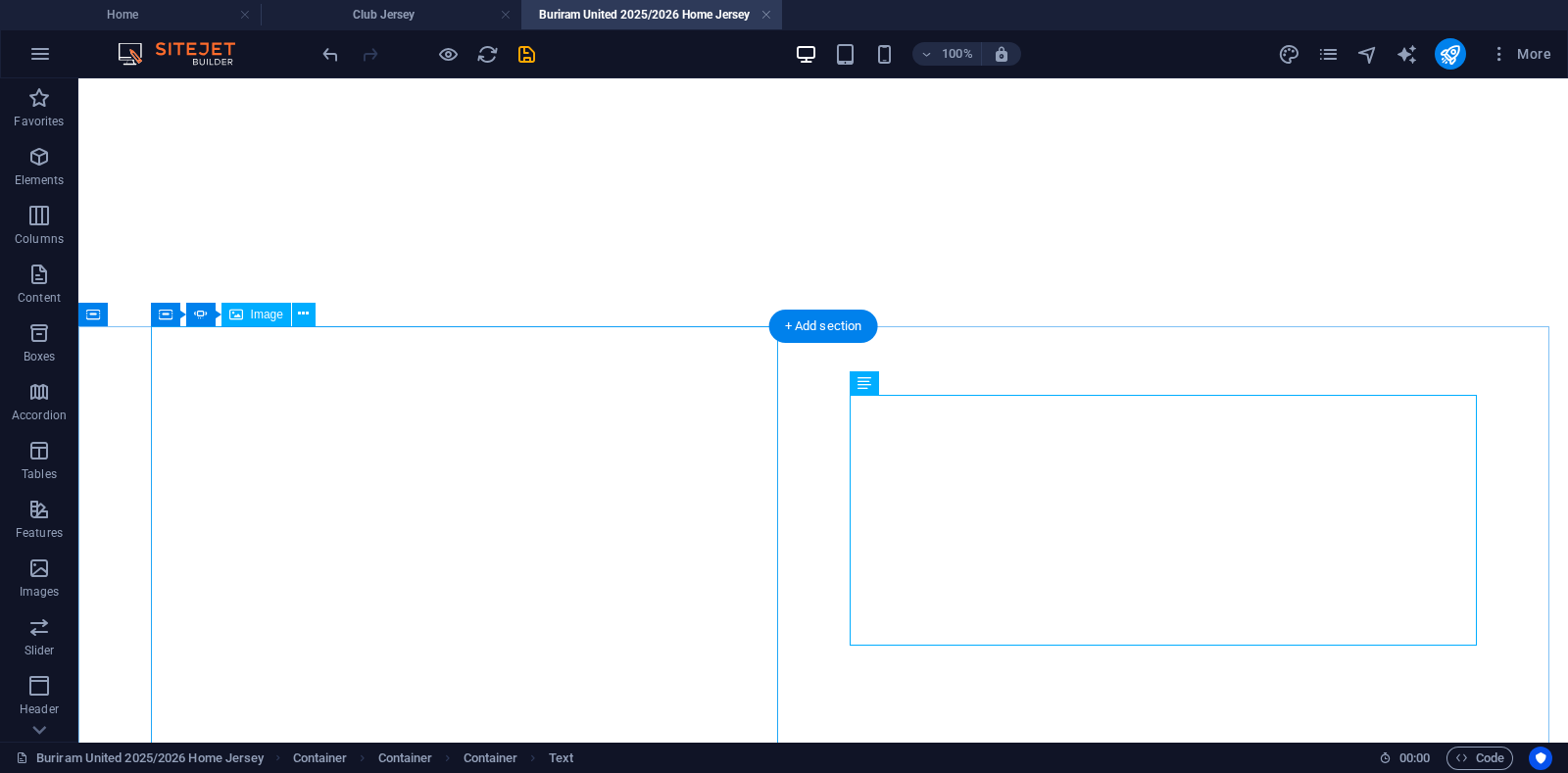 scroll, scrollTop: 8, scrollLeft: 0, axis: vertical 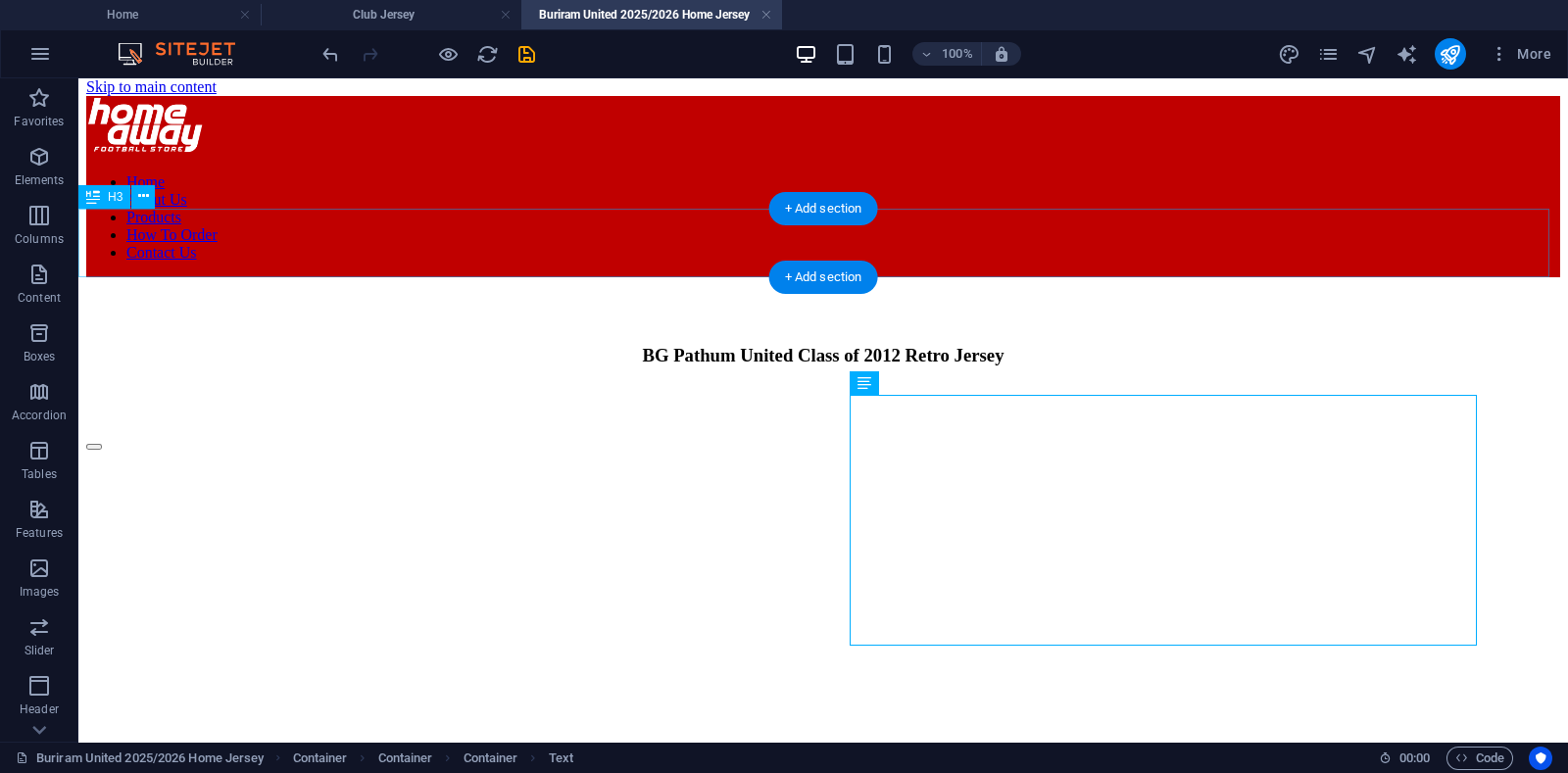 click on "BG Pathum United Class of 2012 Retro Jersey" at bounding box center (823, 356) 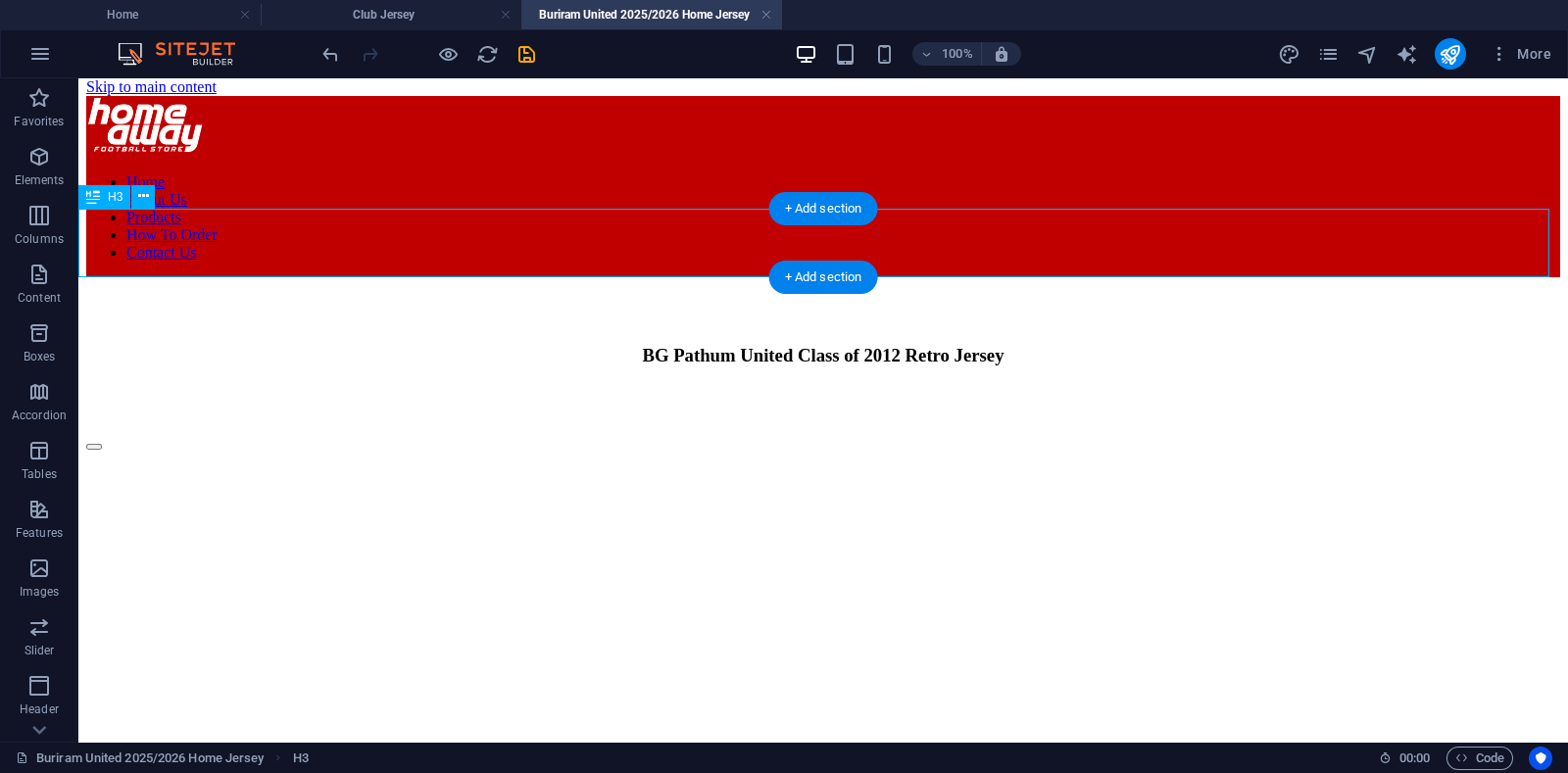 click on "BG Pathum United Class of 2012 Retro Jersey" at bounding box center (823, 356) 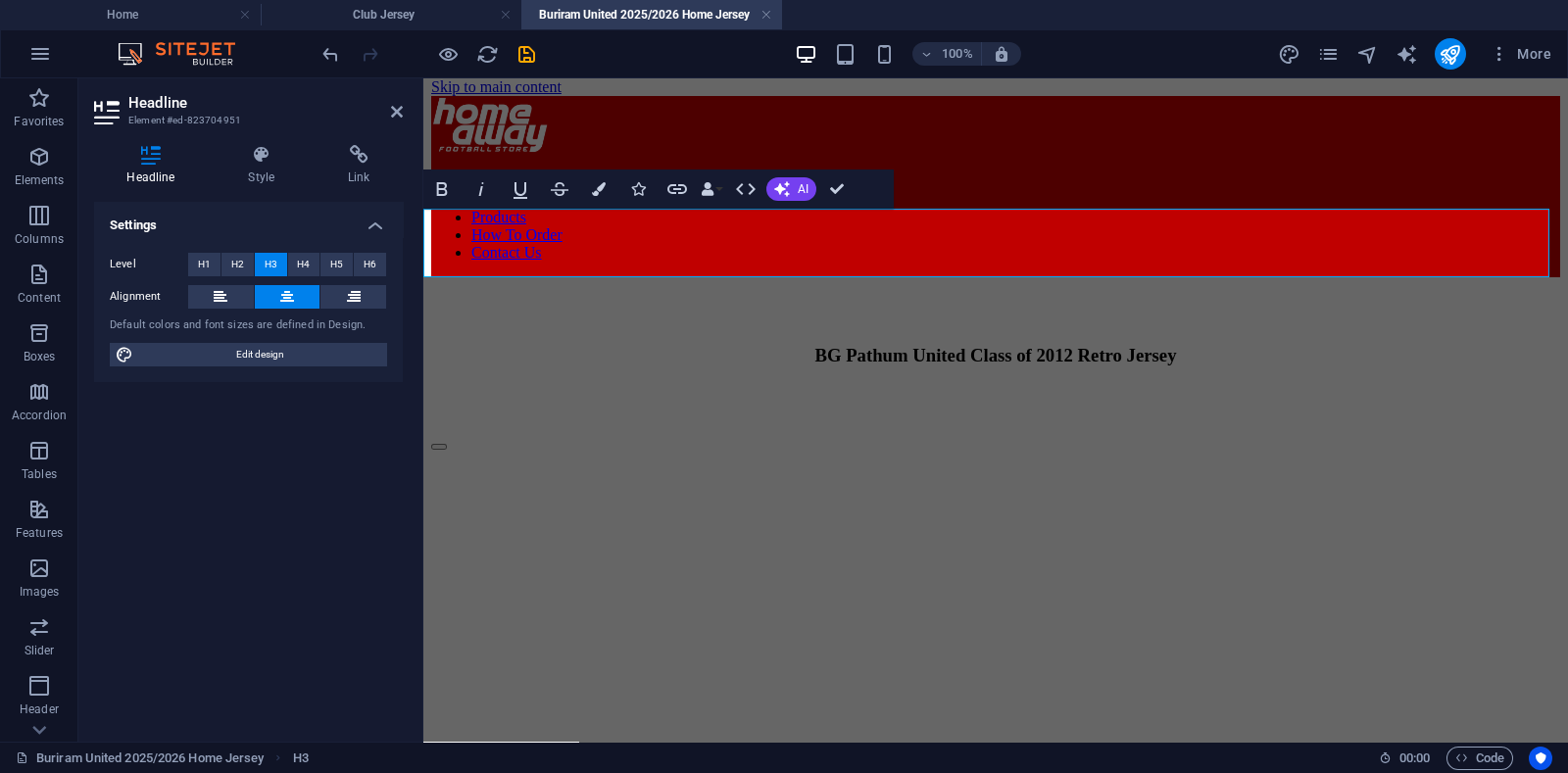 type 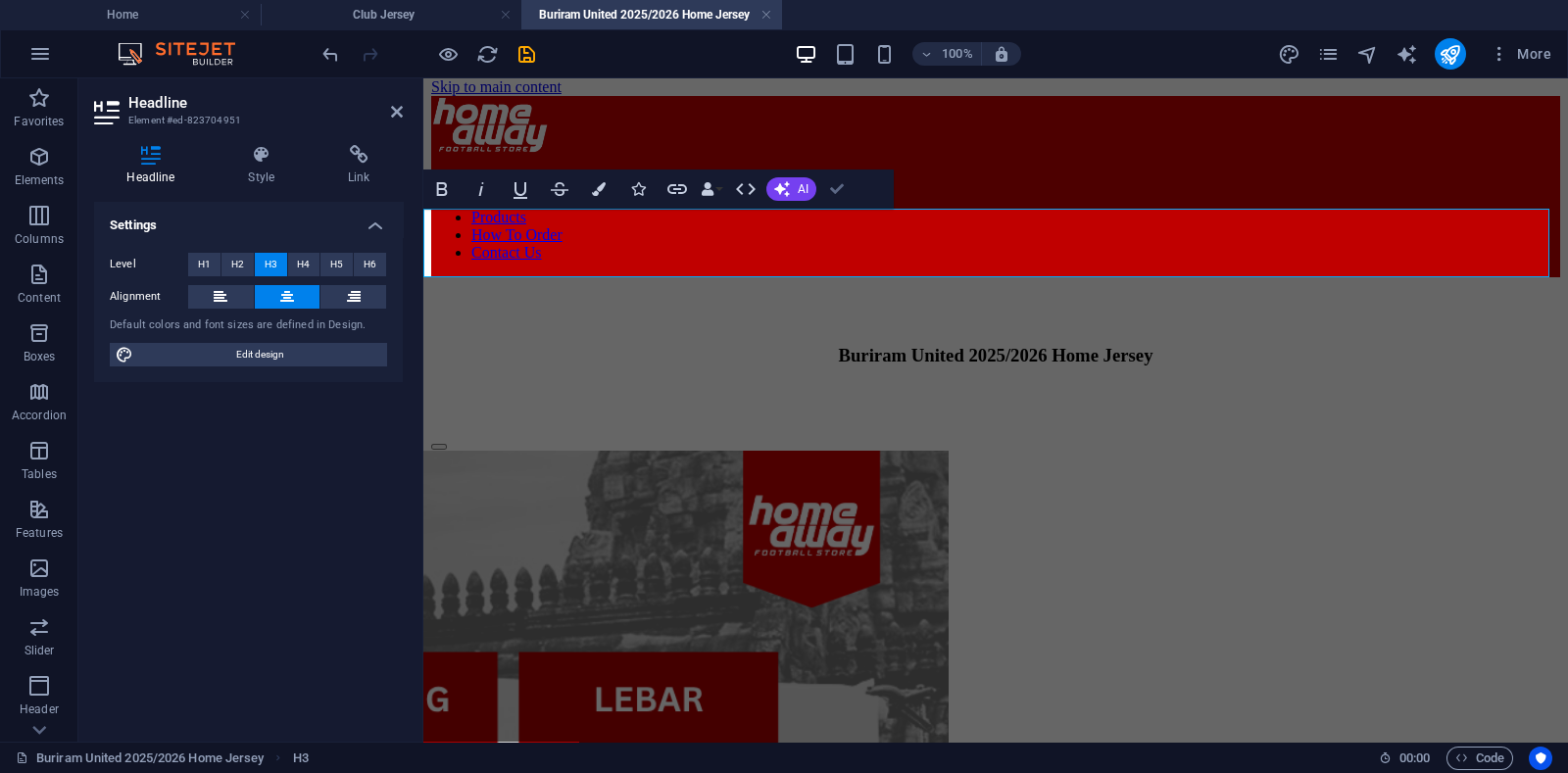 drag, startPoint x: 829, startPoint y: 182, endPoint x: 752, endPoint y: 104, distance: 109.603832 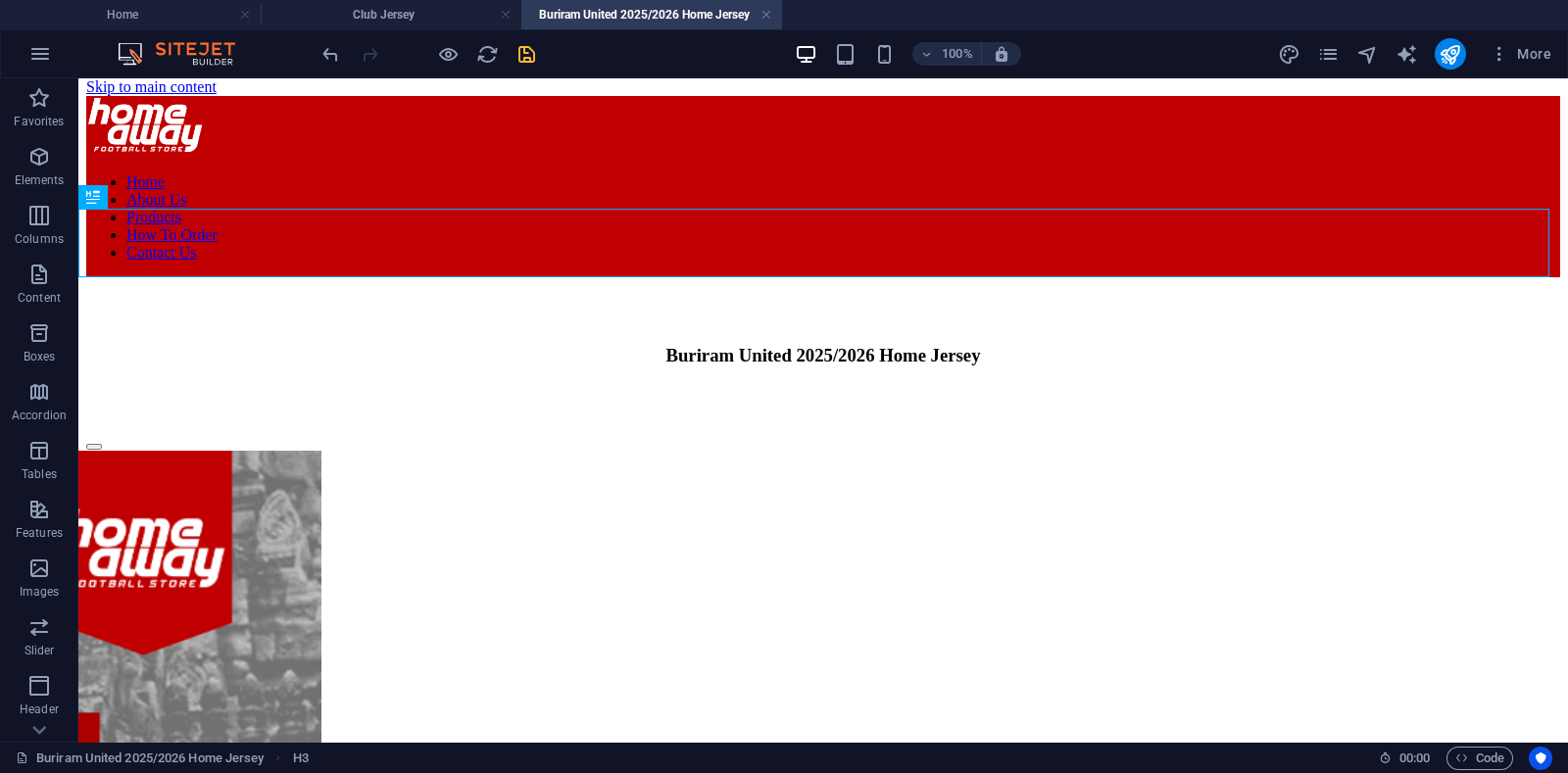 click at bounding box center [526, 54] 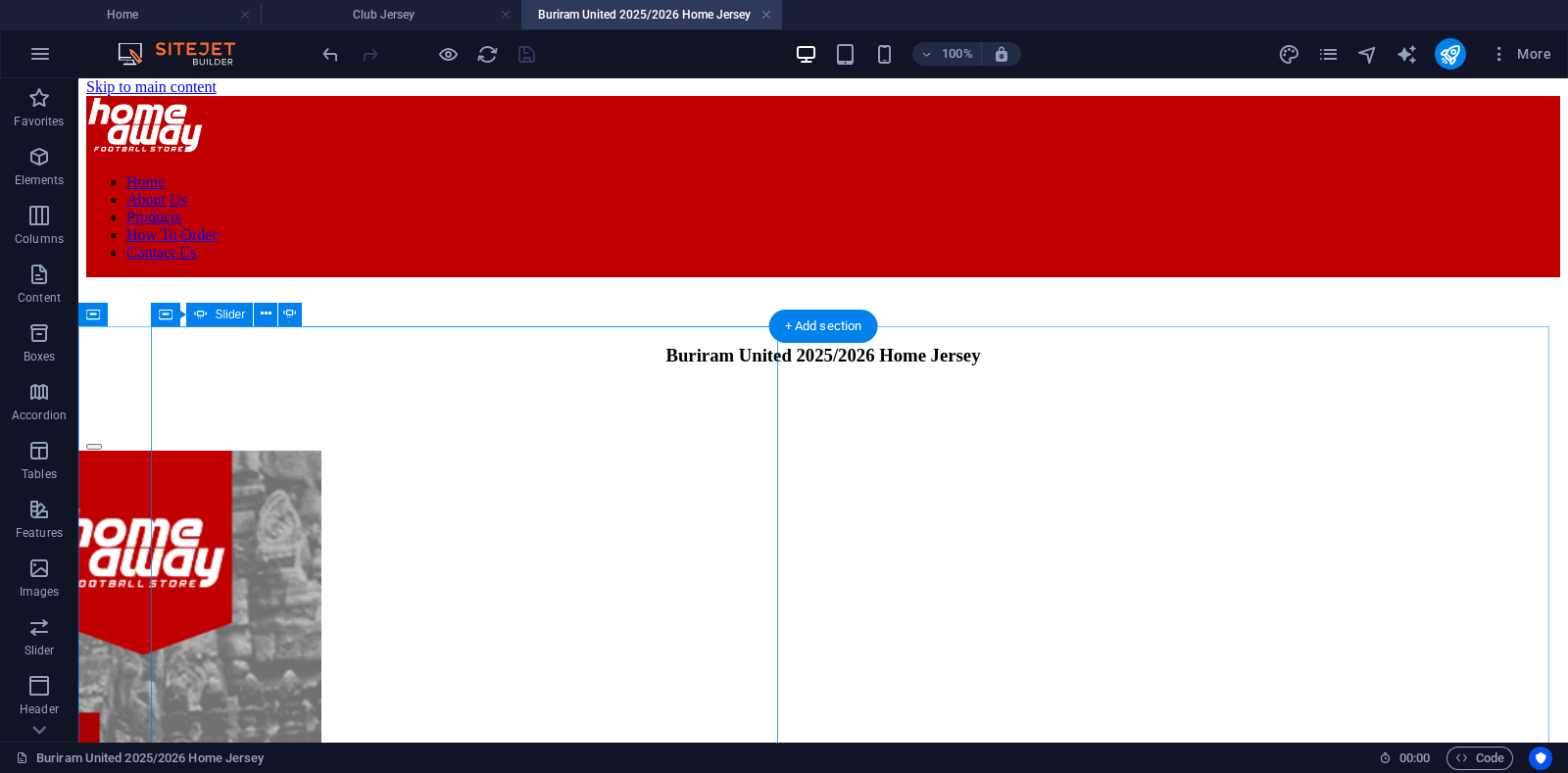 click at bounding box center (94, 9791) 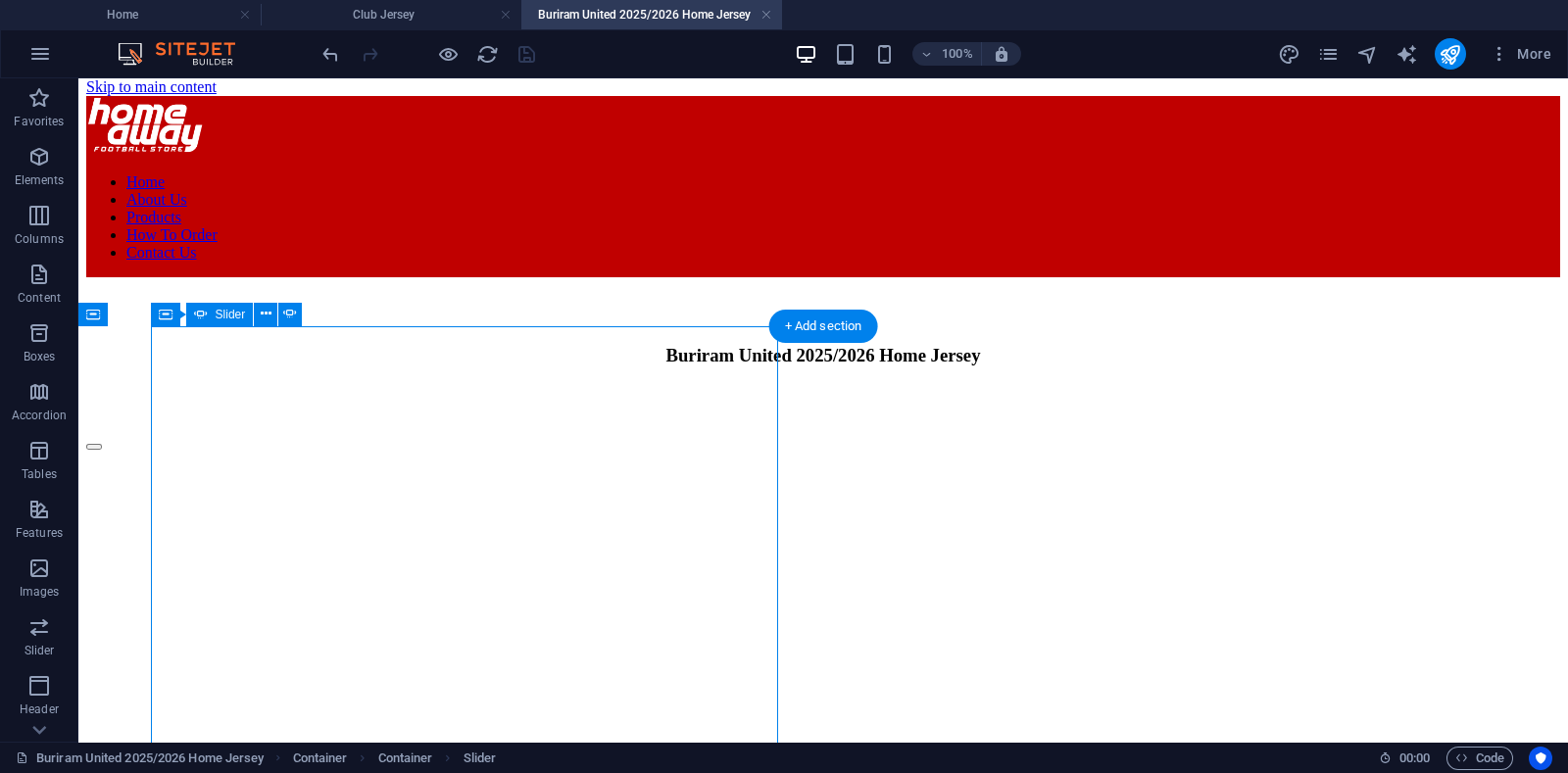 click at bounding box center (94, 9791) 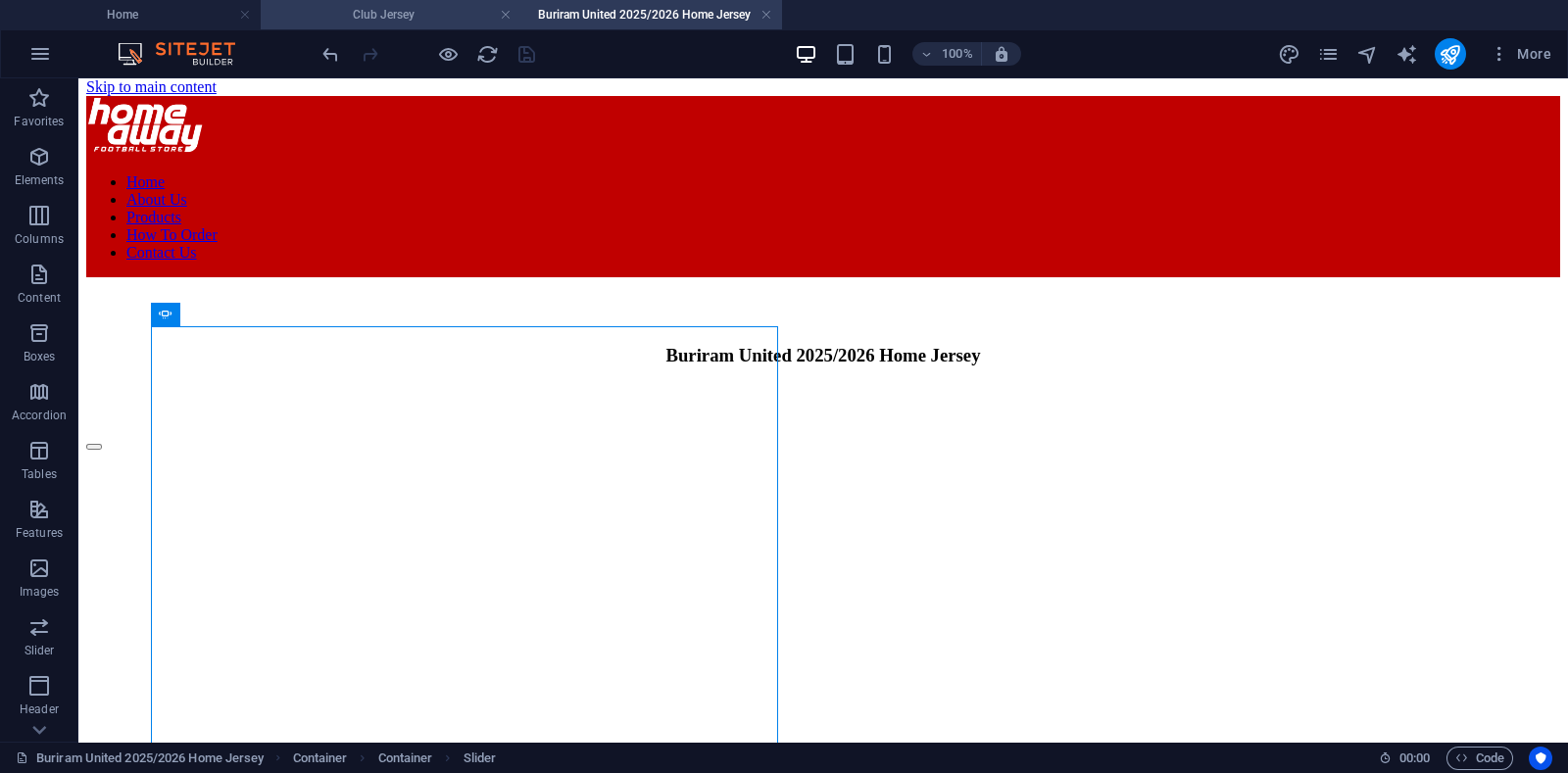 click on "Club Jersey" at bounding box center (391, 15) 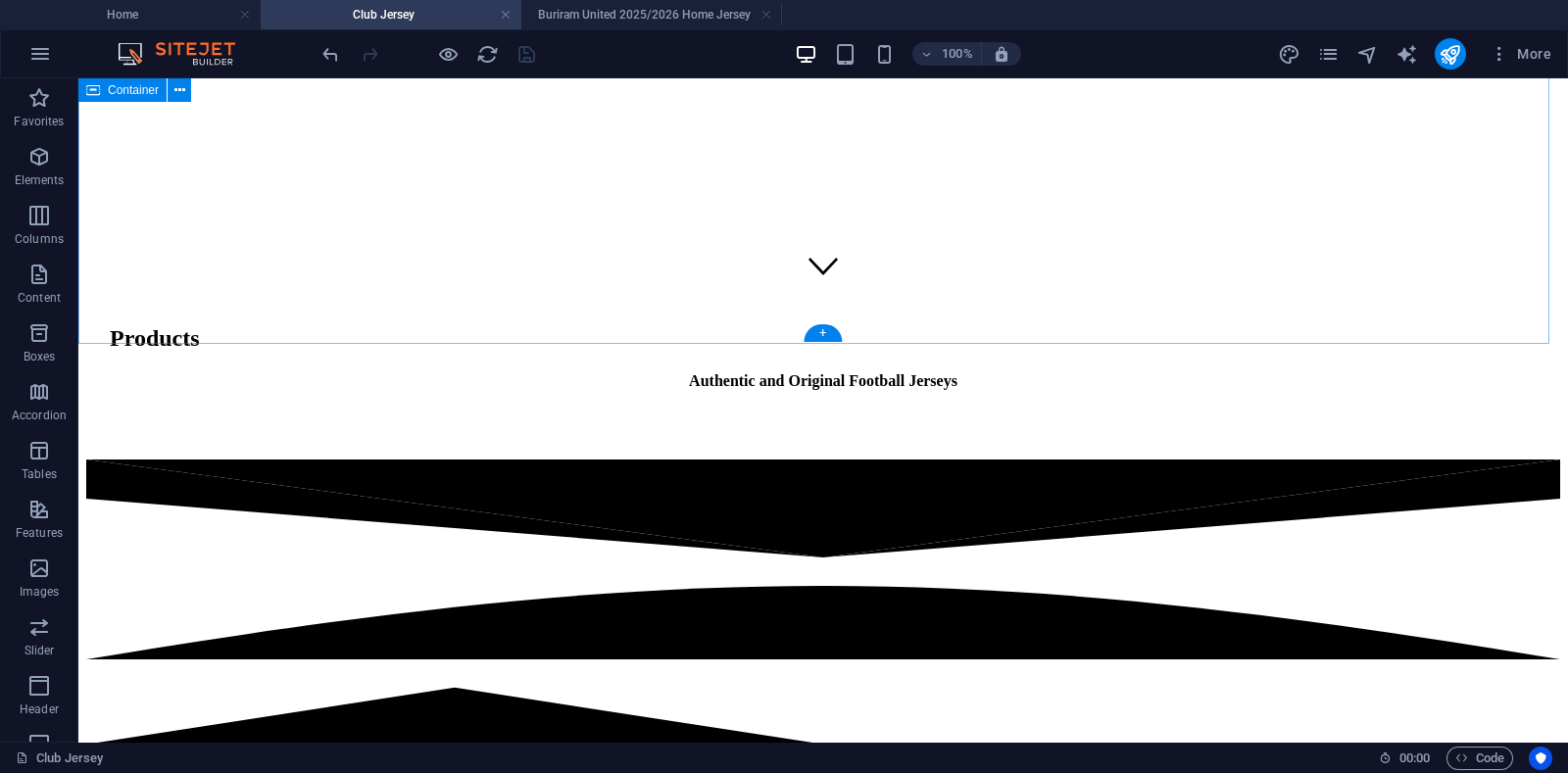 scroll, scrollTop: 186, scrollLeft: 0, axis: vertical 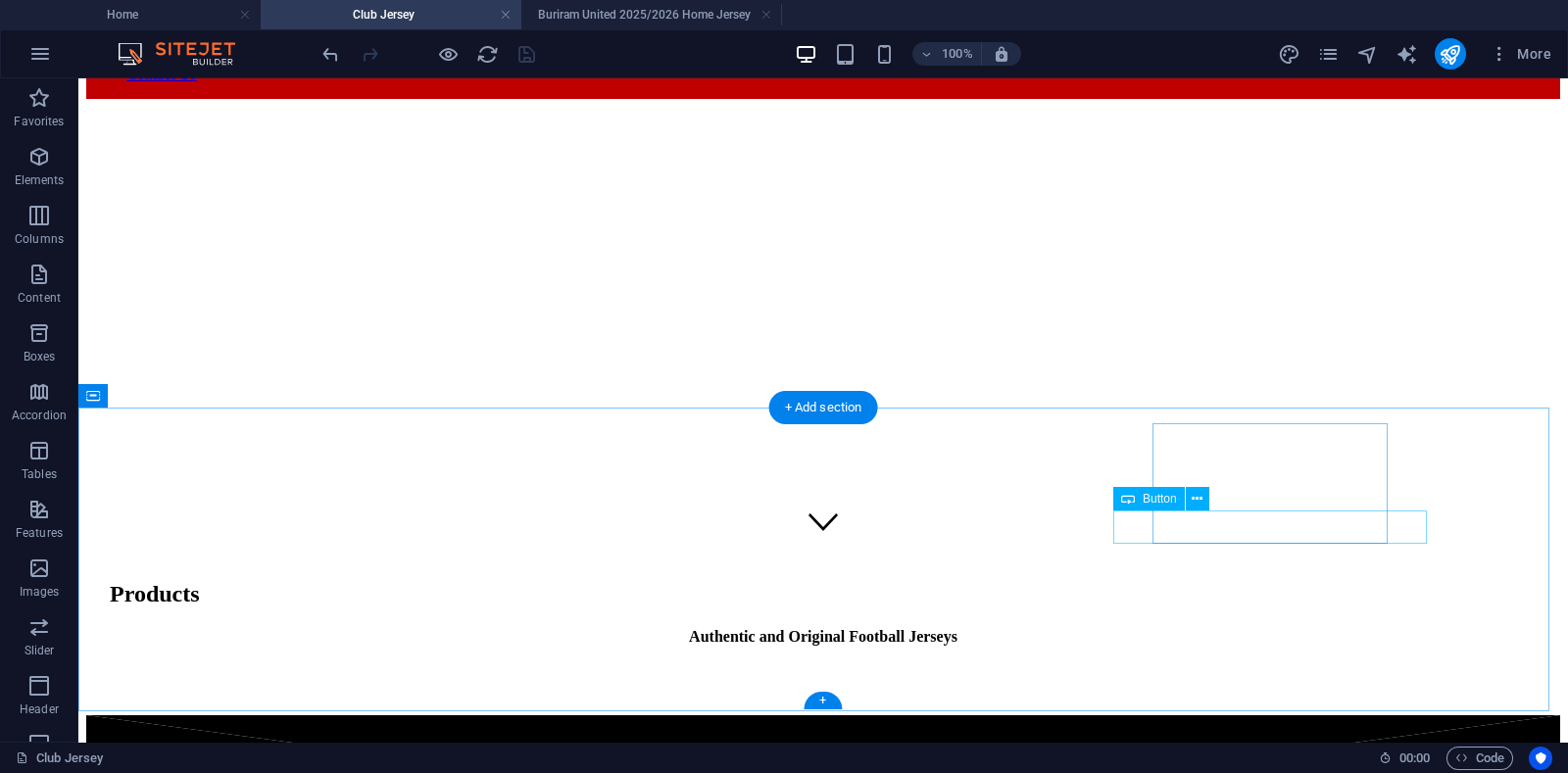 click on "More..." at bounding box center (220, 8233) 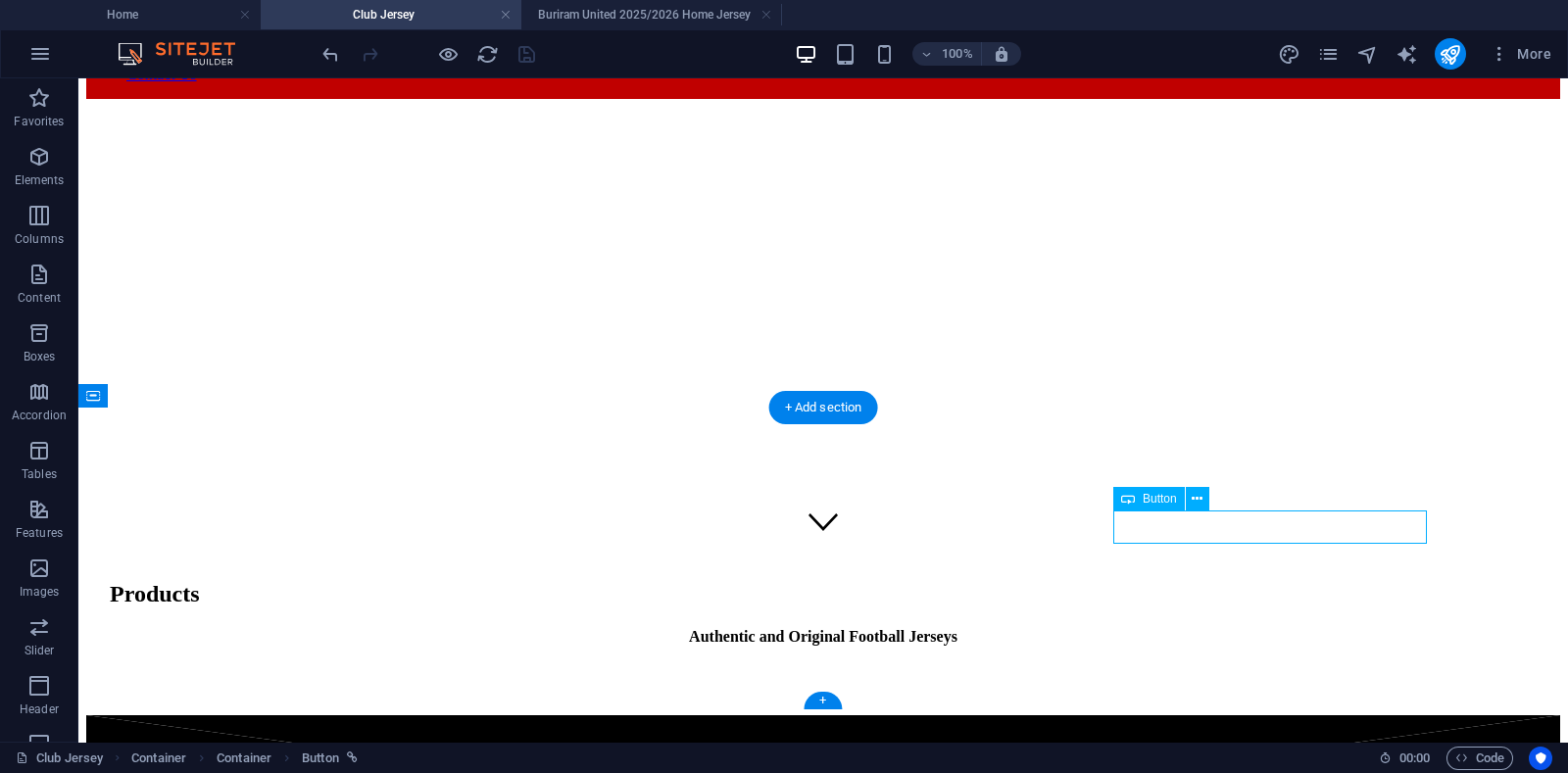 click on "More..." at bounding box center [220, 8233] 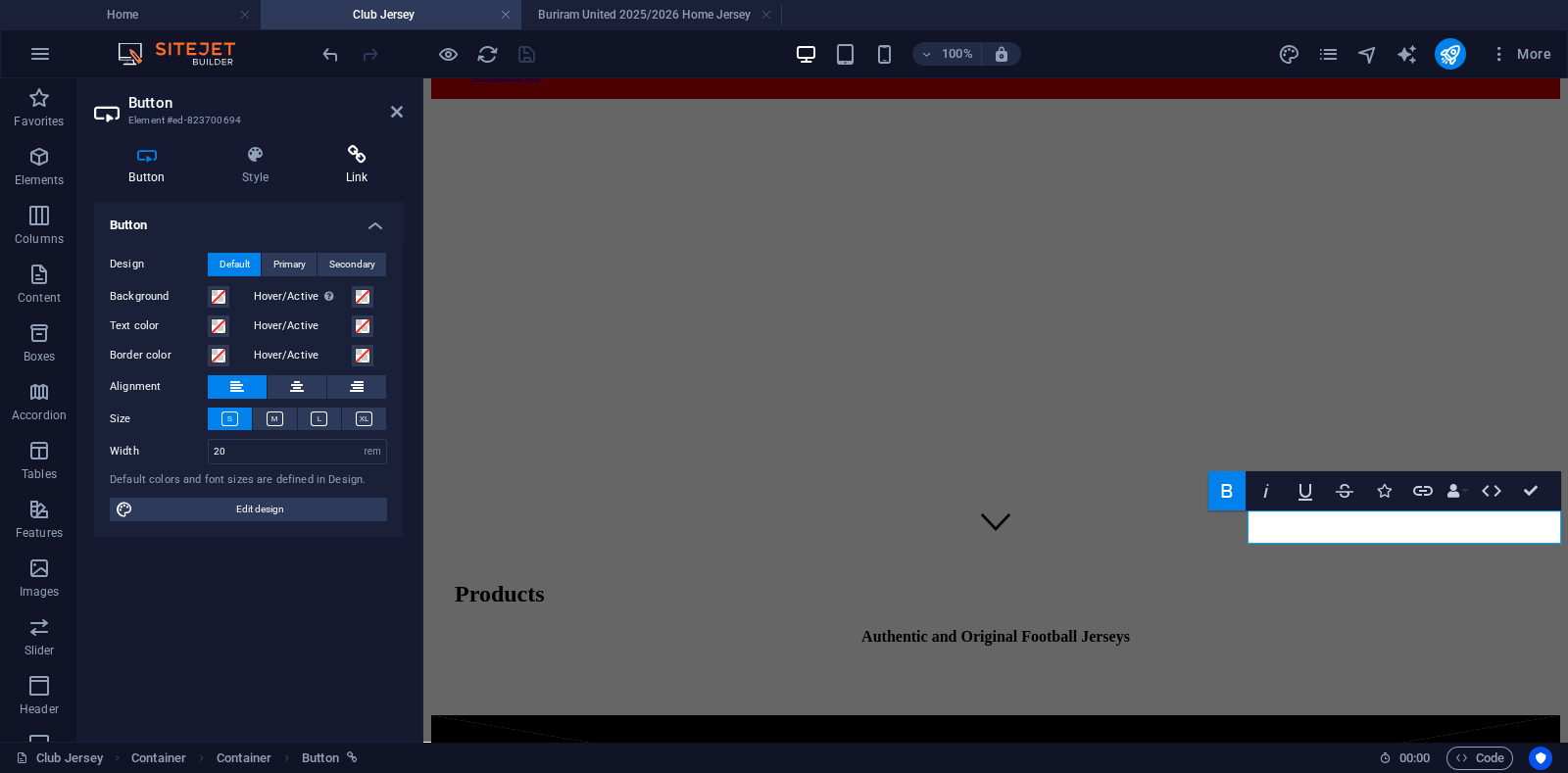 click at bounding box center (357, 155) 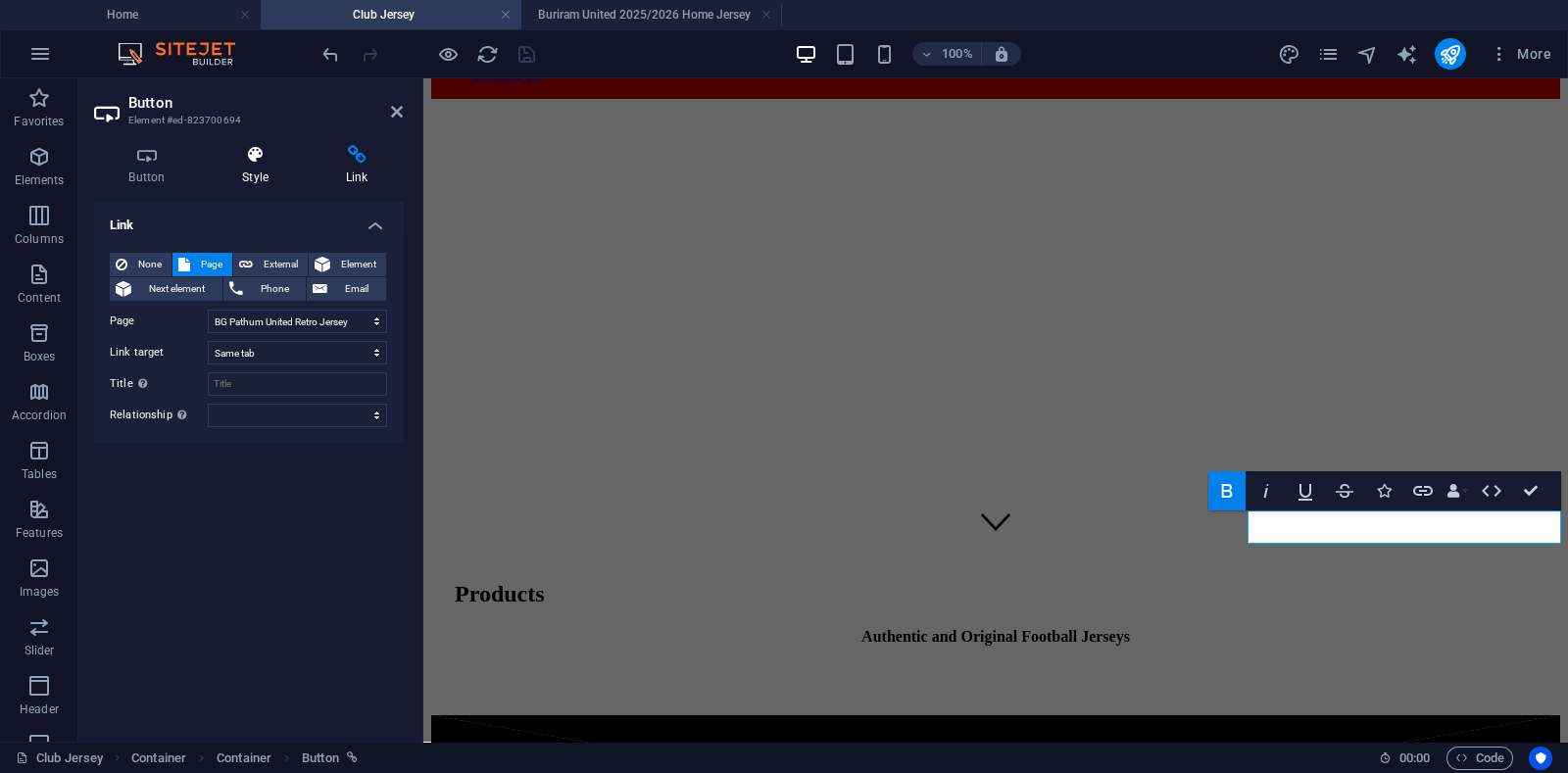 click at bounding box center [256, 155] 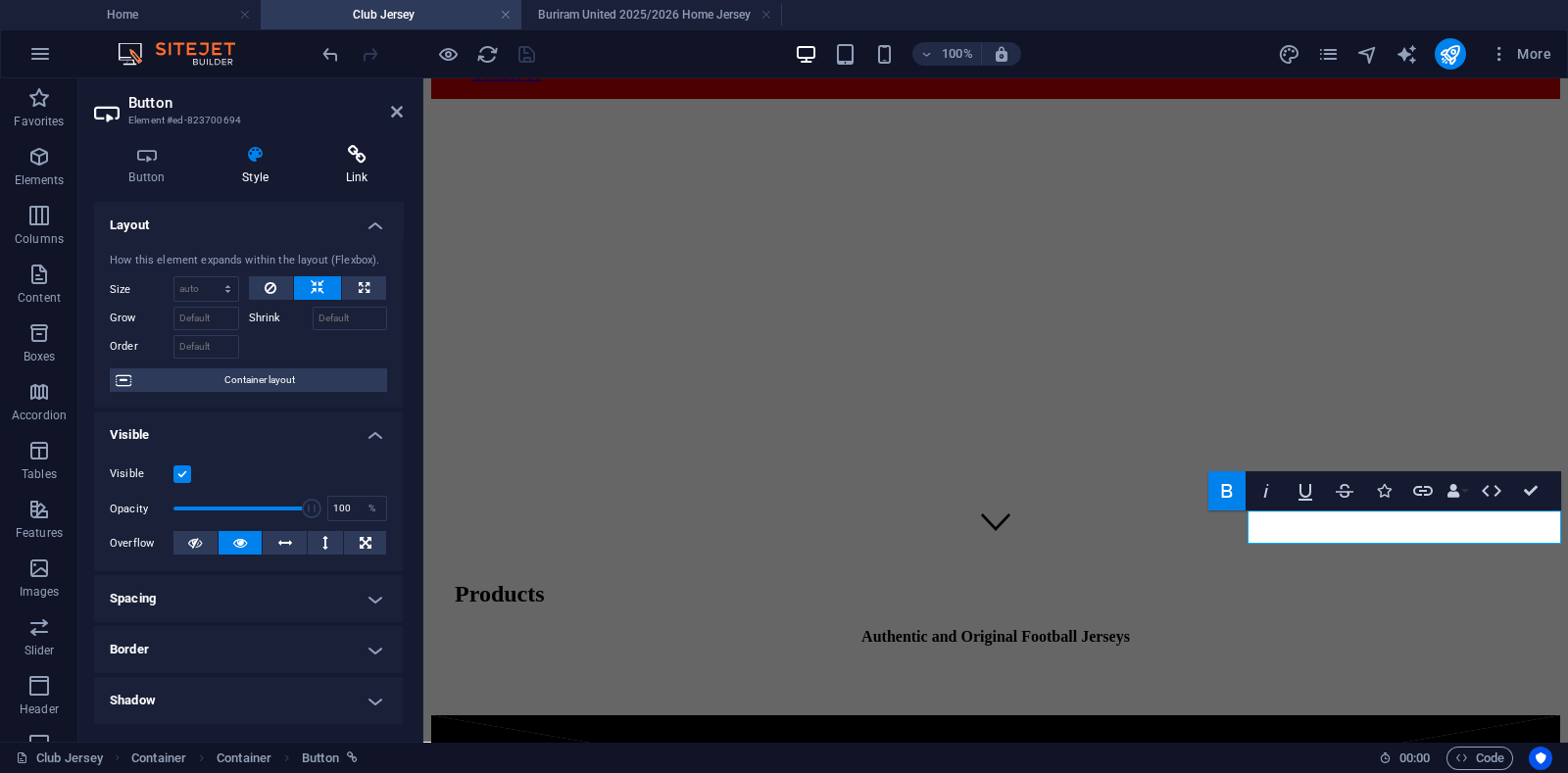 click at bounding box center [357, 155] 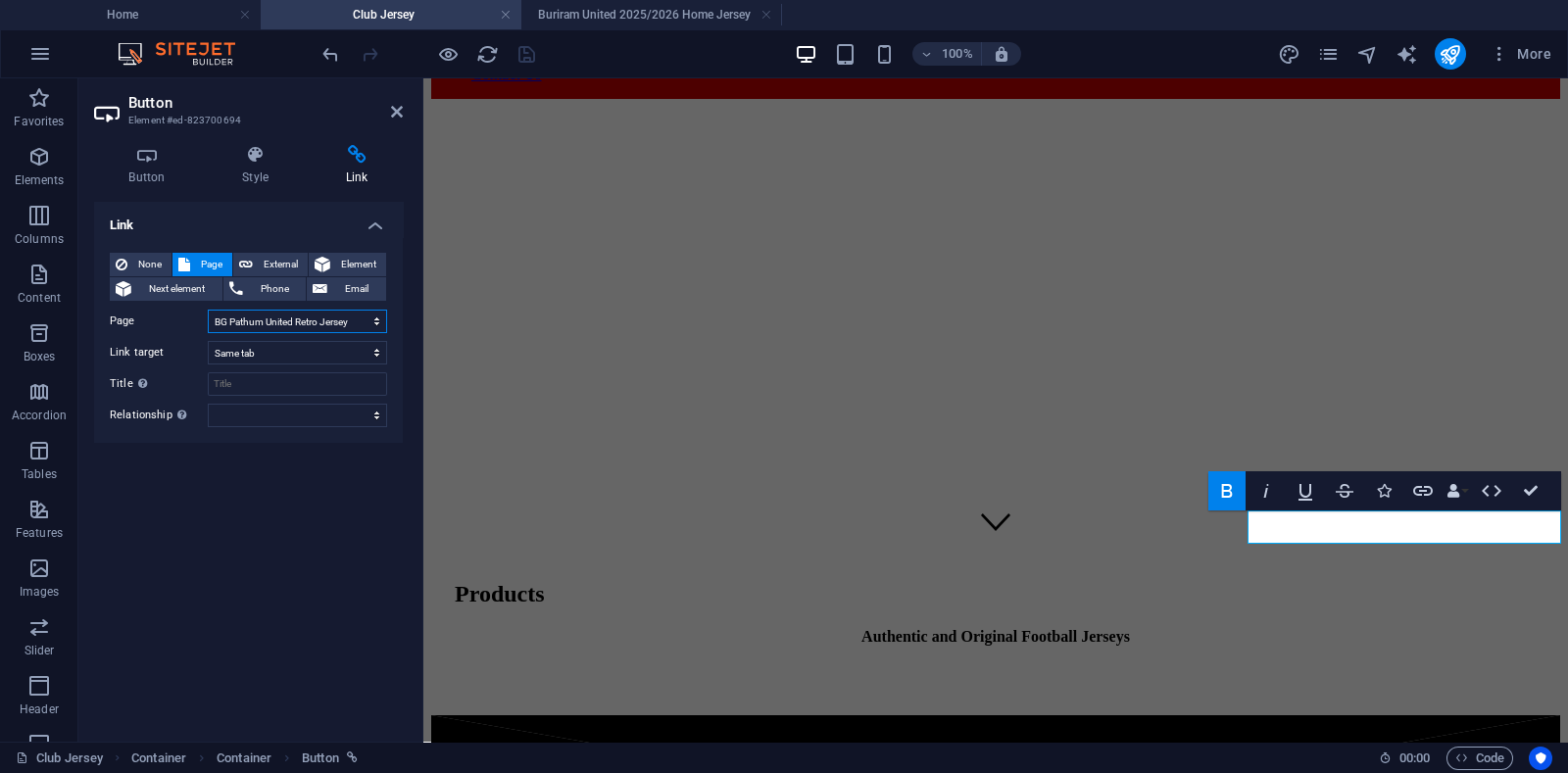 click on "Home About Us Products National Team Club Jersey Nameset &amp; Patch How To Order Contact Us Thailand 2024/2025 Away Jersey Thailand 2024/2025 Third/GK Jersey (Green) Thailand 2024/2025 Home Jersey Thailand 2024/2025 Third Jersey (Yellow) Thailand 2024/2025 Third Jersey (Ivory) Thailand 2024/2025 Futsal Home Jersey Thailand 2024/2025 Futsal Away Jersey Thailand 2024/2025 Futsal Third Jersey BG Pathum United 2025/2026 Home Jersey BG Pathum United 2025/2026 Away Jersey BG Pathum United Retro Jersey Buriram United 2025/2026 Home Jersey Chonburi Bluewave 2025 Home Jersey Chonburi Bluewave 2025 Away Jersey Chonburi Bluewave 2025 Third Jersey Thai League 25/26 Generic Nameset Futsal Thai League 2025 Patch Thai League 1 25/26 Champions Patch Thai League 1 25/26 Regular Patch" at bounding box center (297, 321) 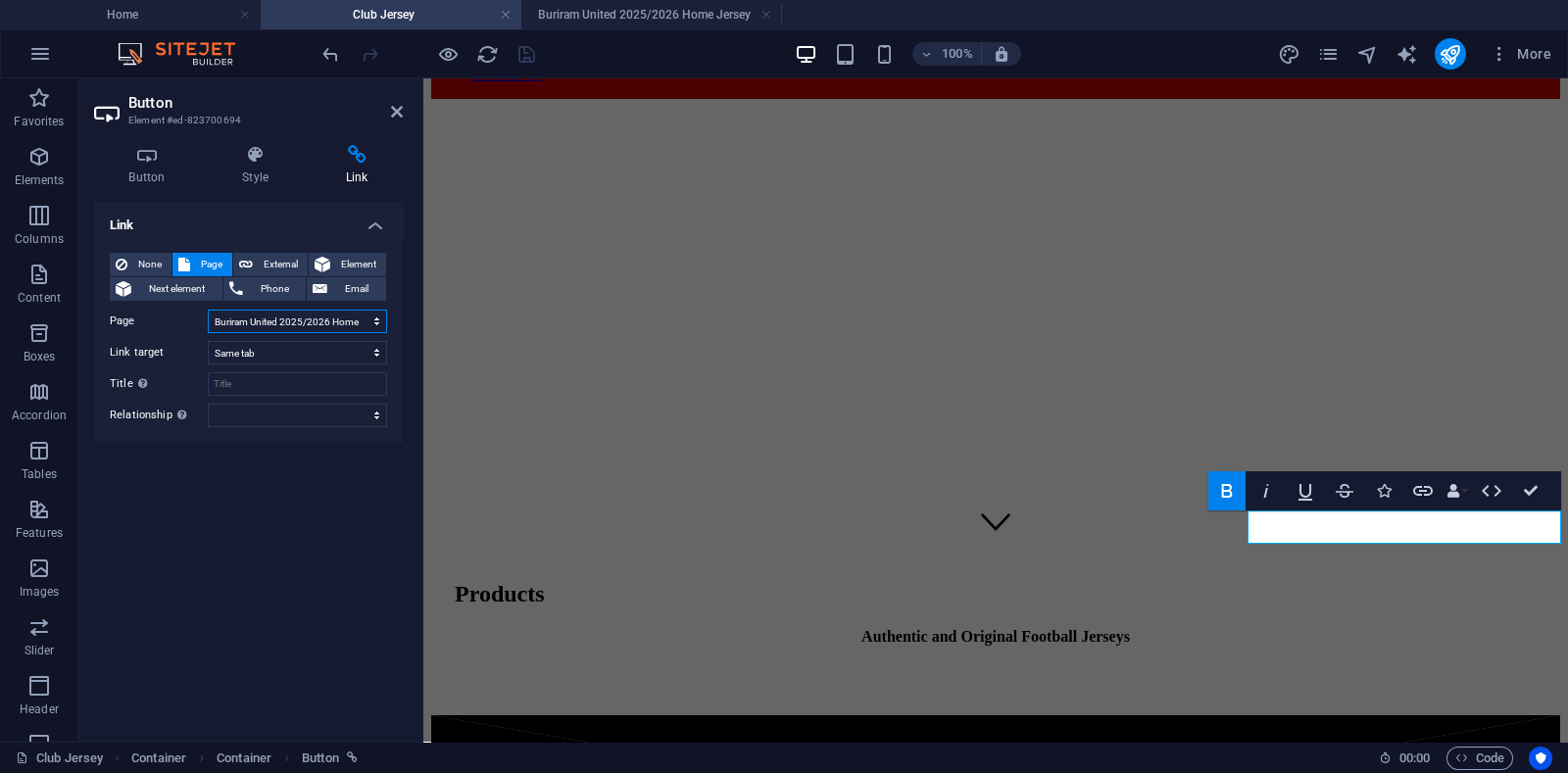 click on "Home About Us Products National Team Club Jersey Nameset &amp; Patch How To Order Contact Us Thailand 2024/2025 Away Jersey Thailand 2024/2025 Third/GK Jersey (Green) Thailand 2024/2025 Home Jersey Thailand 2024/2025 Third Jersey (Yellow) Thailand 2024/2025 Third Jersey (Ivory) Thailand 2024/2025 Futsal Home Jersey Thailand 2024/2025 Futsal Away Jersey Thailand 2024/2025 Futsal Third Jersey BG Pathum United 2025/2026 Home Jersey BG Pathum United 2025/2026 Away Jersey BG Pathum United Retro Jersey Buriram United 2025/2026 Home Jersey Chonburi Bluewave 2025 Home Jersey Chonburi Bluewave 2025 Away Jersey Chonburi Bluewave 2025 Third Jersey Thai League 25/26 Generic Nameset Futsal Thai League 2025 Patch Thai League 1 25/26 Champions Patch Thai League 1 25/26 Regular Patch" at bounding box center (297, 321) 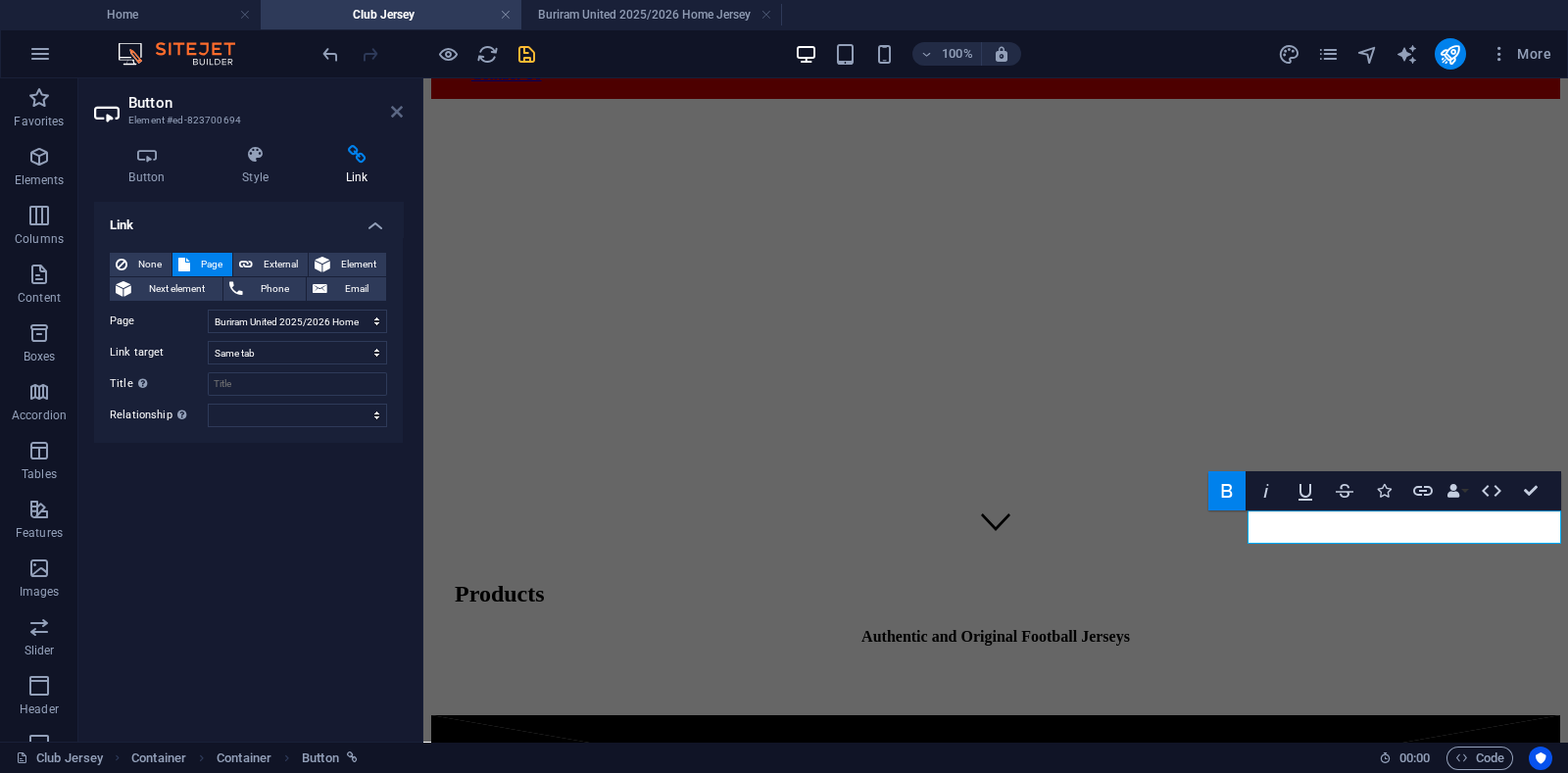 click at bounding box center (397, 112) 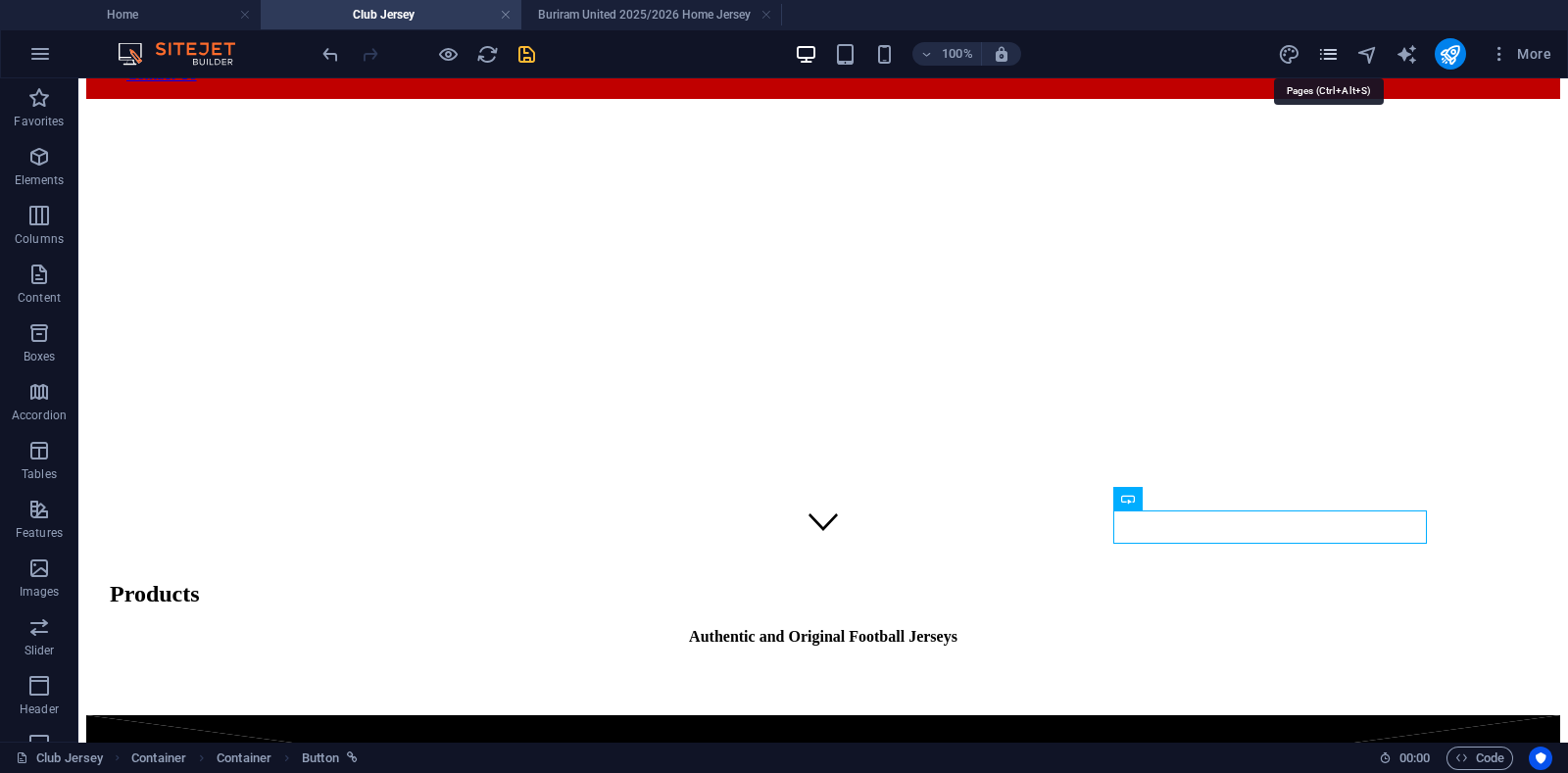 click at bounding box center (1328, 54) 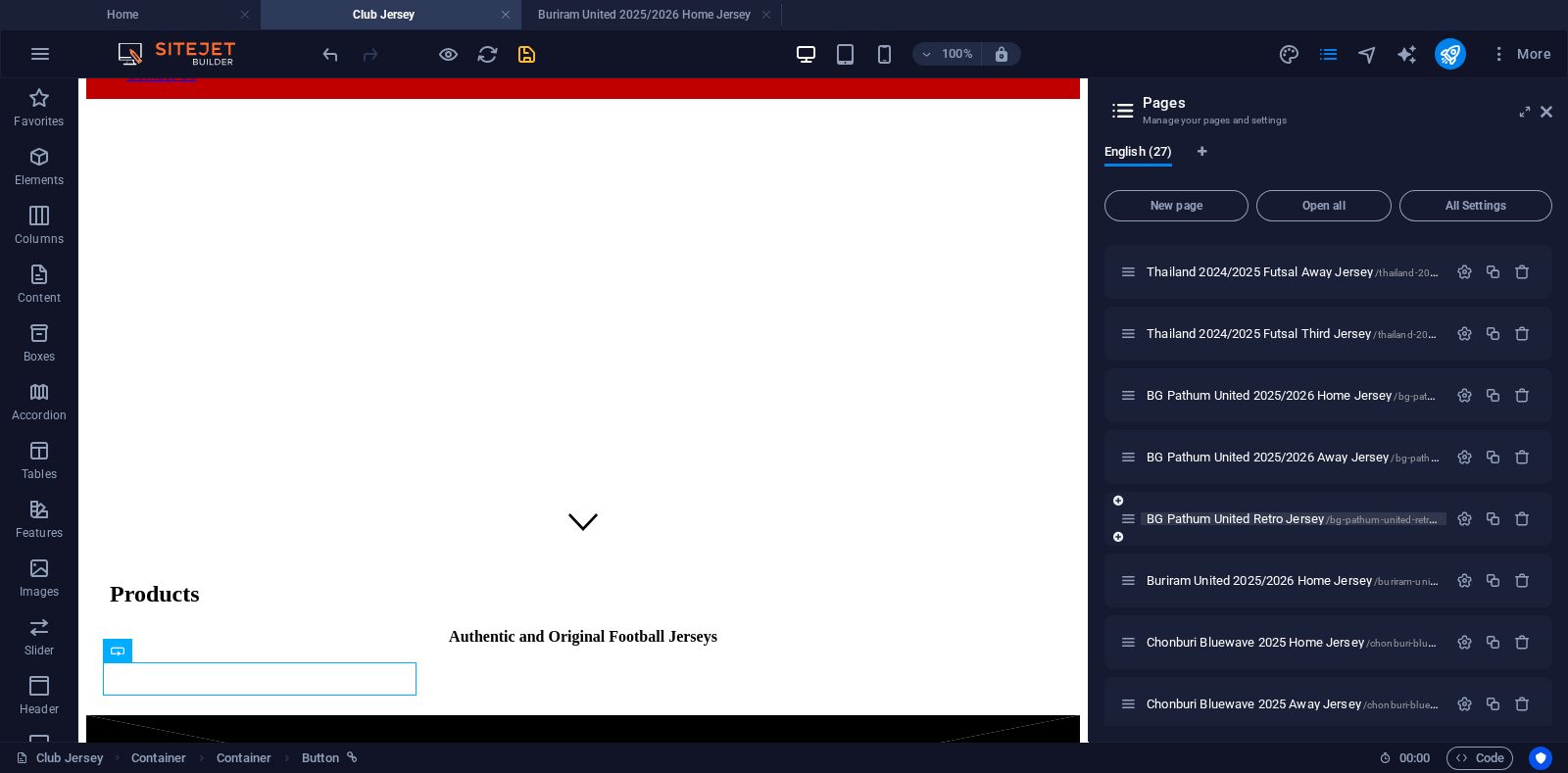 scroll, scrollTop: 979, scrollLeft: 0, axis: vertical 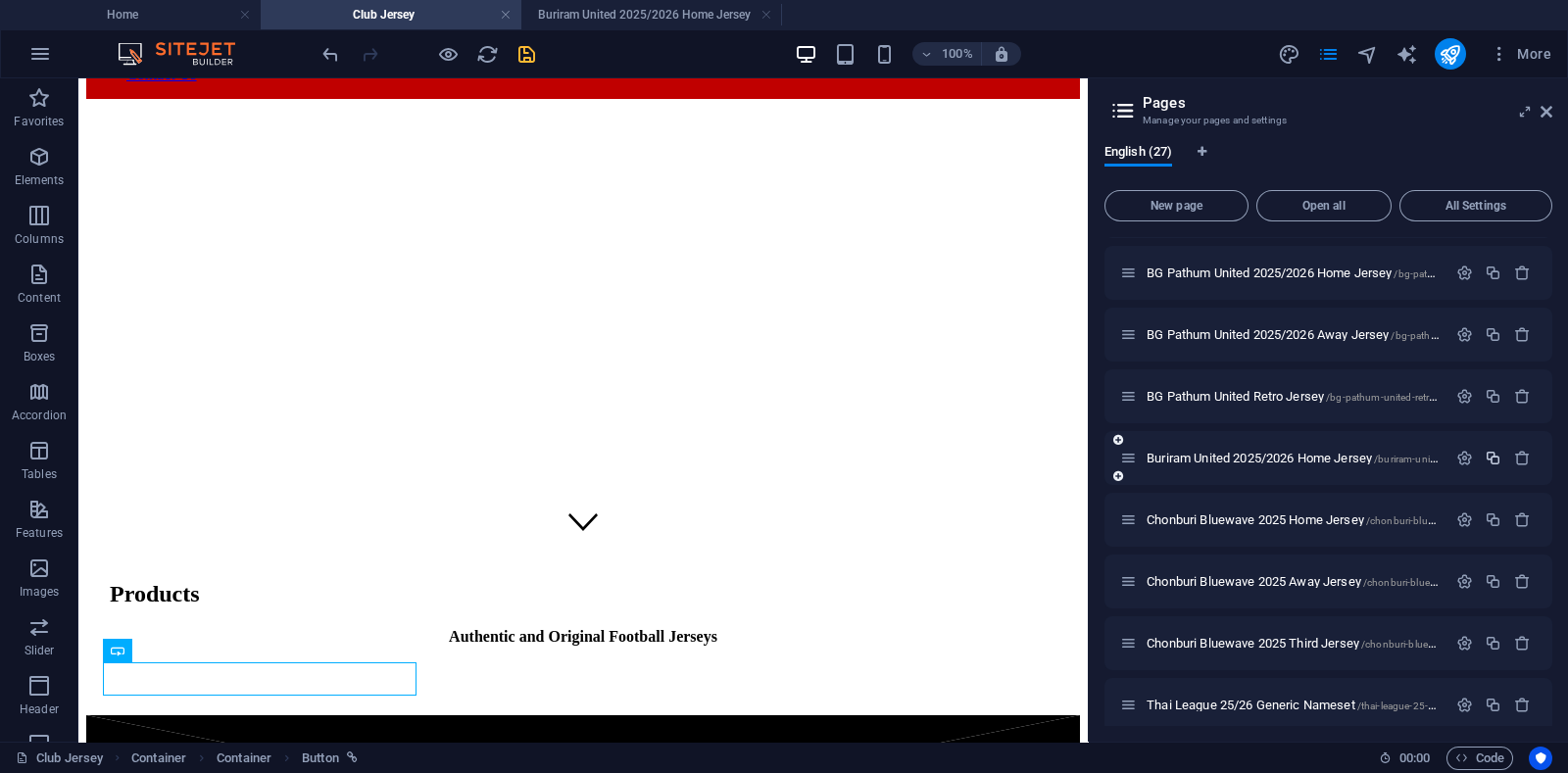 click at bounding box center [1493, 458] 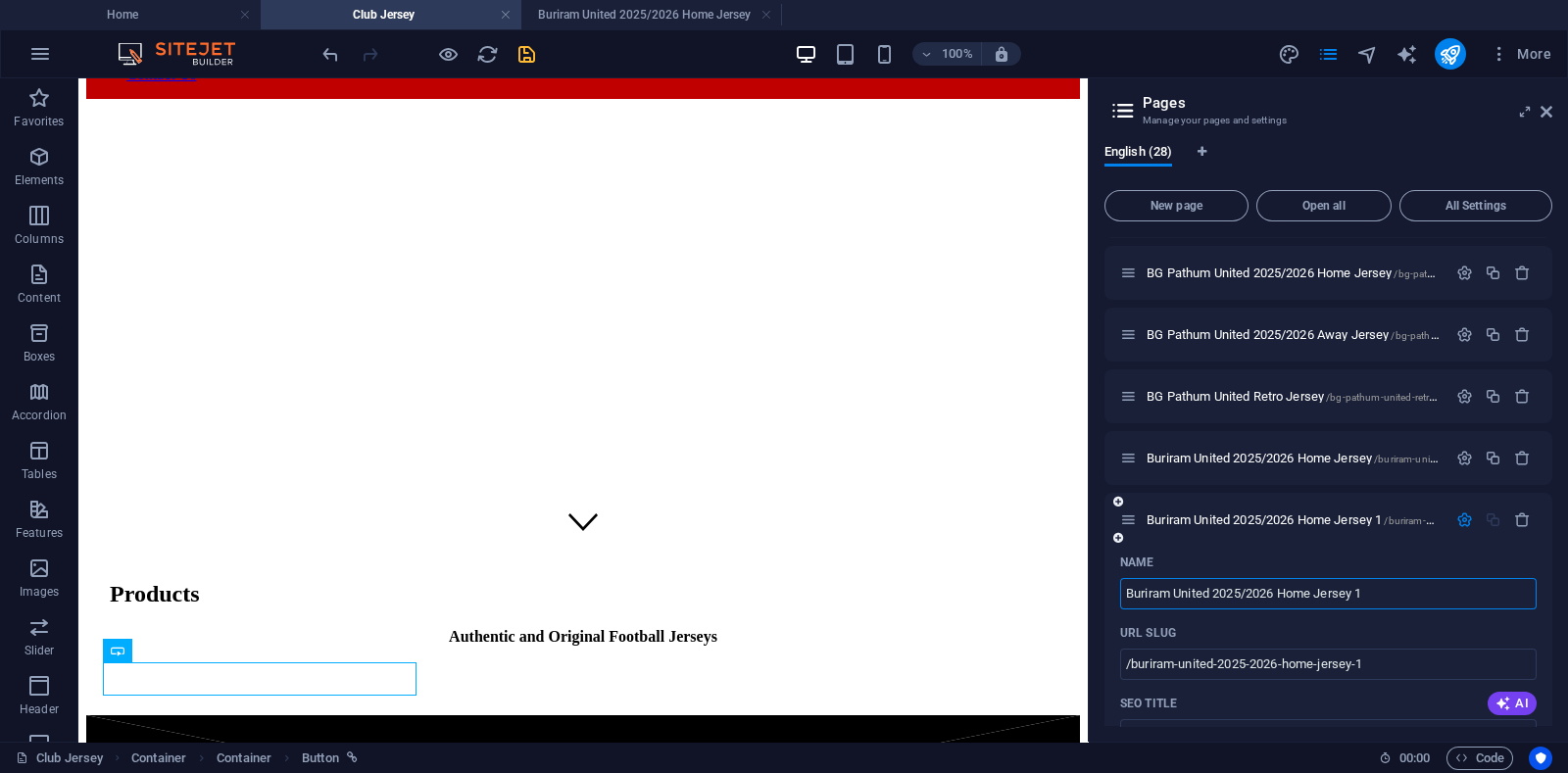 click on "Buriram United 2025/2026 Home Jersey 1" at bounding box center [1328, 594] 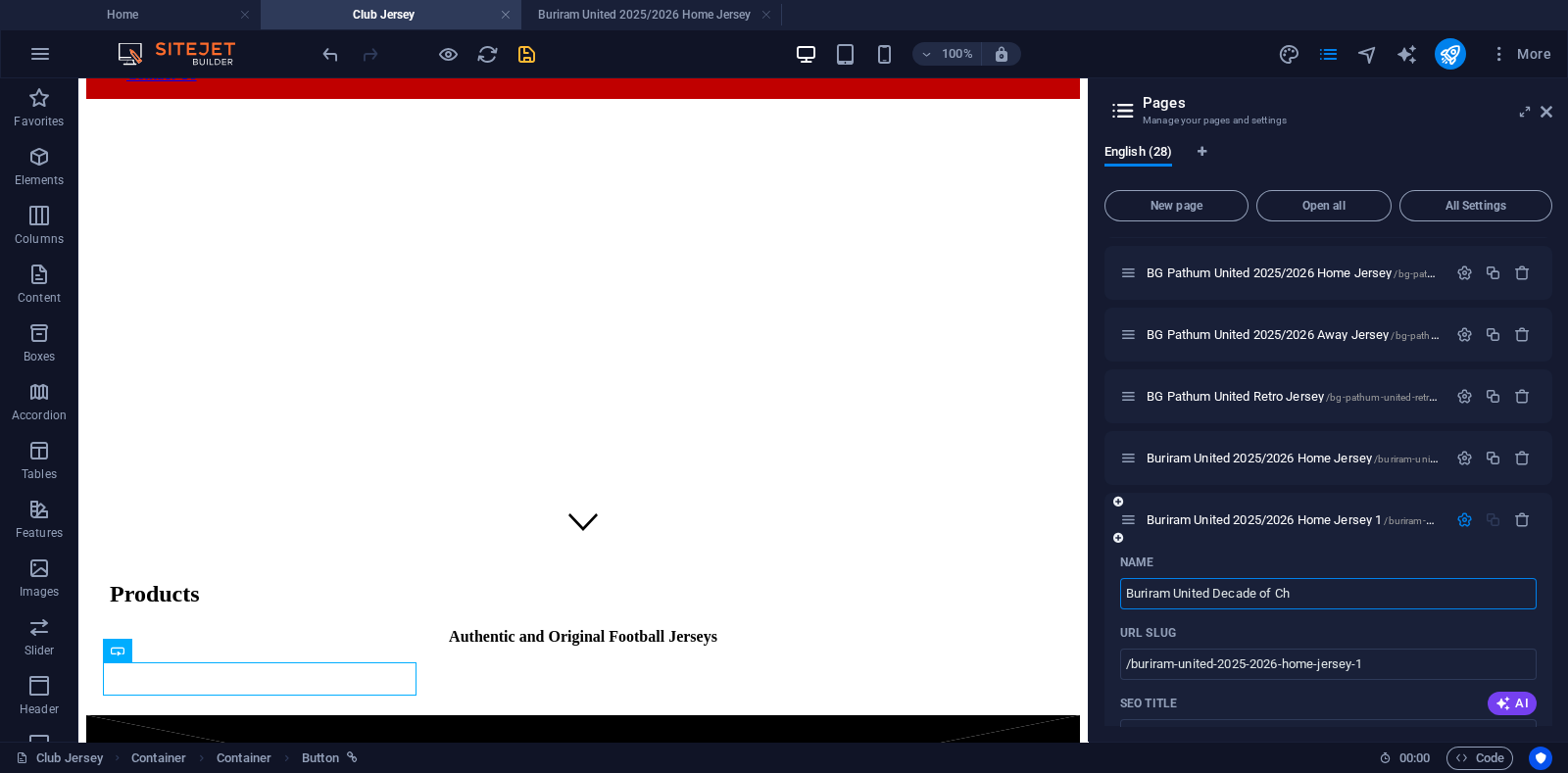 type on "Buriram United Decade of Cha" 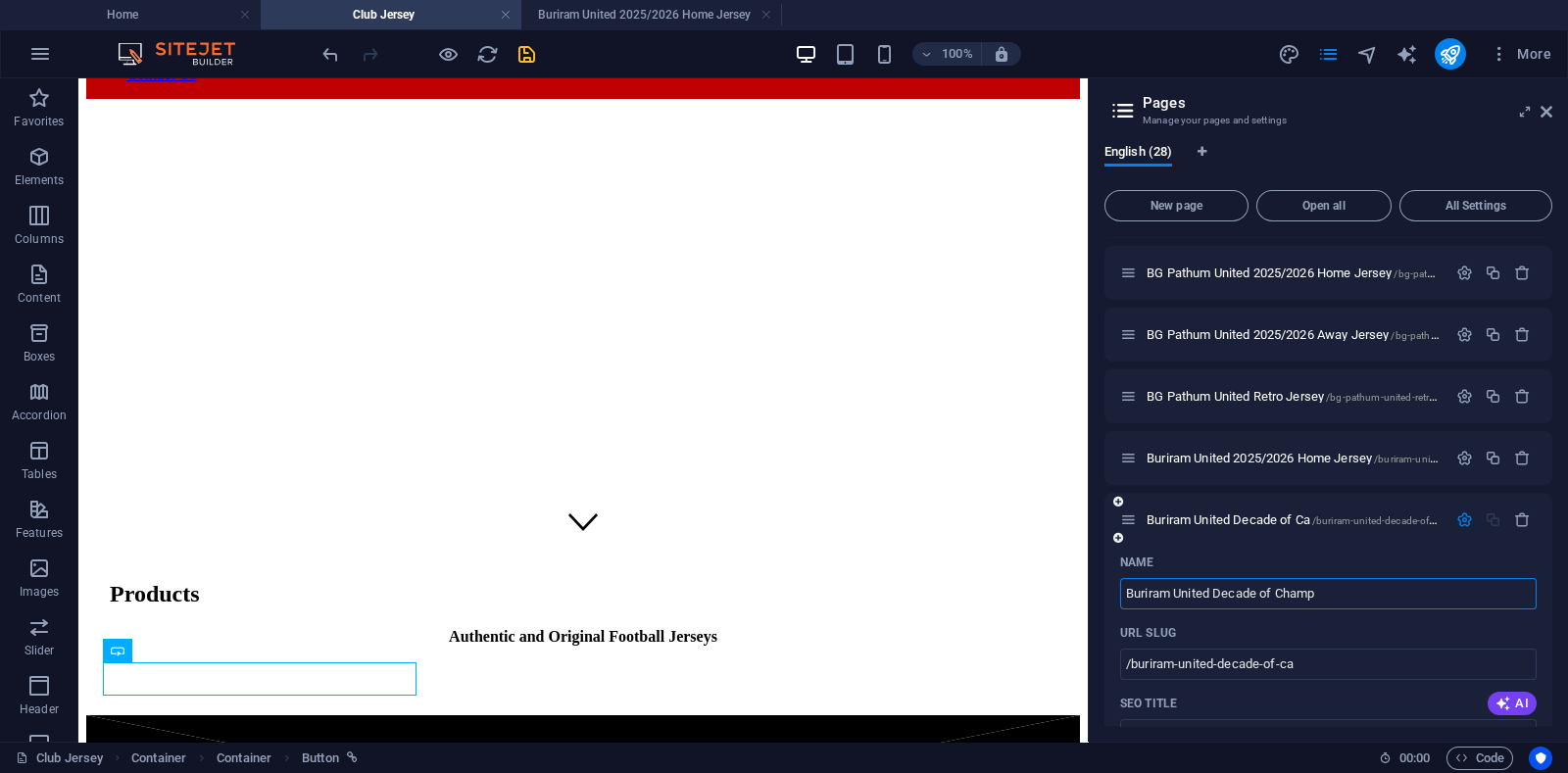 type on "Buriram United Decade of Champi" 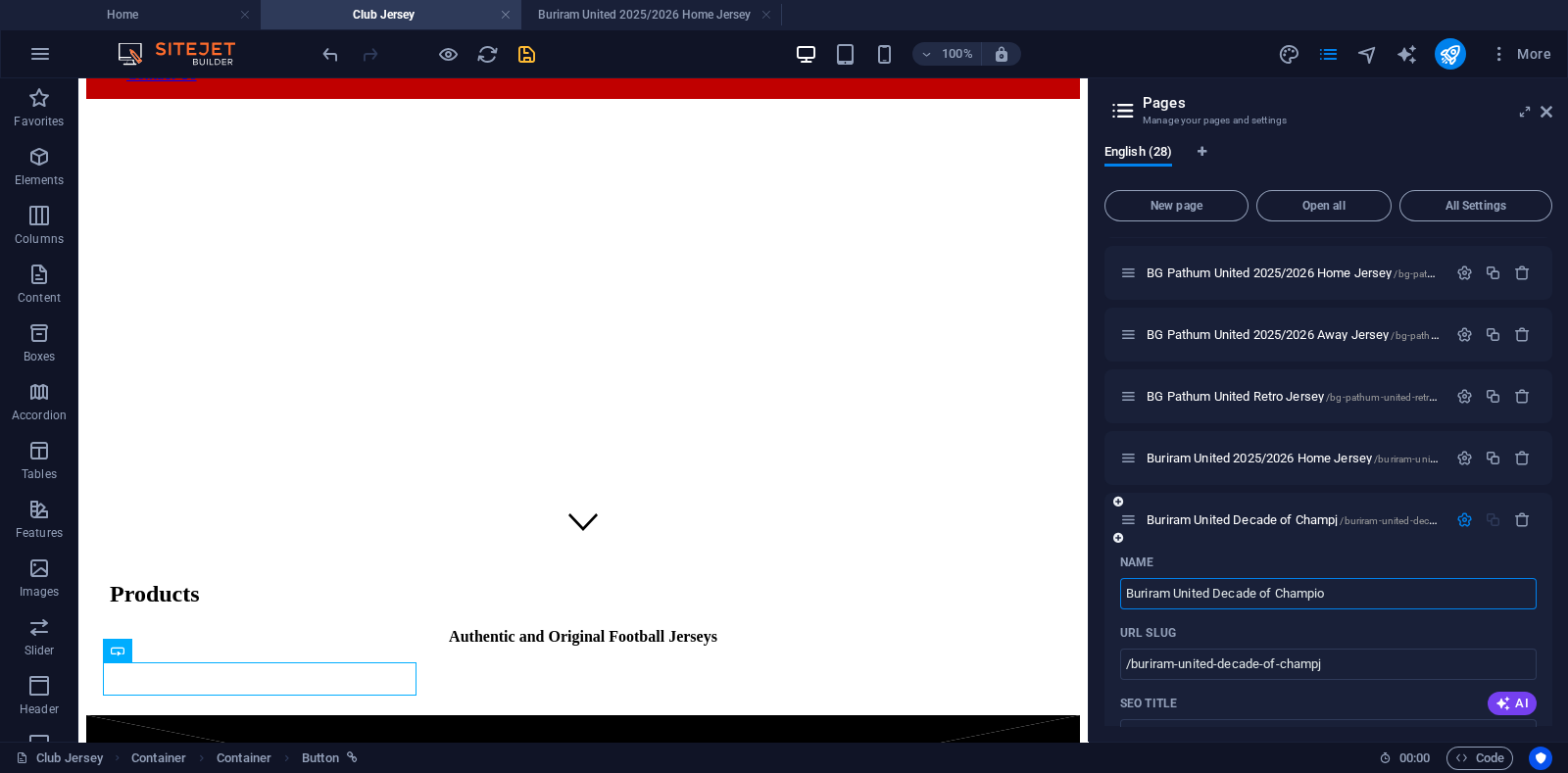 type on "Buriram United Decade of Champion" 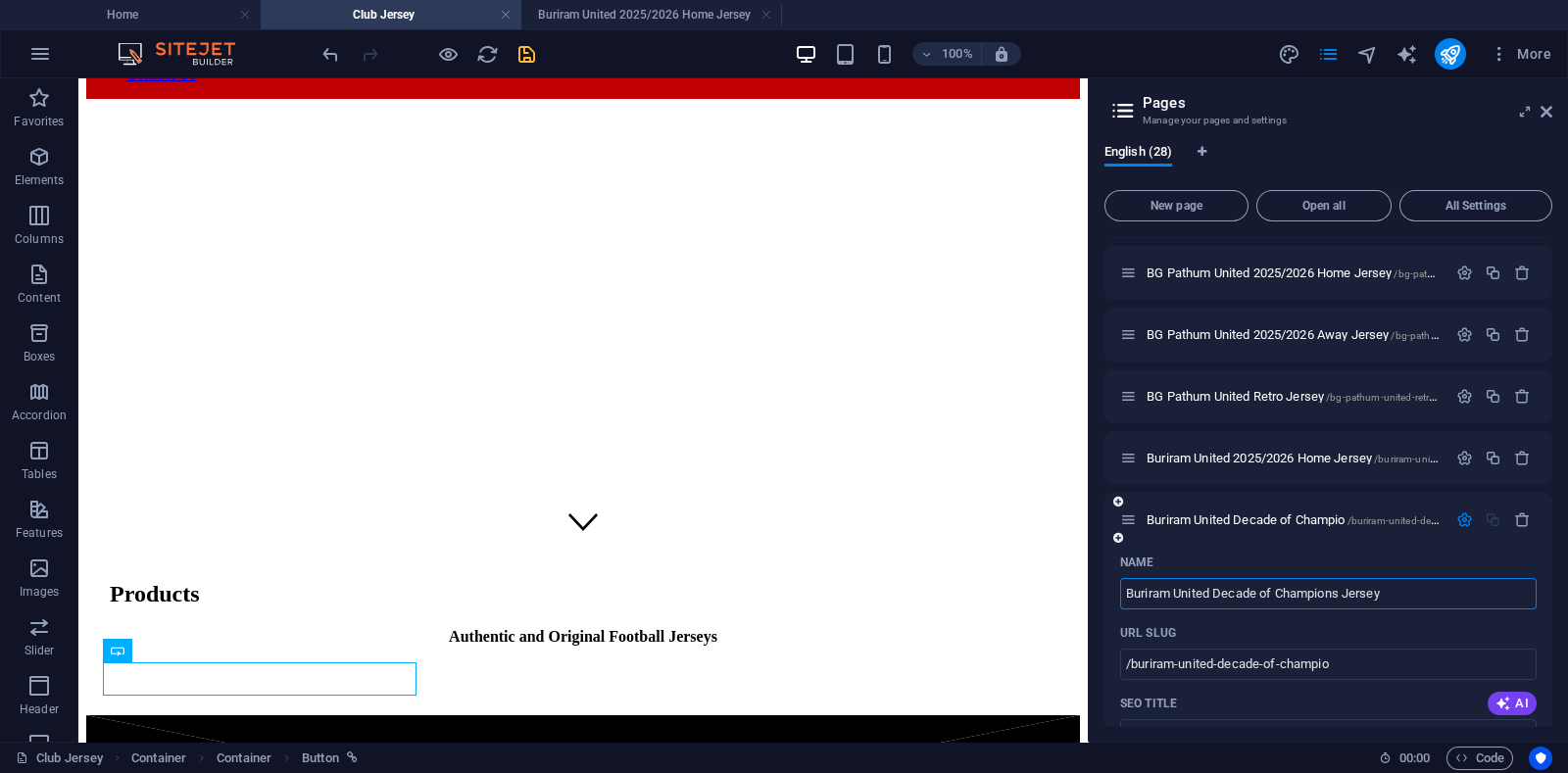 type on "Buriram United Decade of Champions Jersey" 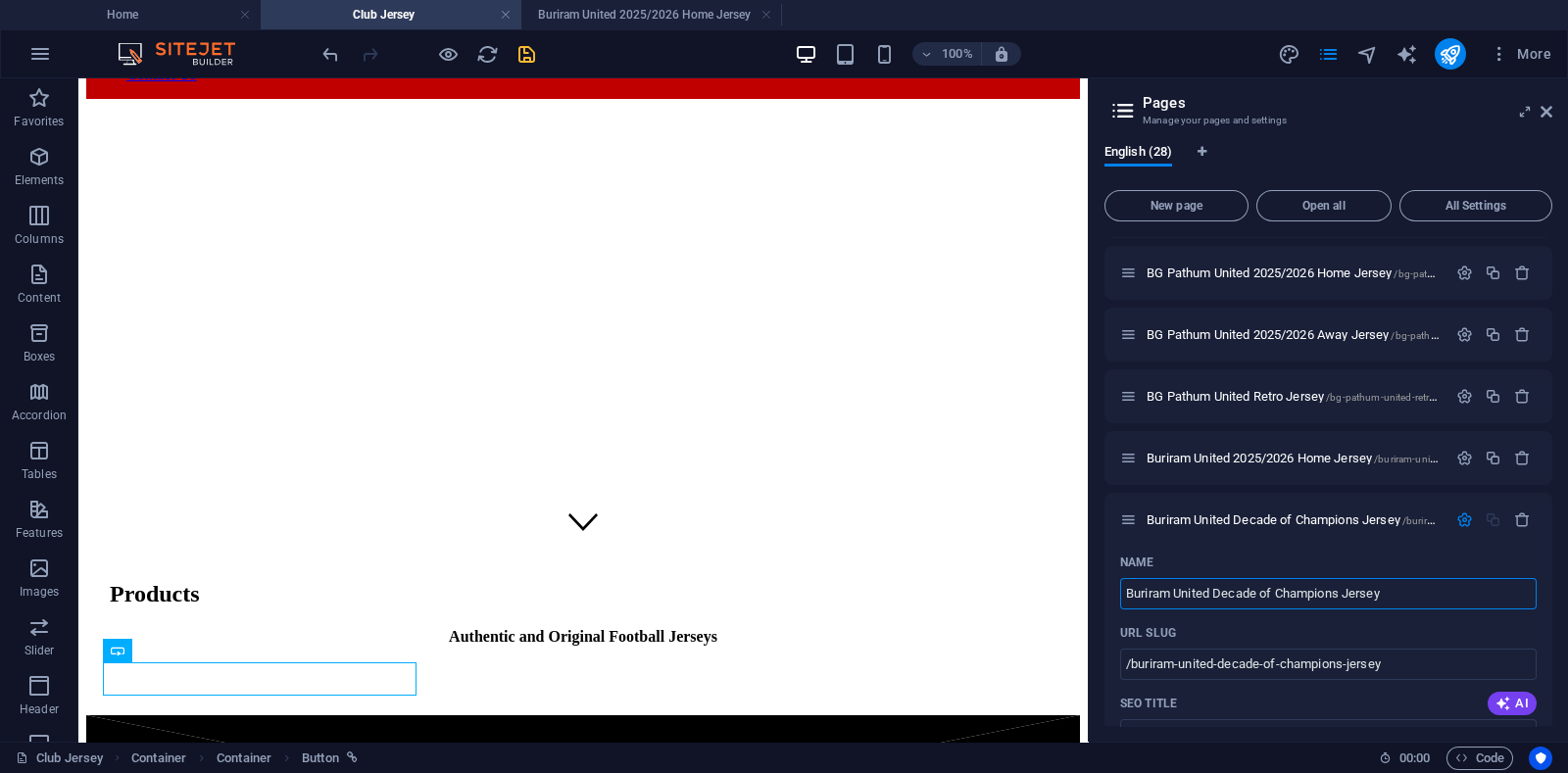 type on "Buriram United Decade of Champions Jersey" 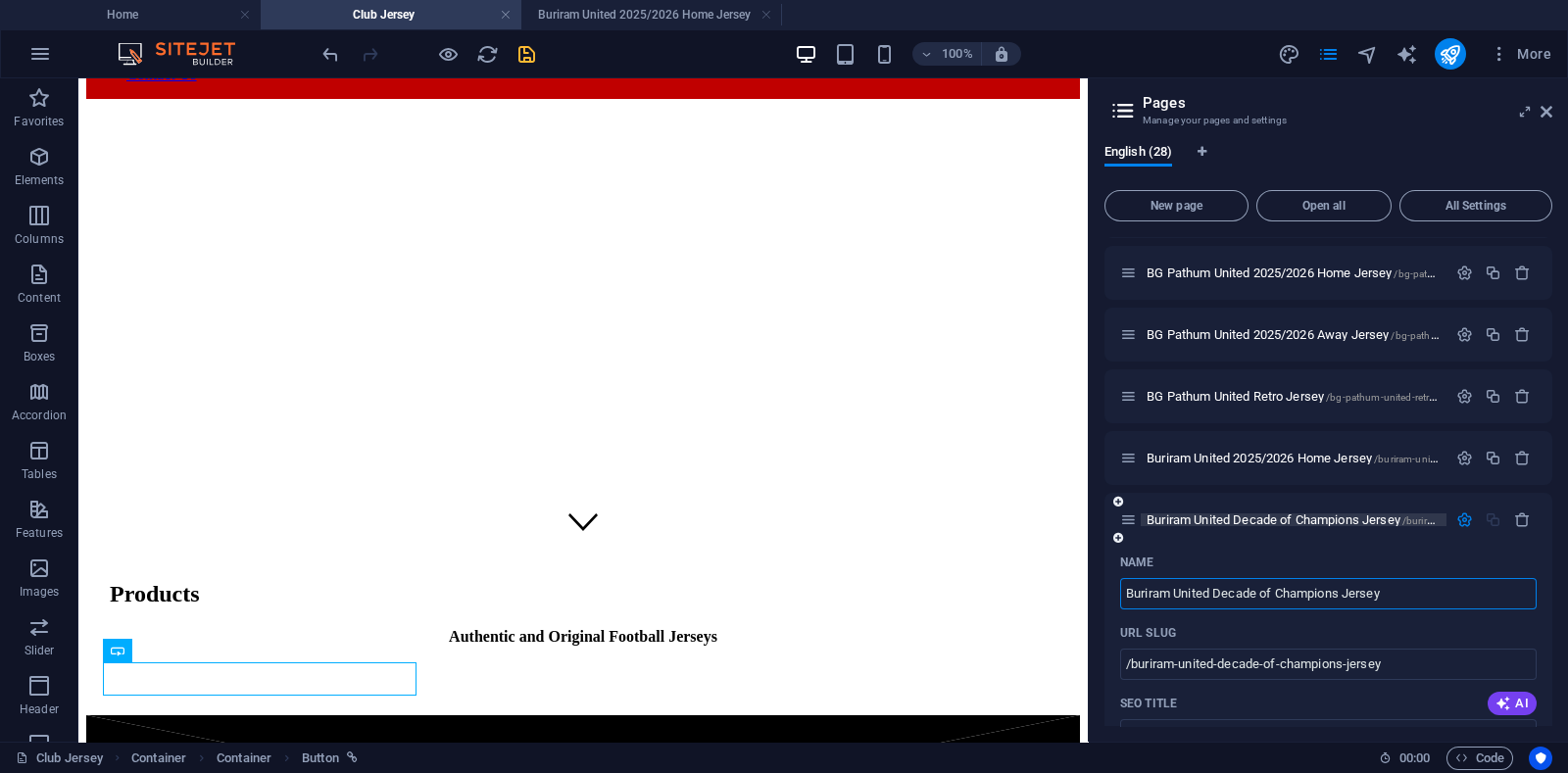 click on "Buriram United Decade of Champions Jersey /buriram-united-decade-of-champions-jersey" at bounding box center (1374, 519) 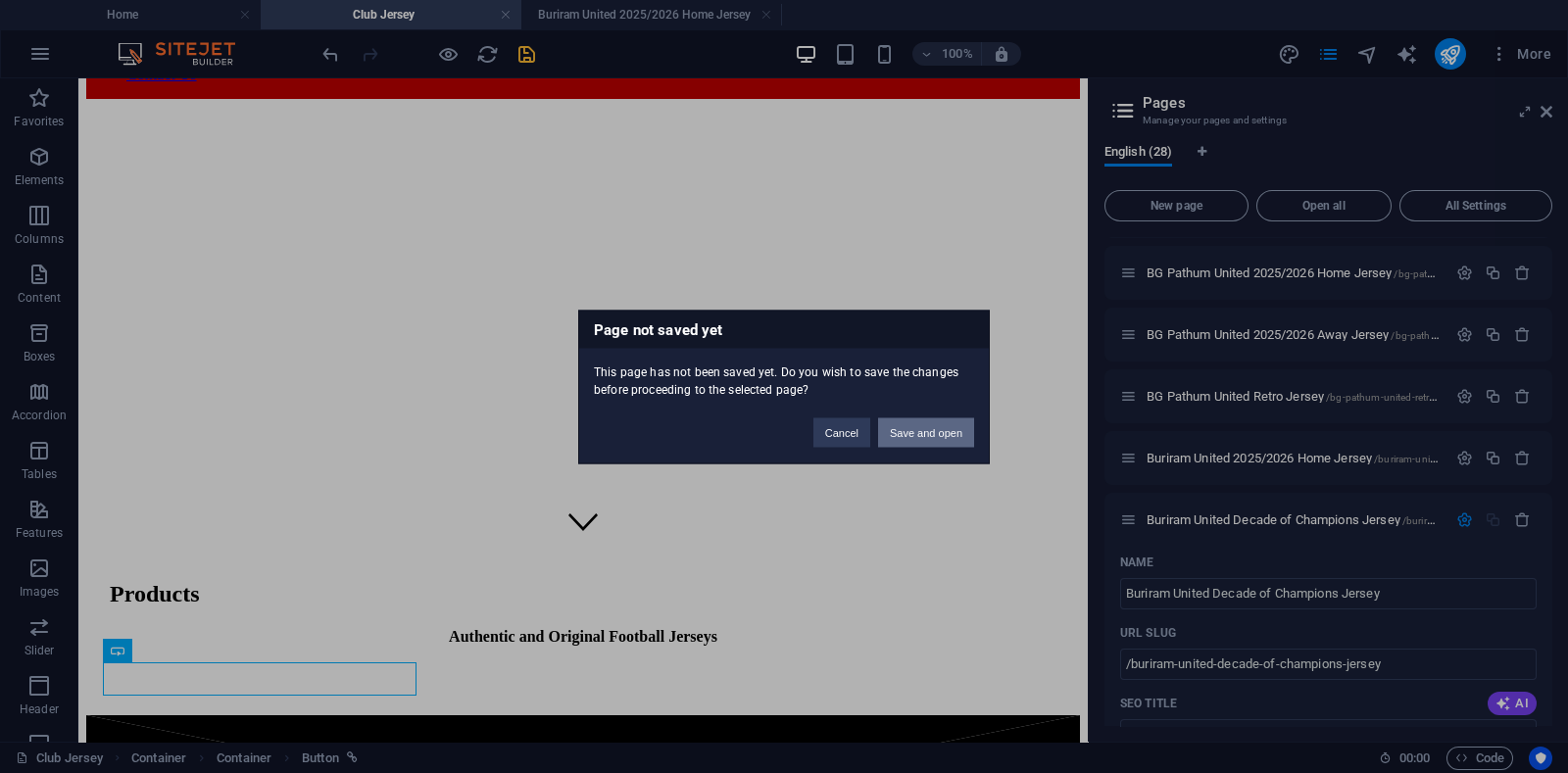 click on "Save and open" at bounding box center (926, 432) 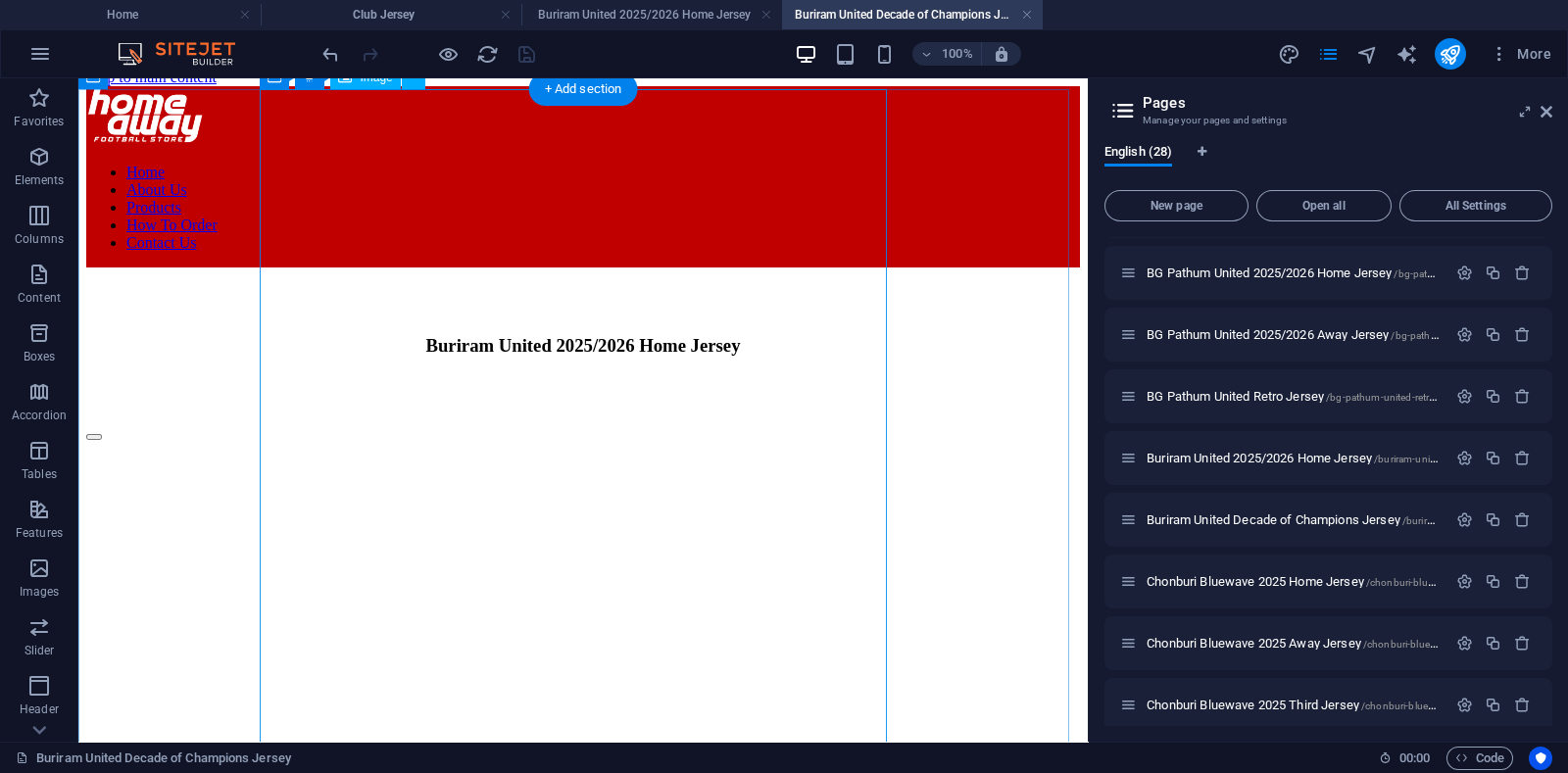 scroll, scrollTop: 0, scrollLeft: 0, axis: both 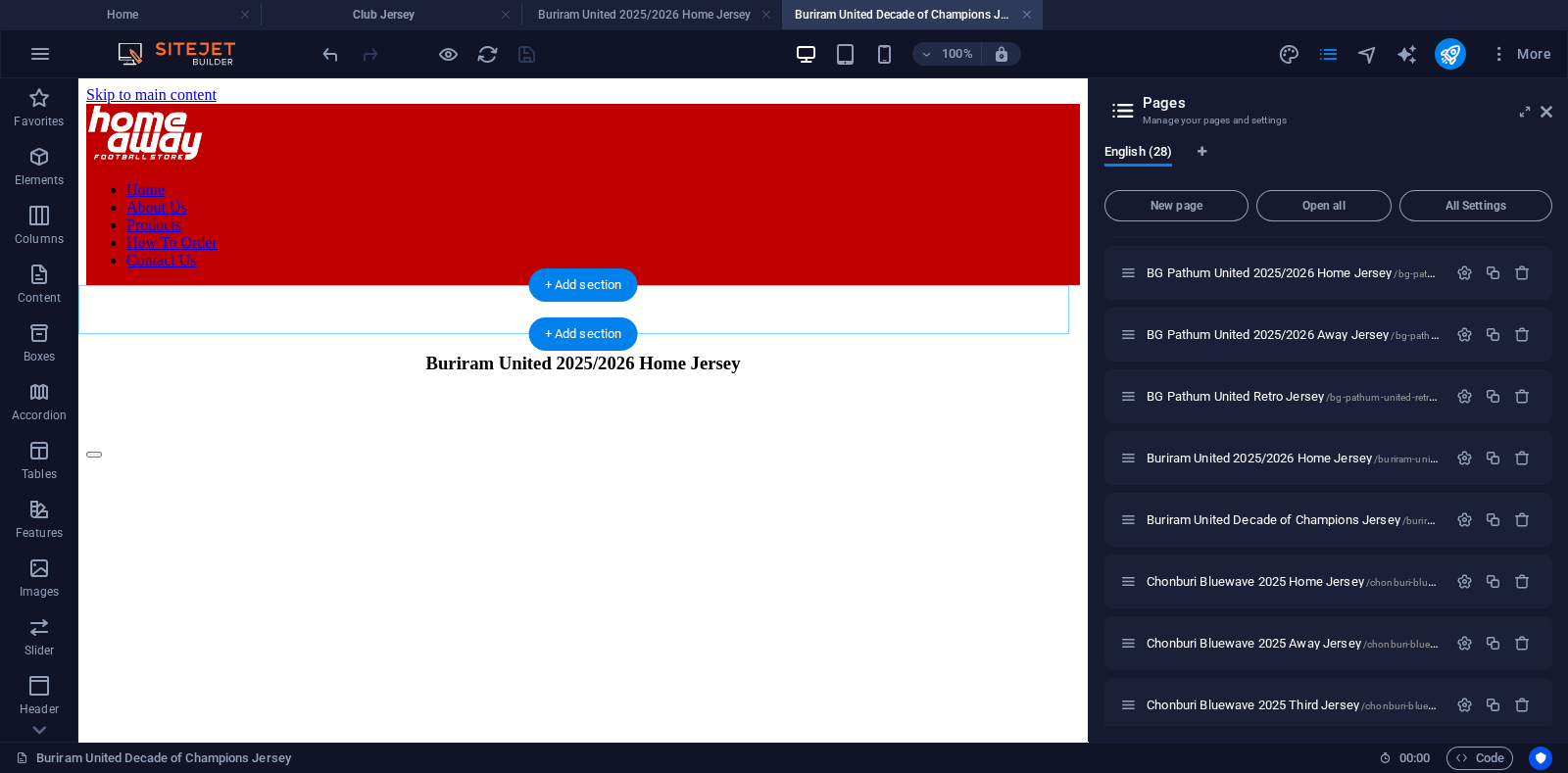 click on "+ Add section" at bounding box center [583, 285] 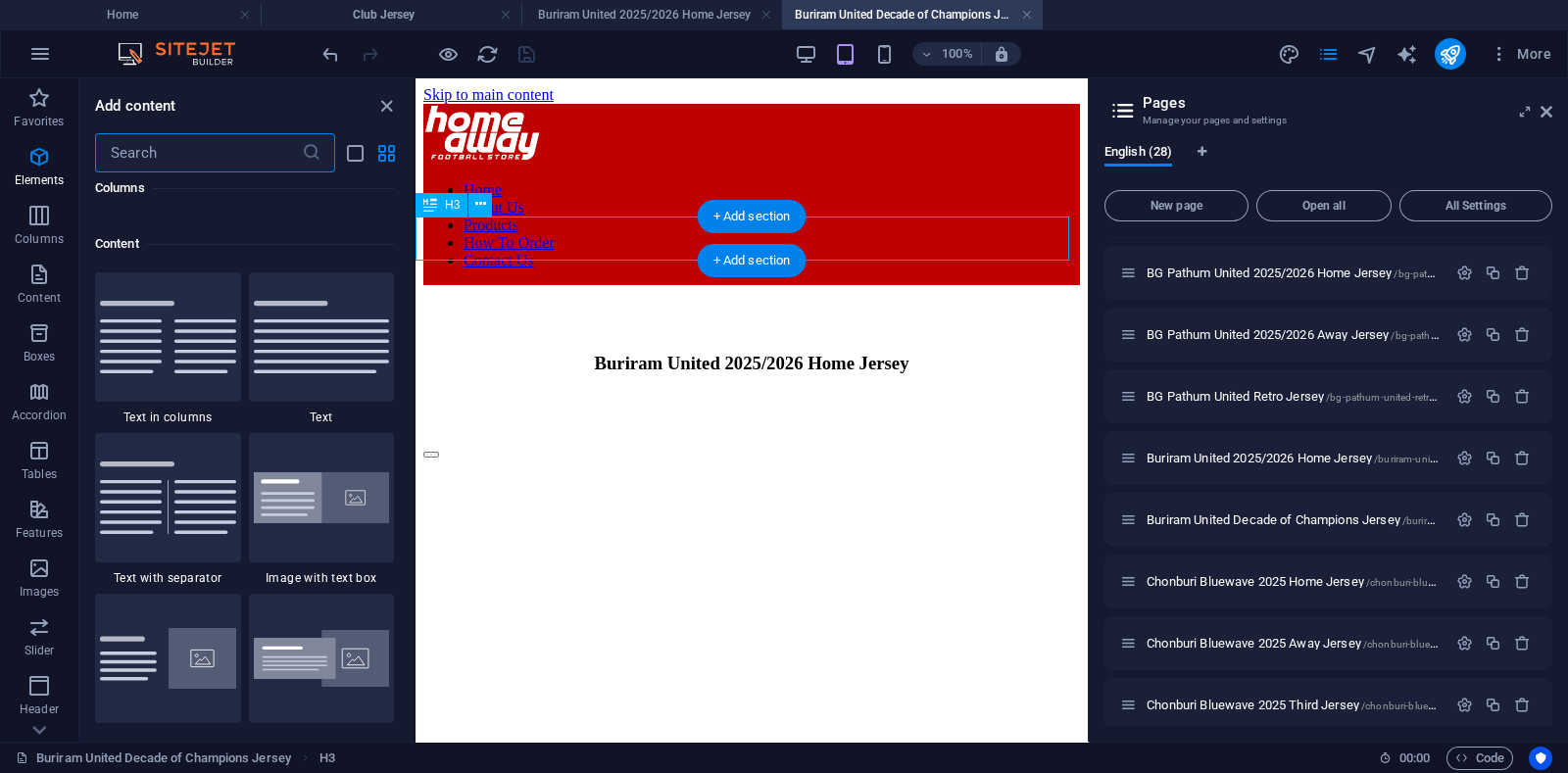scroll, scrollTop: 3428, scrollLeft: 0, axis: vertical 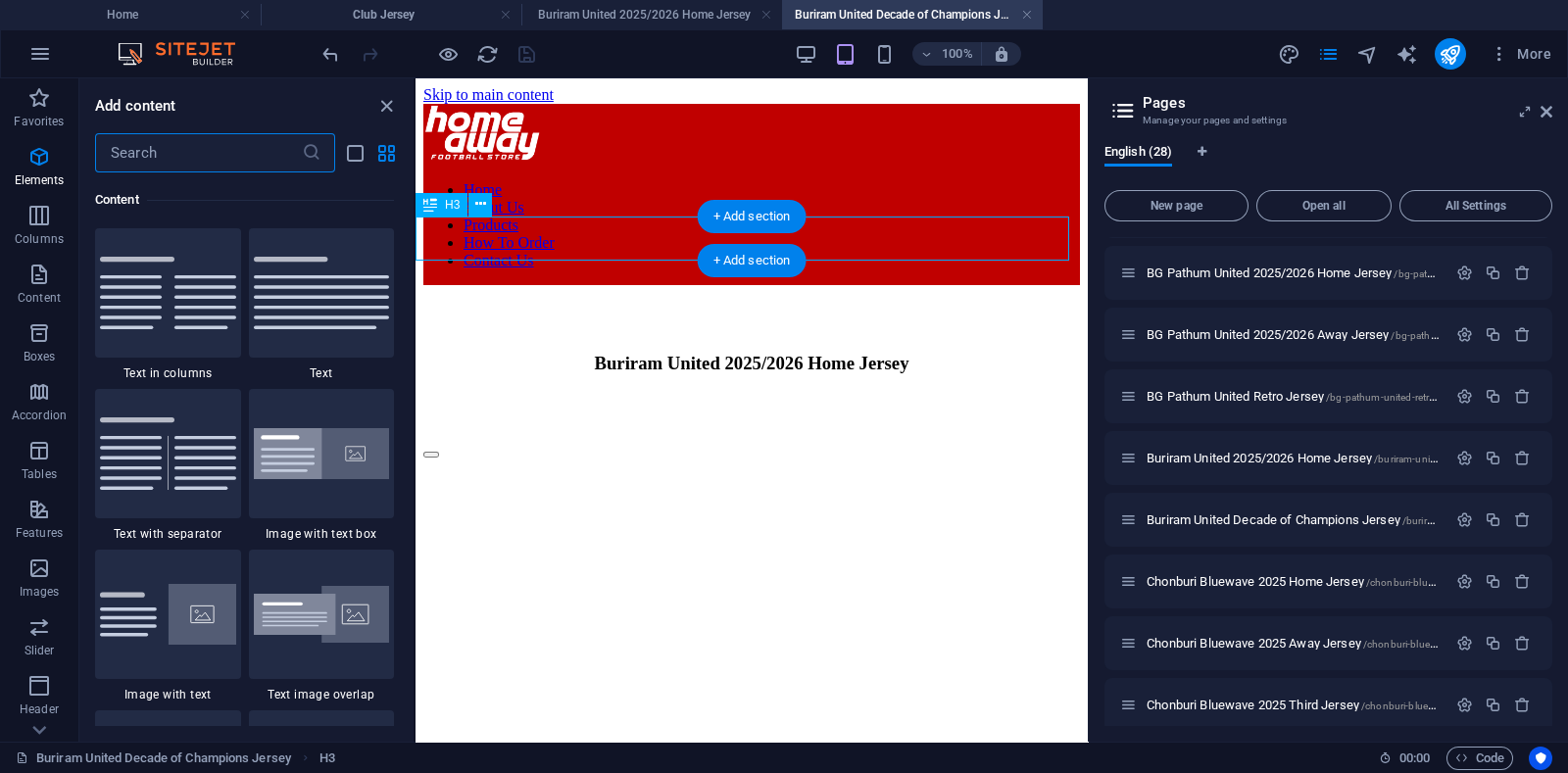 click on "Buriram United 2025/2026 Home Jersey" at bounding box center (752, 363) 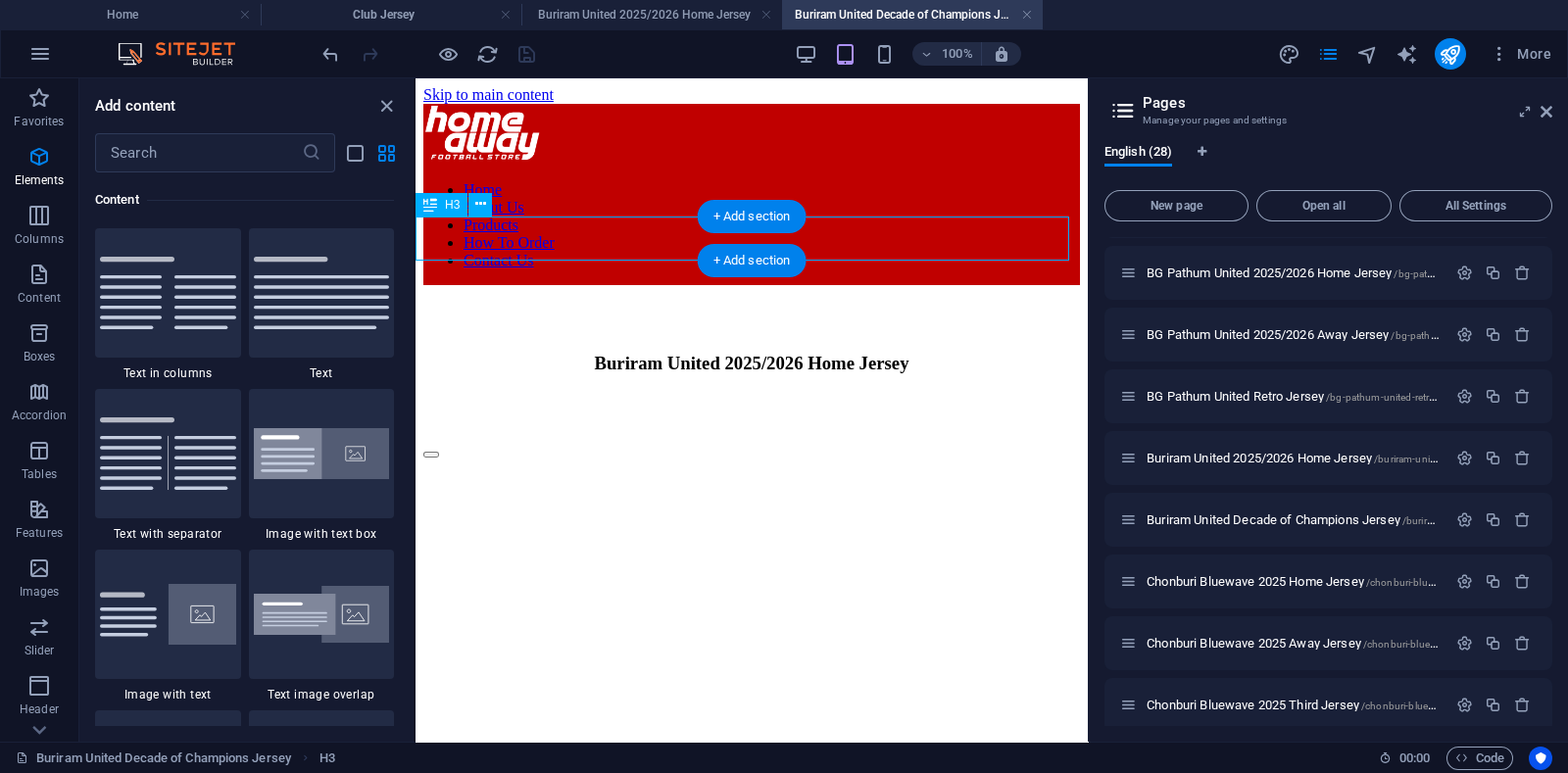 click on "Buriram United 2025/2026 Home Jersey" at bounding box center (752, 363) 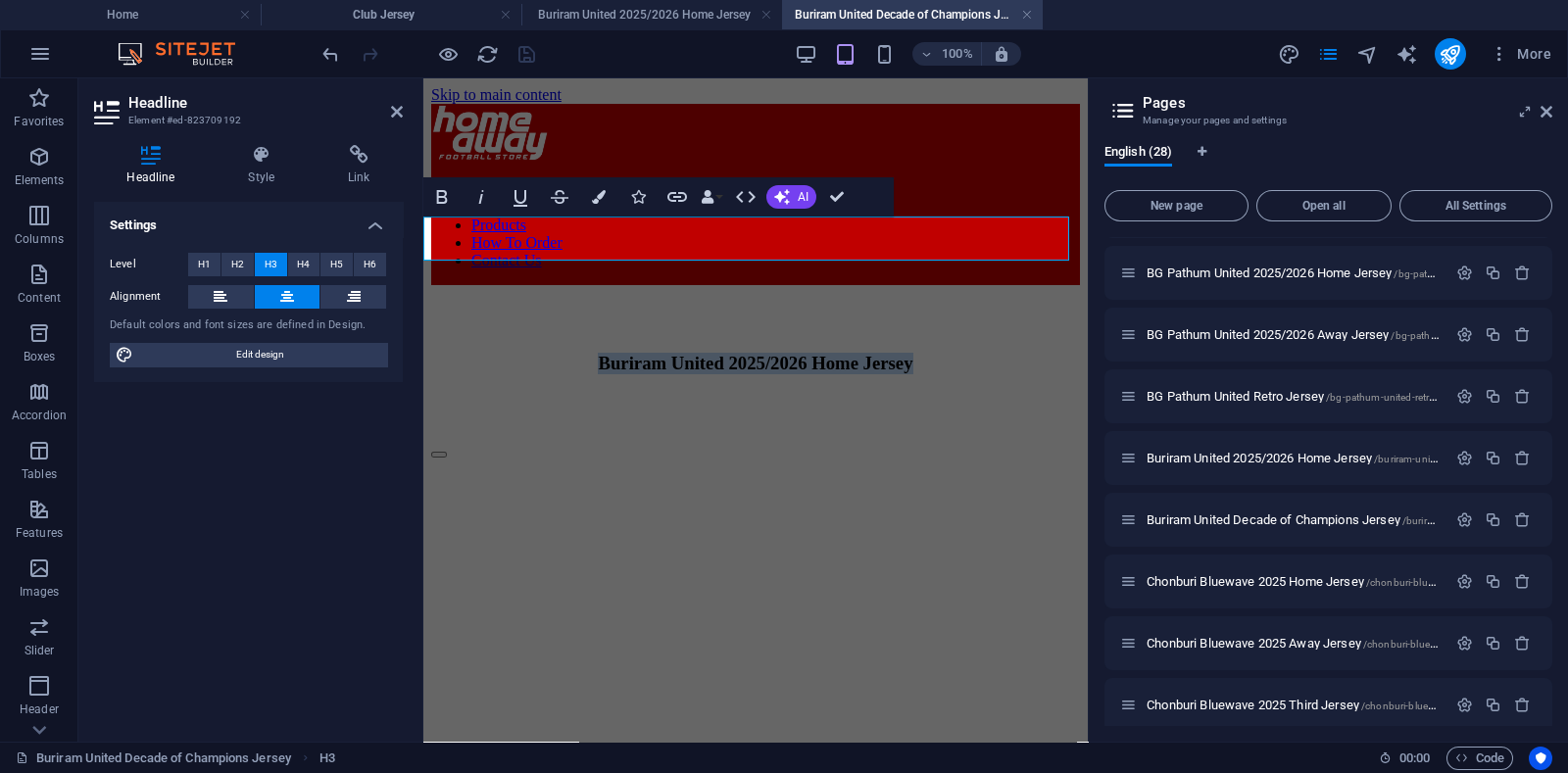 click on "Buriram United 2025/2026 Home Jersey" at bounding box center (756, 363) 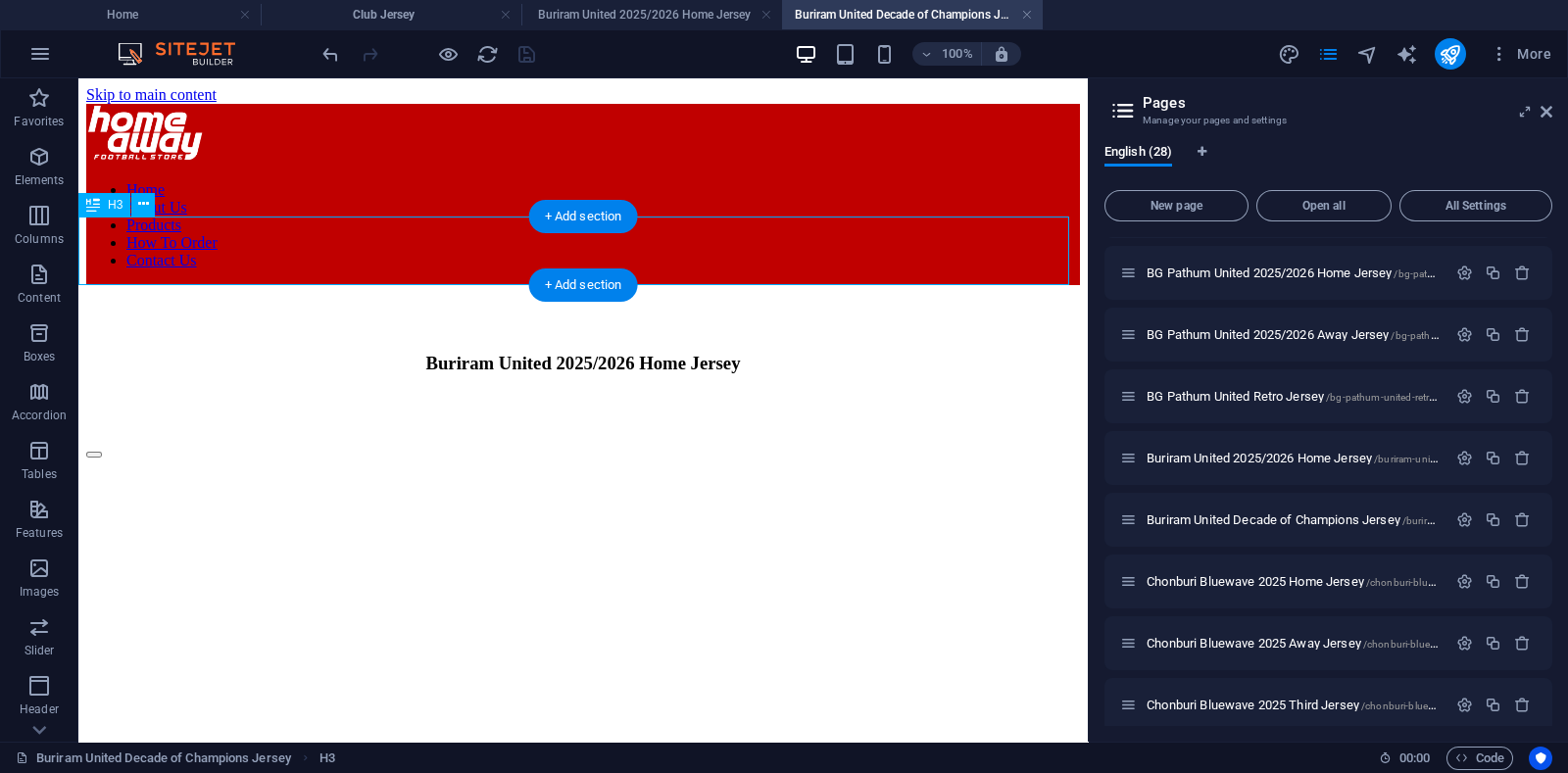 click on "Buriram United 2025/2026 Home Jersey" at bounding box center (583, 363) 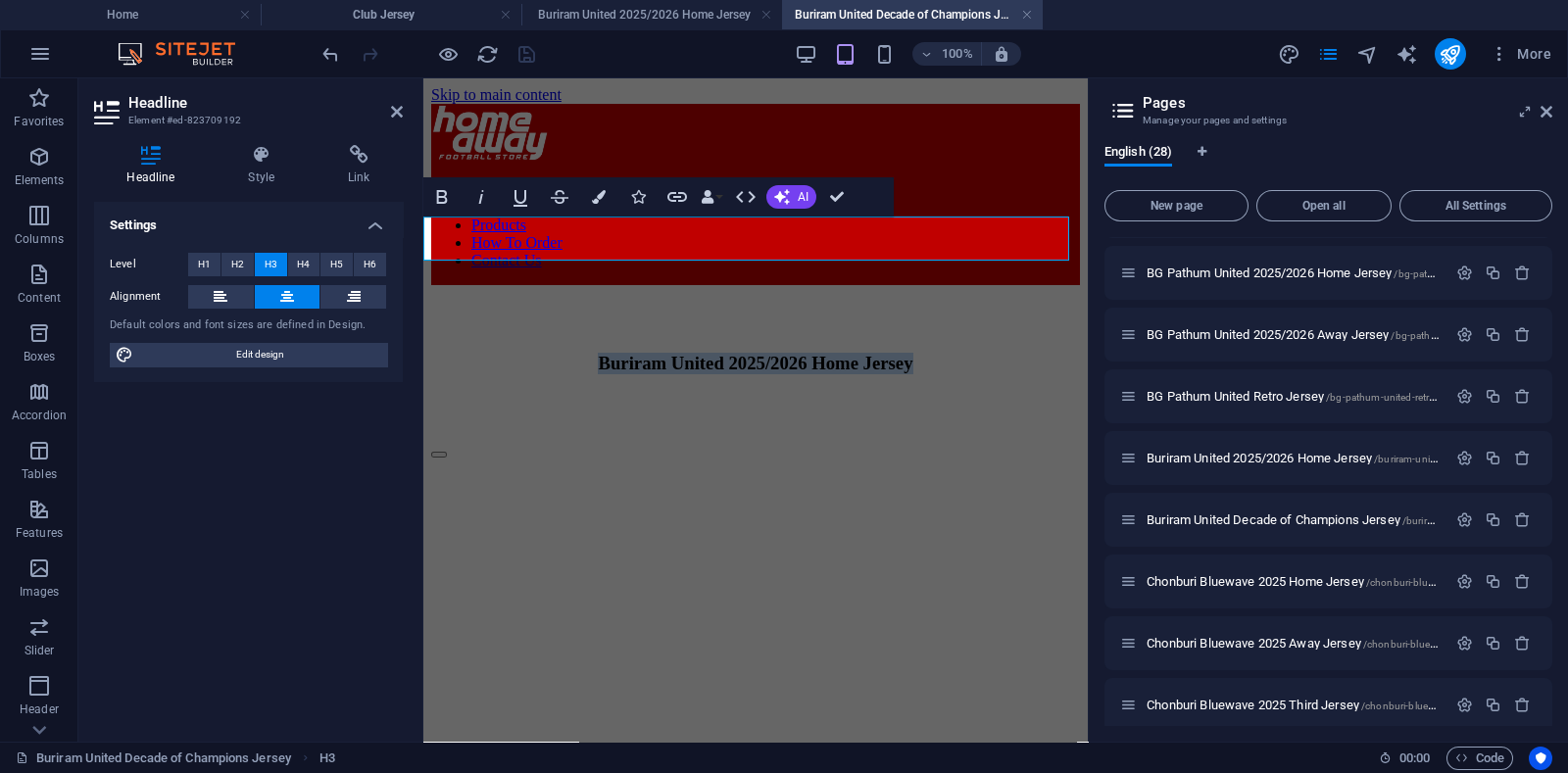 click on "Buriram United 2025/2026 Home Jersey" at bounding box center (756, 363) 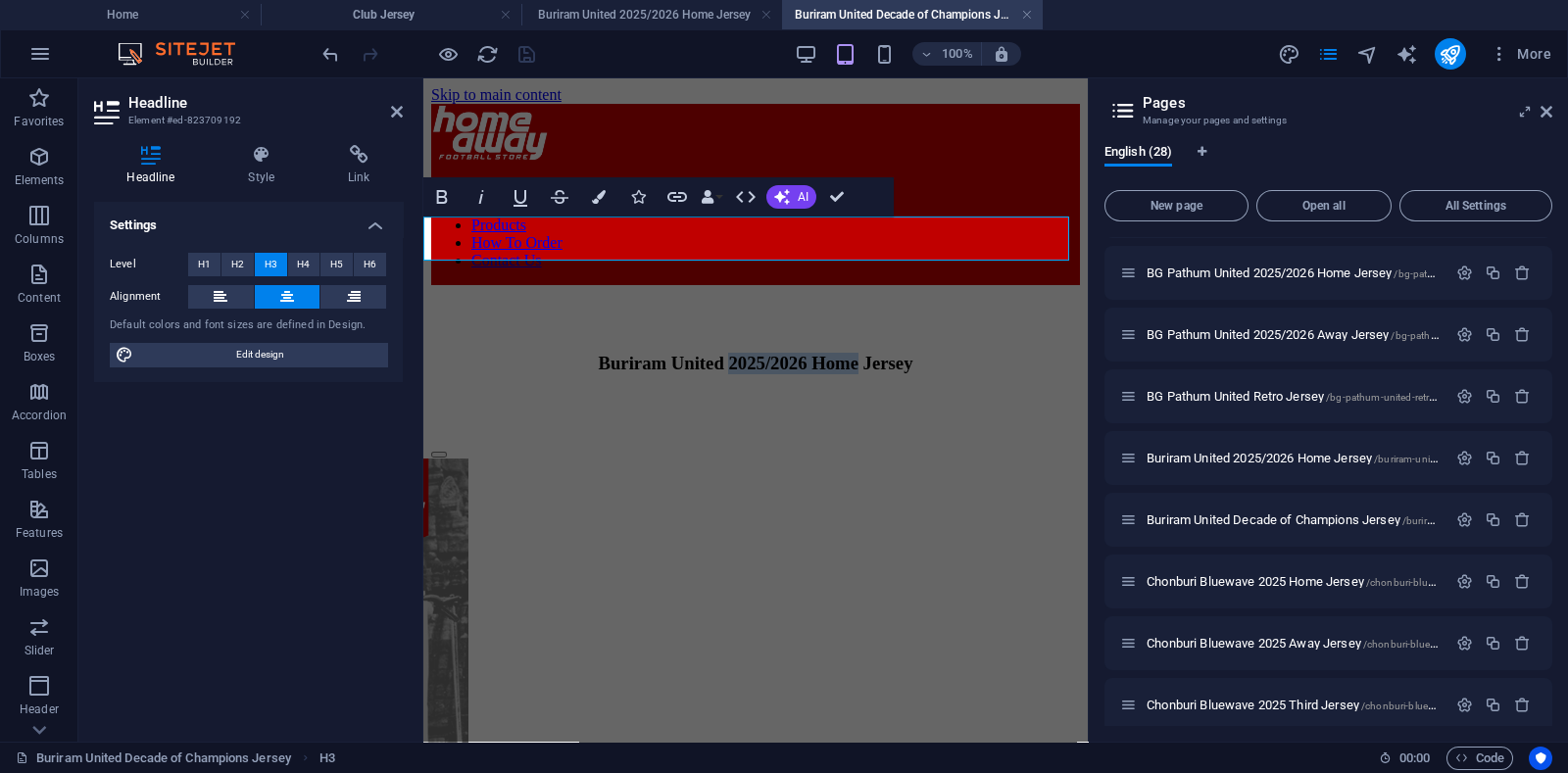 drag, startPoint x: 682, startPoint y: 237, endPoint x: 928, endPoint y: 249, distance: 246.29251 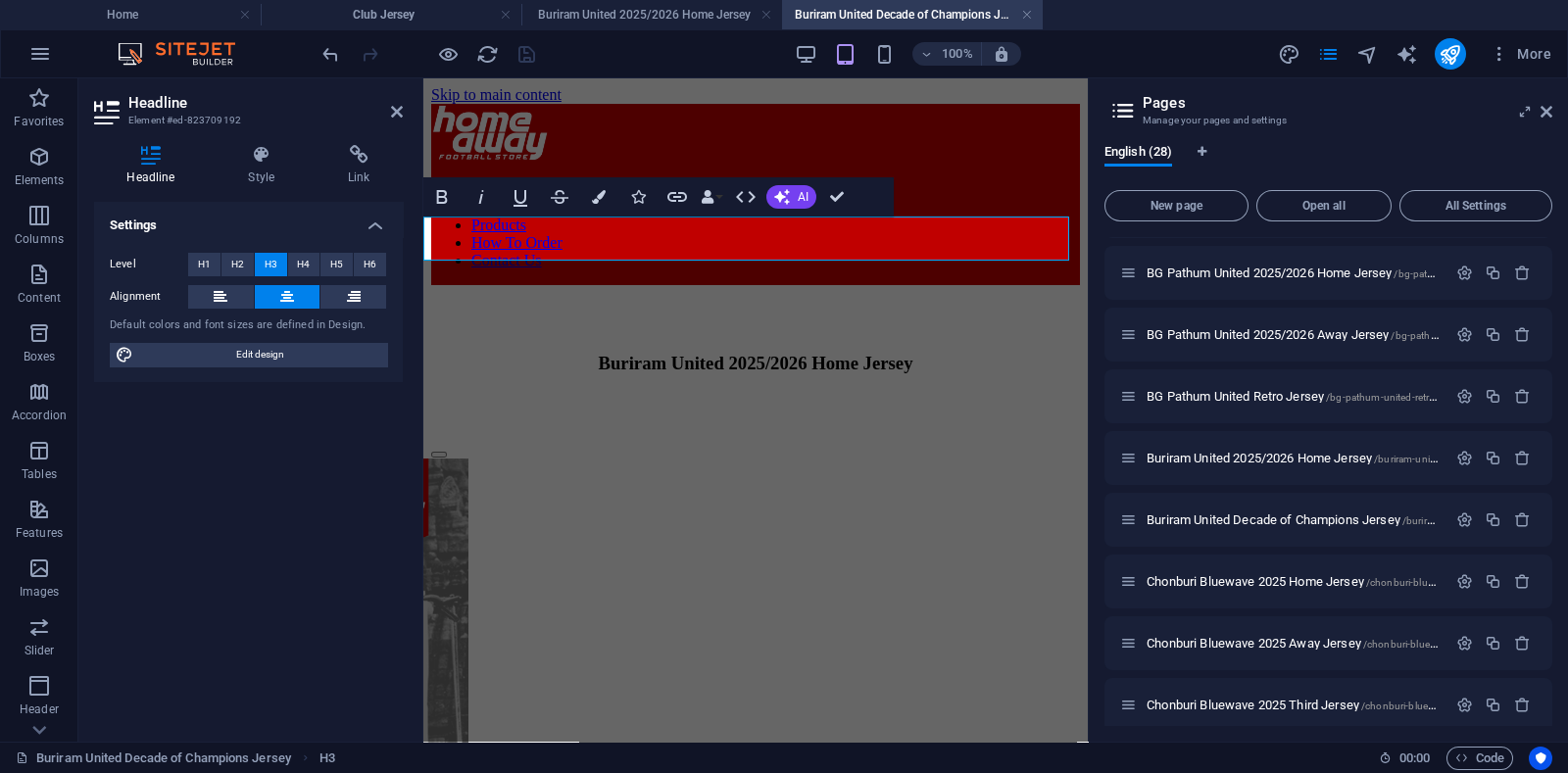 type 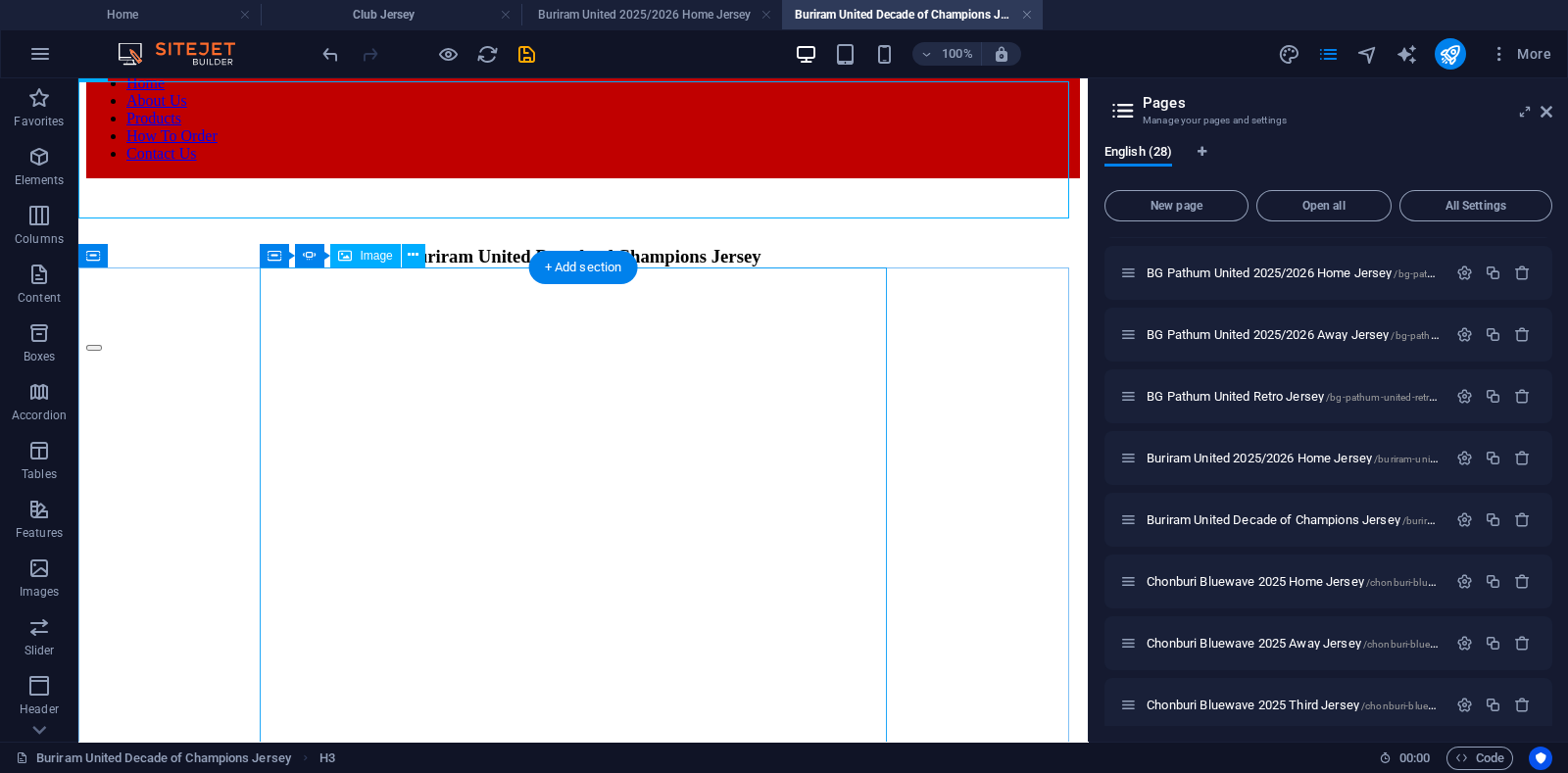 scroll, scrollTop: 244, scrollLeft: 0, axis: vertical 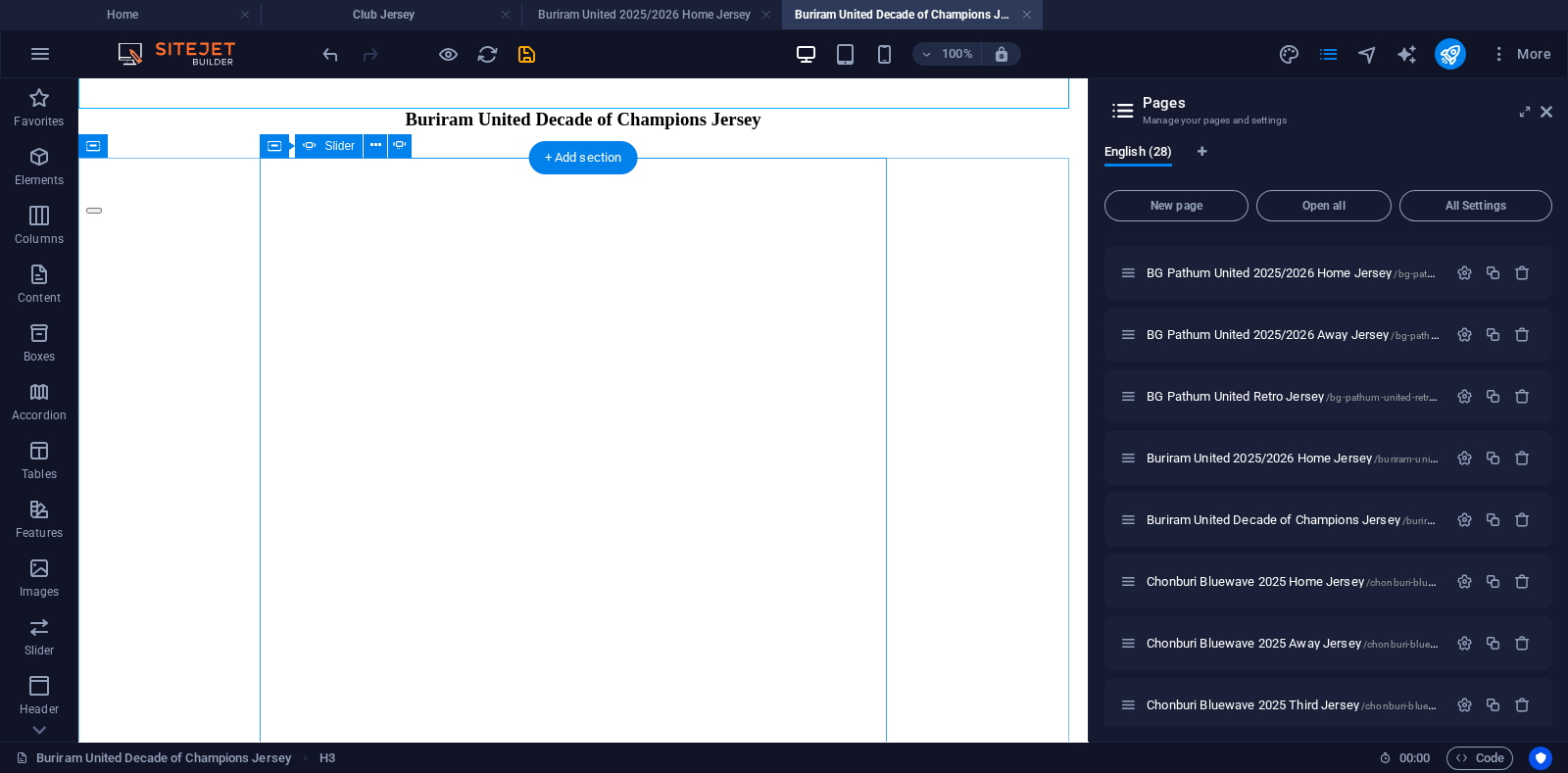 click at bounding box center (94, 6555) 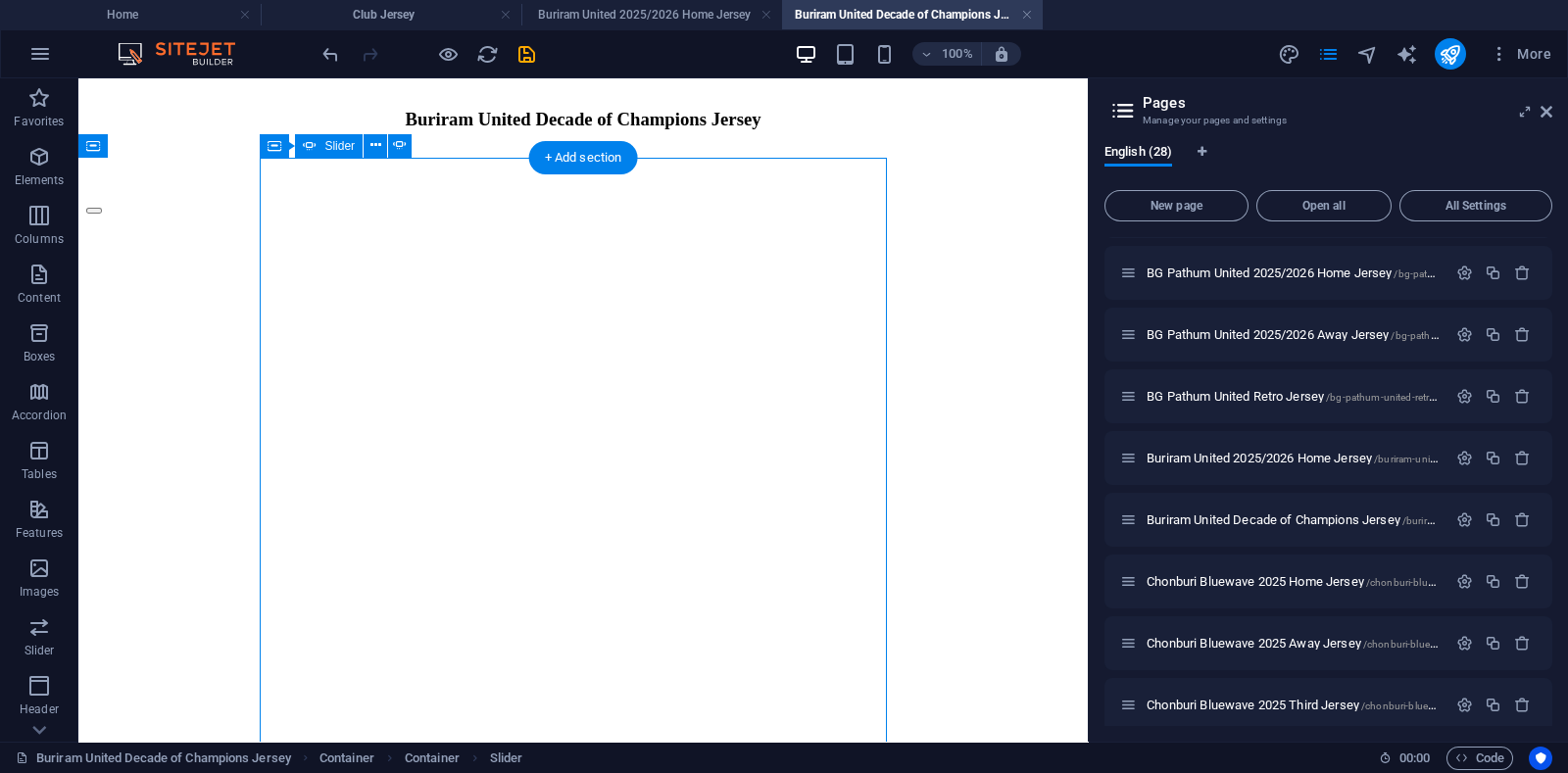 click at bounding box center [94, 6555] 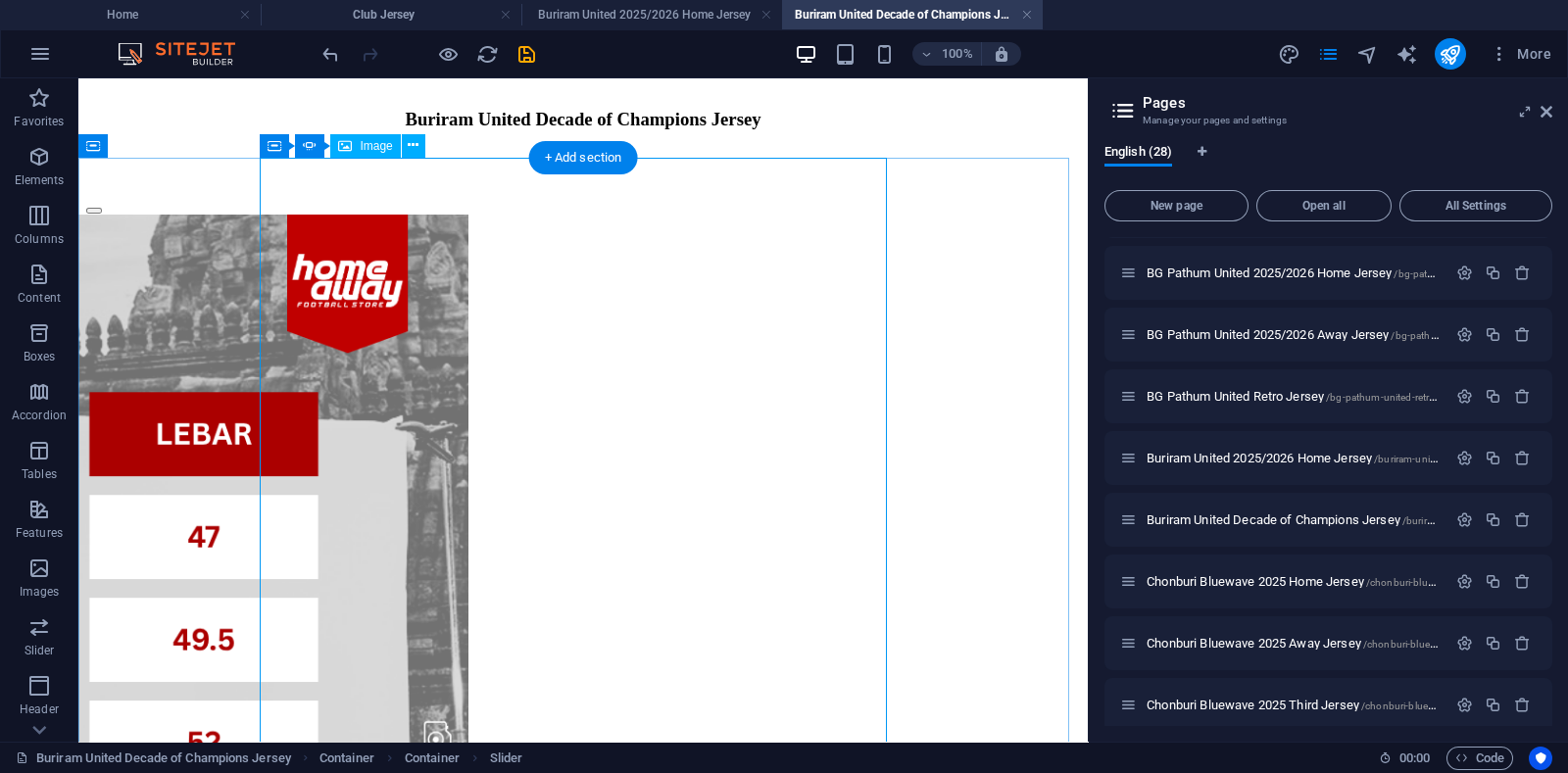 click at bounding box center (-227, 2113) 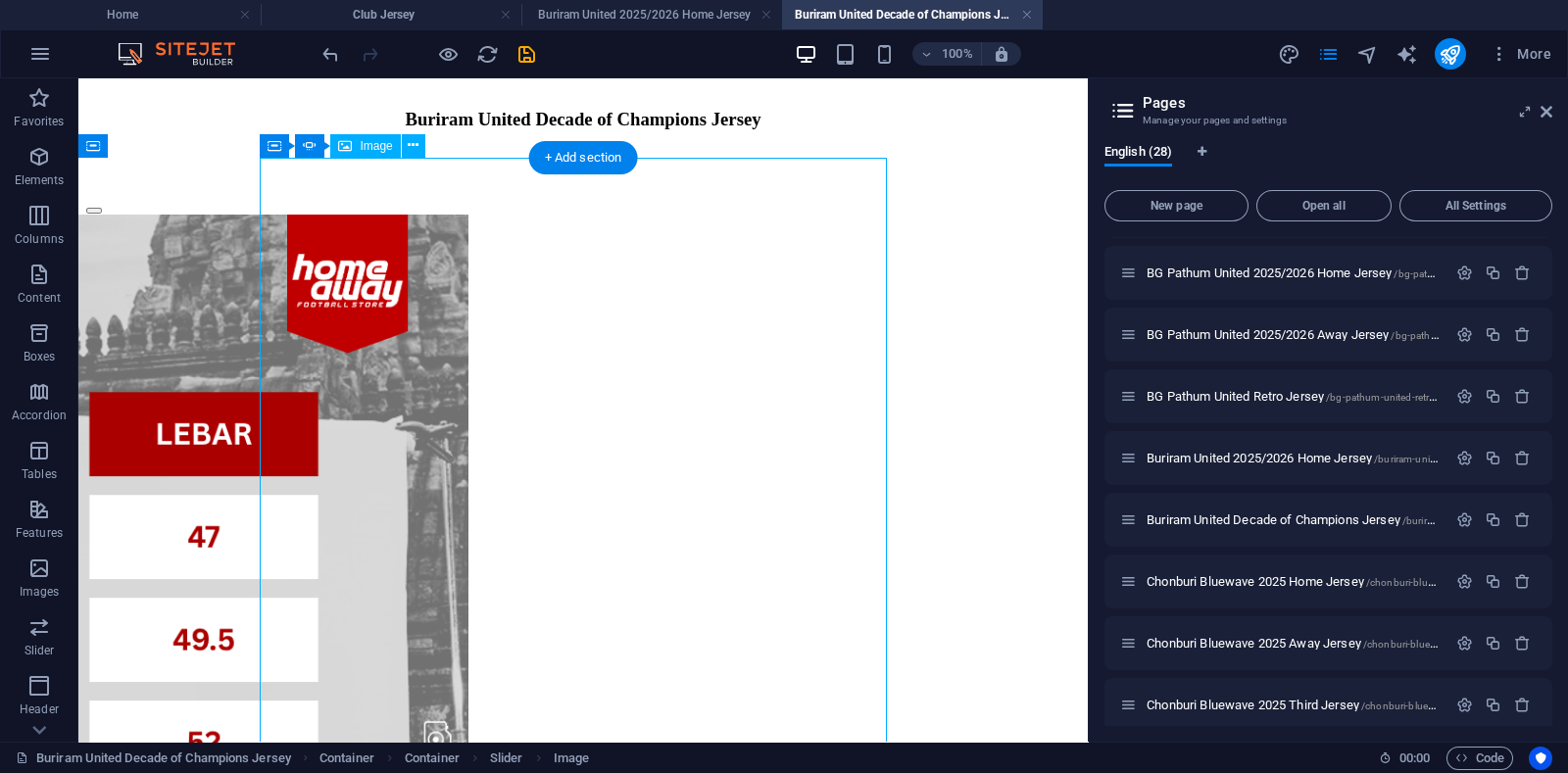 click at bounding box center (-227, 2113) 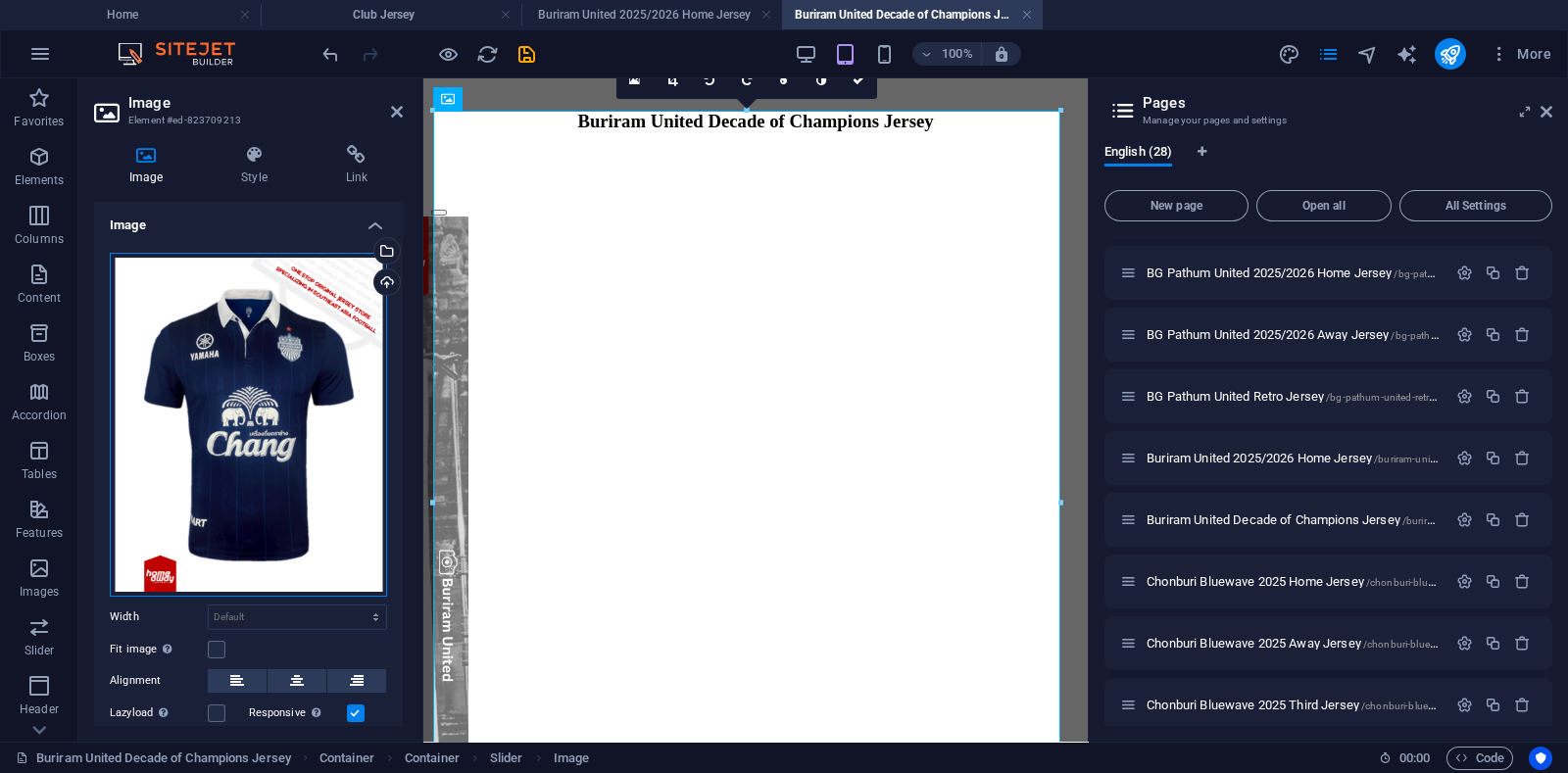 click on "Drag files here, click to choose files or select files from Files or our free stock photos & videos" at bounding box center (248, 424) 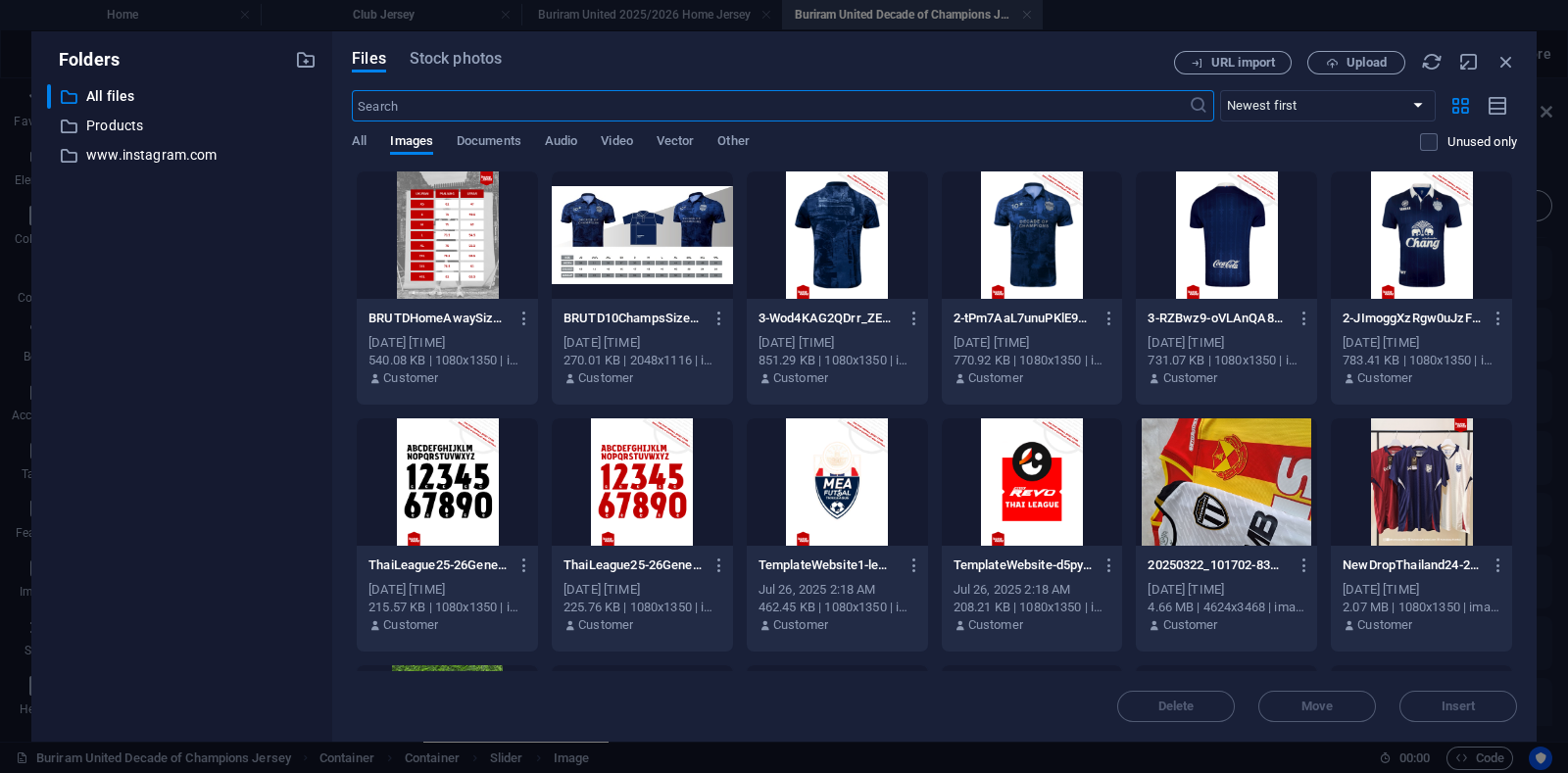 scroll, scrollTop: 266, scrollLeft: 0, axis: vertical 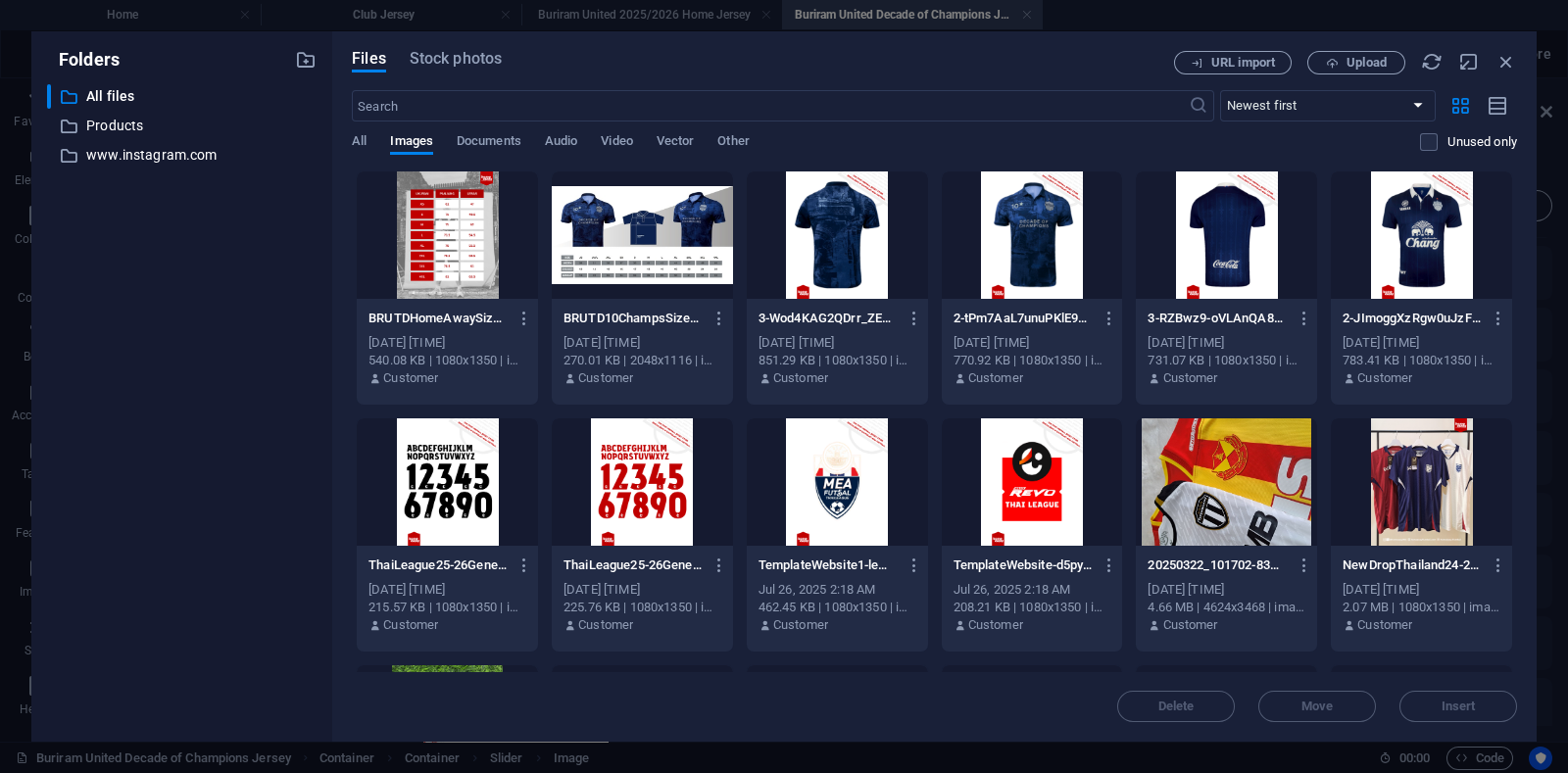 click at bounding box center (1032, 235) 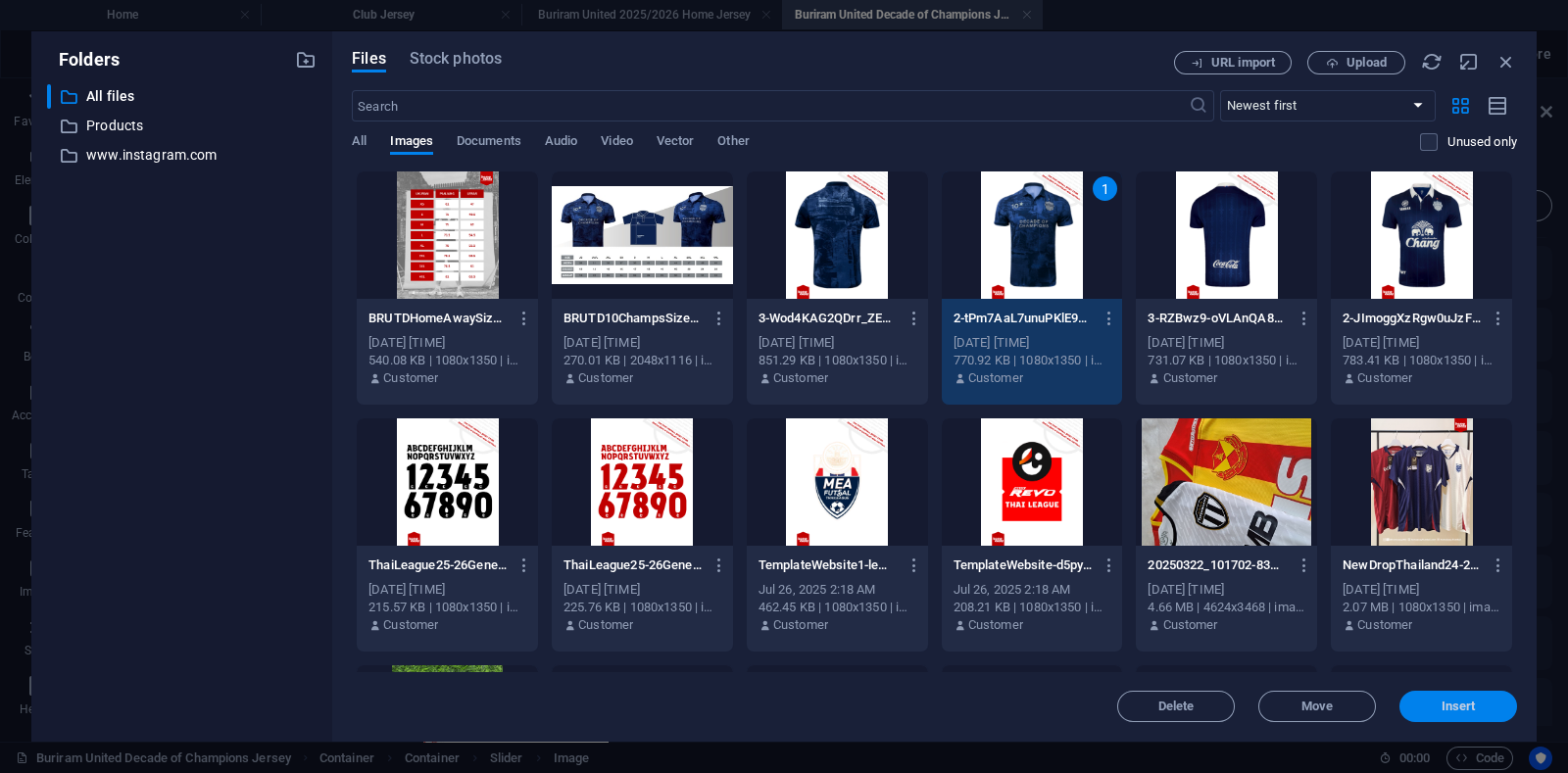 click on "Insert" at bounding box center (1458, 706) 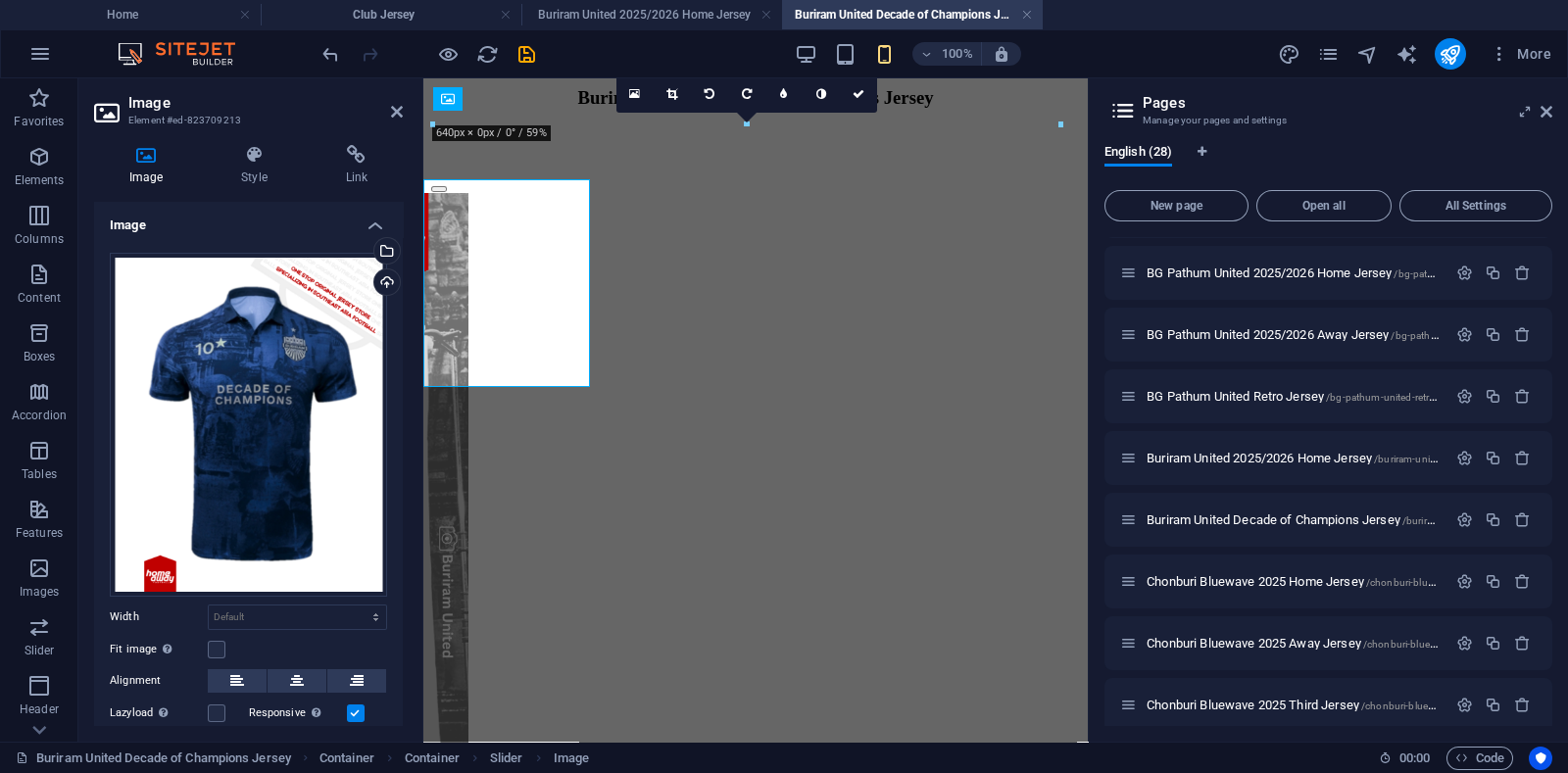 scroll, scrollTop: 242, scrollLeft: 0, axis: vertical 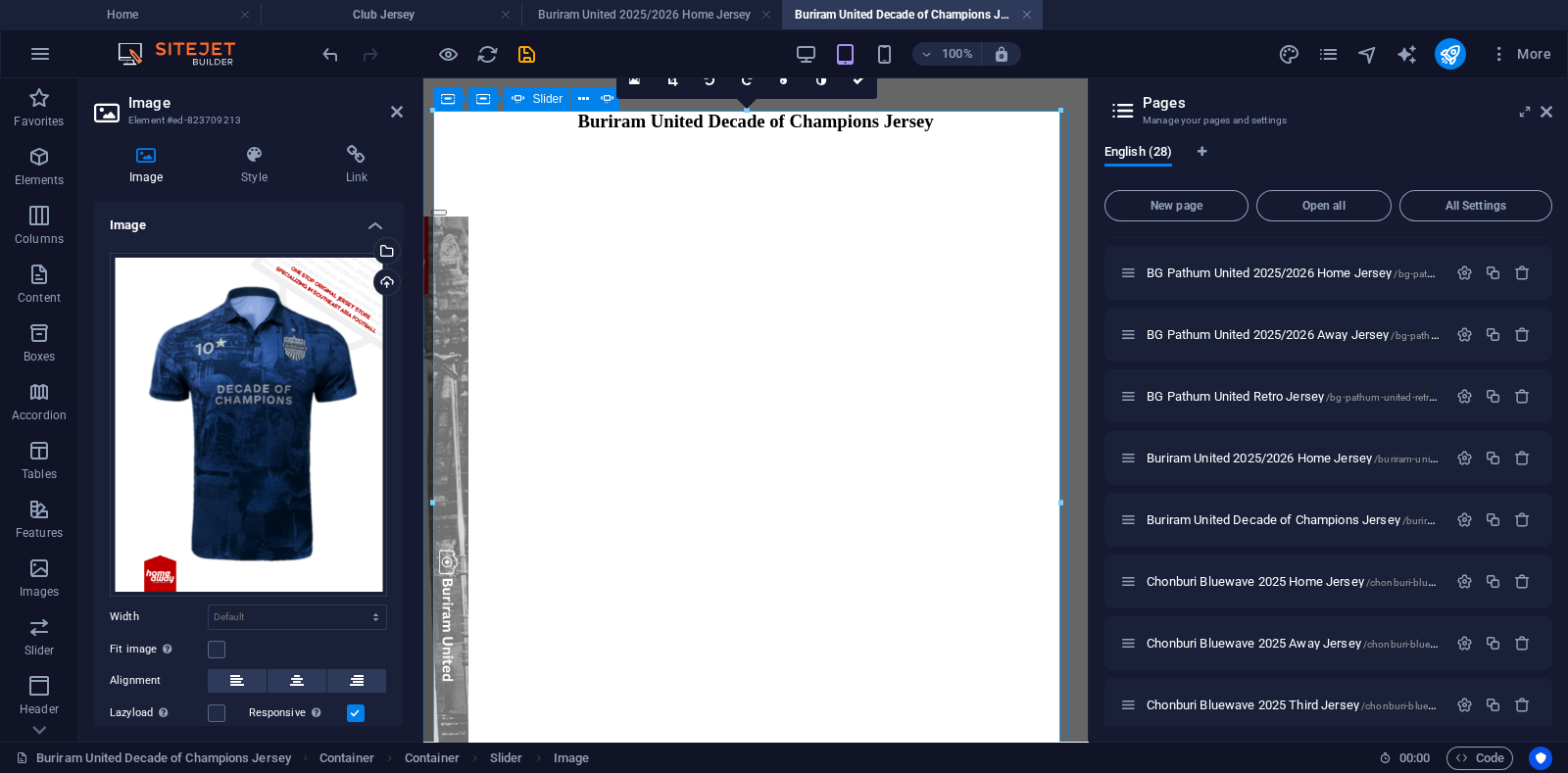 click at bounding box center [439, 4402] 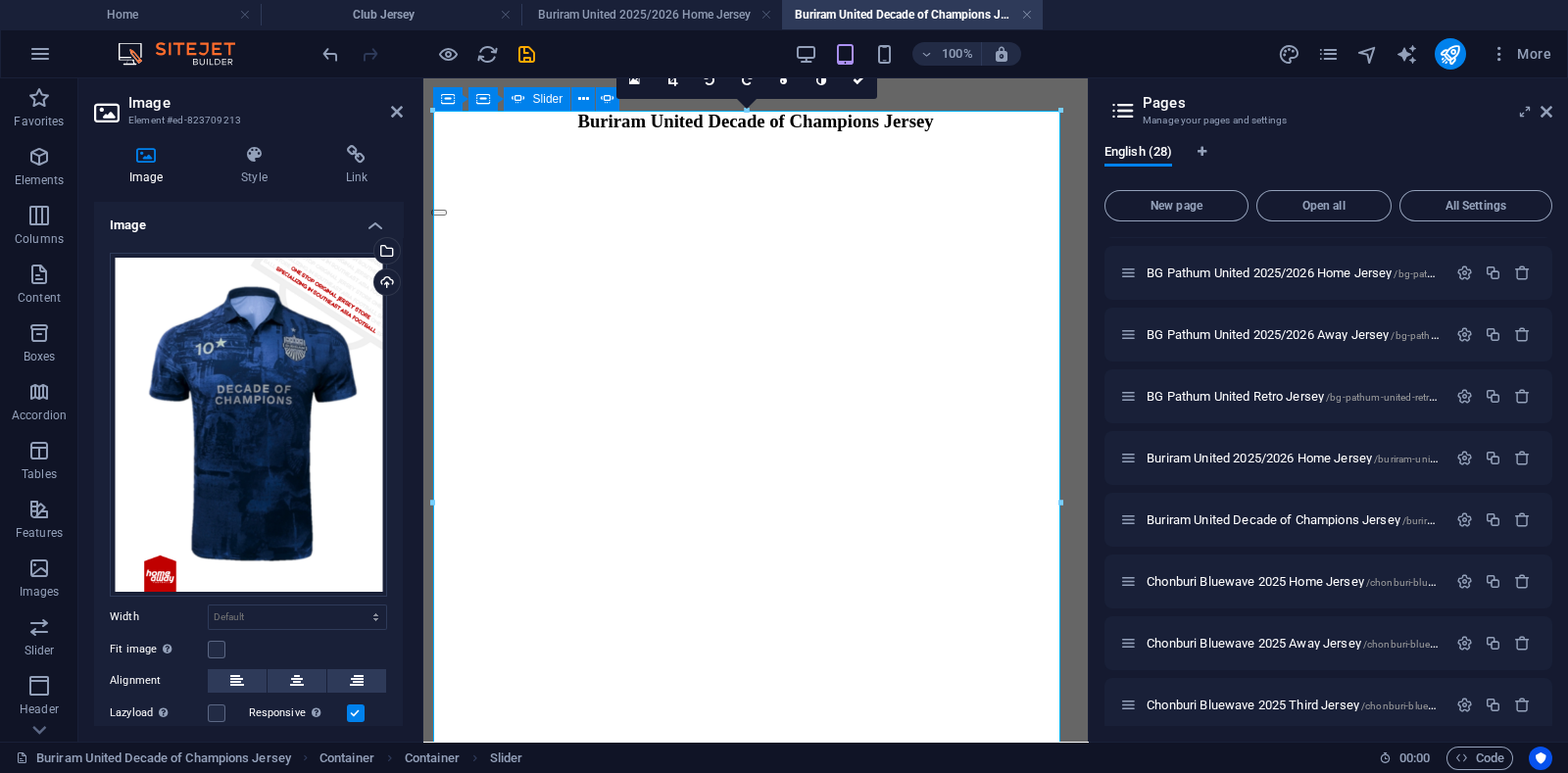 scroll, scrollTop: 244, scrollLeft: 0, axis: vertical 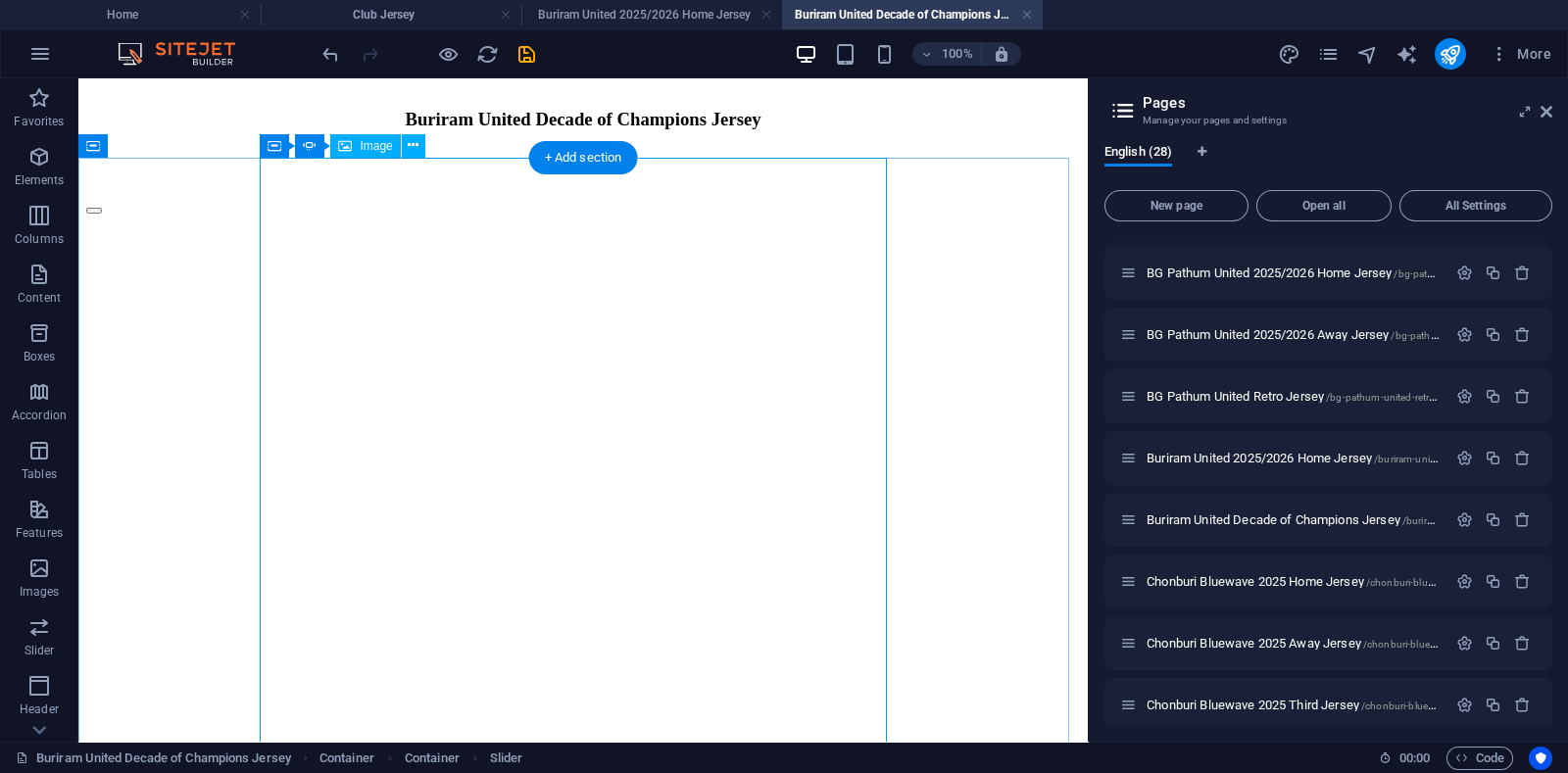click at bounding box center [-855, 3378] 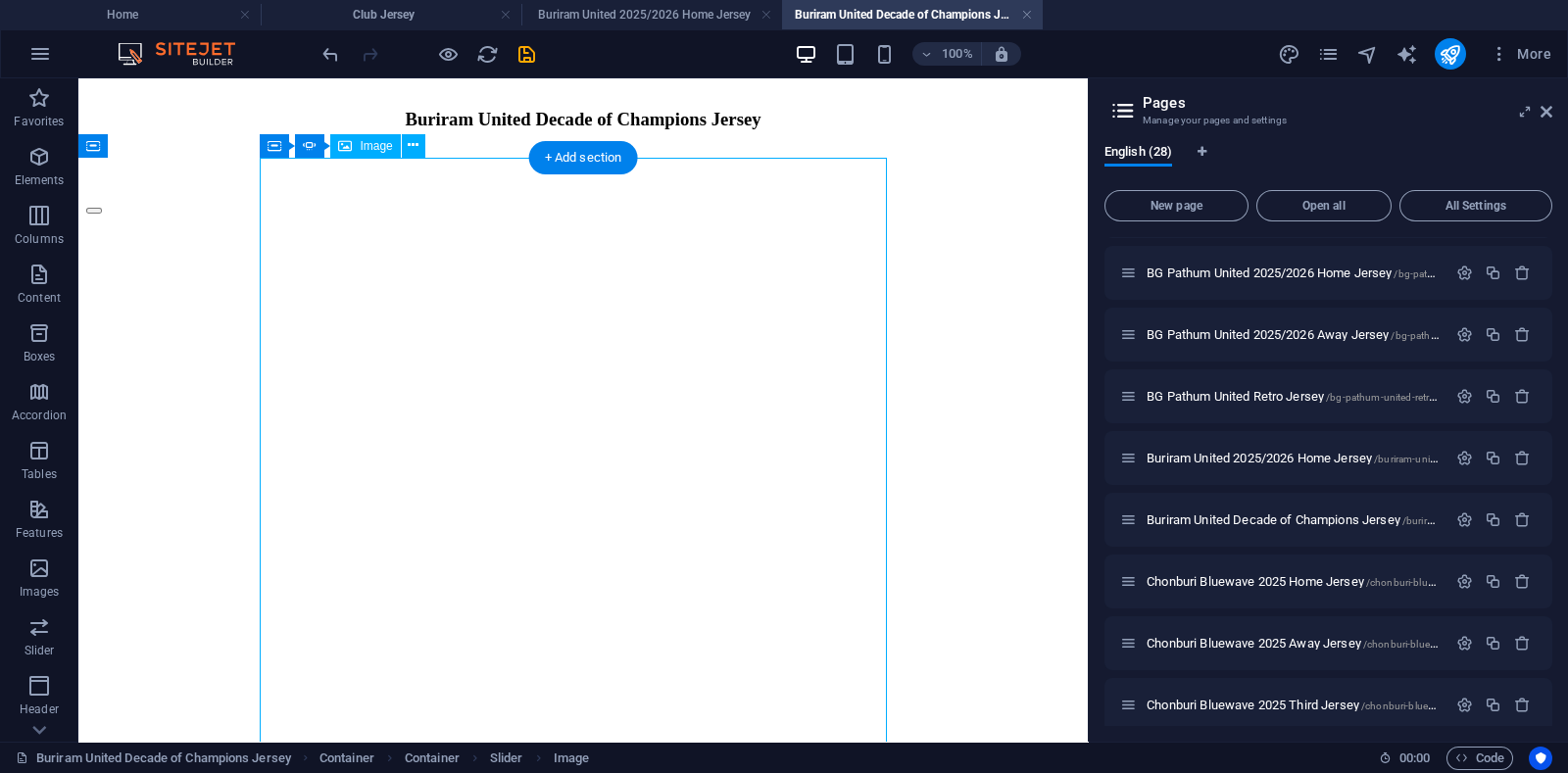 click at bounding box center [-855, 3378] 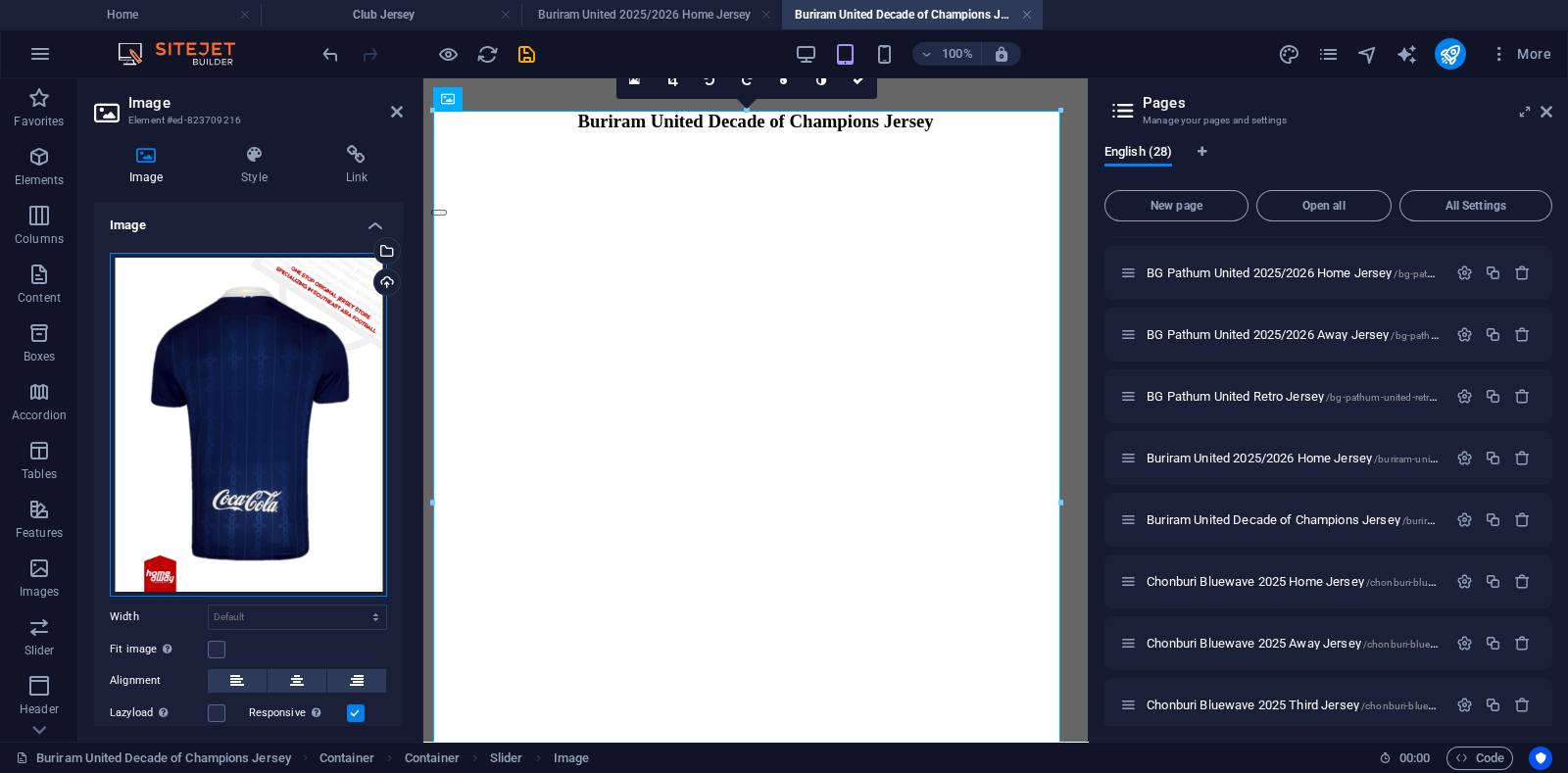 click on "Drag files here, click to choose files or select files from Files or our free stock photos & videos" at bounding box center (248, 424) 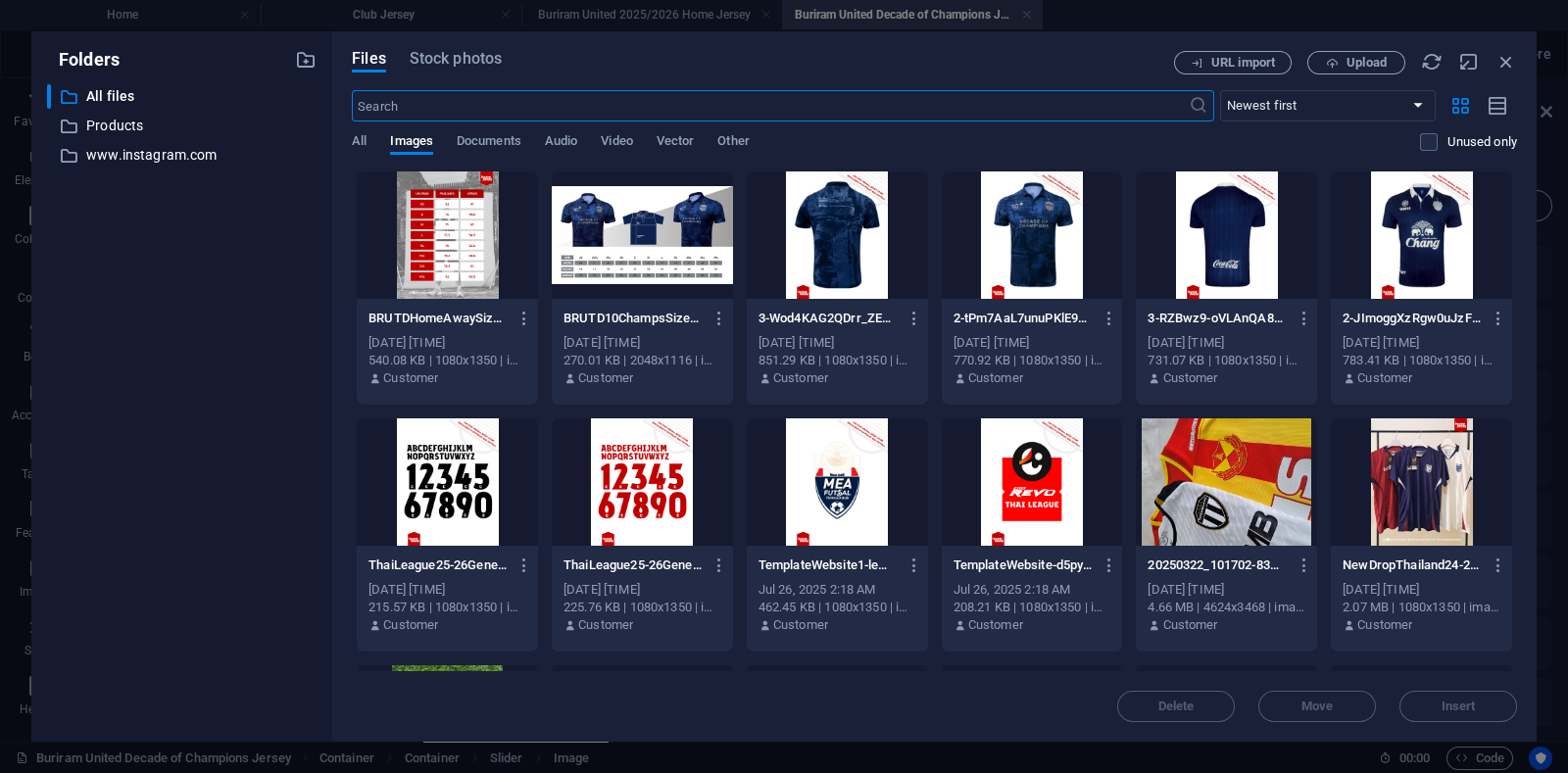 scroll, scrollTop: 266, scrollLeft: 0, axis: vertical 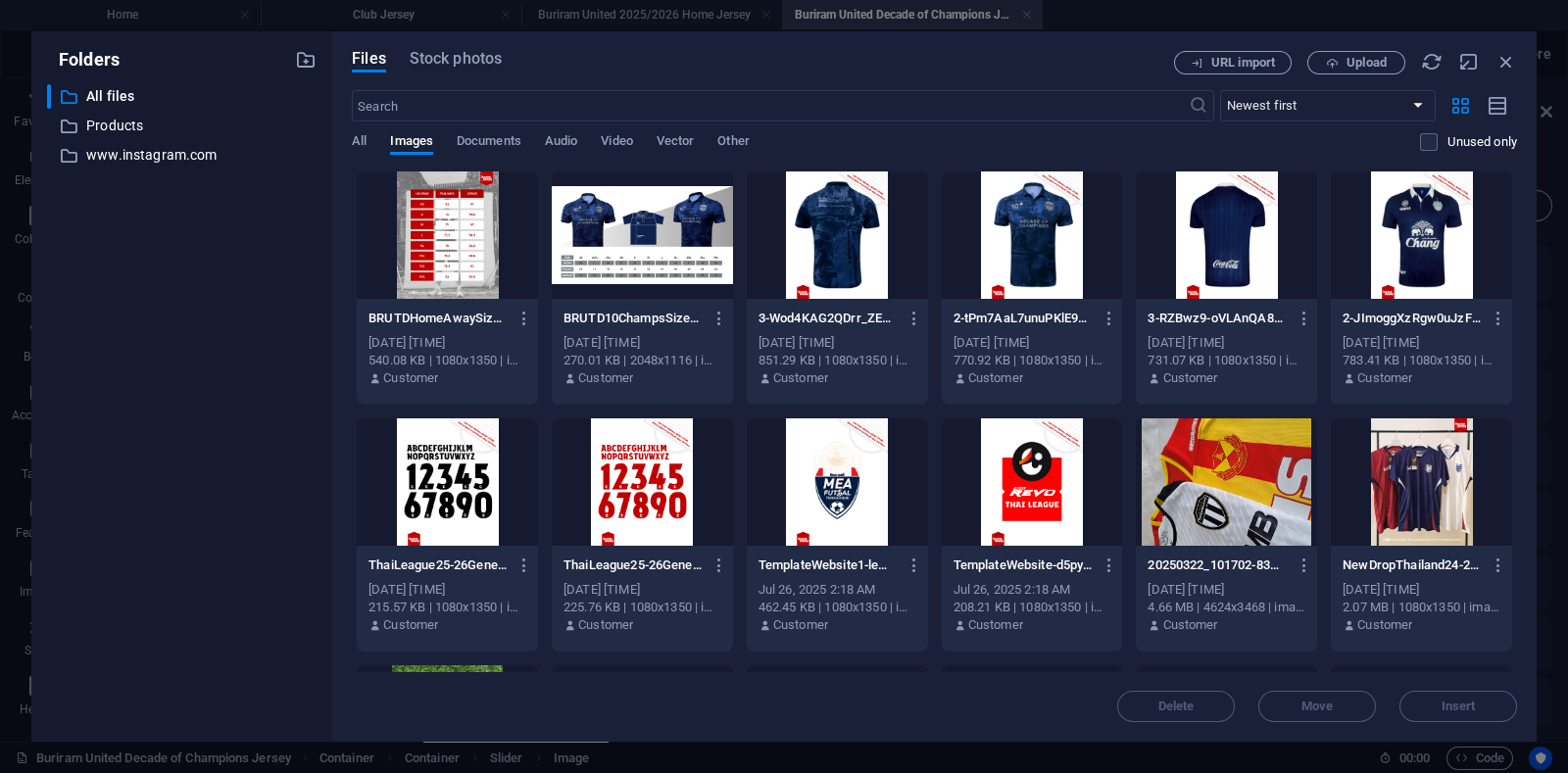 click at bounding box center [837, 235] 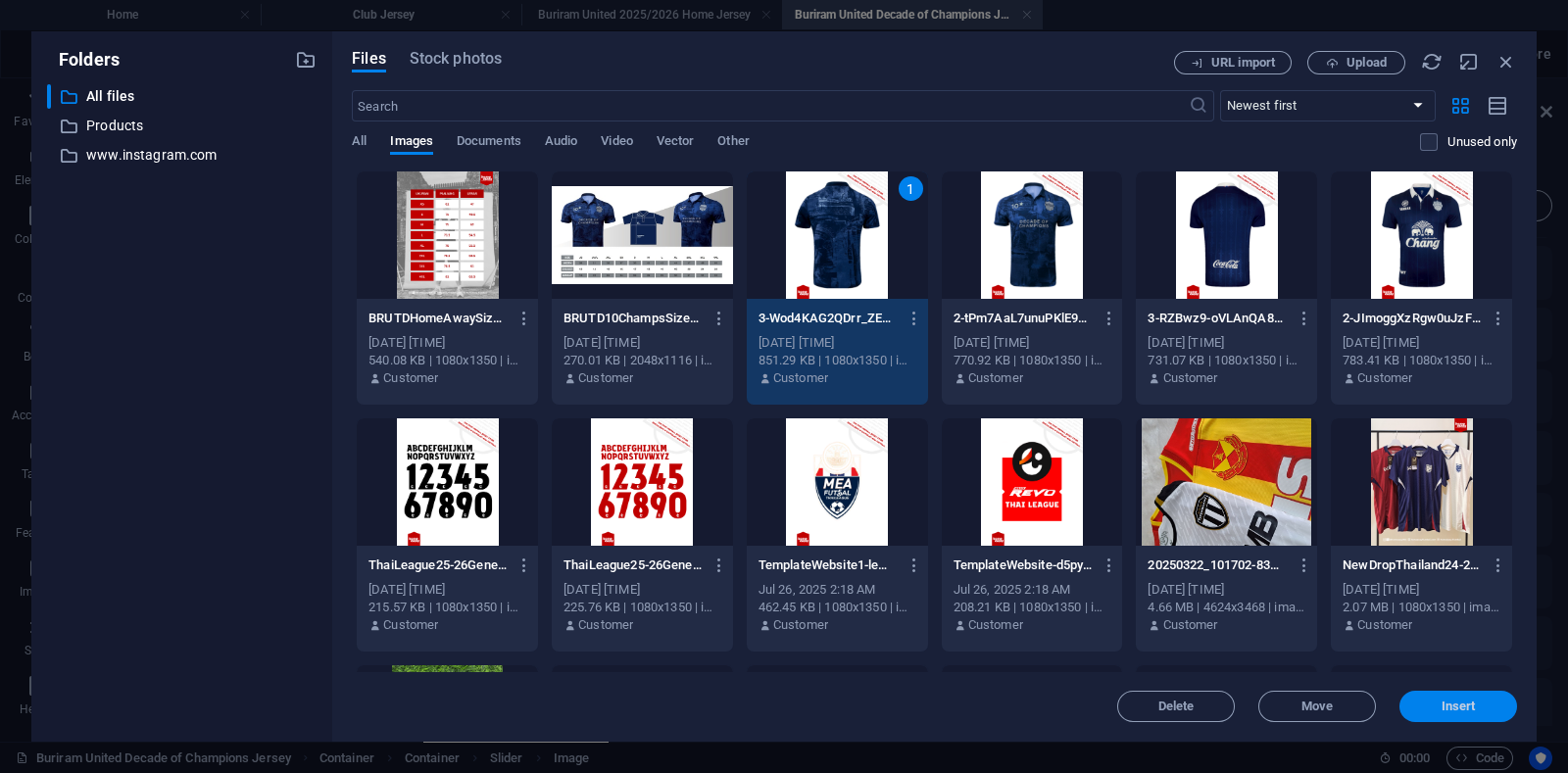 click on "Insert" at bounding box center [1458, 706] 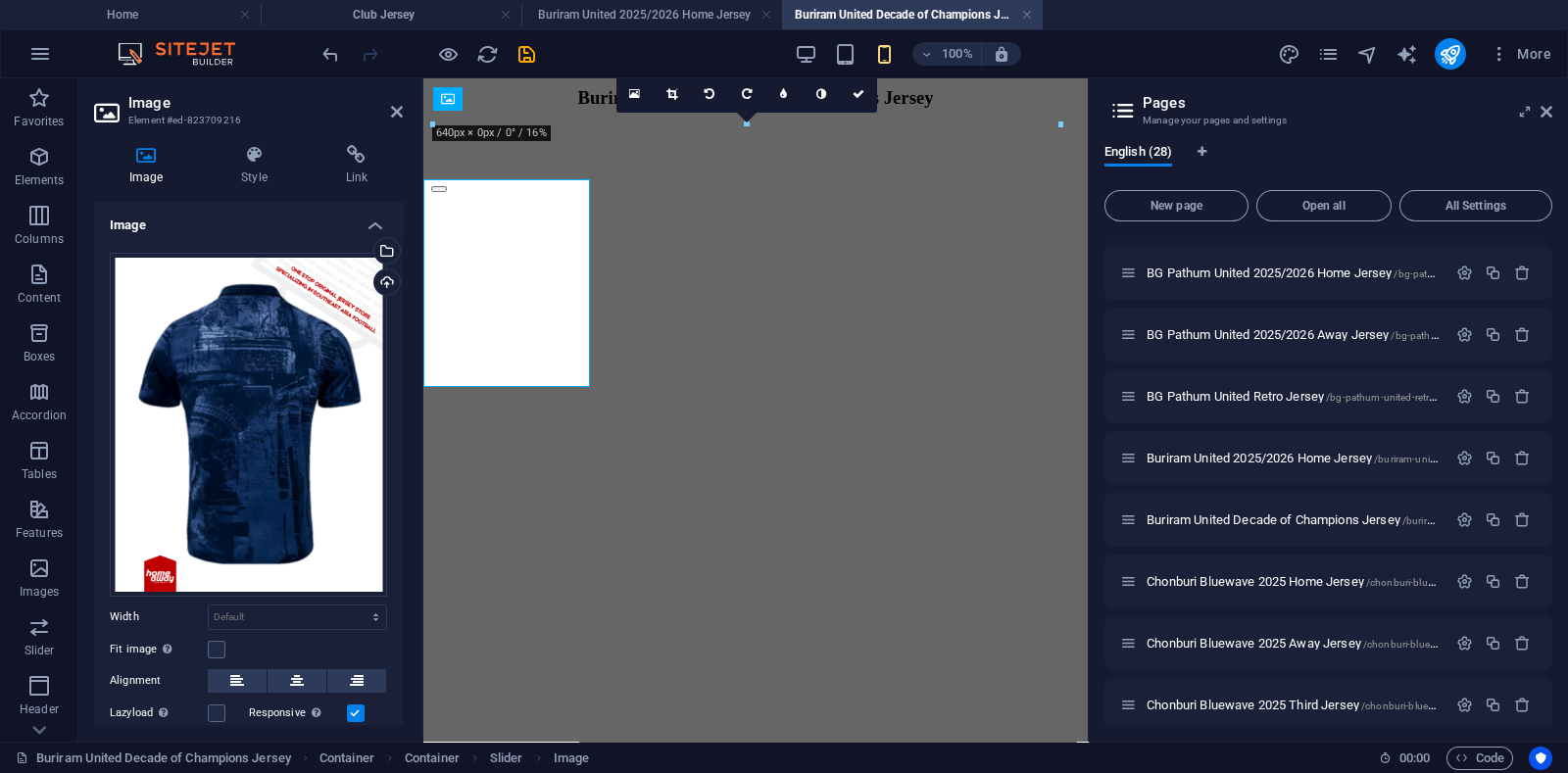 scroll, scrollTop: 242, scrollLeft: 0, axis: vertical 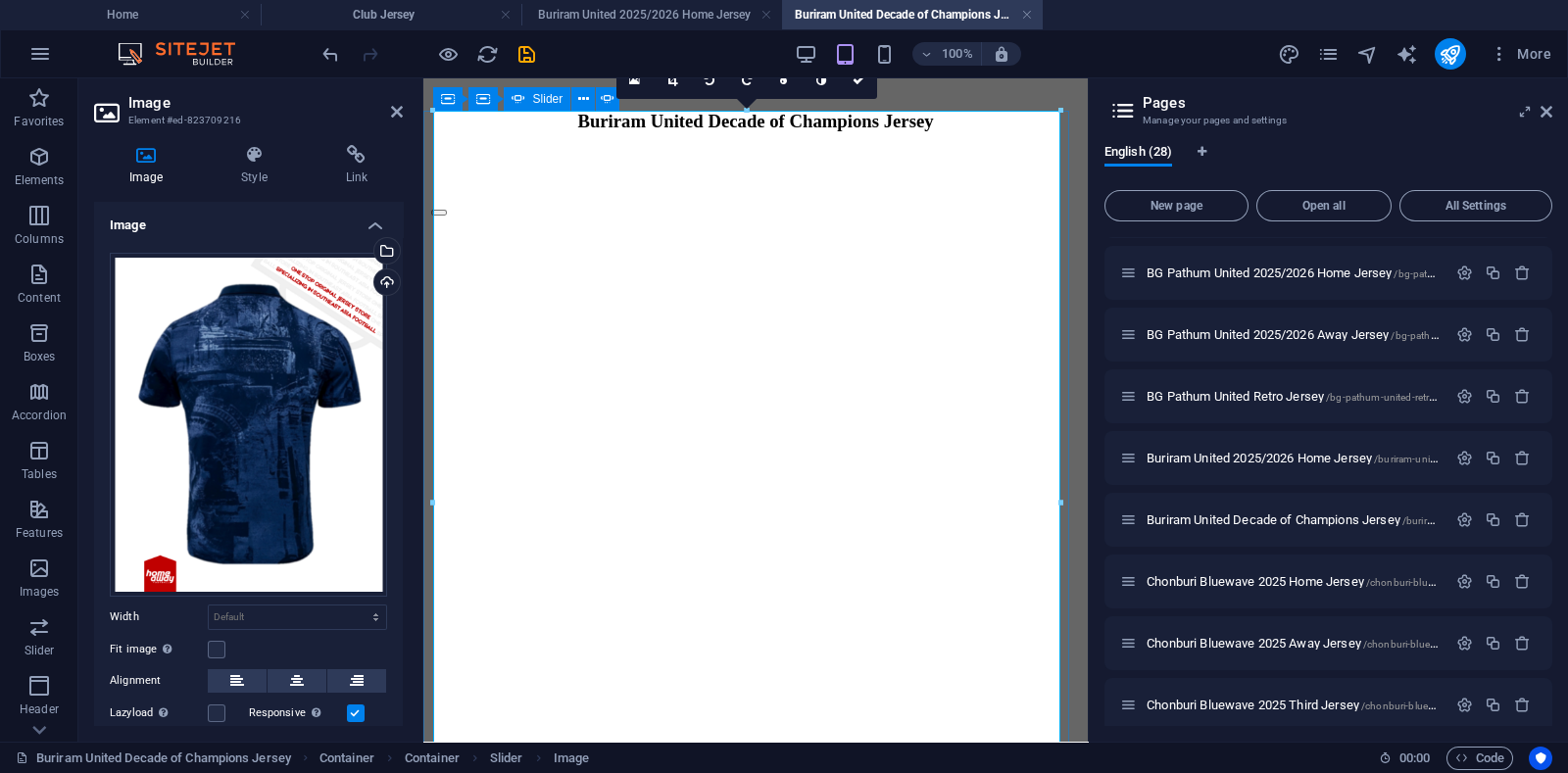 click at bounding box center (439, 4402) 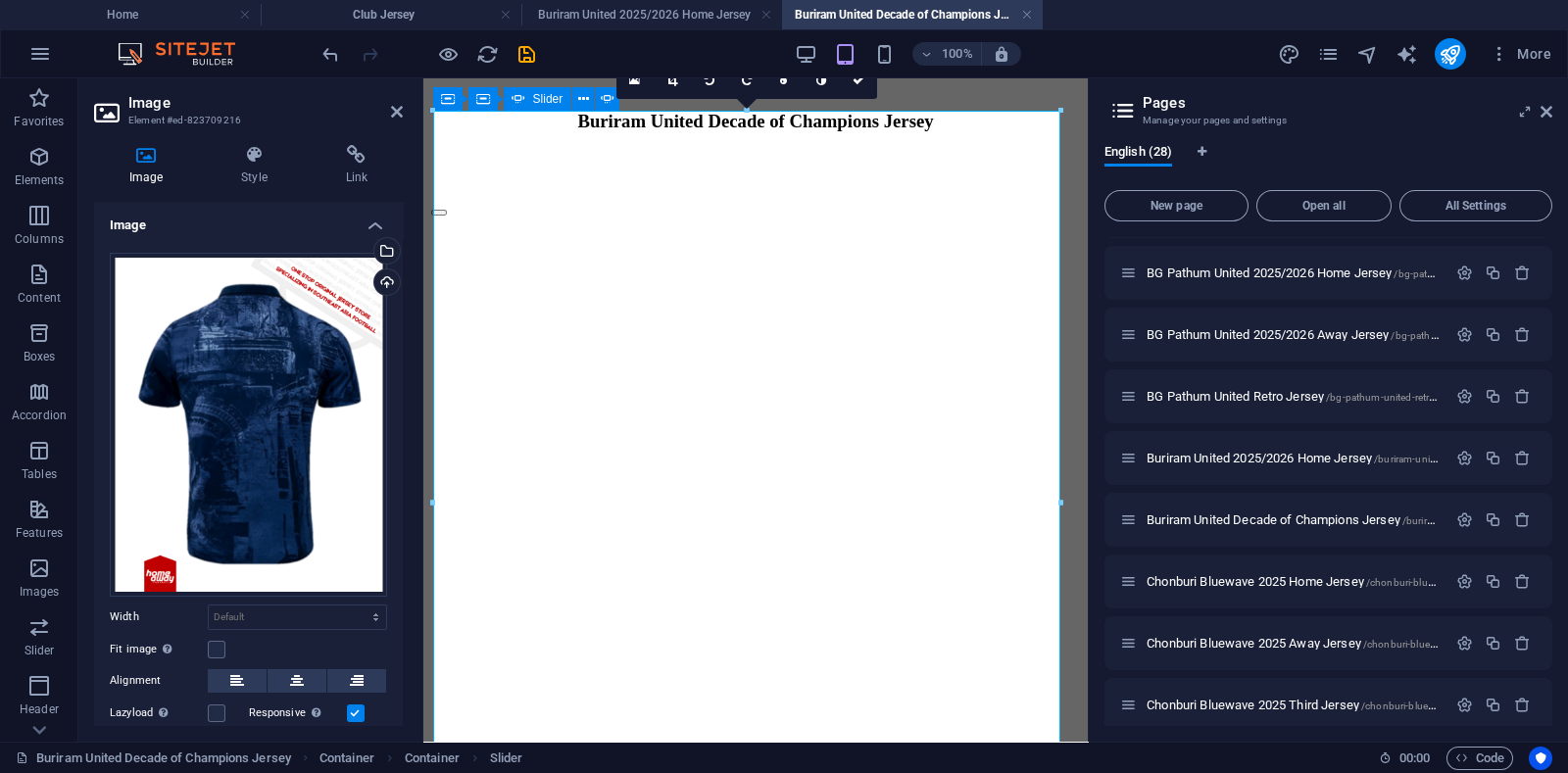 scroll, scrollTop: 244, scrollLeft: 0, axis: vertical 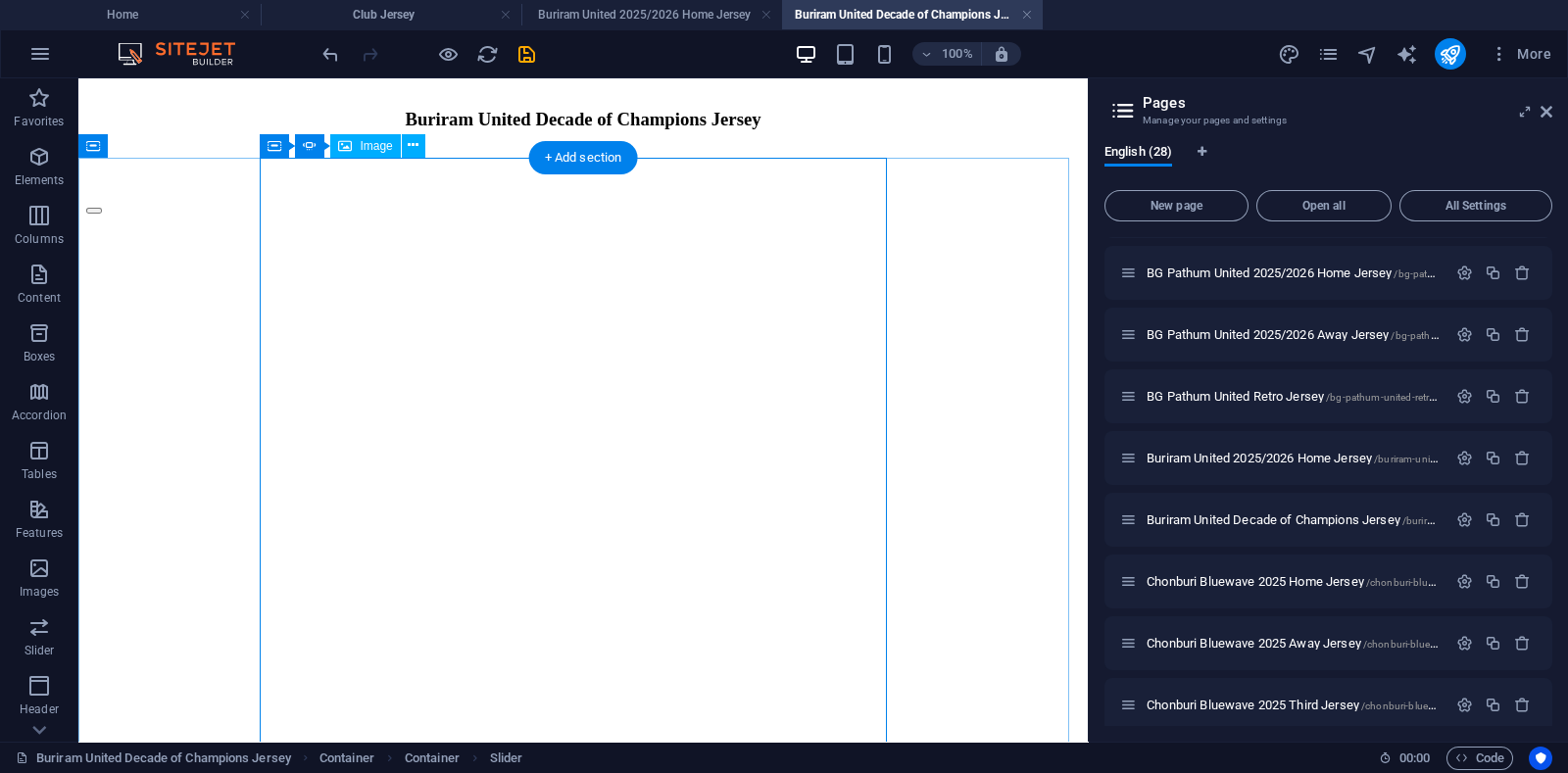 click at bounding box center (-1482, 4644) 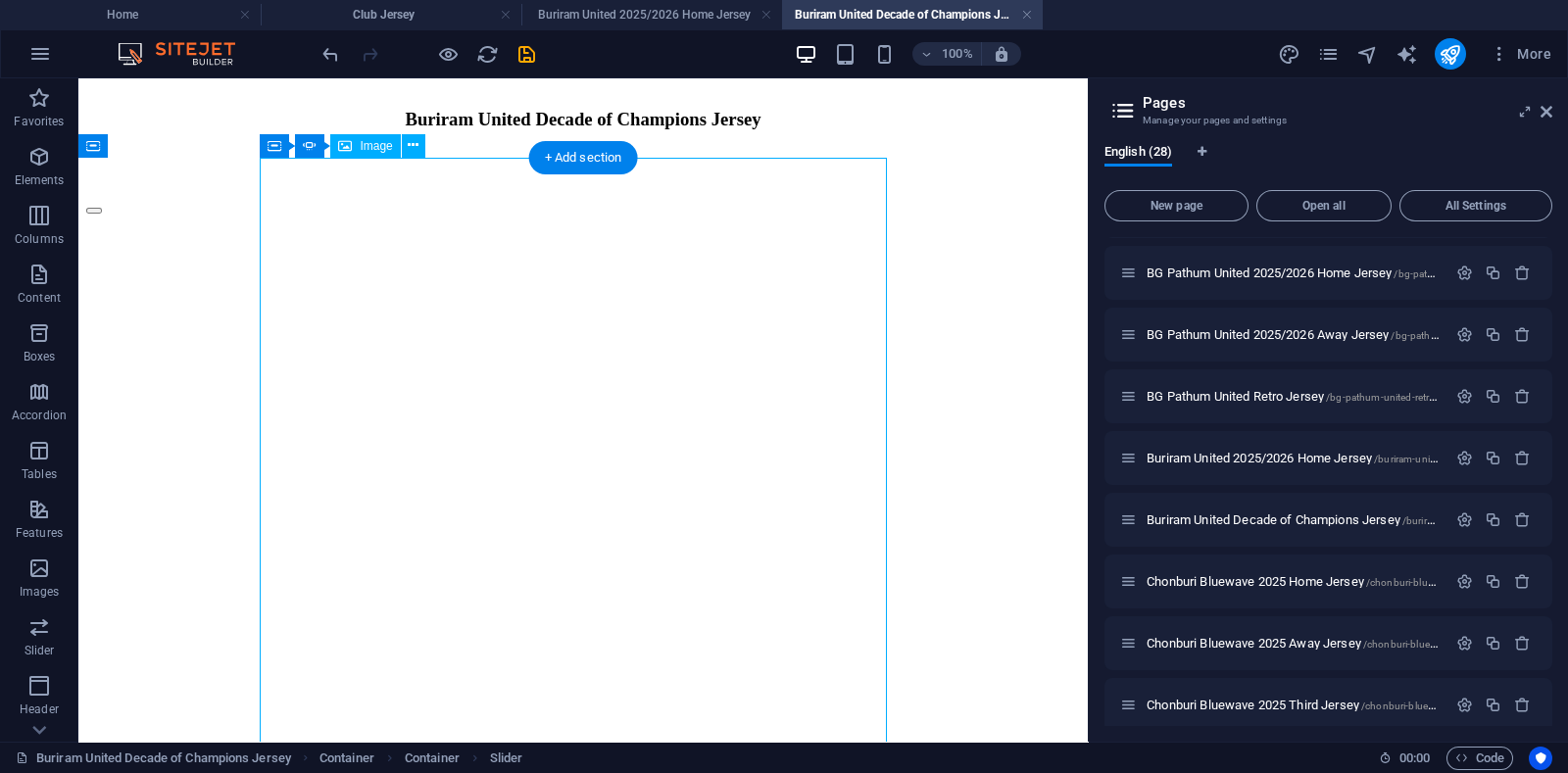 click at bounding box center [-1482, 4644] 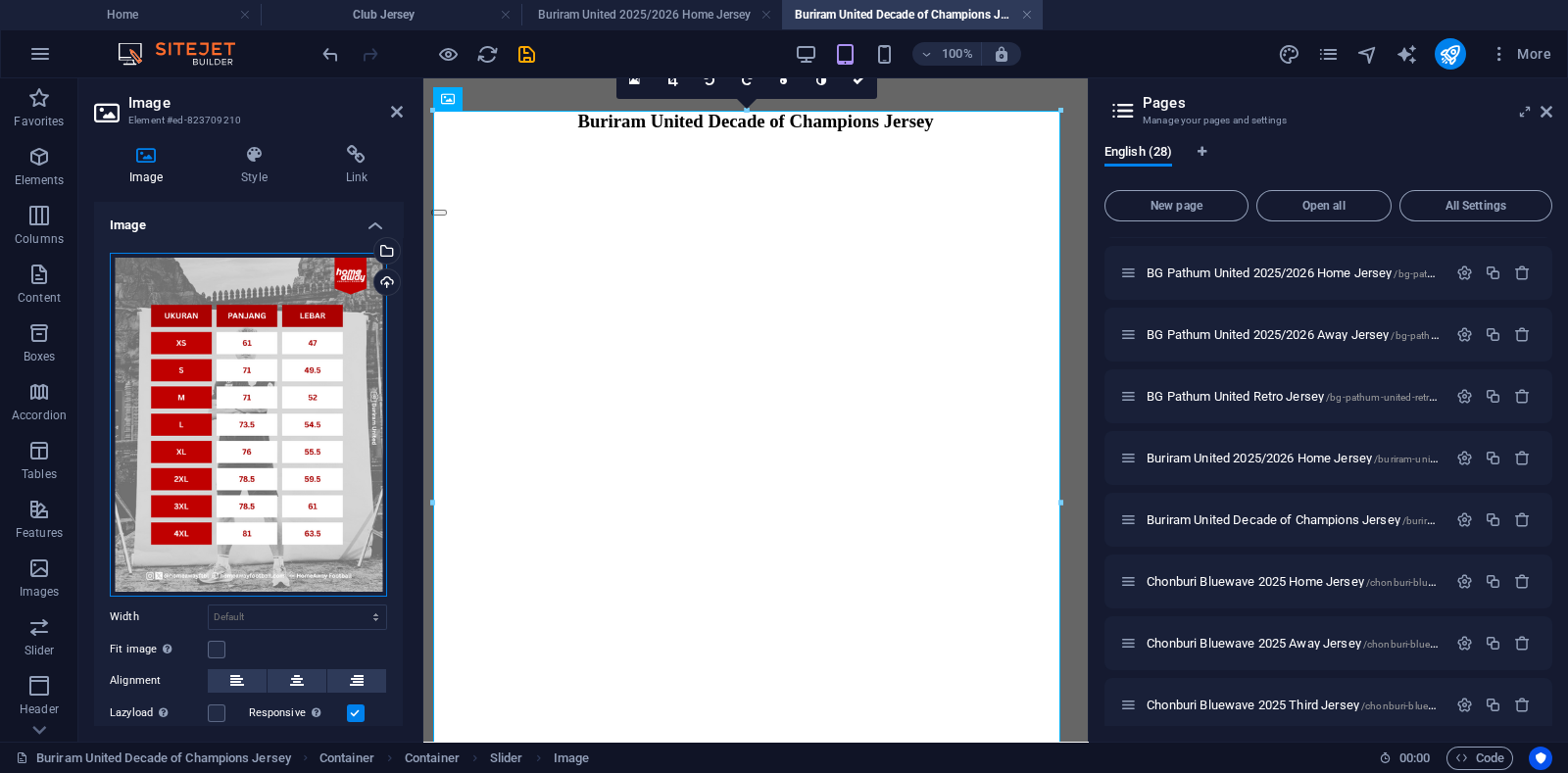 click on "Drag files here, click to choose files or select files from Files or our free stock photos & videos" at bounding box center [248, 424] 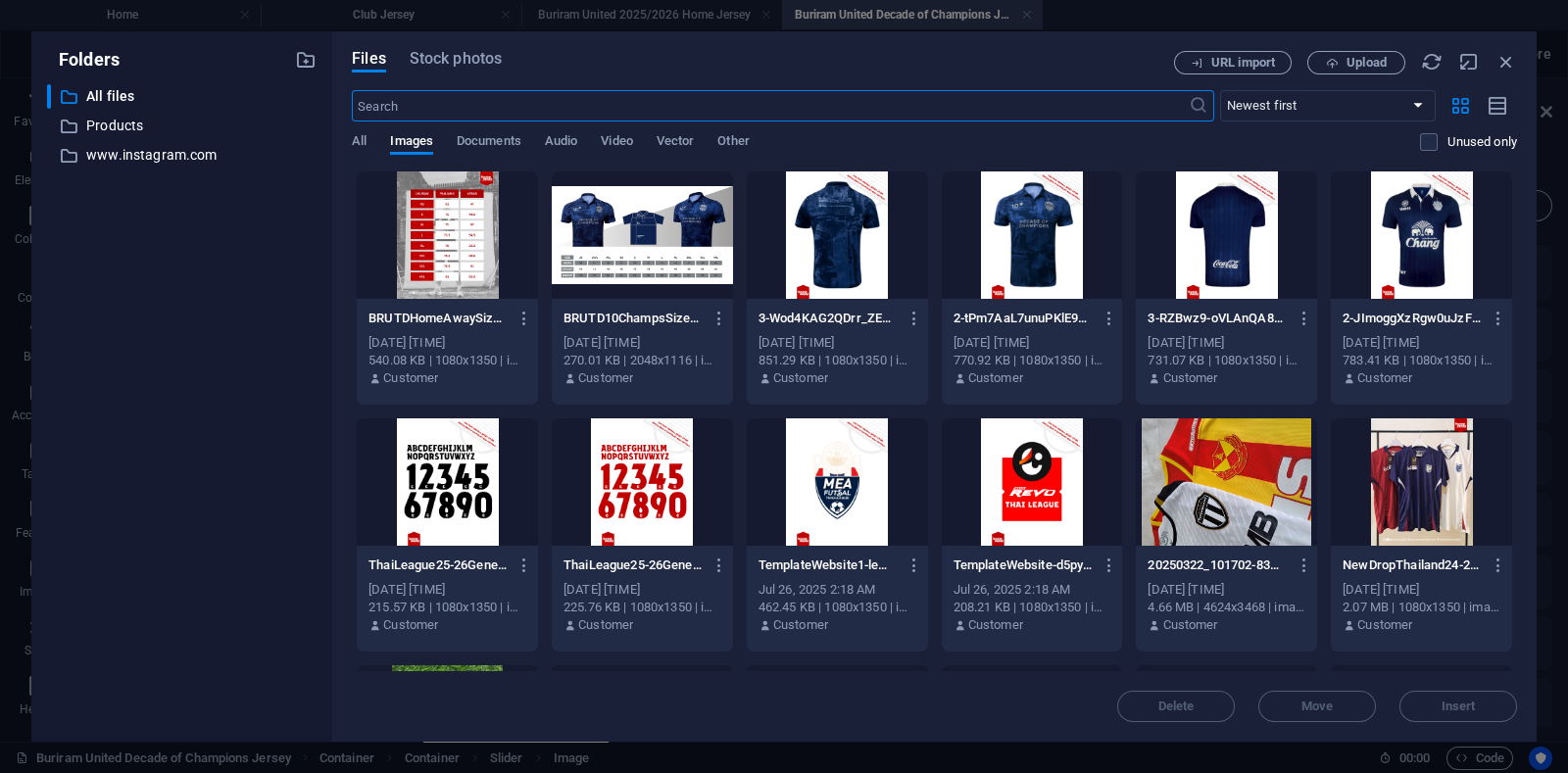 scroll, scrollTop: 266, scrollLeft: 0, axis: vertical 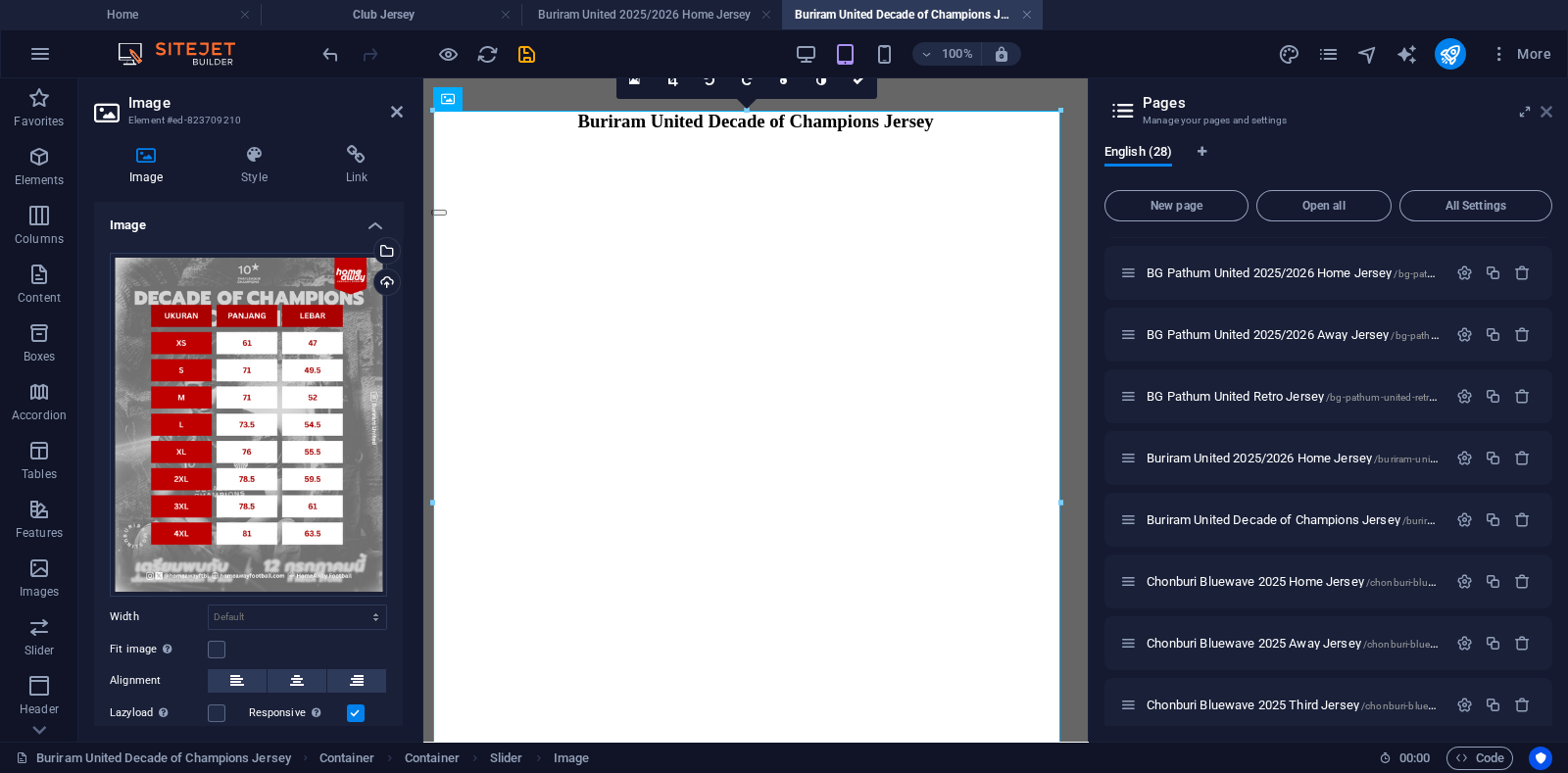 click at bounding box center [1546, 112] 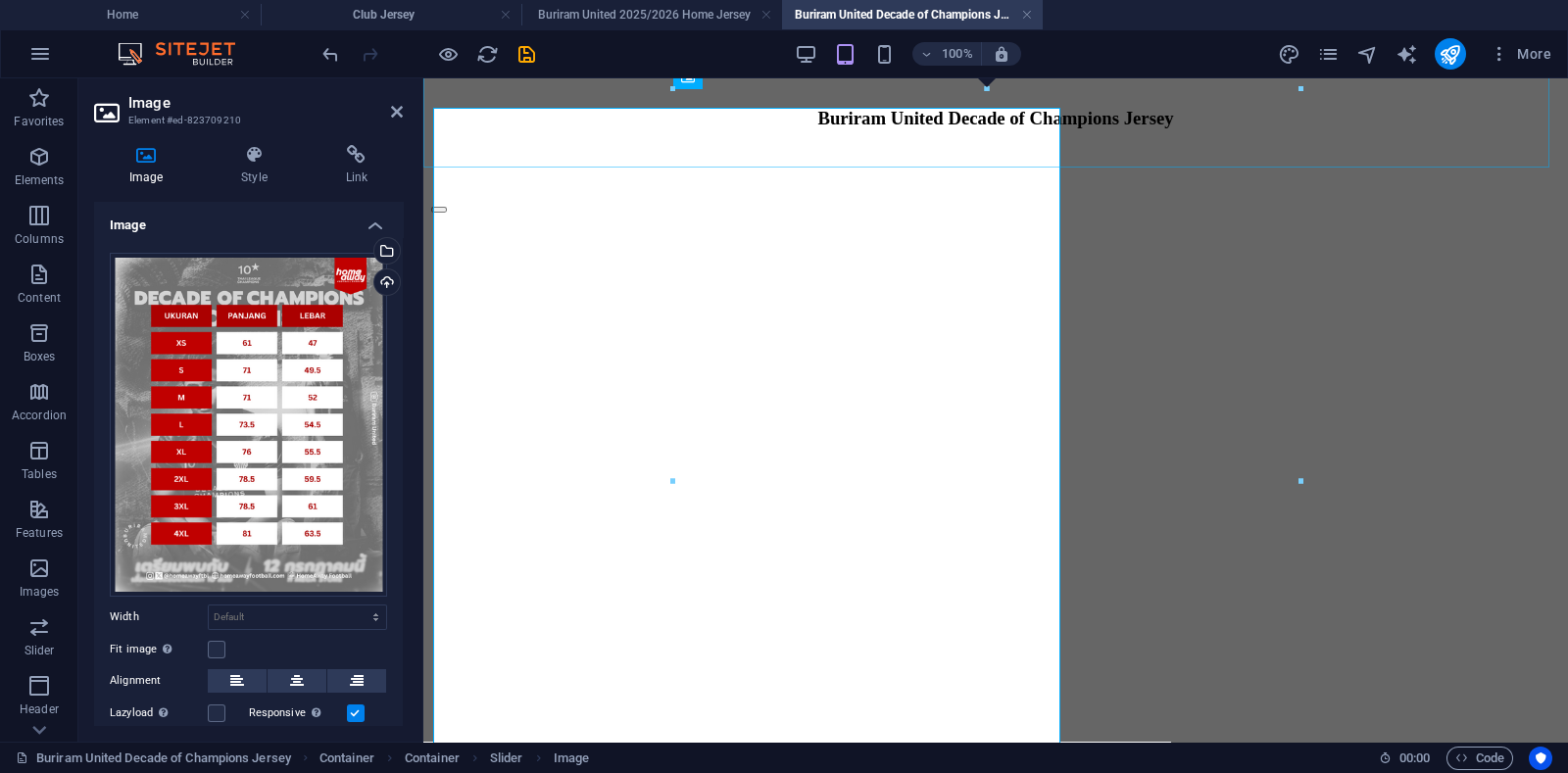 scroll, scrollTop: 244, scrollLeft: 0, axis: vertical 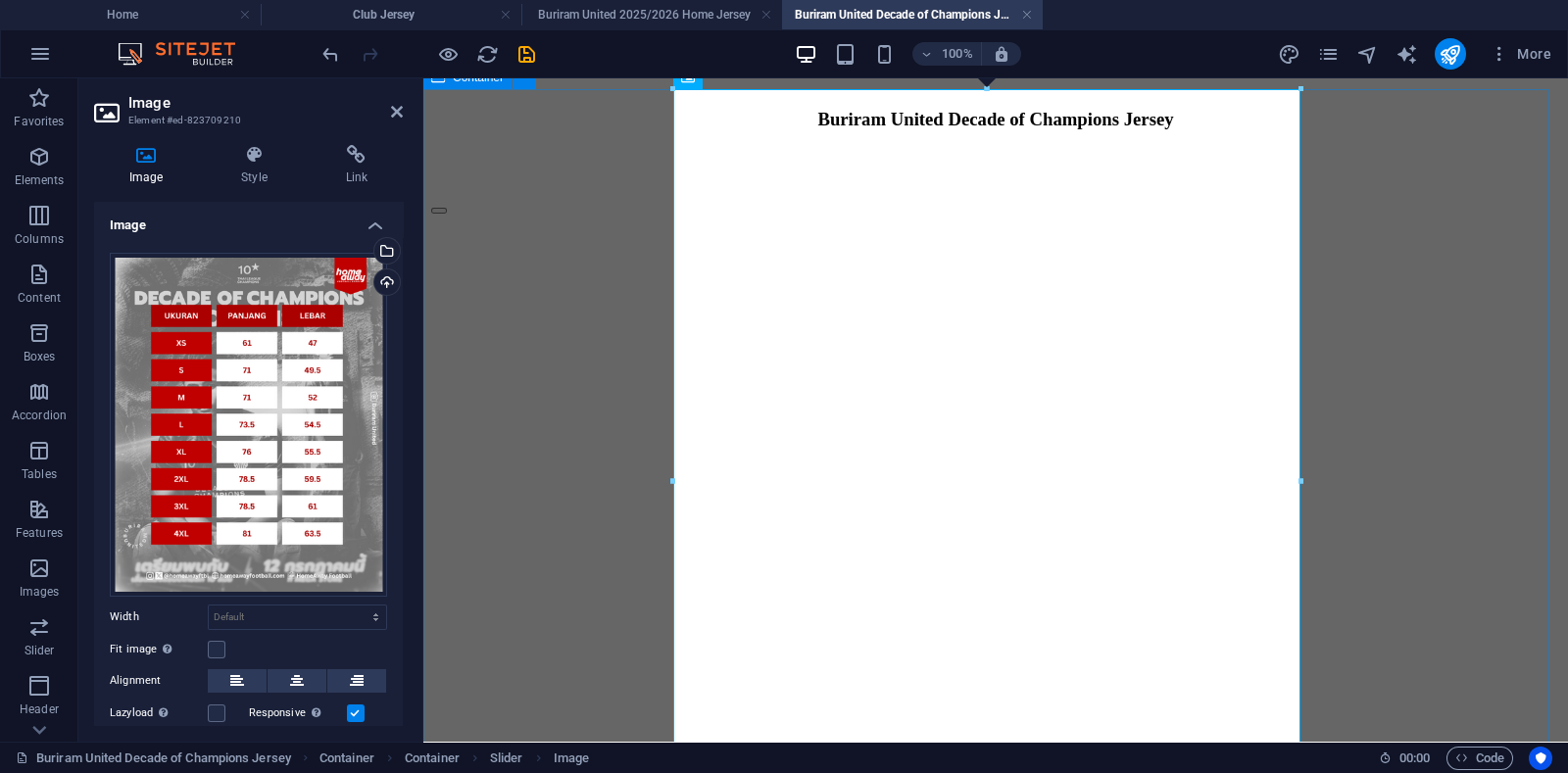 click on "IDR 574.000  Seragam tempur terbaru Buriram United yang akan dikenakan sepanjang kompetisi Thai League 2025/2026 mengangkat filosofi budaya lokal melalui grafis Kastil Phanom Rung yang keramat. Seragam tanding ini dirancang untuk lebih dari sekedar jersey namun juga sebagai simbol kebanggaan yang dapat dikenakan serta terlihat modis dan keren. Beli Sekarang" at bounding box center (996, 3944) 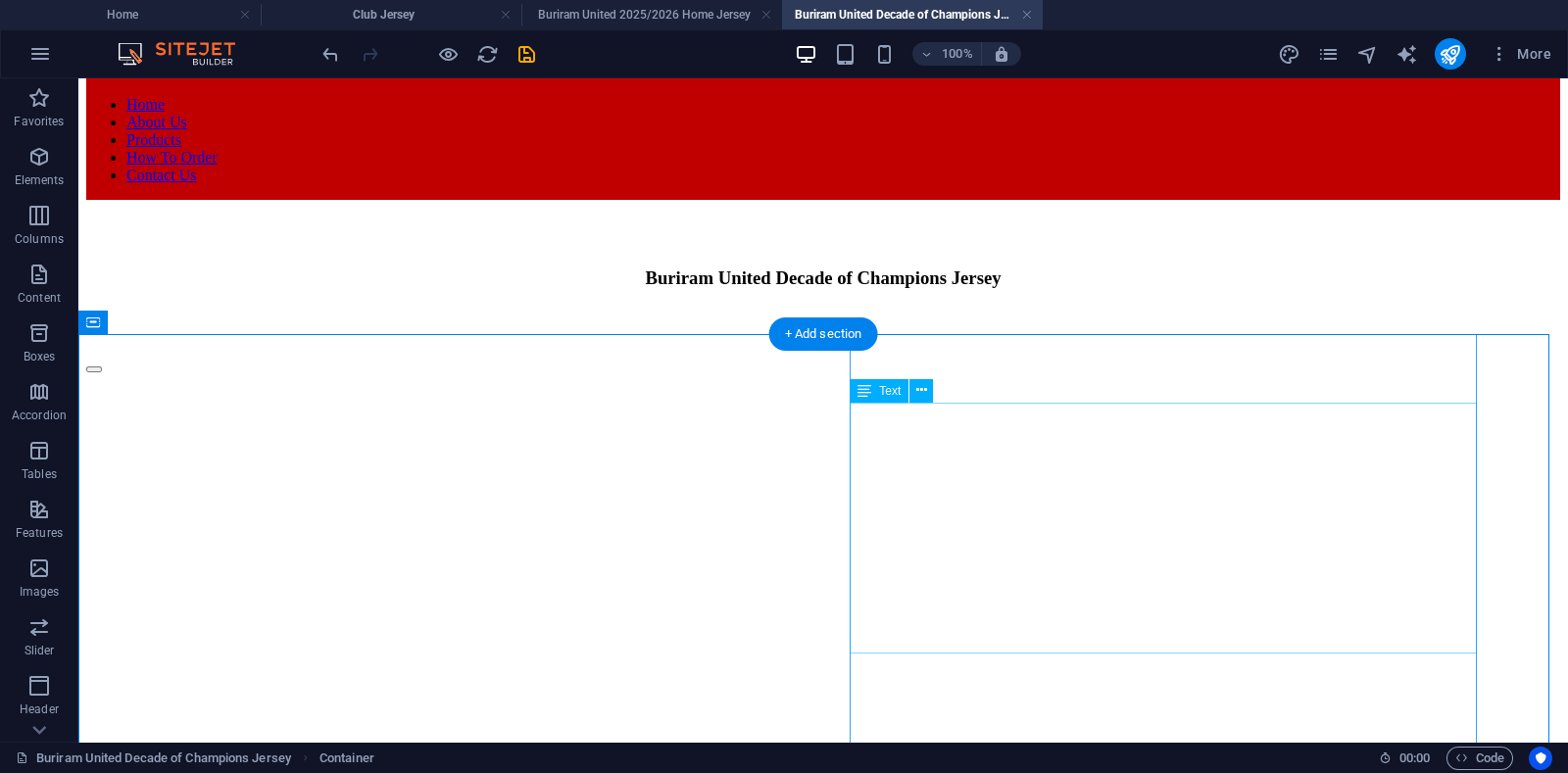 scroll, scrollTop: 121, scrollLeft: 0, axis: vertical 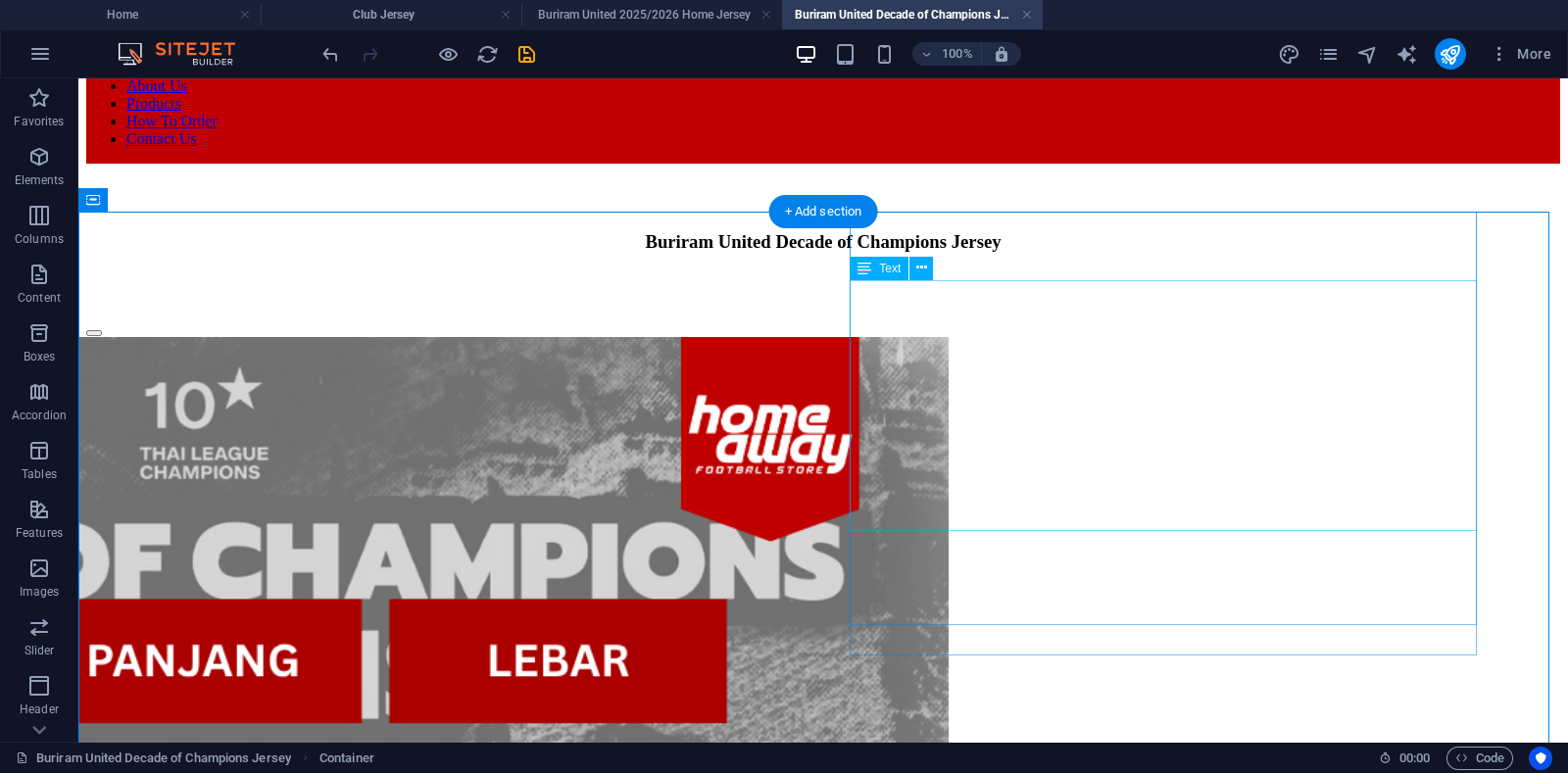click on "Seragam tempur terbaru Buriram United yang akan dikenakan sepanjang kompetisi Thai League 2025/2026 mengangkat filosofi budaya lokal melalui grafis Kastil Phanom Rung yang keramat. Seragam tanding ini dirancang untuk lebih dari sekedar jersey namun juga sebagai simbol kebanggaan yang dapat dikenakan serta terlihat modis dan keren." at bounding box center [400, 9825] 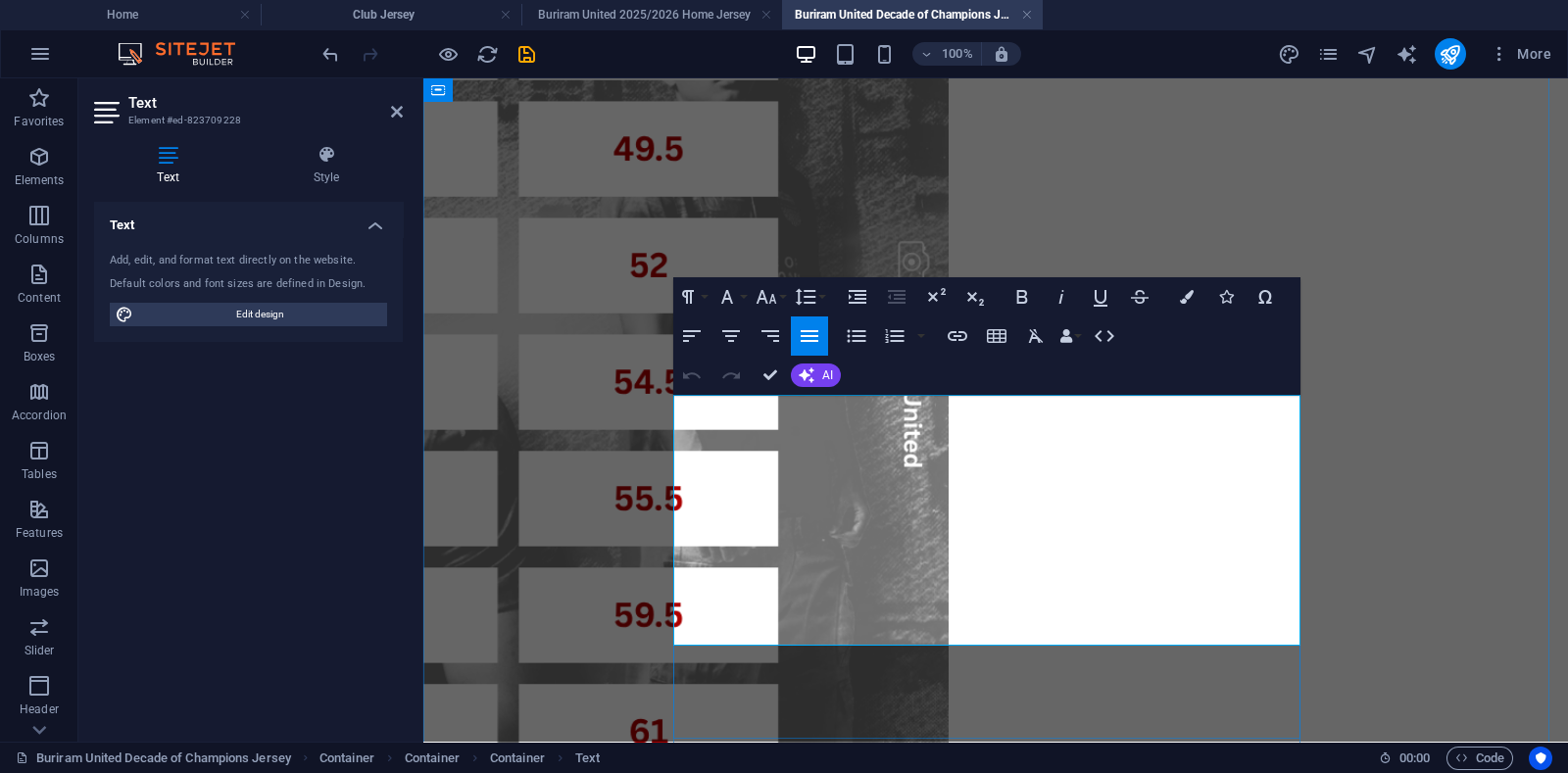 drag, startPoint x: 689, startPoint y: 423, endPoint x: 1287, endPoint y: 488, distance: 601.5222 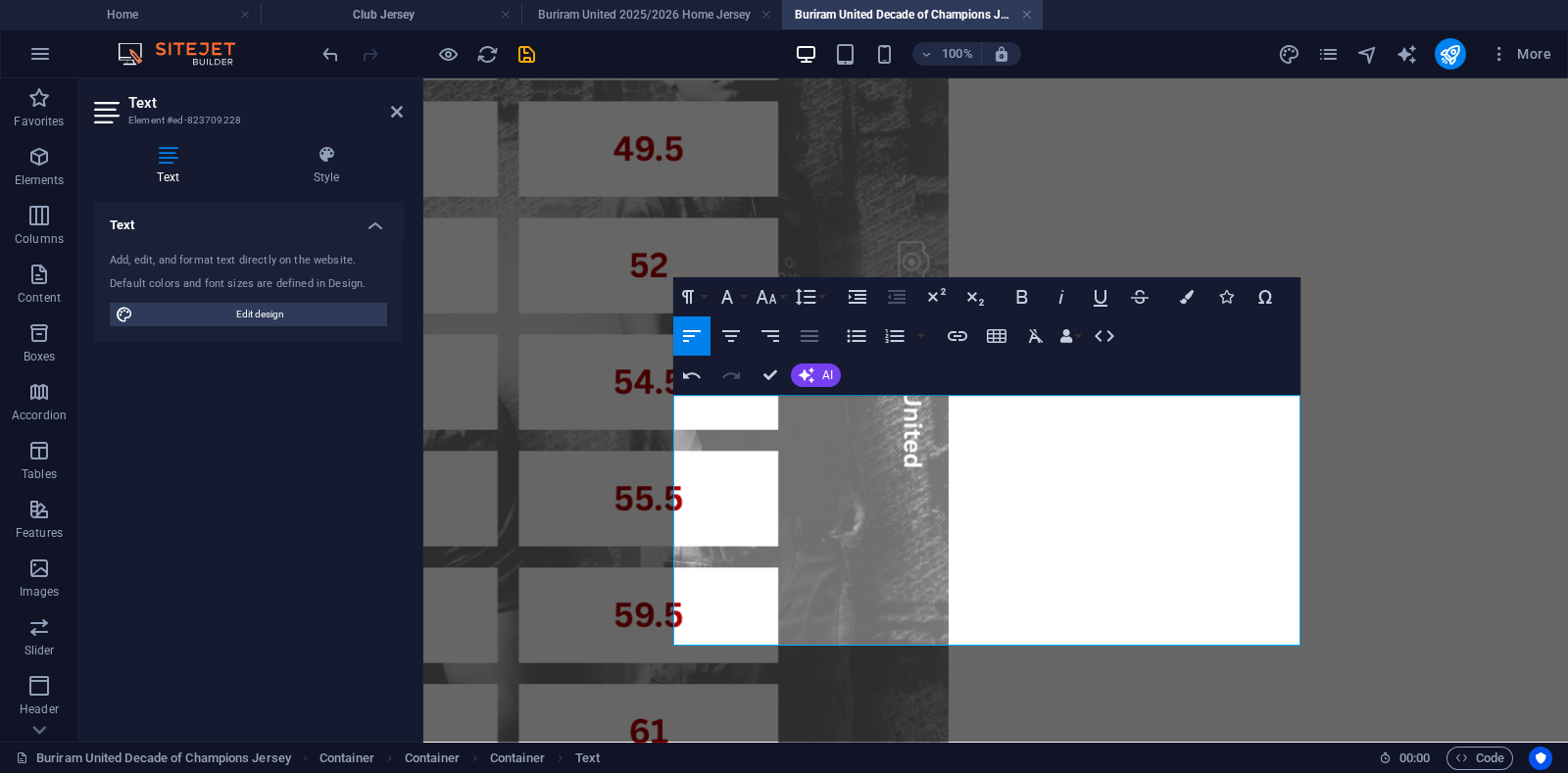 click 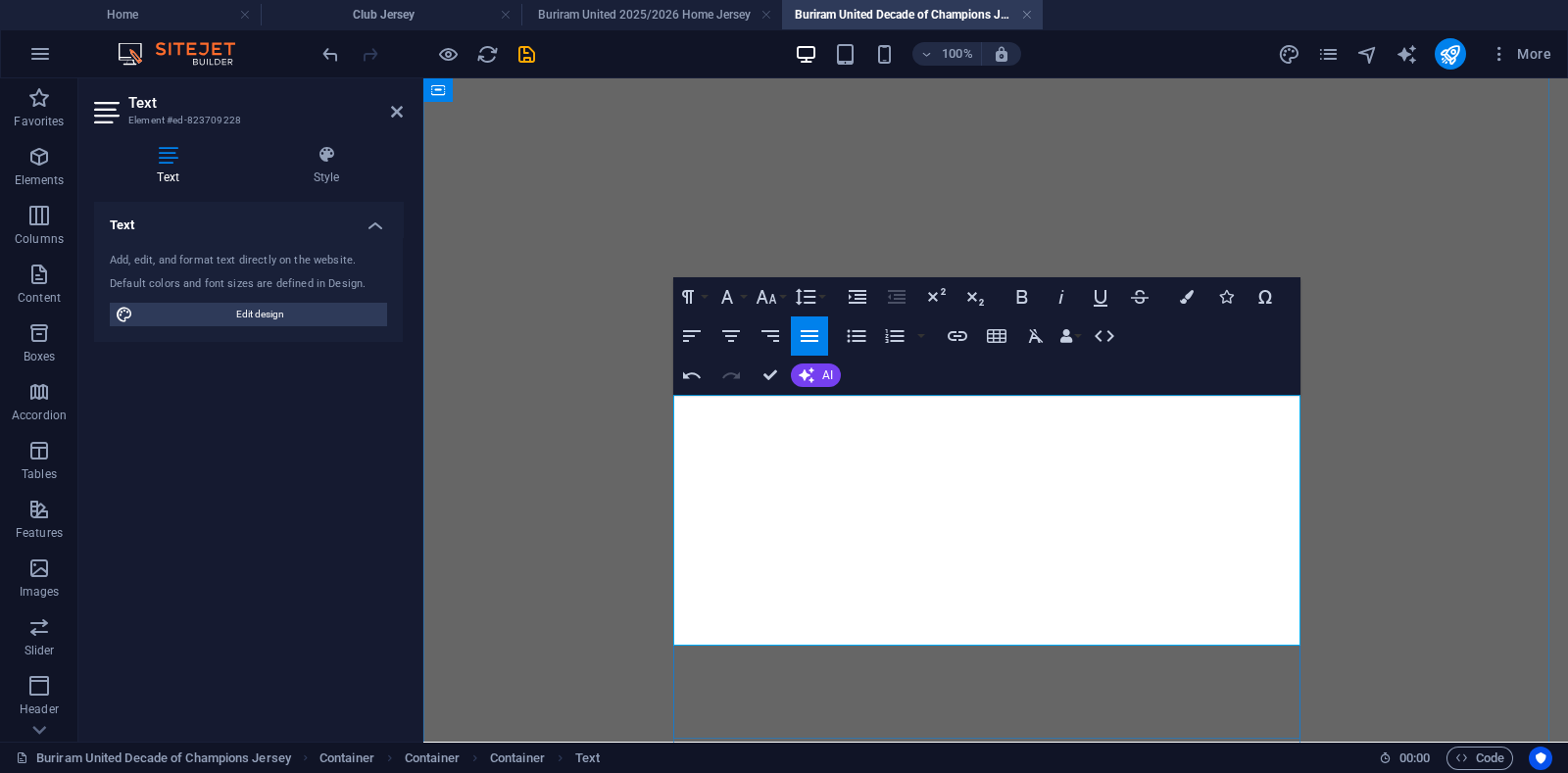click at bounding box center [745, 6990] 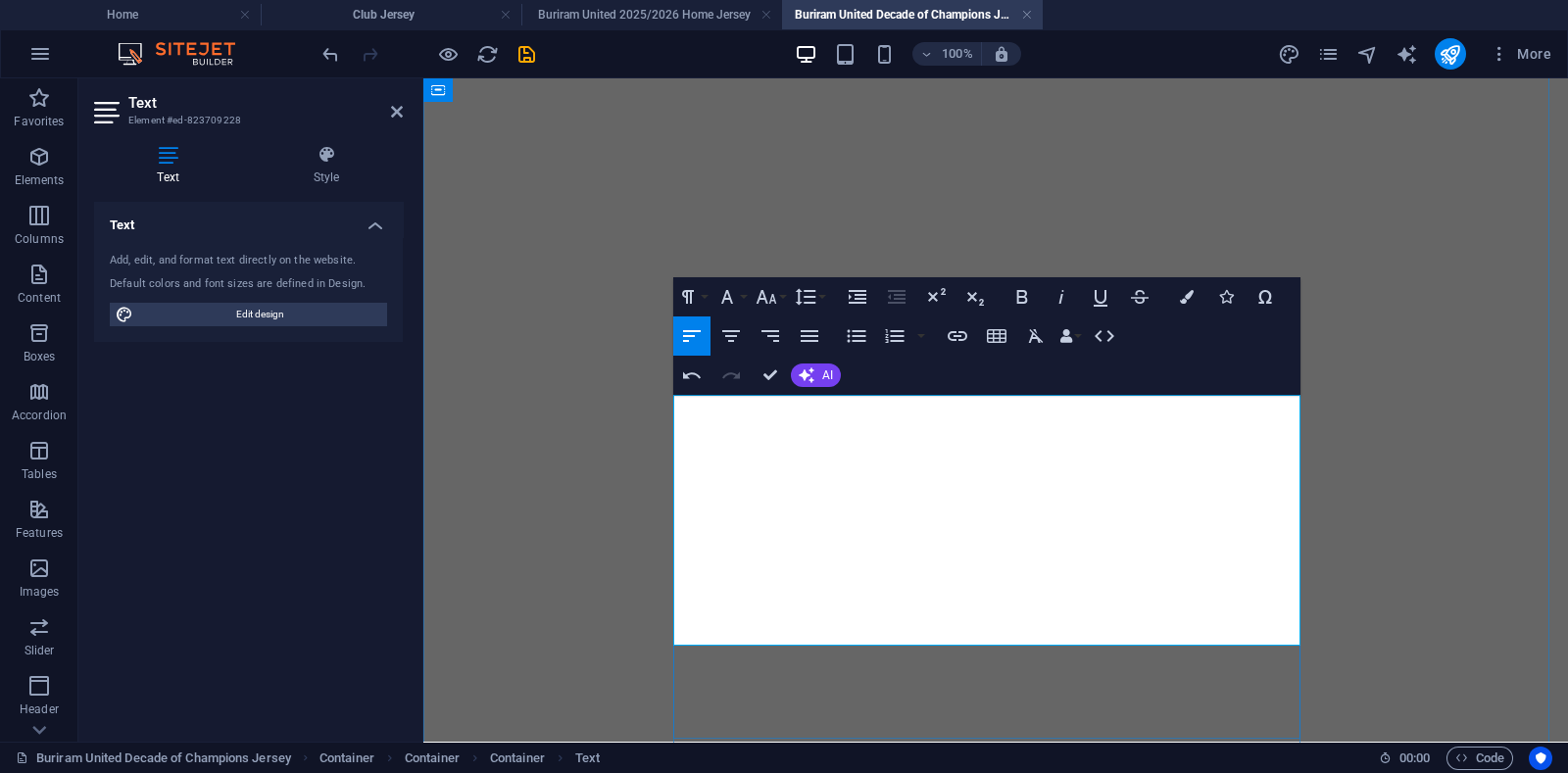 drag, startPoint x: 689, startPoint y: 556, endPoint x: 970, endPoint y: 618, distance: 287.75858 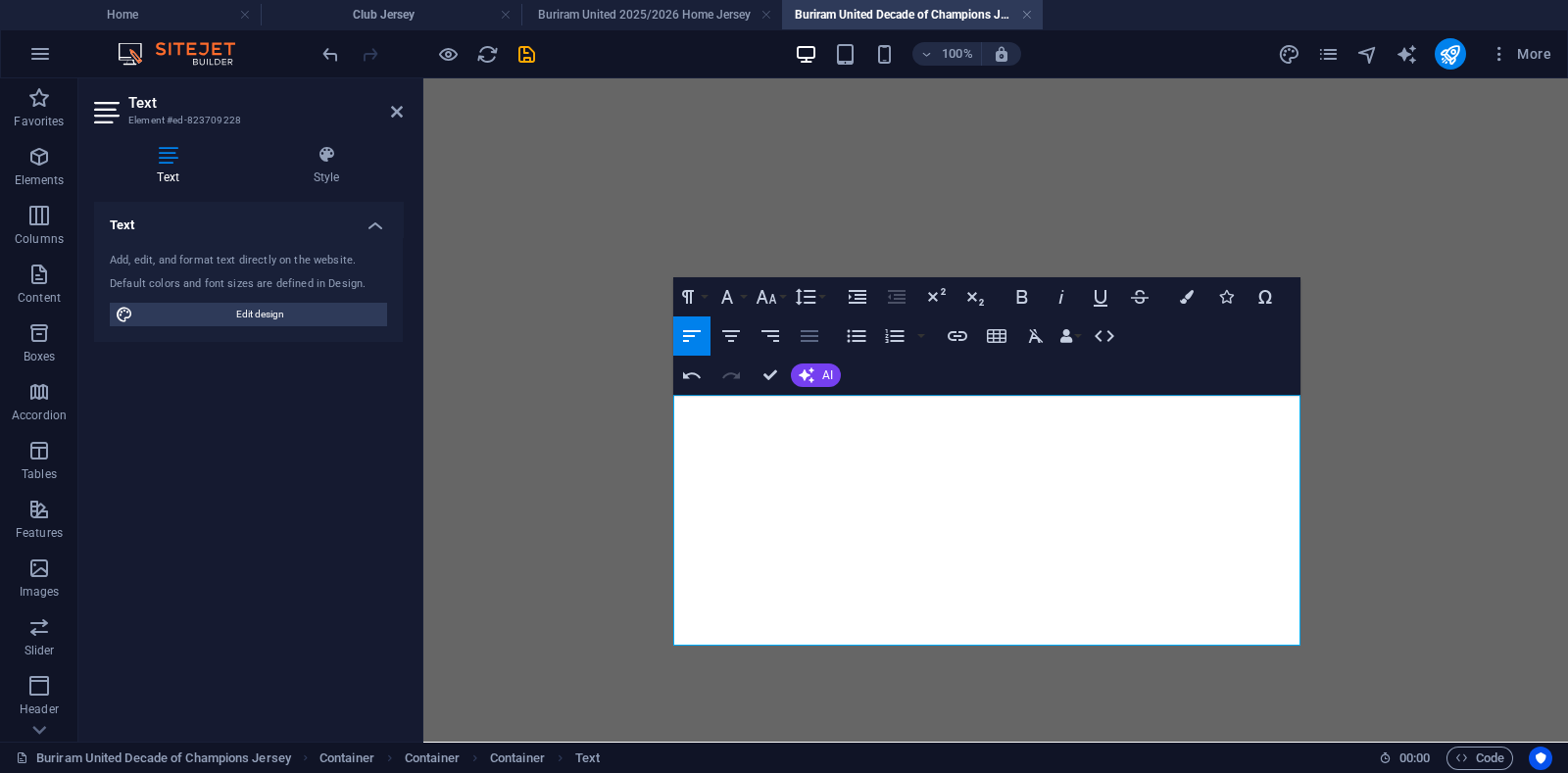 click on "Align Justify" at bounding box center [809, 336] 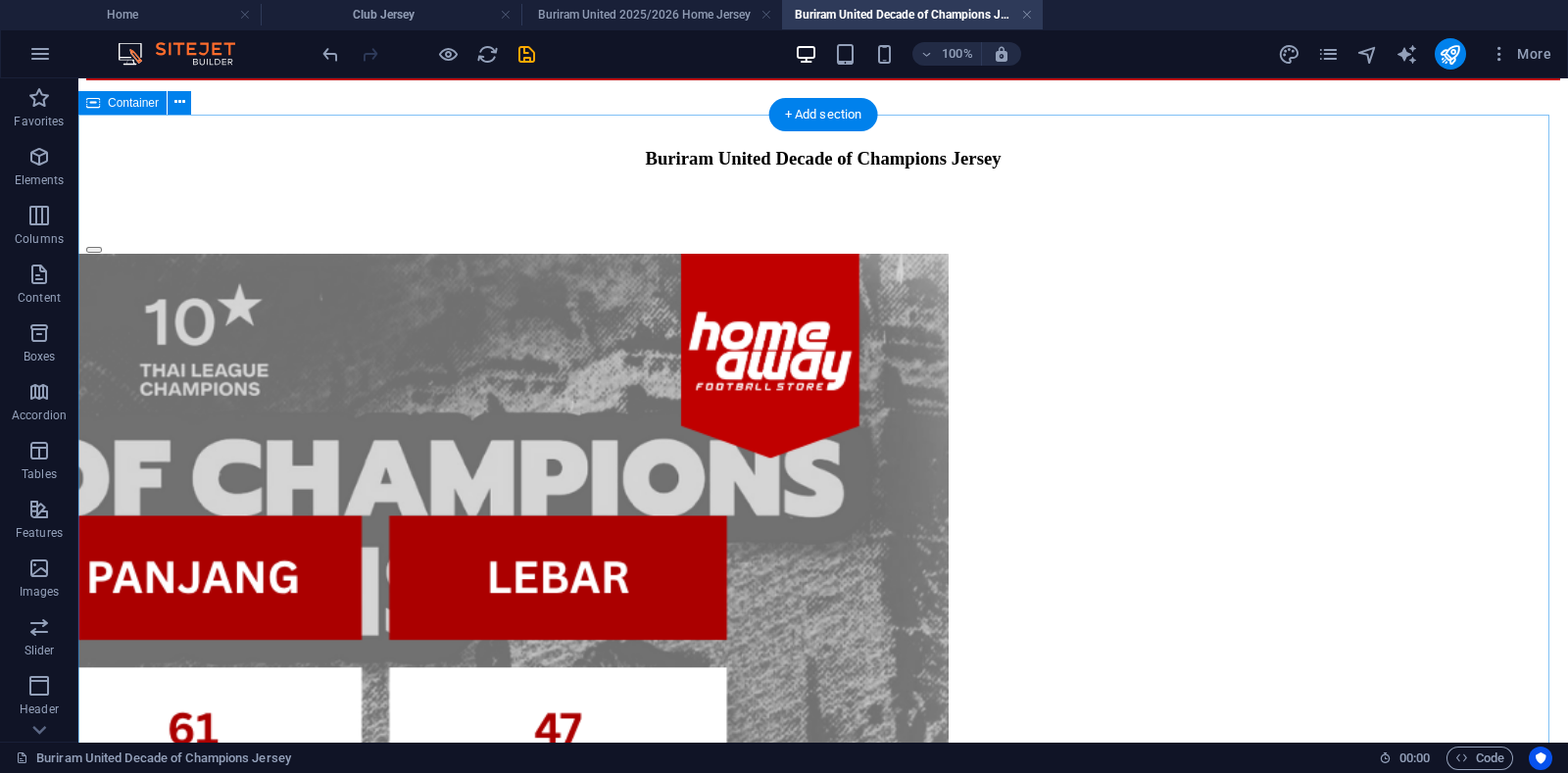 scroll, scrollTop: 236, scrollLeft: 0, axis: vertical 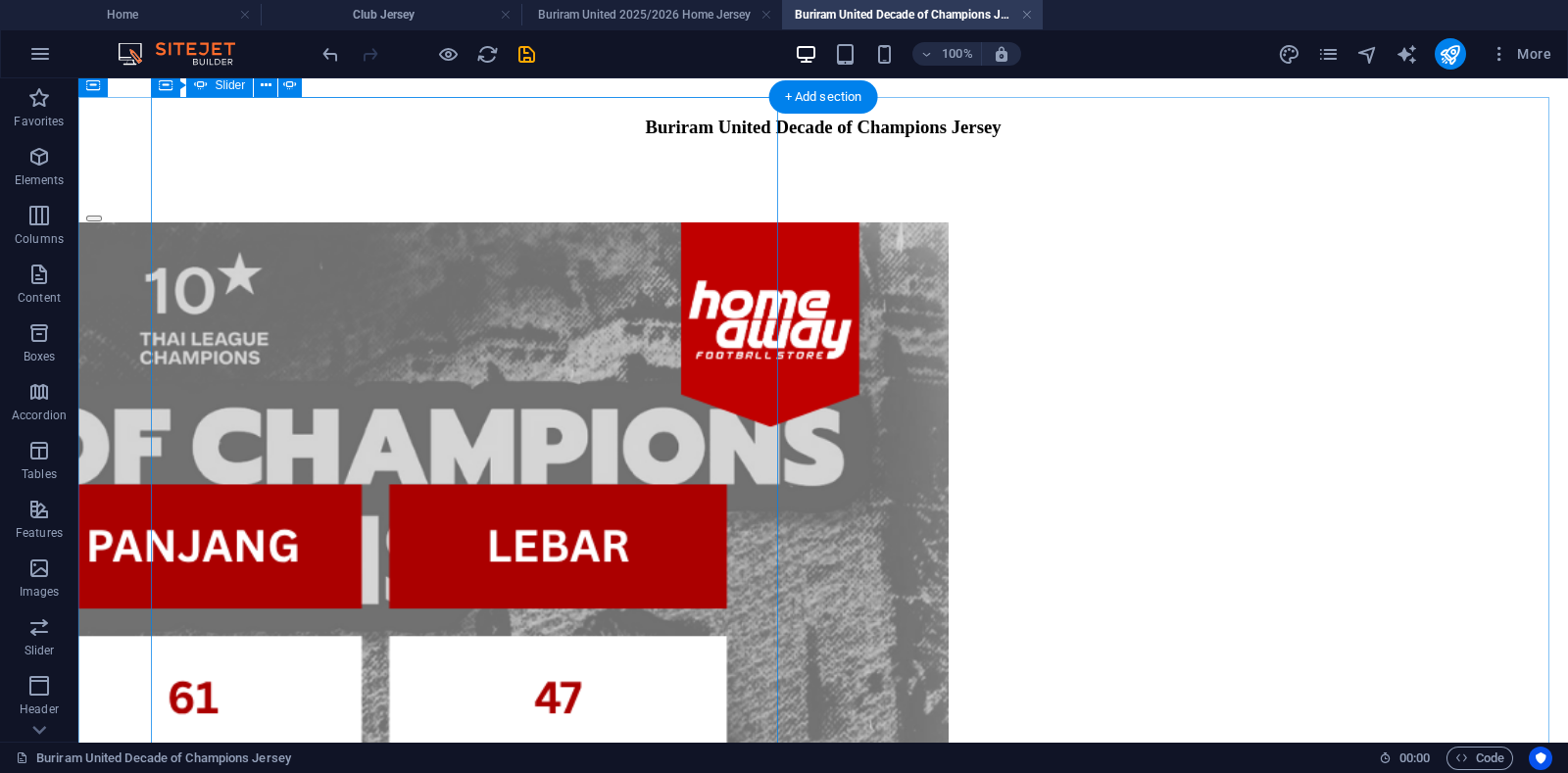 click at bounding box center [94, 9563] 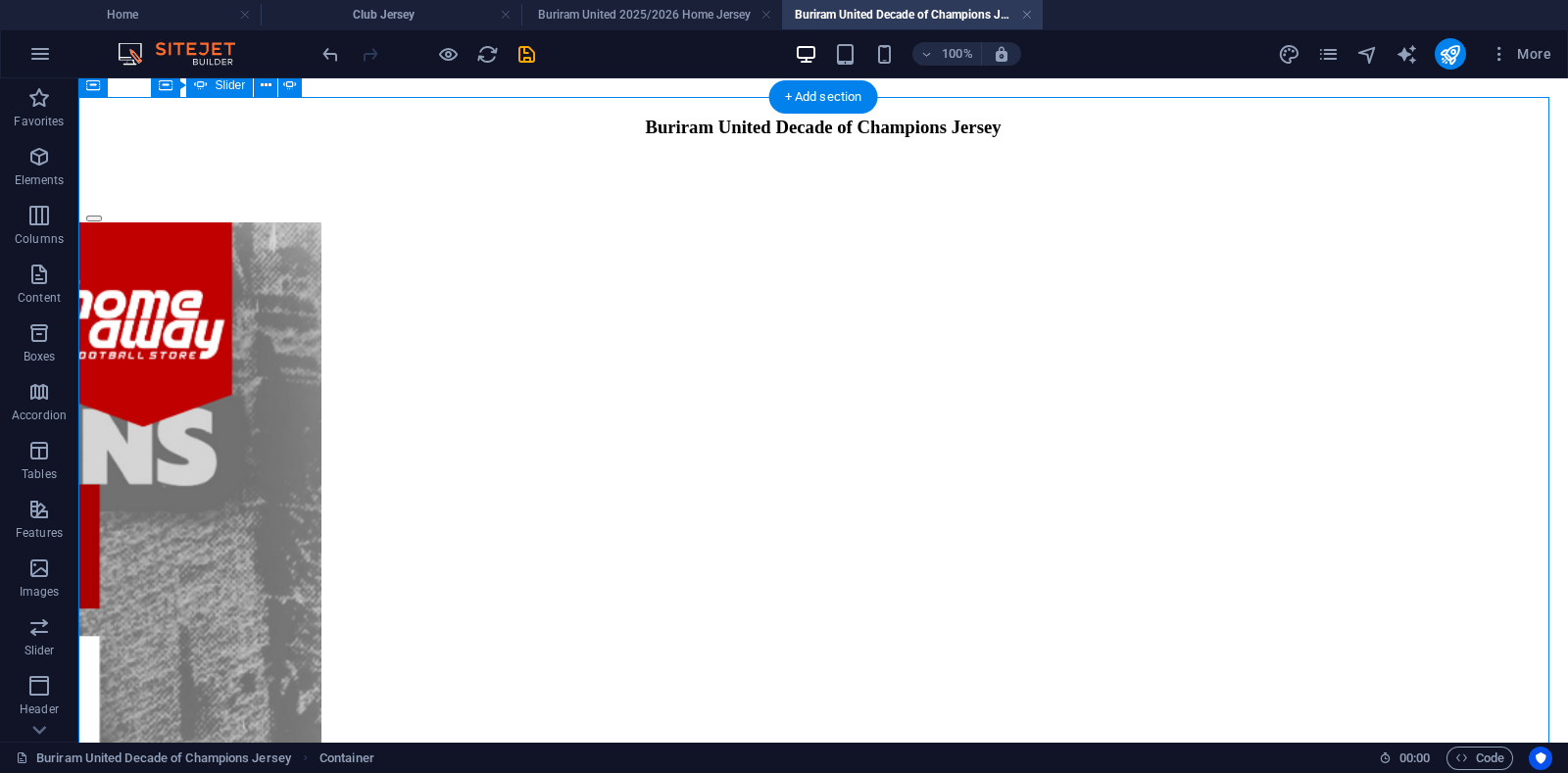 click at bounding box center [94, 9563] 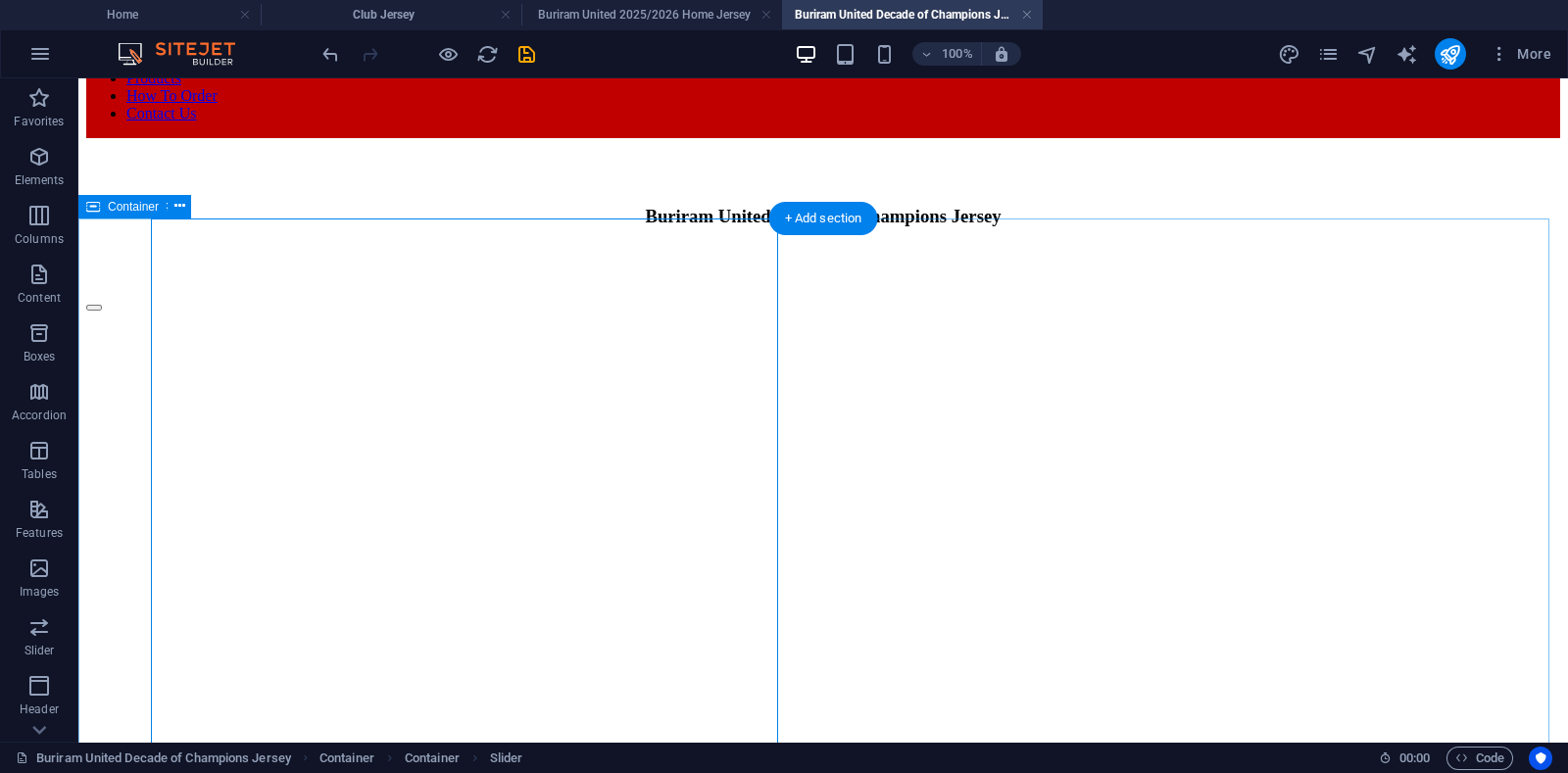 scroll, scrollTop: 114, scrollLeft: 0, axis: vertical 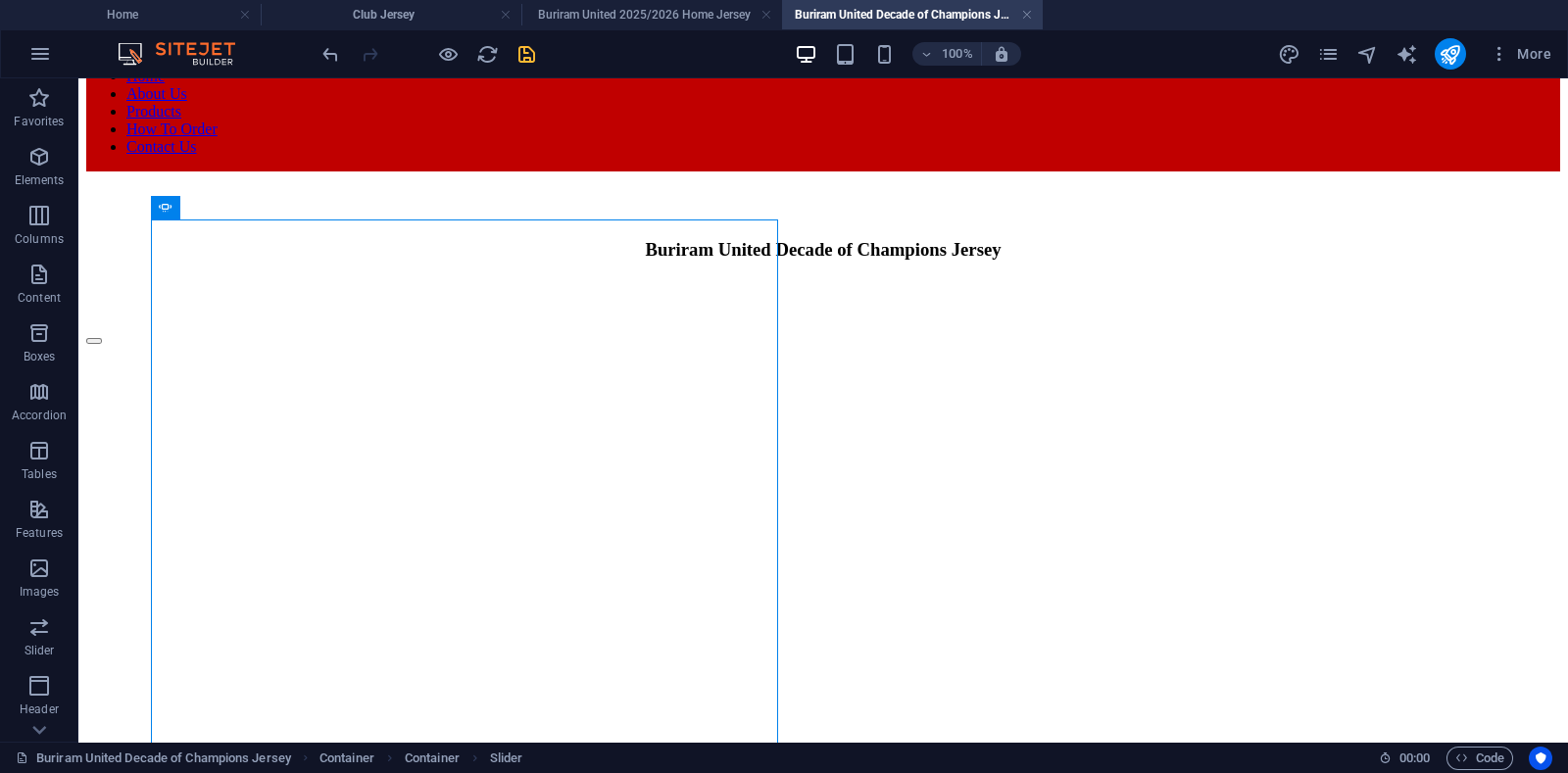 click at bounding box center [526, 54] 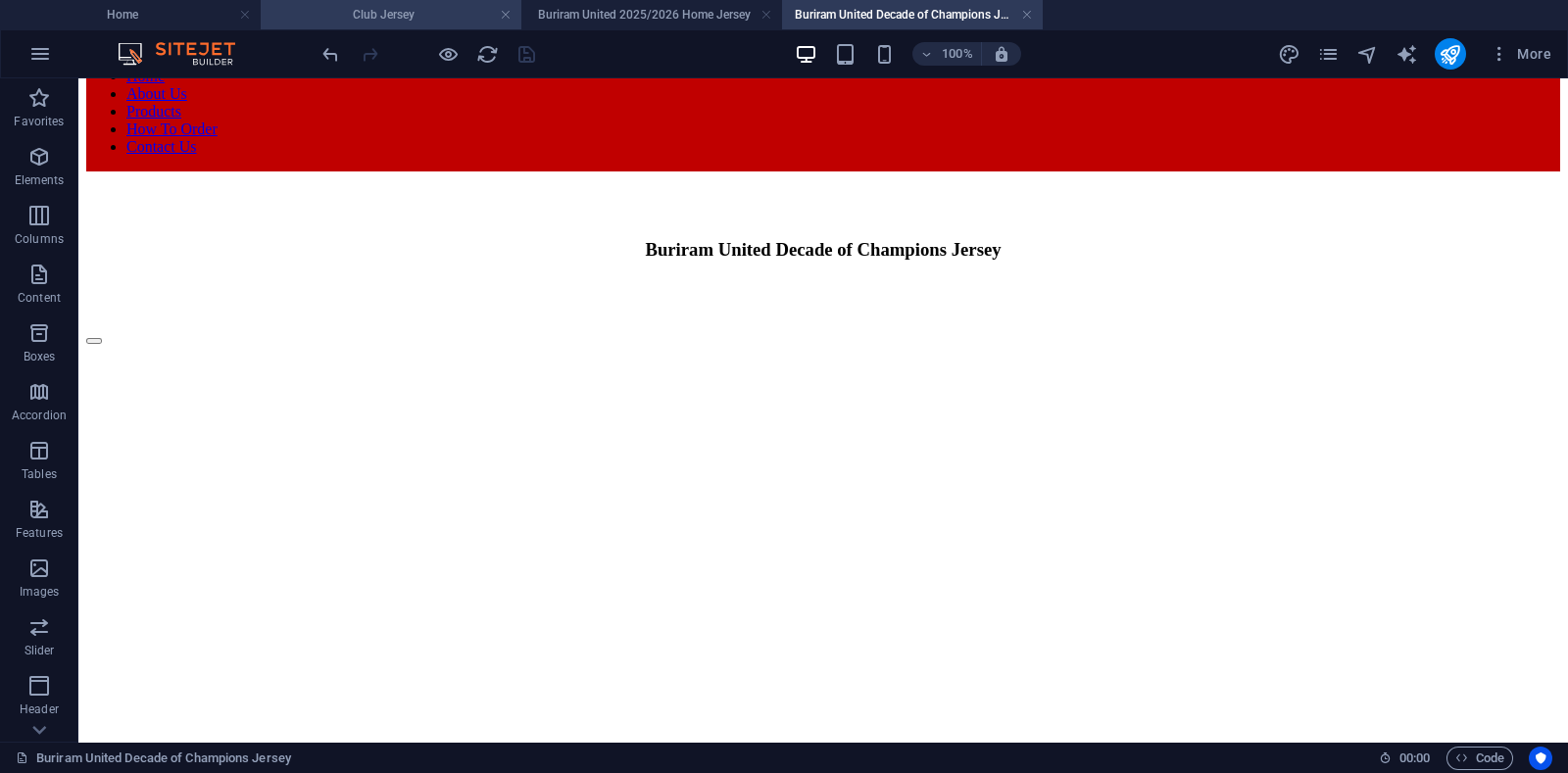 drag, startPoint x: 392, startPoint y: 10, endPoint x: 320, endPoint y: 5, distance: 72.173402 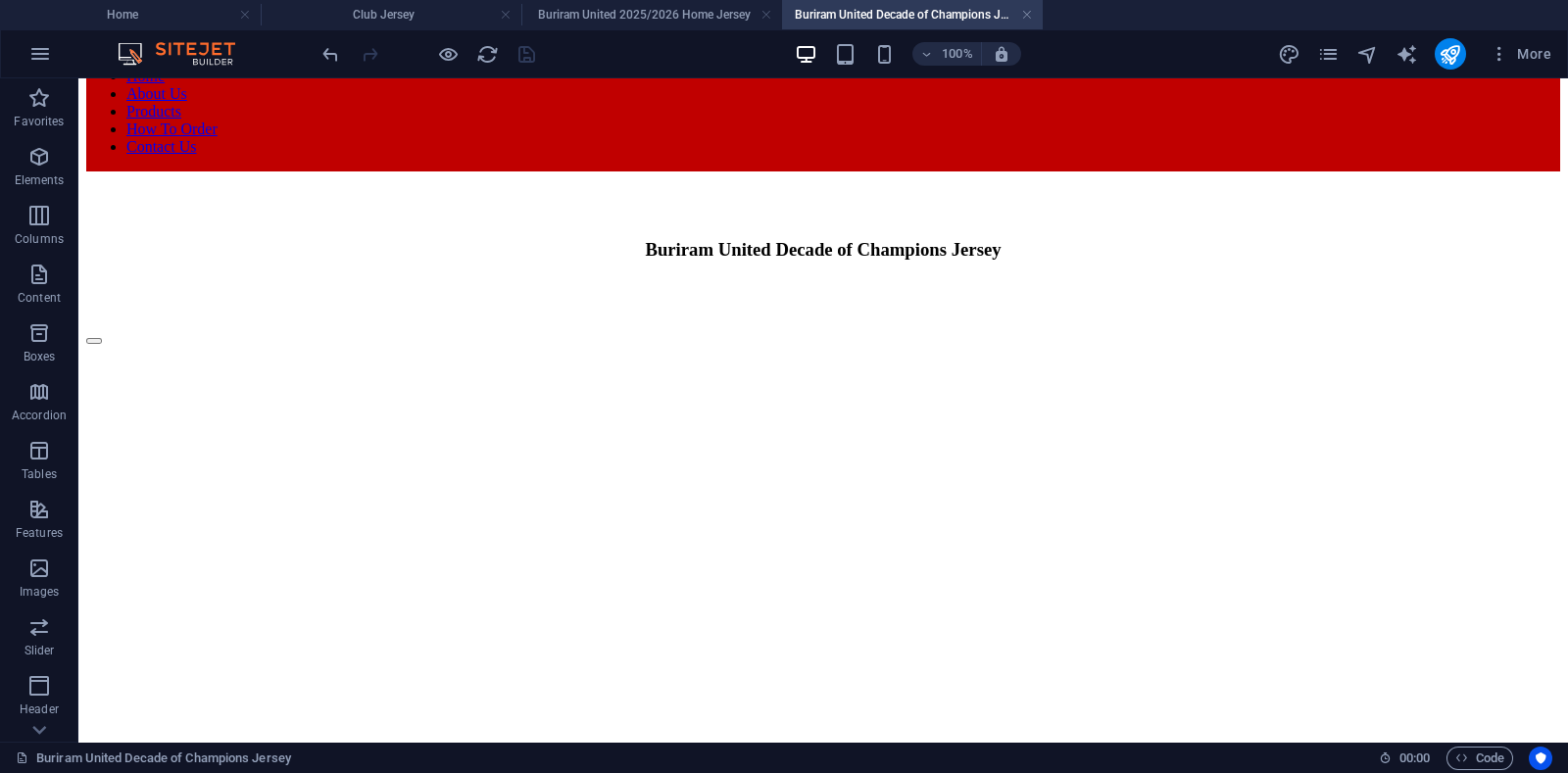 scroll, scrollTop: 0, scrollLeft: 0, axis: both 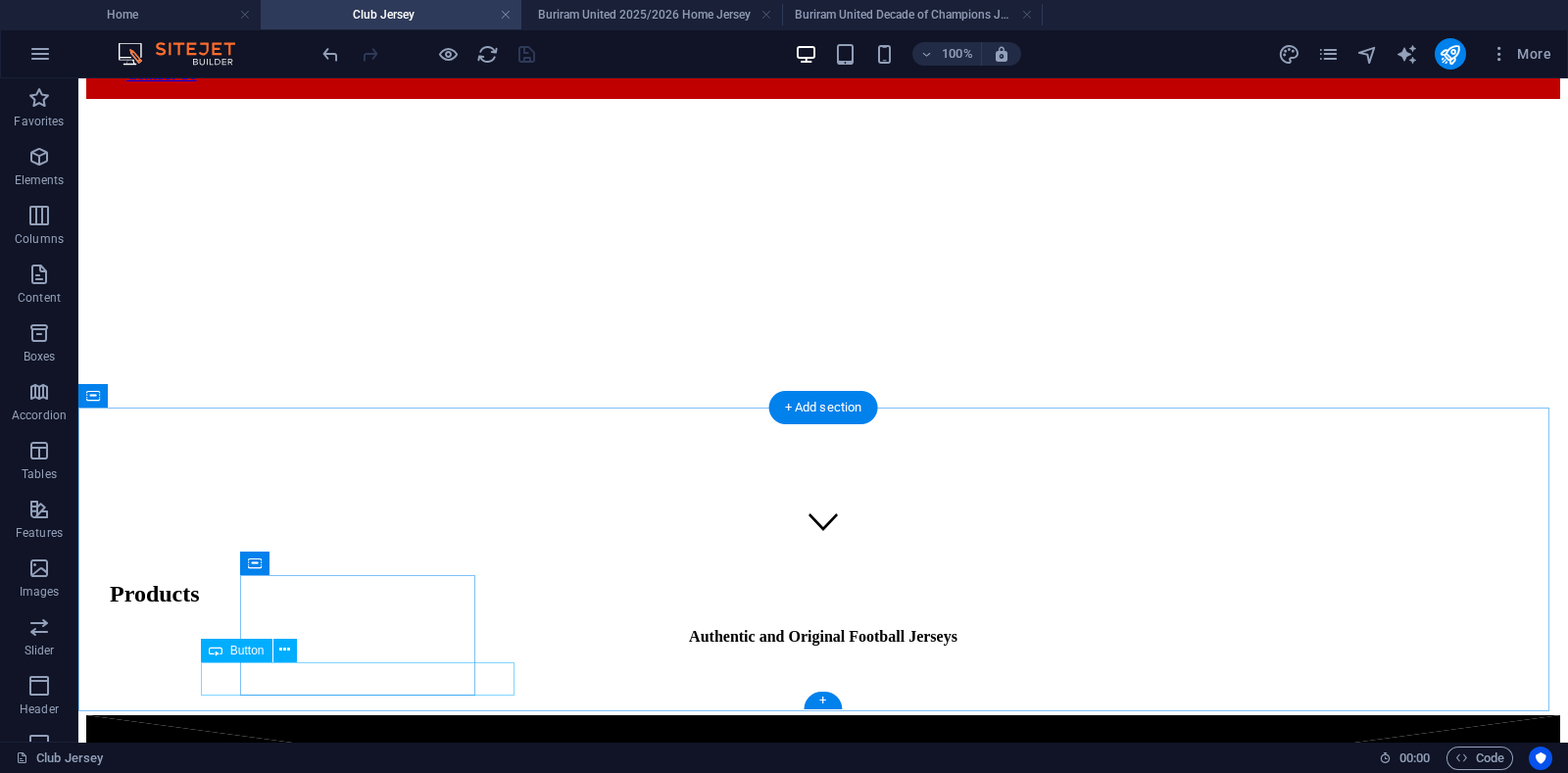 click on "More..." at bounding box center (220, 9995) 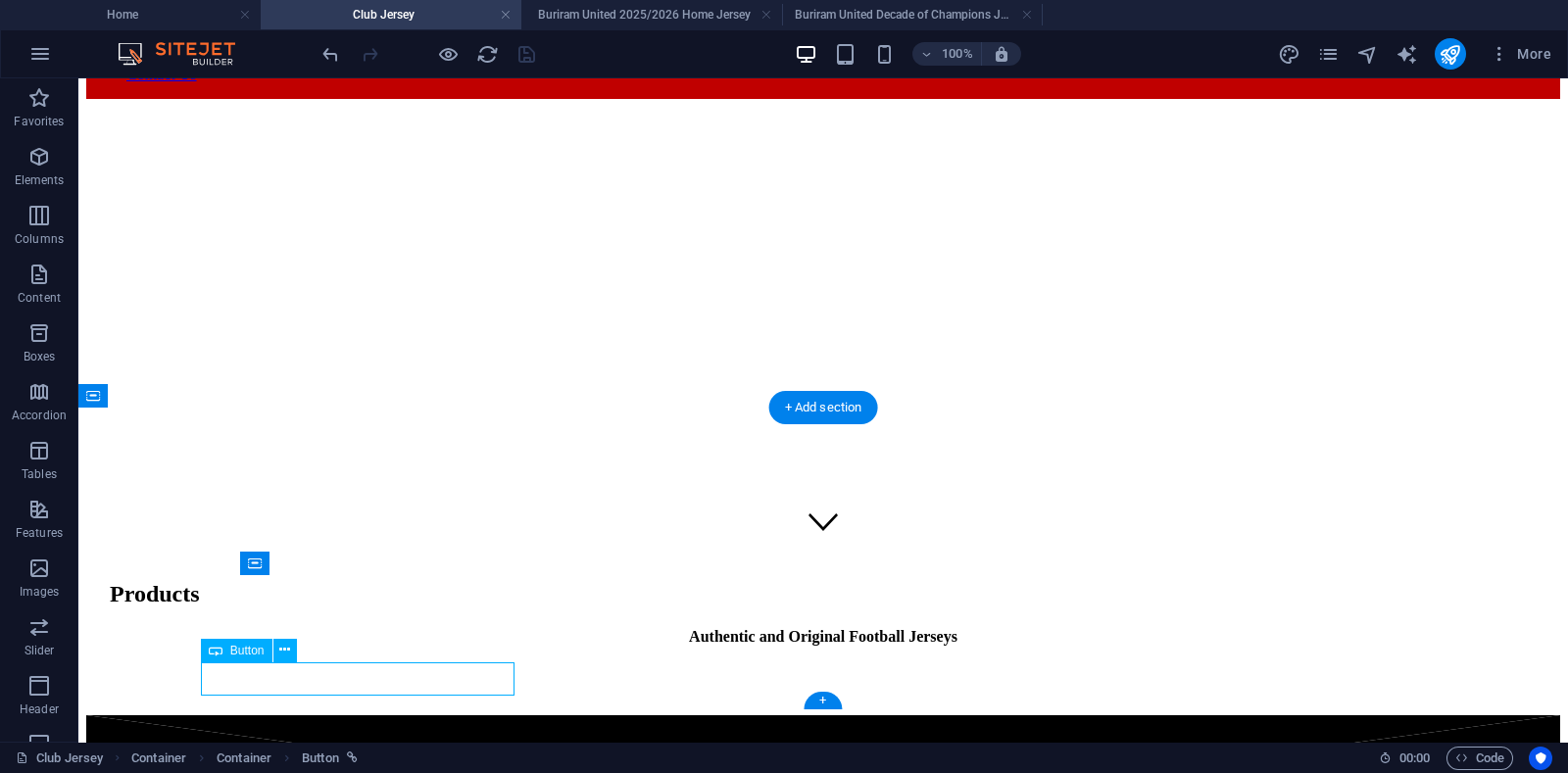 click on "More..." at bounding box center (220, 9995) 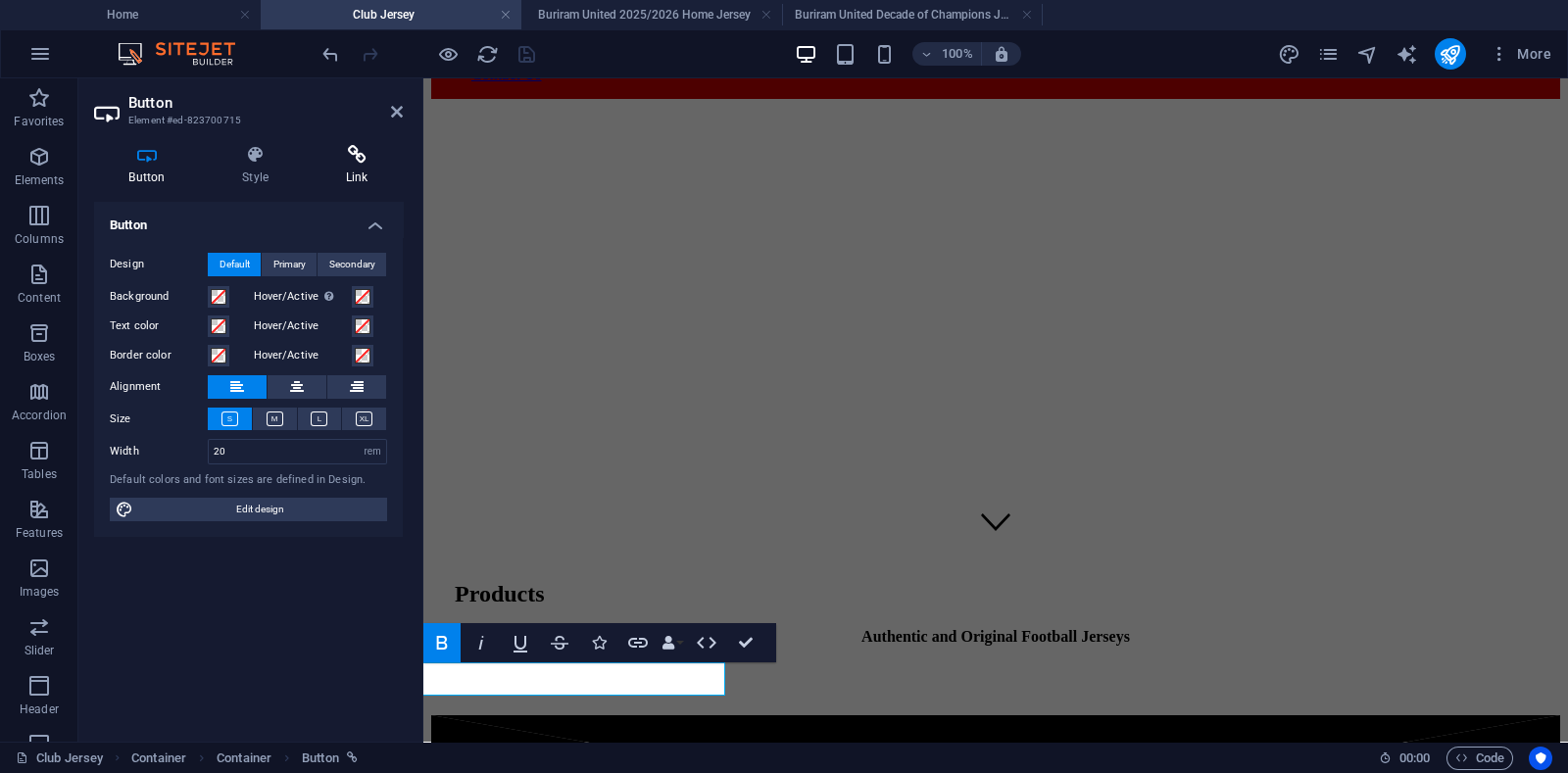 click at bounding box center (357, 155) 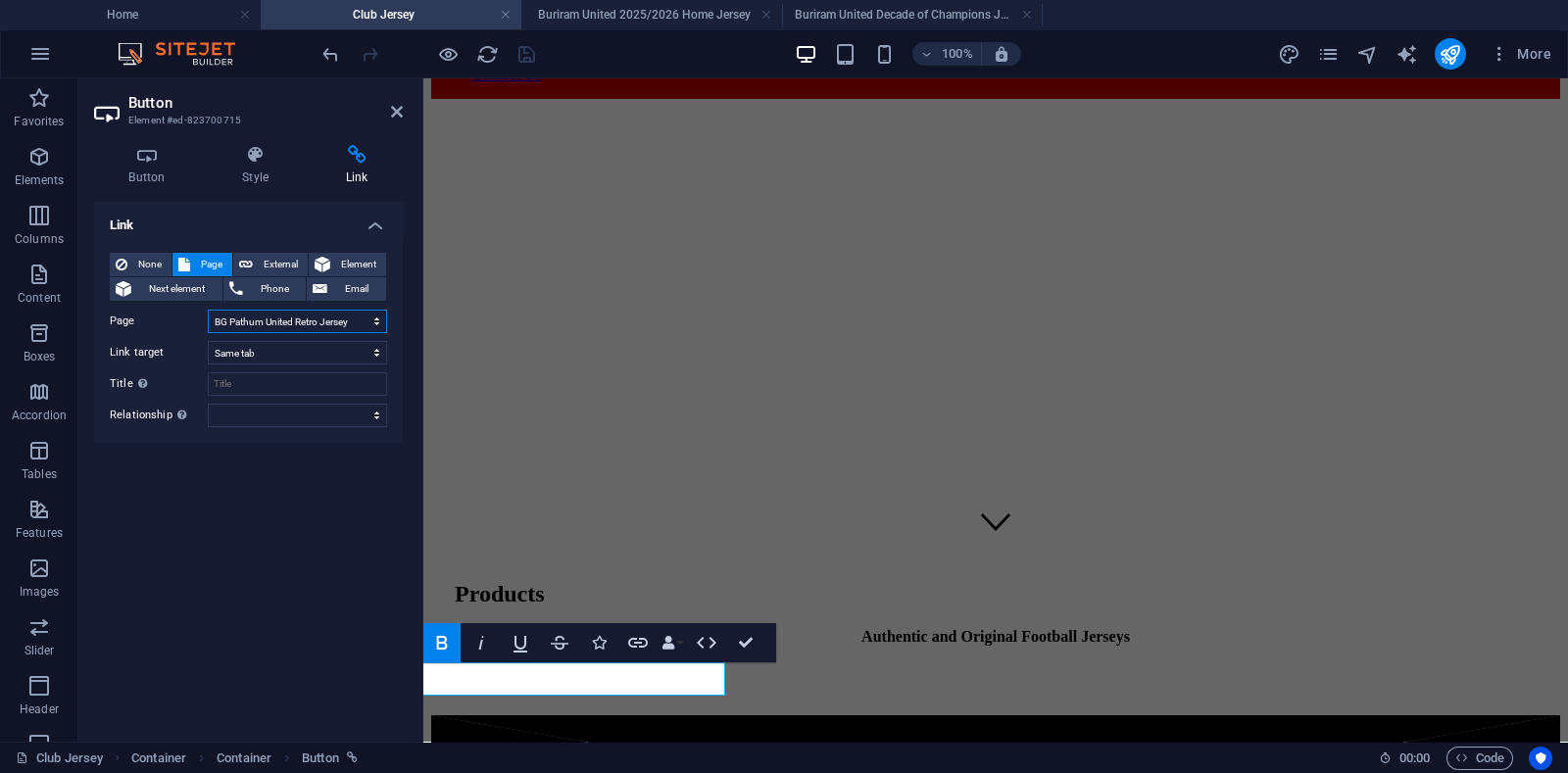 click on "Home About Us Products National Team Club Jersey Nameset &amp; Patch How To Order Contact Us Thailand 2024/2025 Away Jersey Thailand 2024/2025 Third/GK Jersey (Green) Thailand 2024/2025 Home Jersey Thailand 2024/2025 Third Jersey (Yellow) Thailand 2024/2025 Third Jersey (Ivory) Thailand 2024/2025 Futsal Home Jersey Thailand 2024/2025 Futsal Away Jersey Thailand 2024/2025 Futsal Third Jersey BG Pathum United 2025/2026 Home Jersey BG Pathum United 2025/2026 Away Jersey BG Pathum United Retro Jersey Buriram United 2025/2026 Home Jersey Buriram United Decade of Champions Jersey Chonburi Bluewave 2025 Home Jersey Chonburi Bluewave 2025 Away Jersey Chonburi Bluewave 2025 Third Jersey Thai League 25/26 Generic Nameset Futsal Thai League 2025 Patch Thai League 1 25/26 Champions Patch Thai League 1 25/26 Regular Patch" at bounding box center [297, 321] 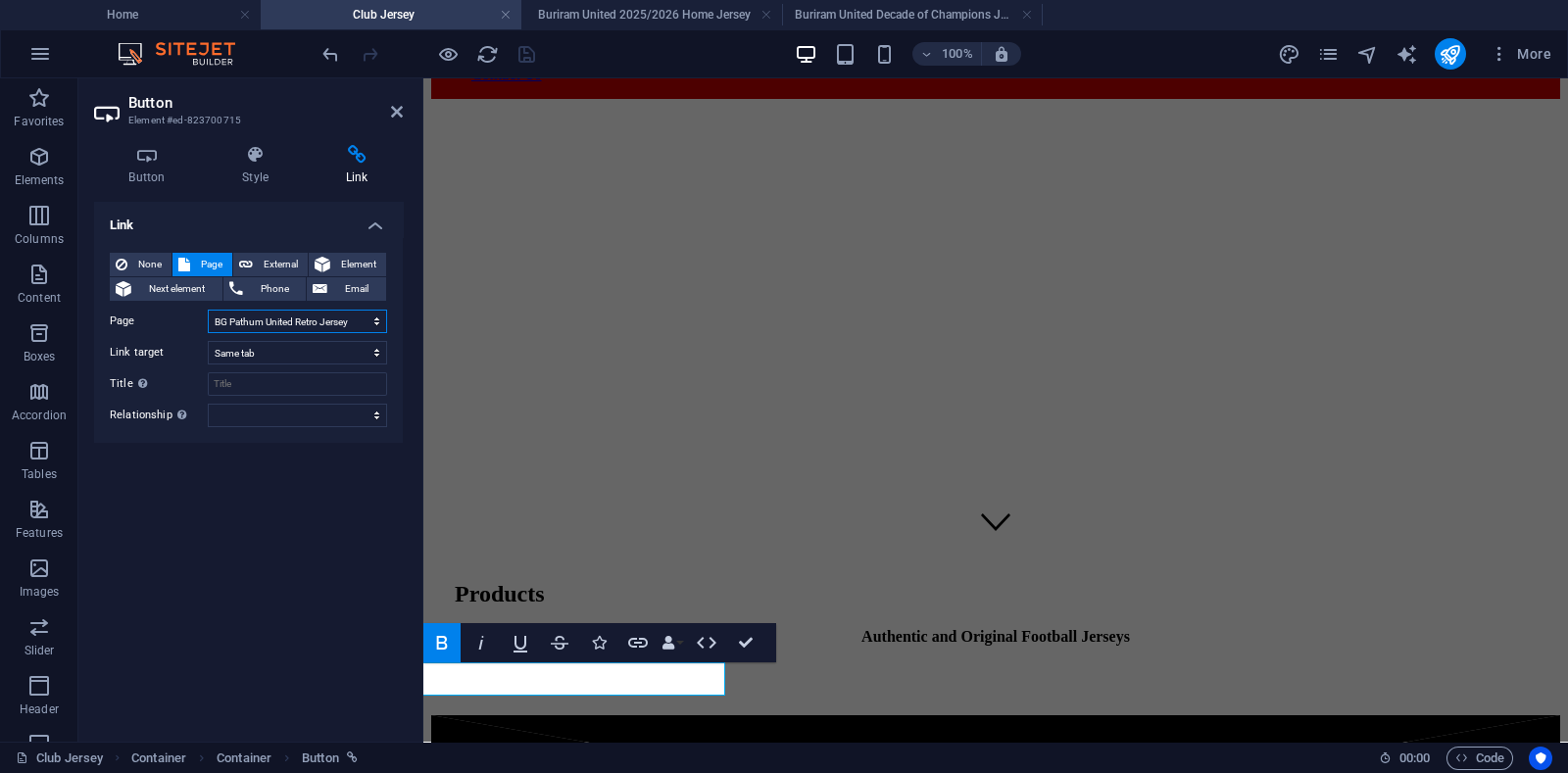 select on "20" 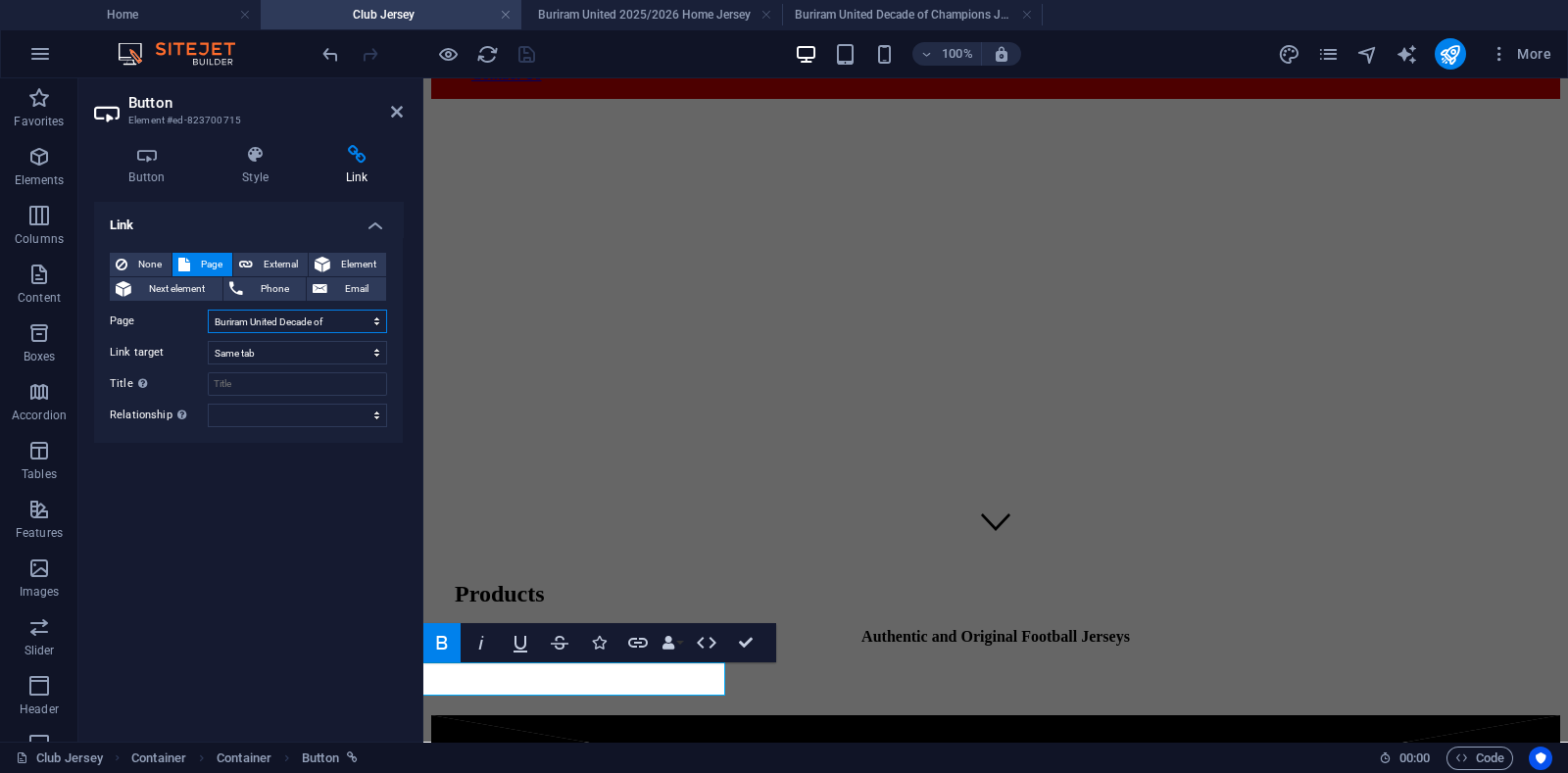 click on "Home About Us Products National Team Club Jersey Nameset &amp; Patch How To Order Contact Us Thailand 2024/2025 Away Jersey Thailand 2024/2025 Third/GK Jersey (Green) Thailand 2024/2025 Home Jersey Thailand 2024/2025 Third Jersey (Yellow) Thailand 2024/2025 Third Jersey (Ivory) Thailand 2024/2025 Futsal Home Jersey Thailand 2024/2025 Futsal Away Jersey Thailand 2024/2025 Futsal Third Jersey BG Pathum United 2025/2026 Home Jersey BG Pathum United 2025/2026 Away Jersey BG Pathum United Retro Jersey Buriram United 2025/2026 Home Jersey Buriram United Decade of Champions Jersey Chonburi Bluewave 2025 Home Jersey Chonburi Bluewave 2025 Away Jersey Chonburi Bluewave 2025 Third Jersey Thai League 25/26 Generic Nameset Futsal Thai League 2025 Patch Thai League 1 25/26 Champions Patch Thai League 1 25/26 Regular Patch" at bounding box center [297, 321] 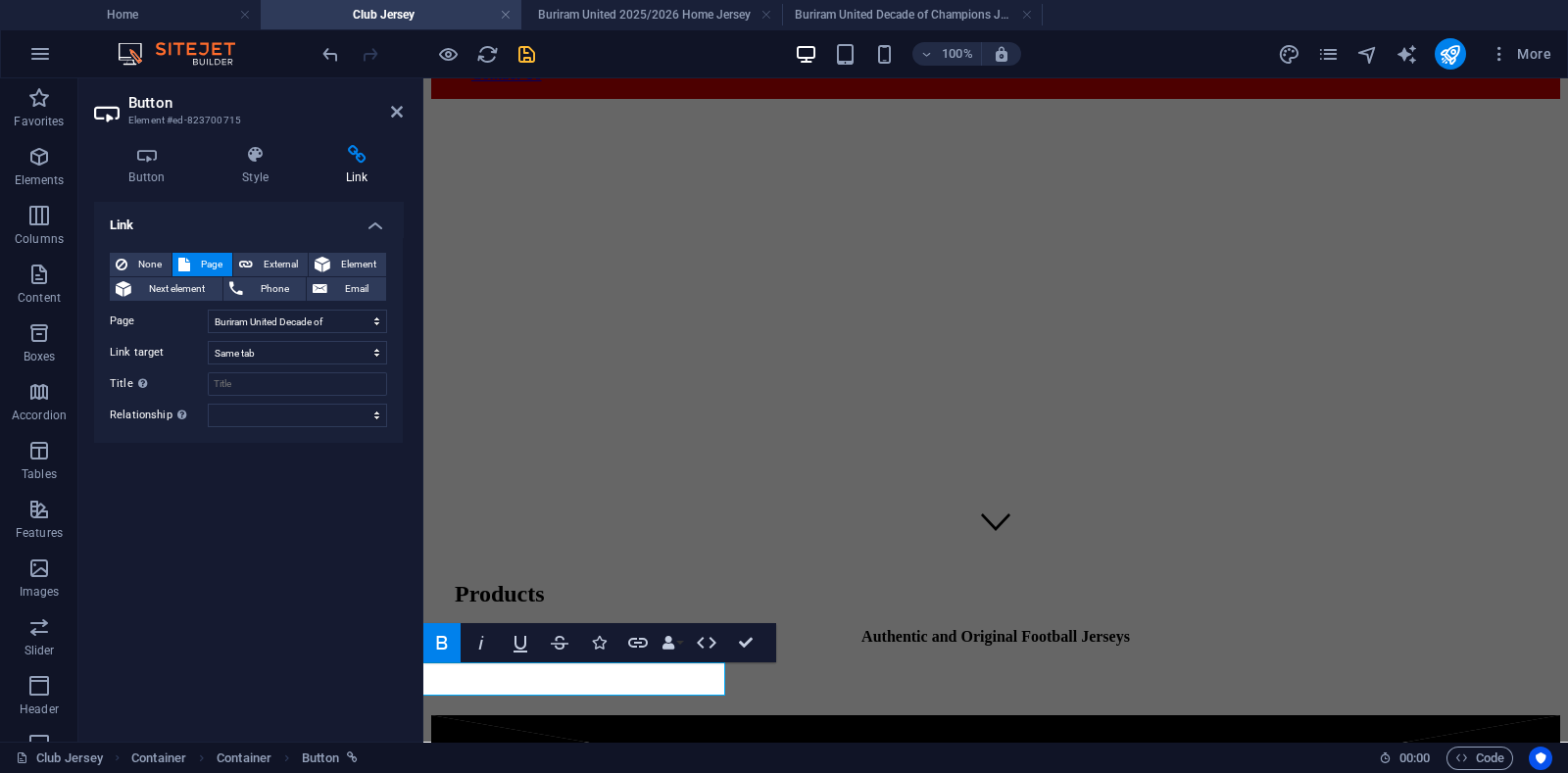 click on "Button Element #ed-823700715 Button Style Link Button Design Default Primary Secondary Background Hover/Active Switch to preview mode to test the active/hover state Text color Hover/Active Border color Hover/Active Alignment Size Width 20 Default px rem % em vh vw Default colors and font sizes are defined in Design. Edit design Preset Element Layout How this element expands within the layout (Flexbox). Size Default auto px % 1/1 1/2 1/3 1/4 1/5 1/6 1/7 1/8 1/9 1/10 Grow Shrink Order Container layout Visible Visible Opacity 100 % Overflow Spacing Margin Default auto px % rem vw vh Custom Custom auto px % rem vw vh auto px % rem vw vh auto px % rem vw vh auto px % rem vw vh Padding Default px rem % vh vw Custom Custom px rem % vh vw px rem % vh vw px rem % vh vw px rem % vh vw Border Style              - Width 1 auto px rem % vh vw Custom Custom 1 auto px rem % vh vw 1 auto px rem % vh vw 1 auto px rem % vh vw 1 auto px rem % vh vw  - Color Round corners Default px rem % vh vw Custom Custom px rem % %" at bounding box center (251, 410) 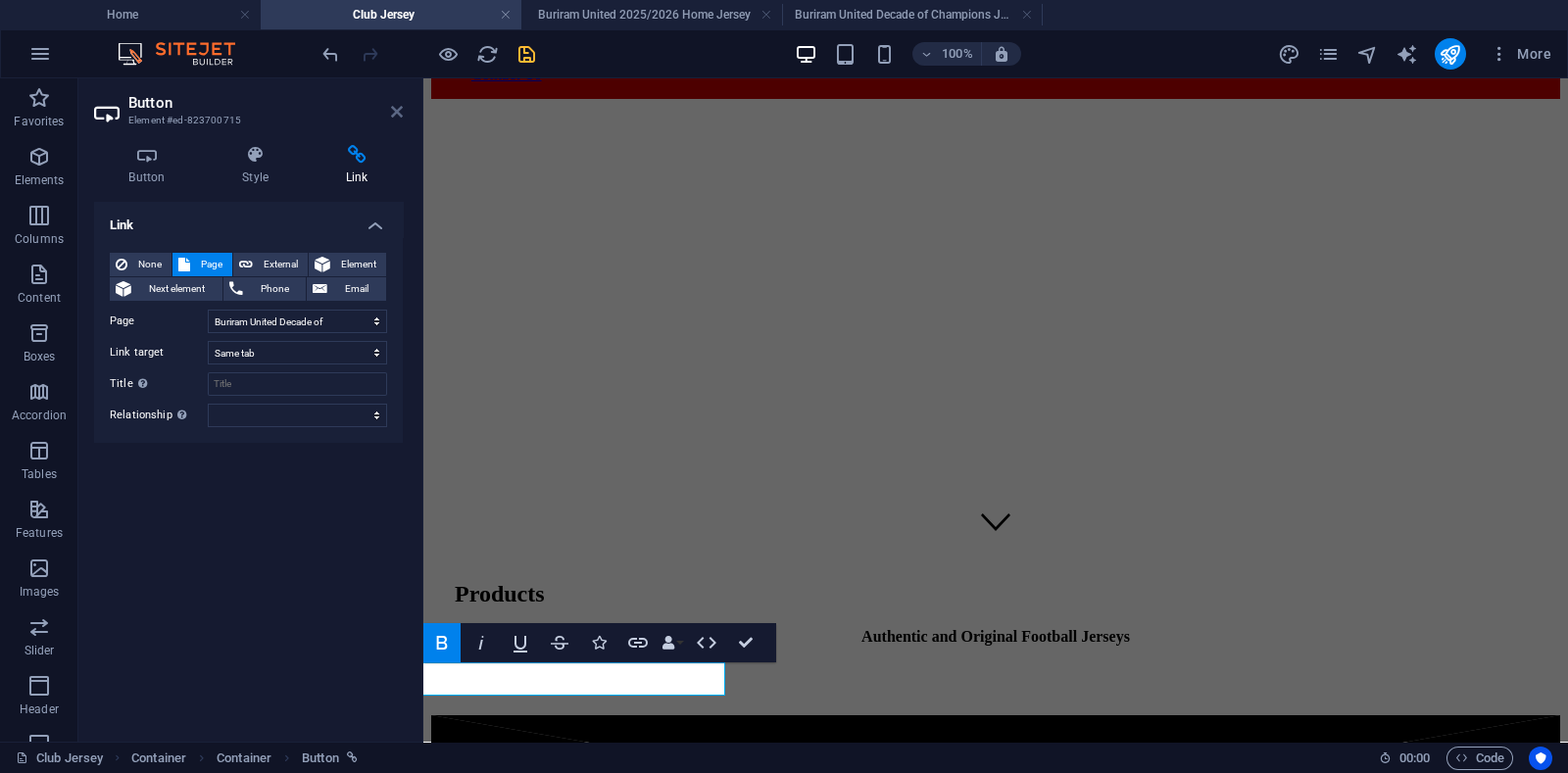click at bounding box center (397, 112) 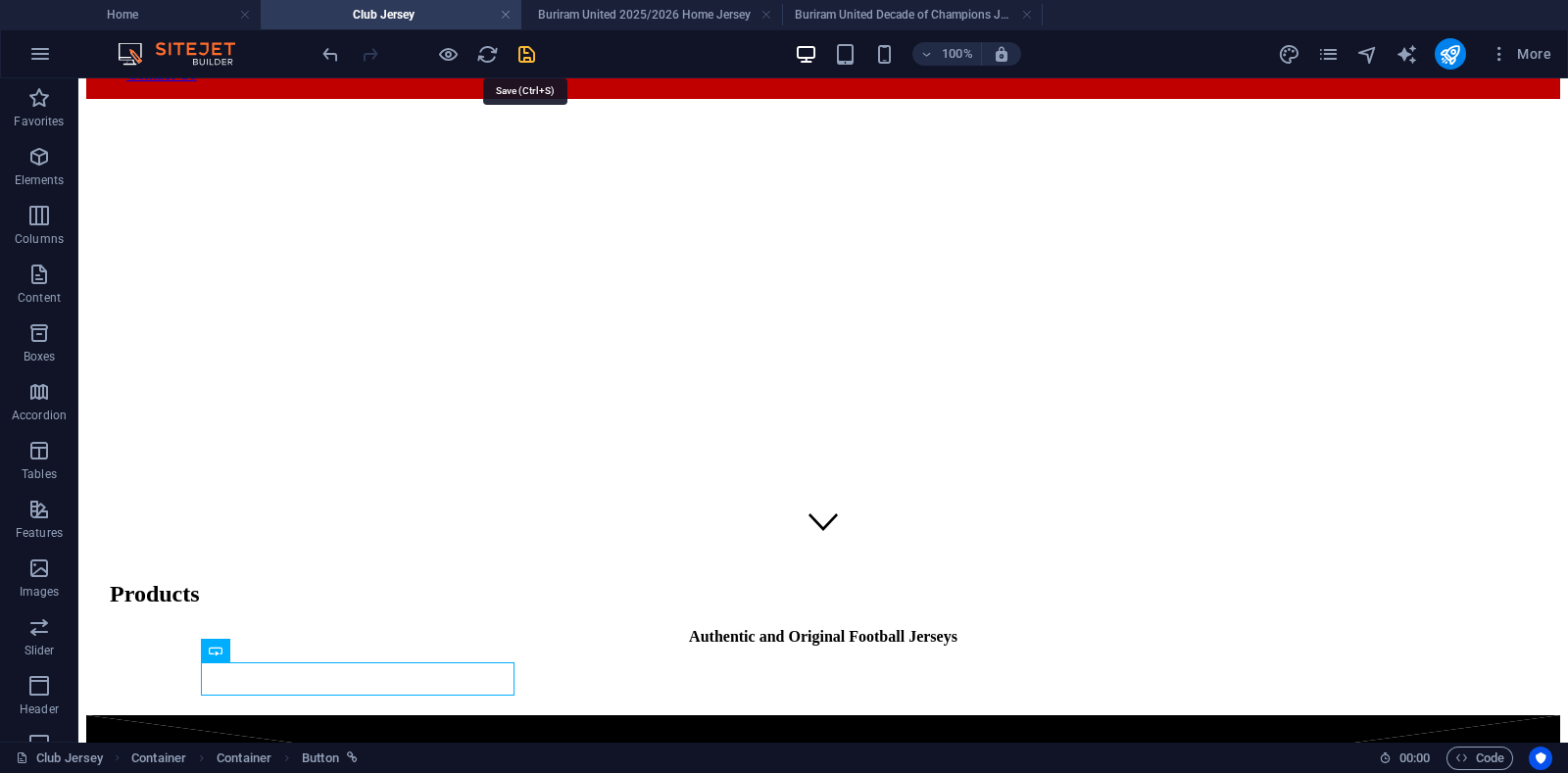 click at bounding box center [526, 54] 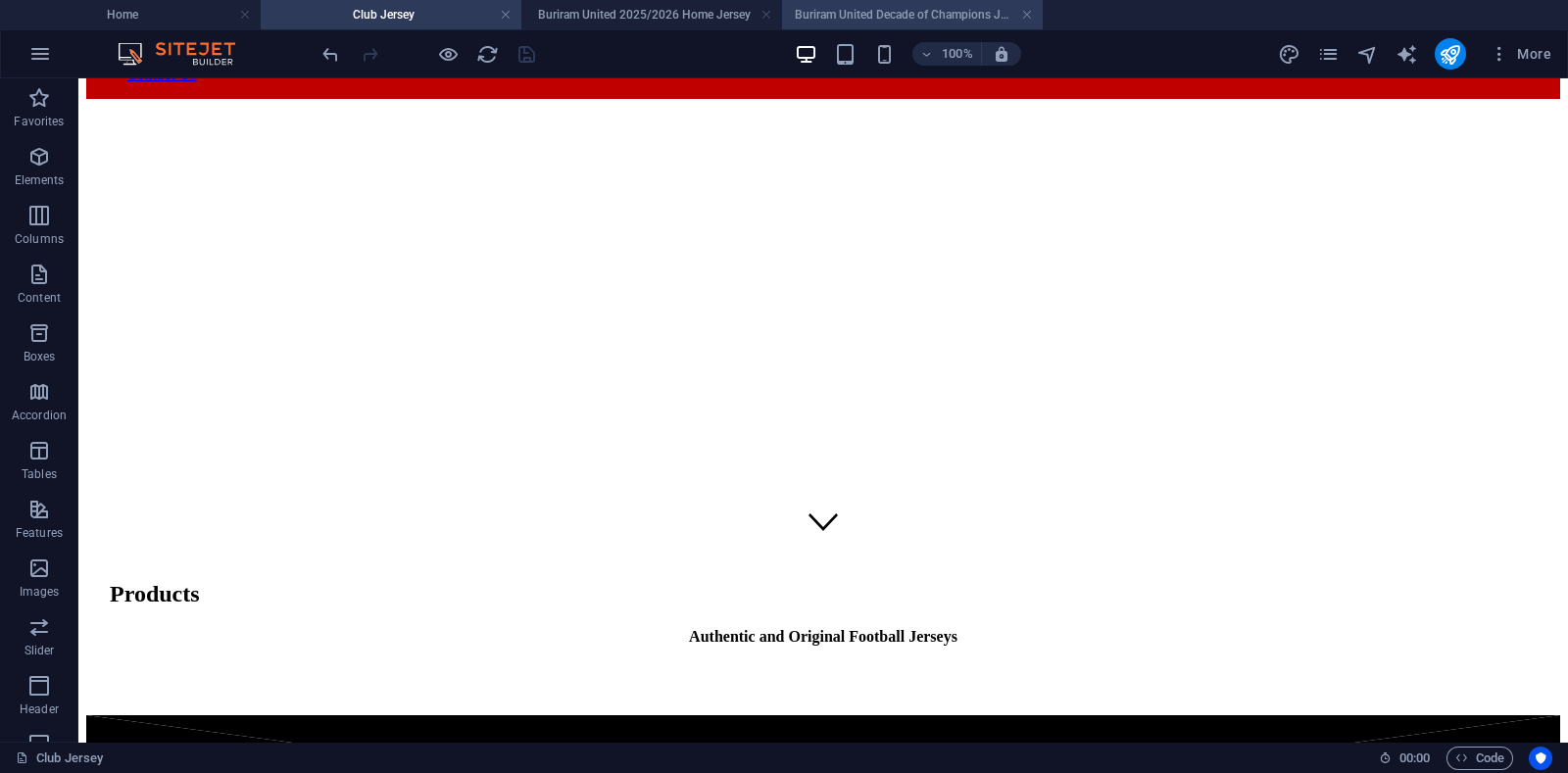 click on "Buriram United Decade of Champions Jersey" at bounding box center [912, 15] 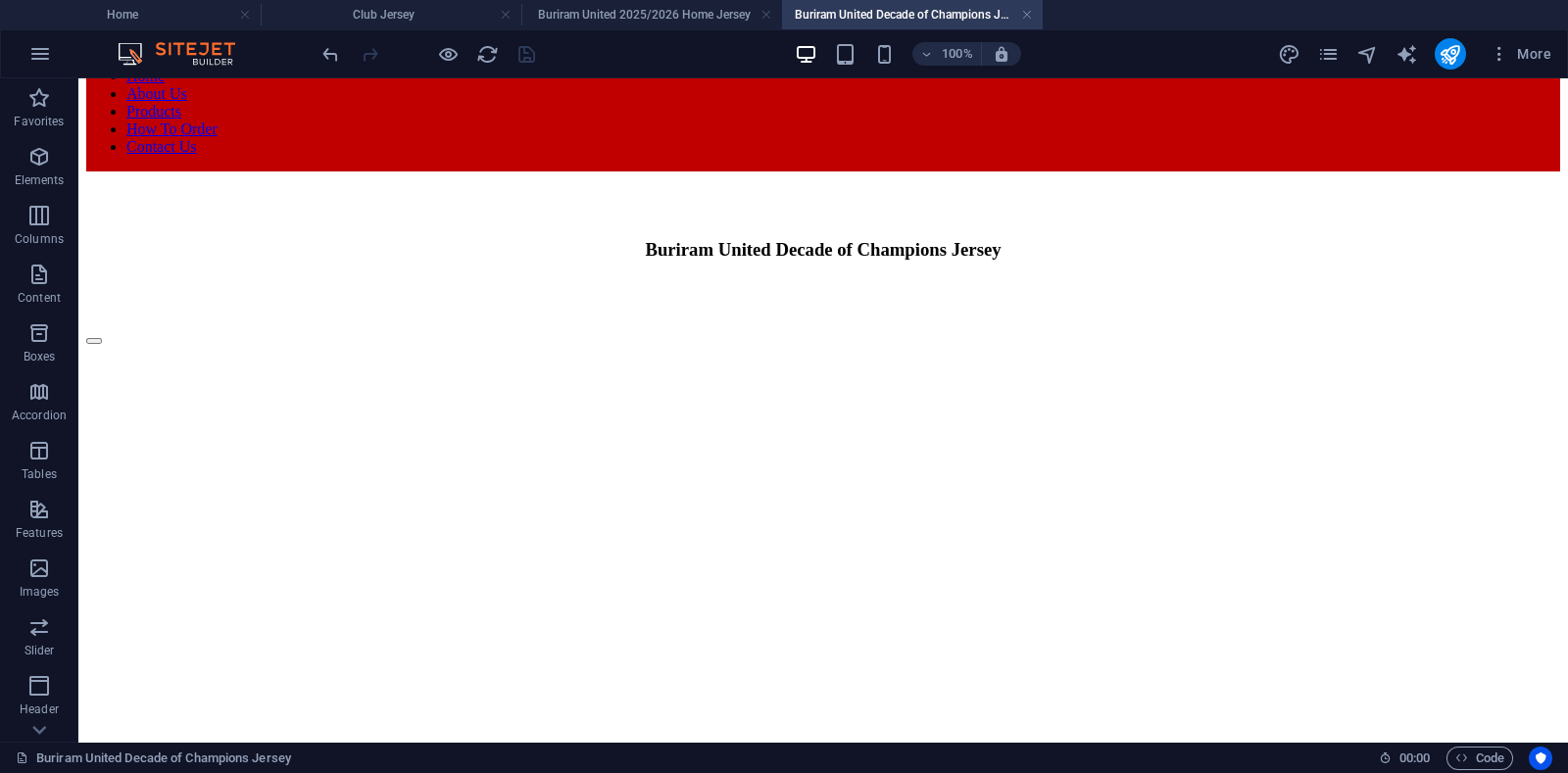 scroll, scrollTop: 0, scrollLeft: 0, axis: both 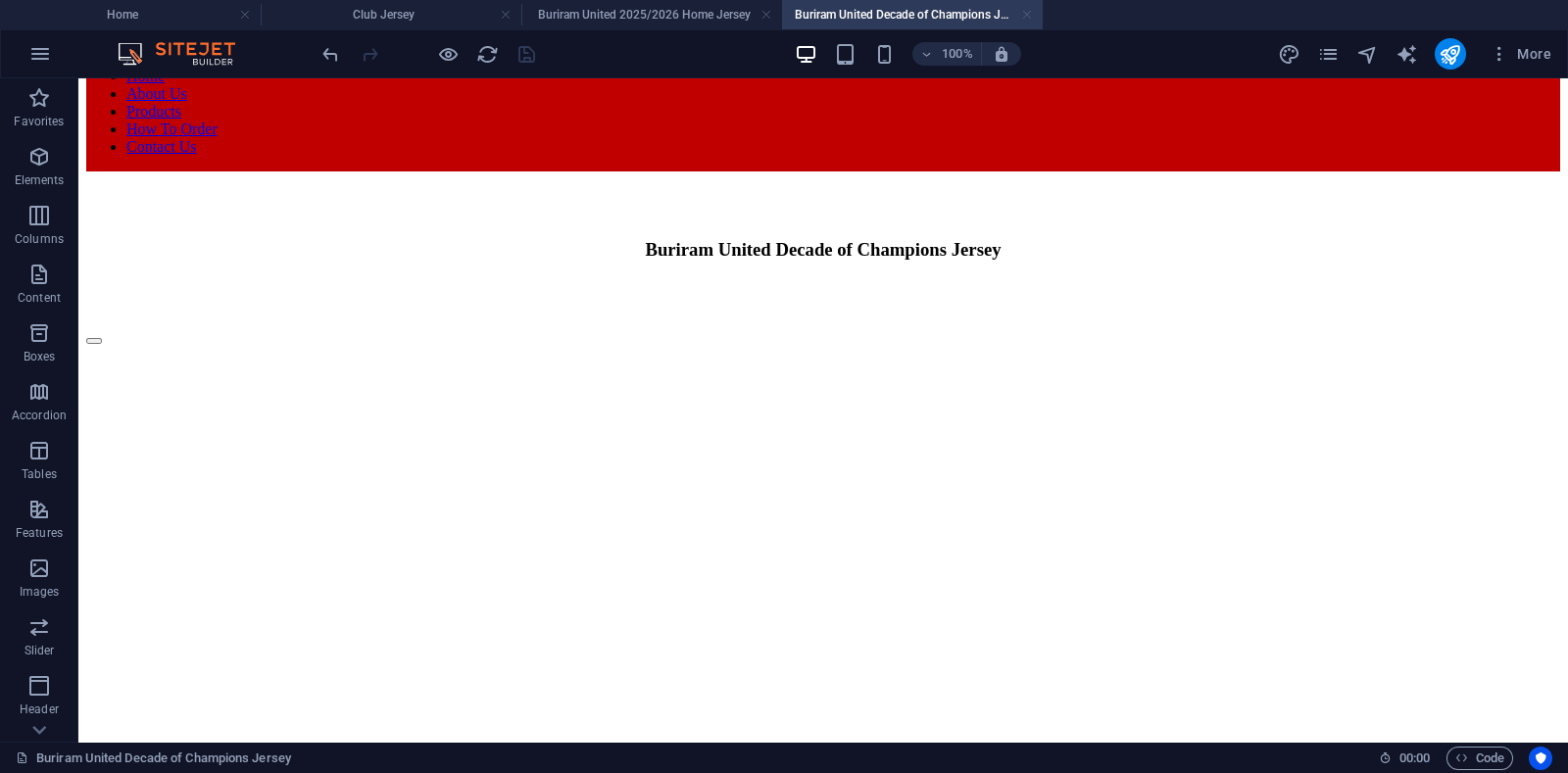 click at bounding box center [1027, 15] 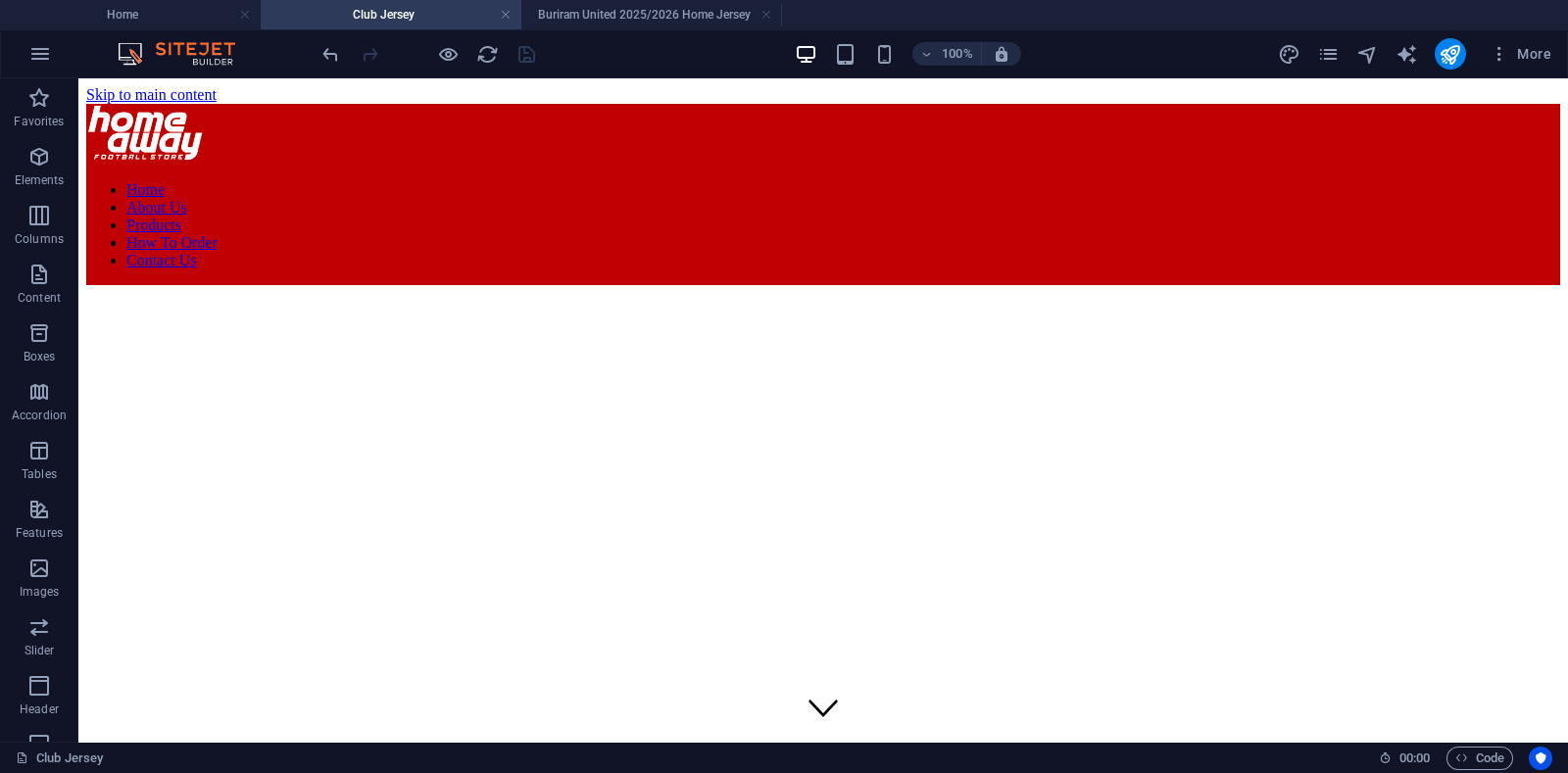 scroll, scrollTop: 186, scrollLeft: 0, axis: vertical 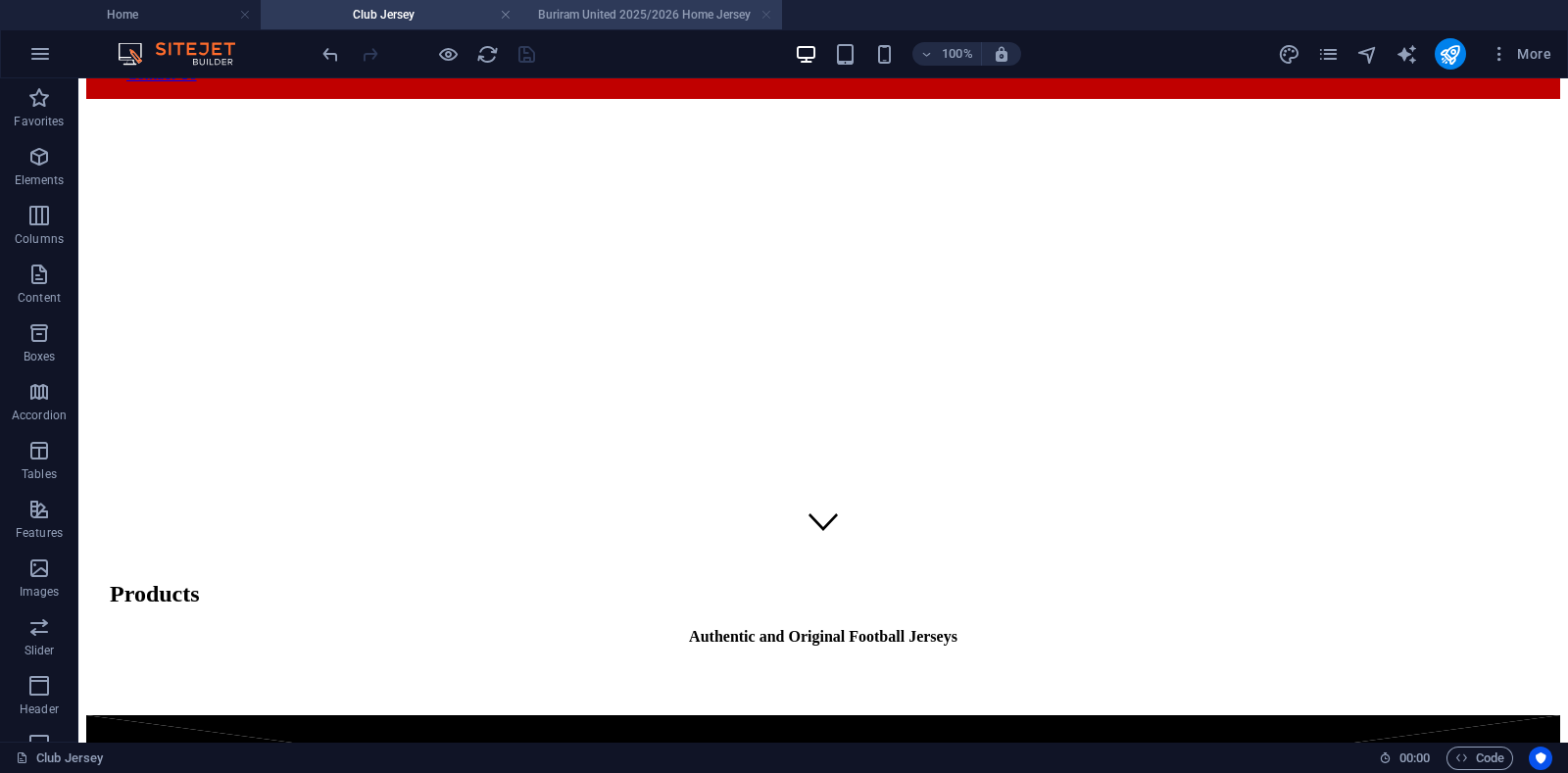 click at bounding box center (766, 15) 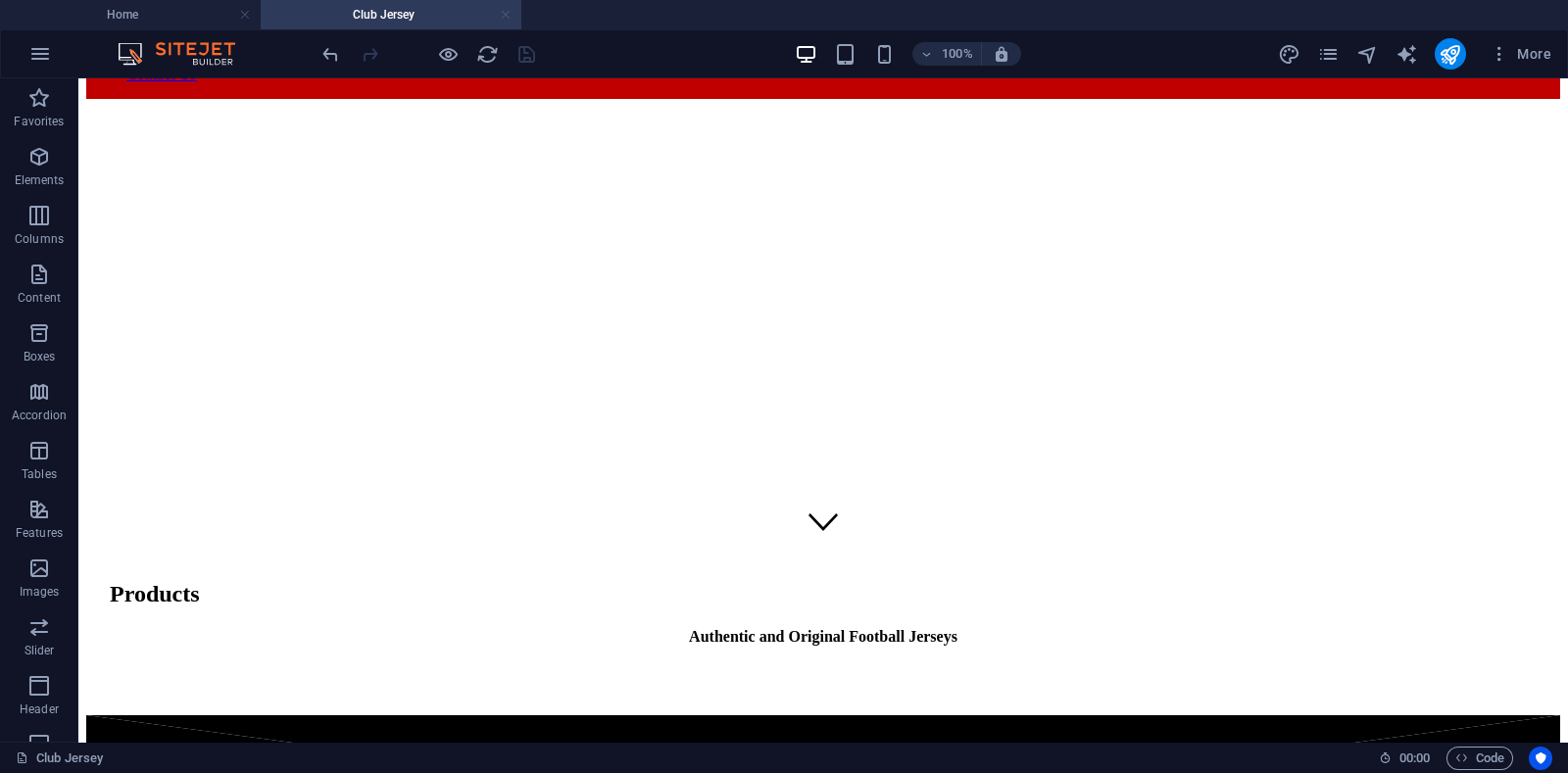 click at bounding box center [506, 15] 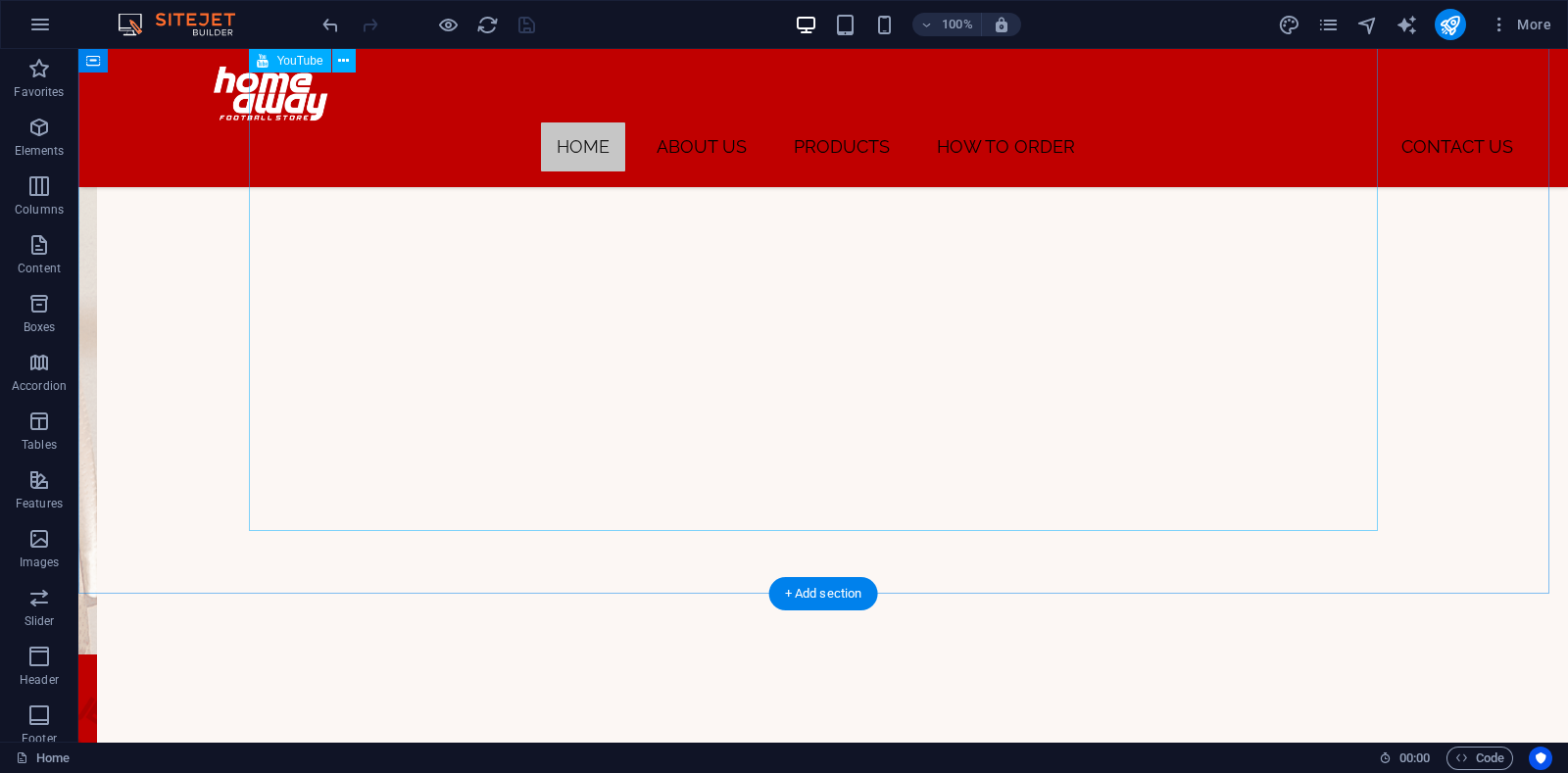 scroll, scrollTop: 997, scrollLeft: 0, axis: vertical 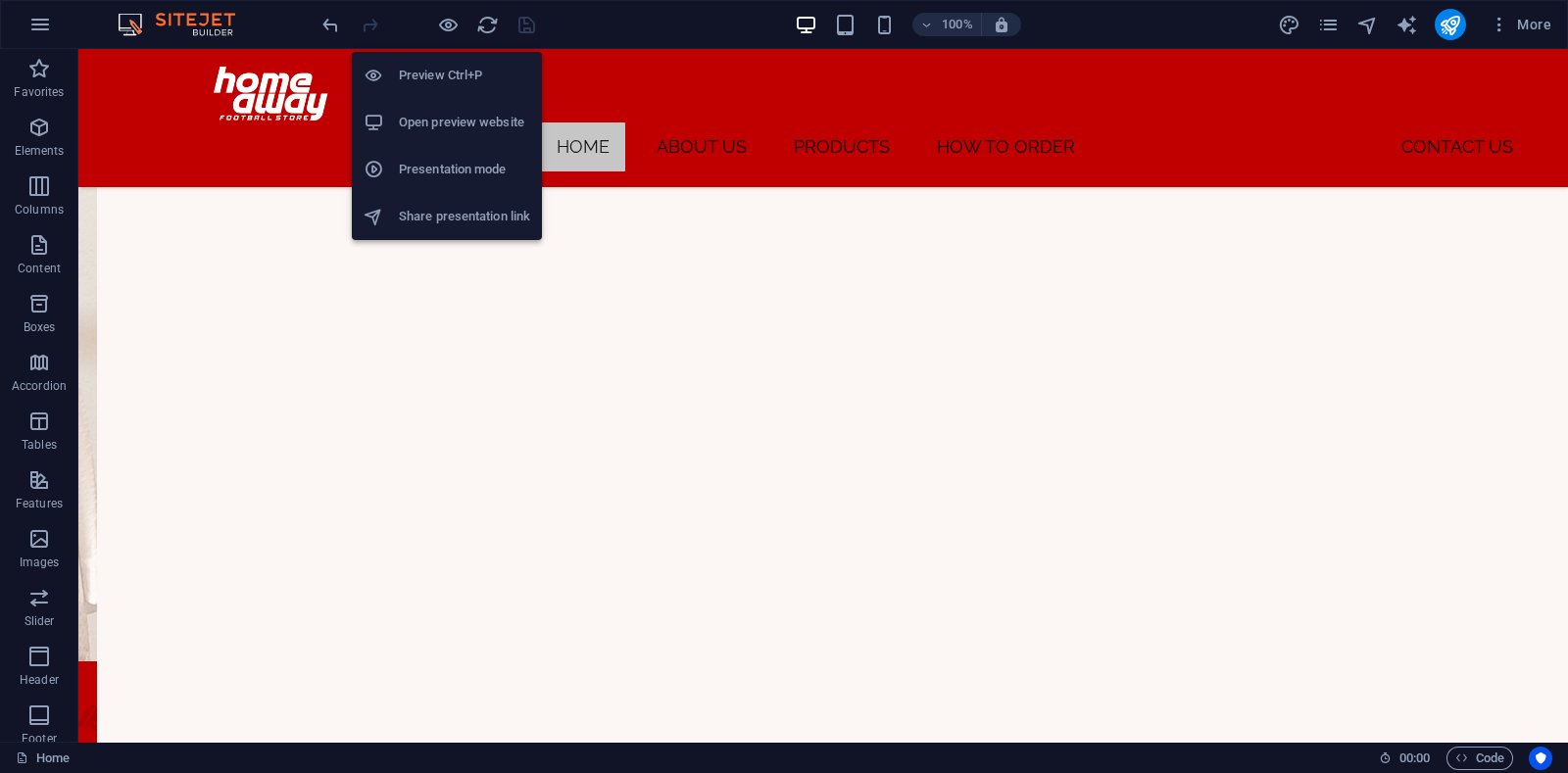 click on "Open preview website" at bounding box center [465, 122] 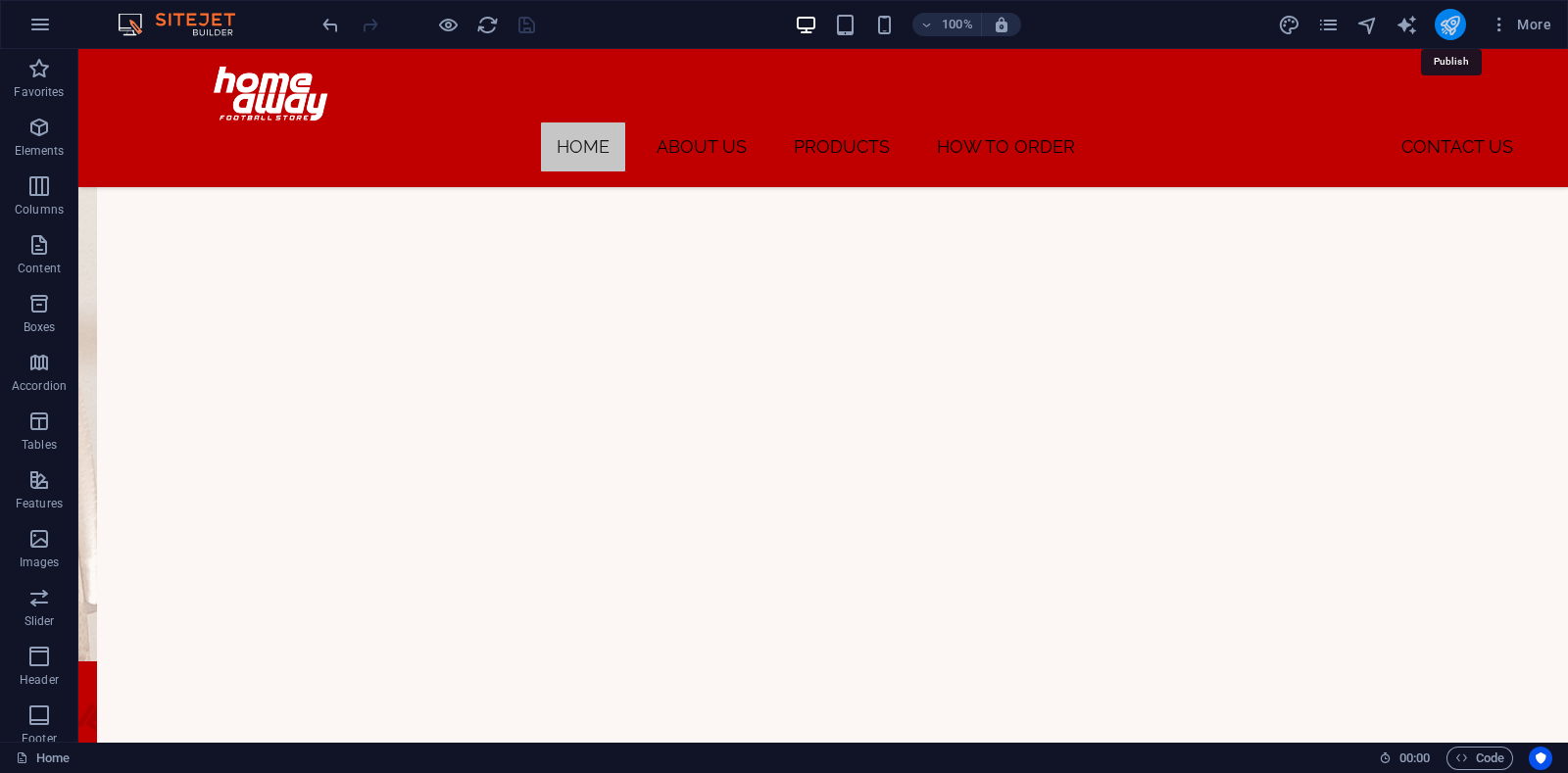 click at bounding box center [1449, 24] 